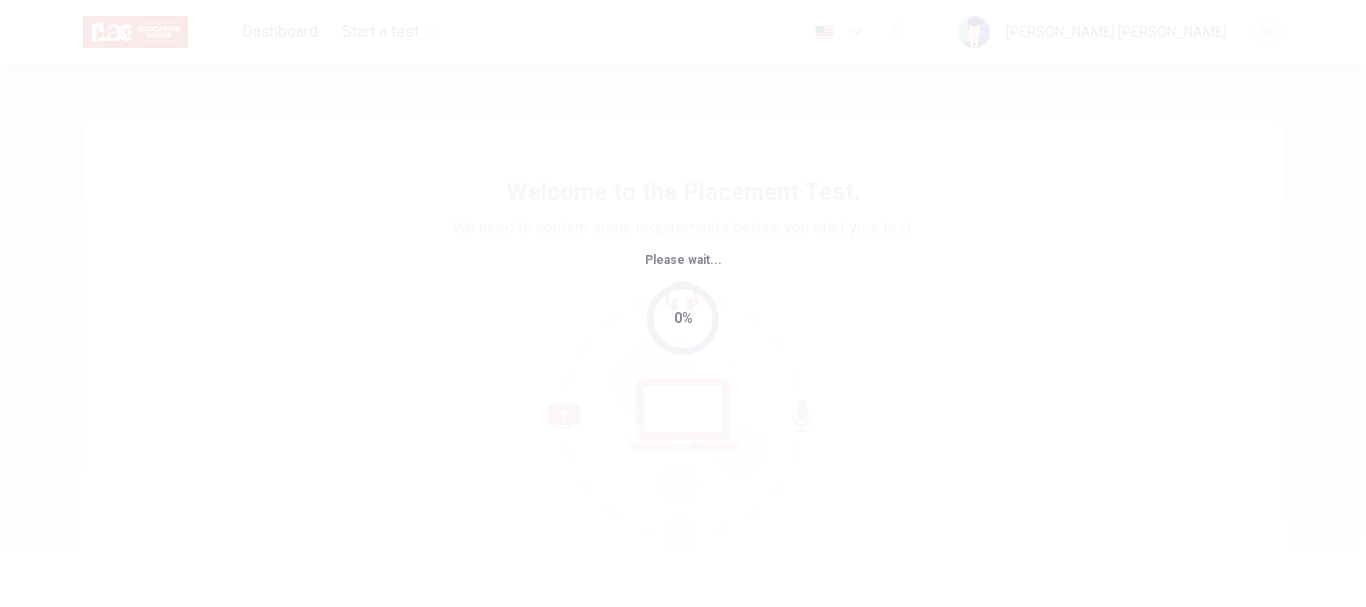 scroll, scrollTop: 0, scrollLeft: 0, axis: both 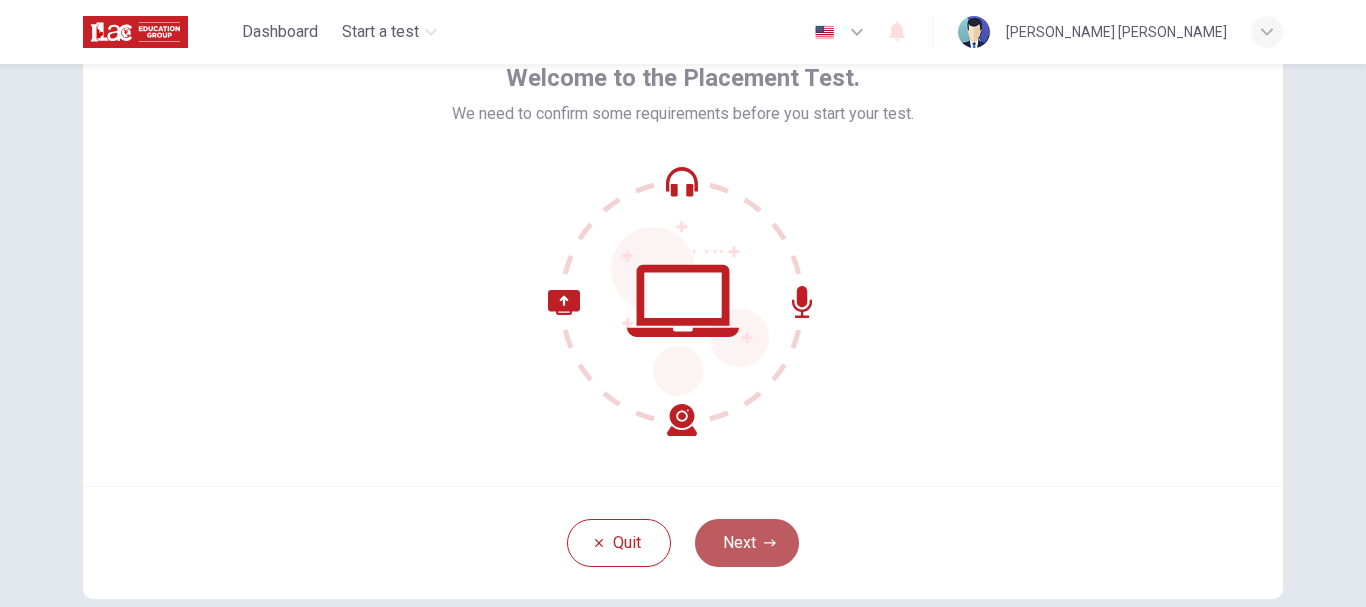 click on "Next" at bounding box center (747, 543) 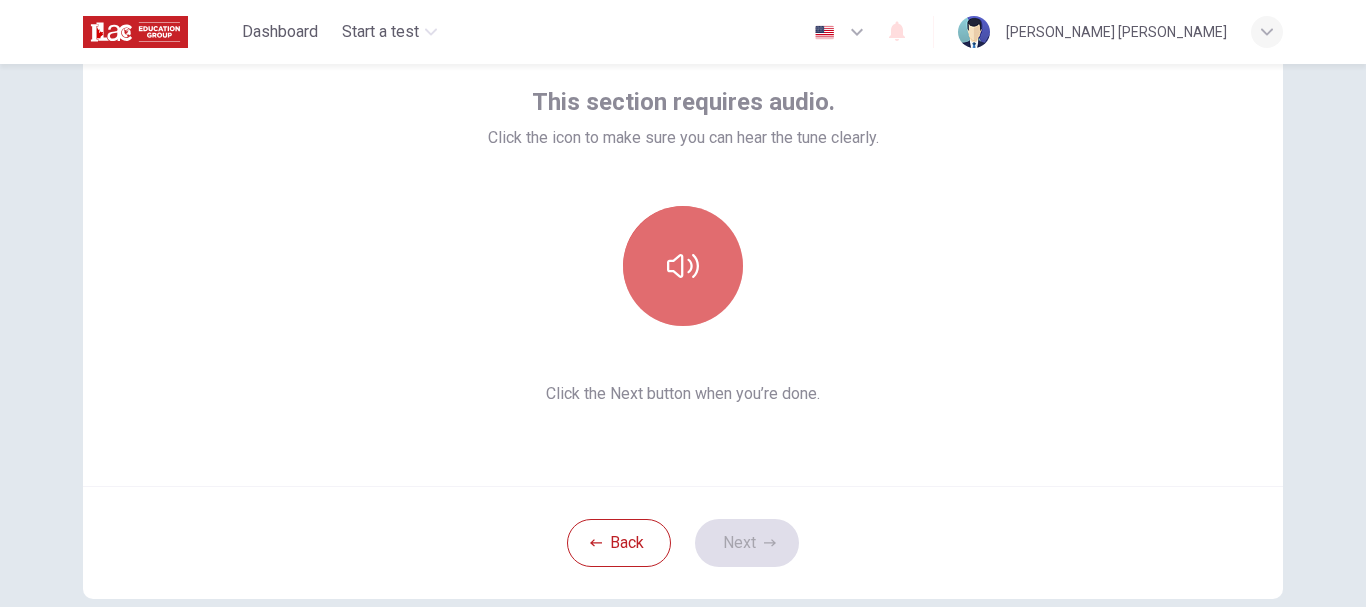 click at bounding box center (683, 266) 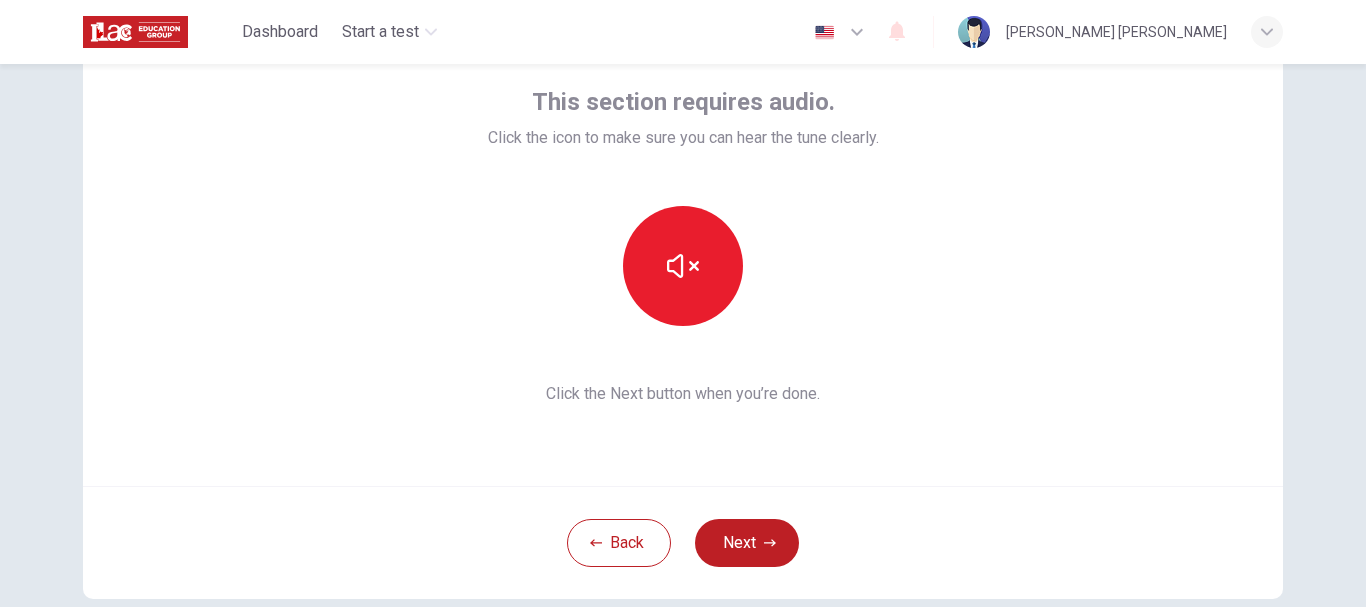 type 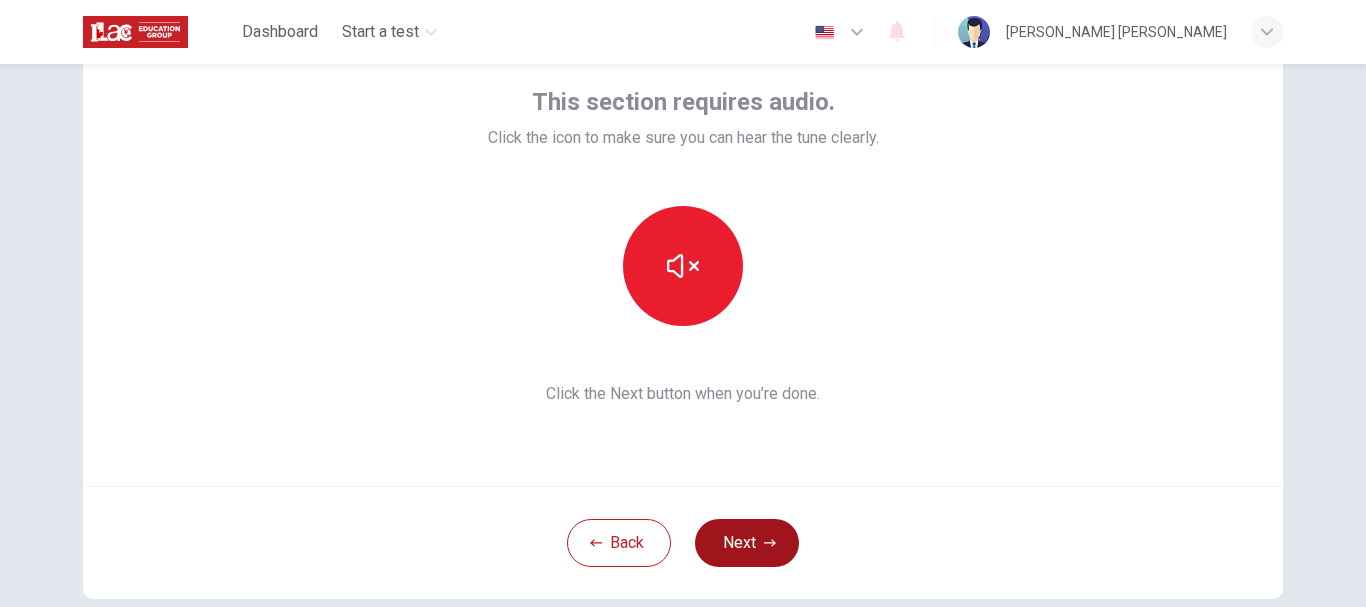 click 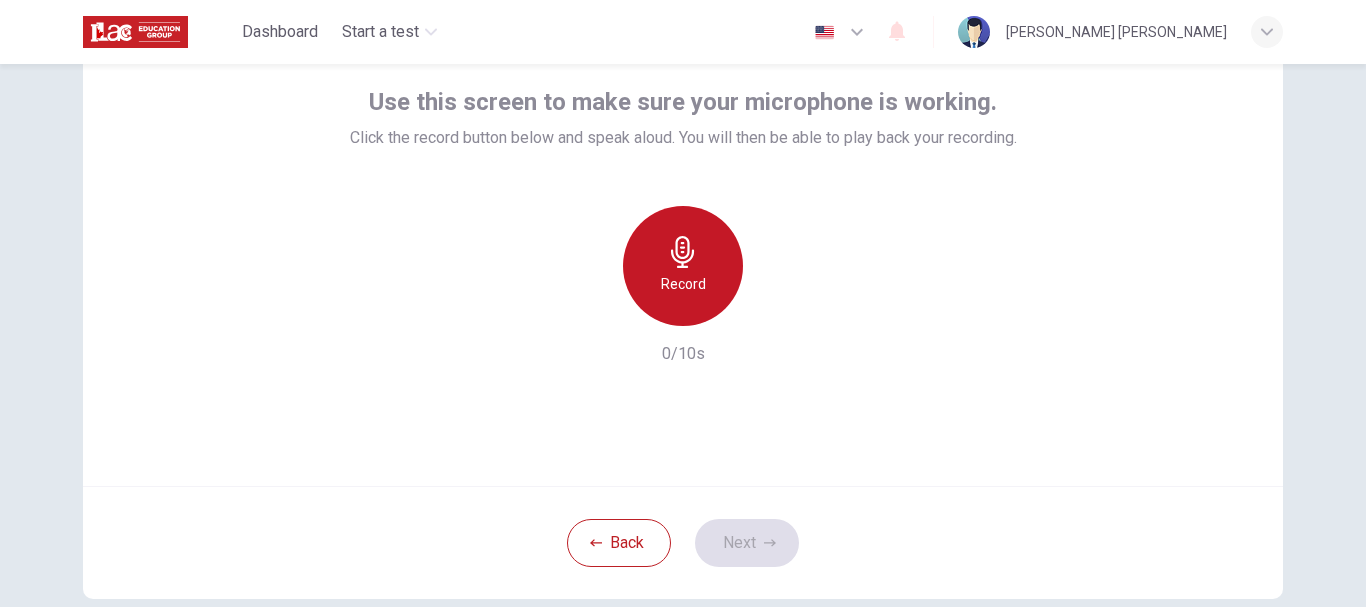 click 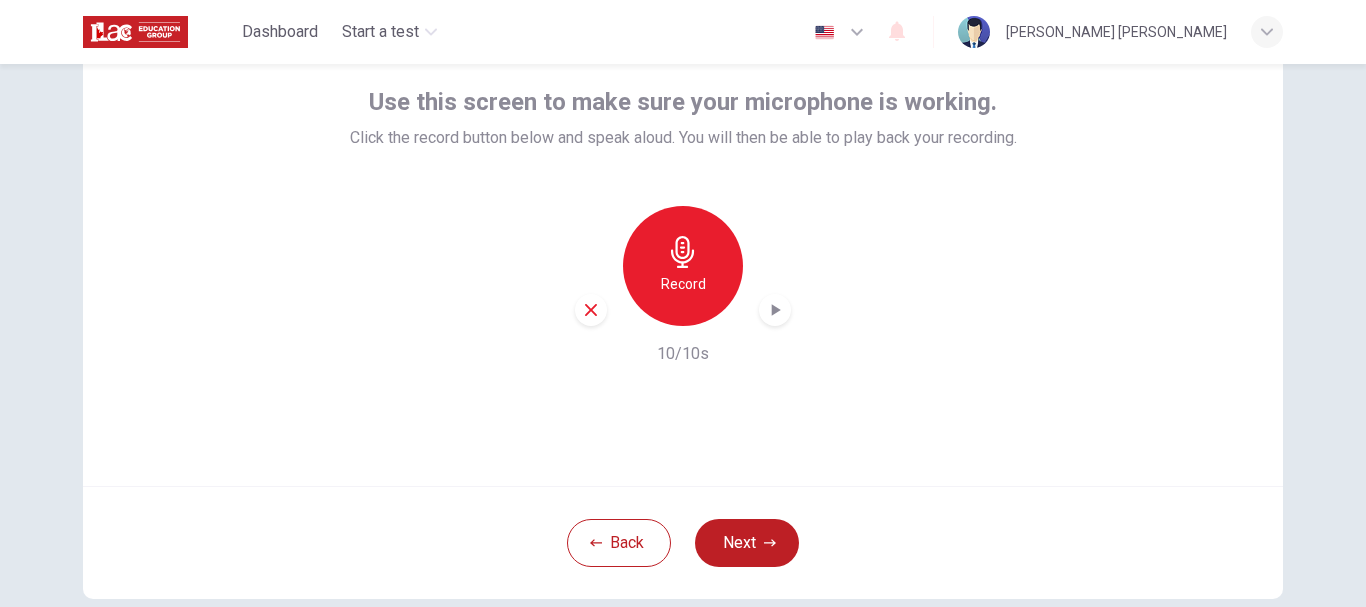 click on "Record" at bounding box center (683, 266) 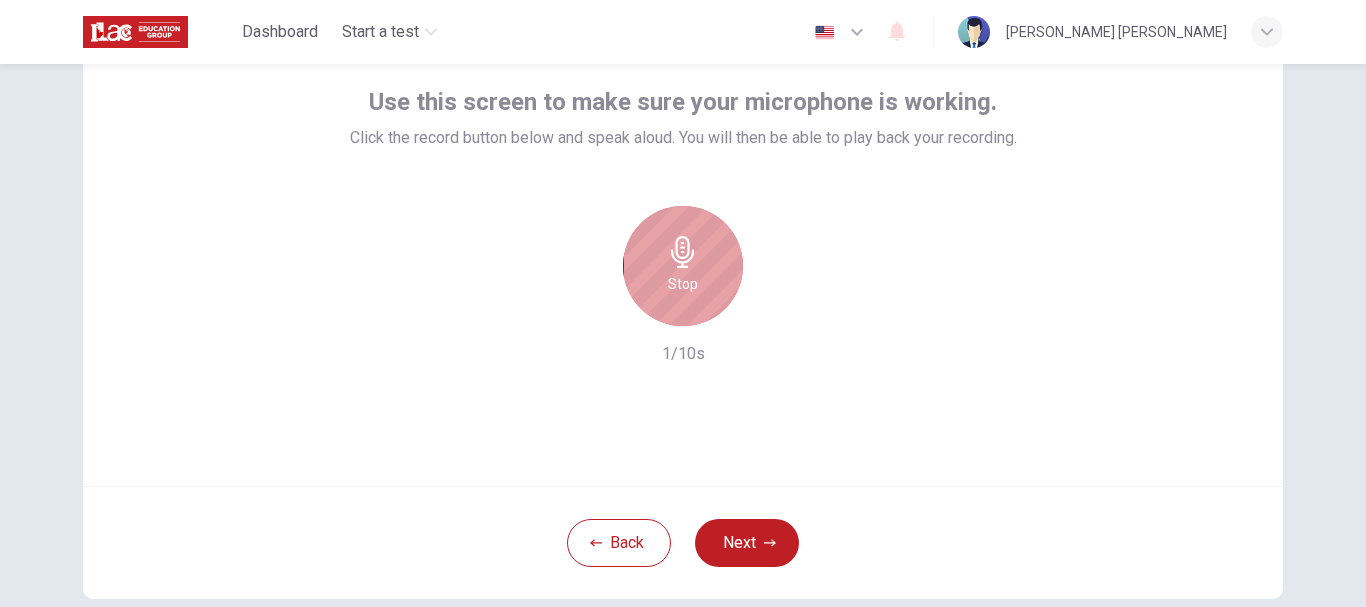 click on "Stop" at bounding box center (683, 266) 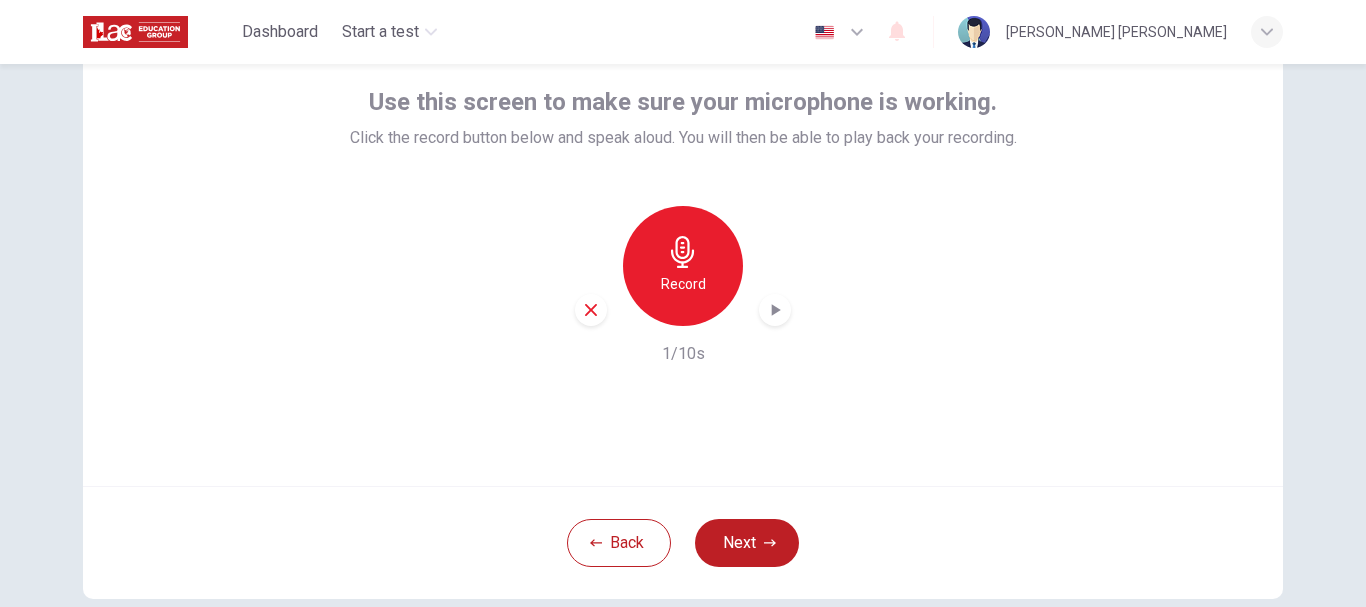 click 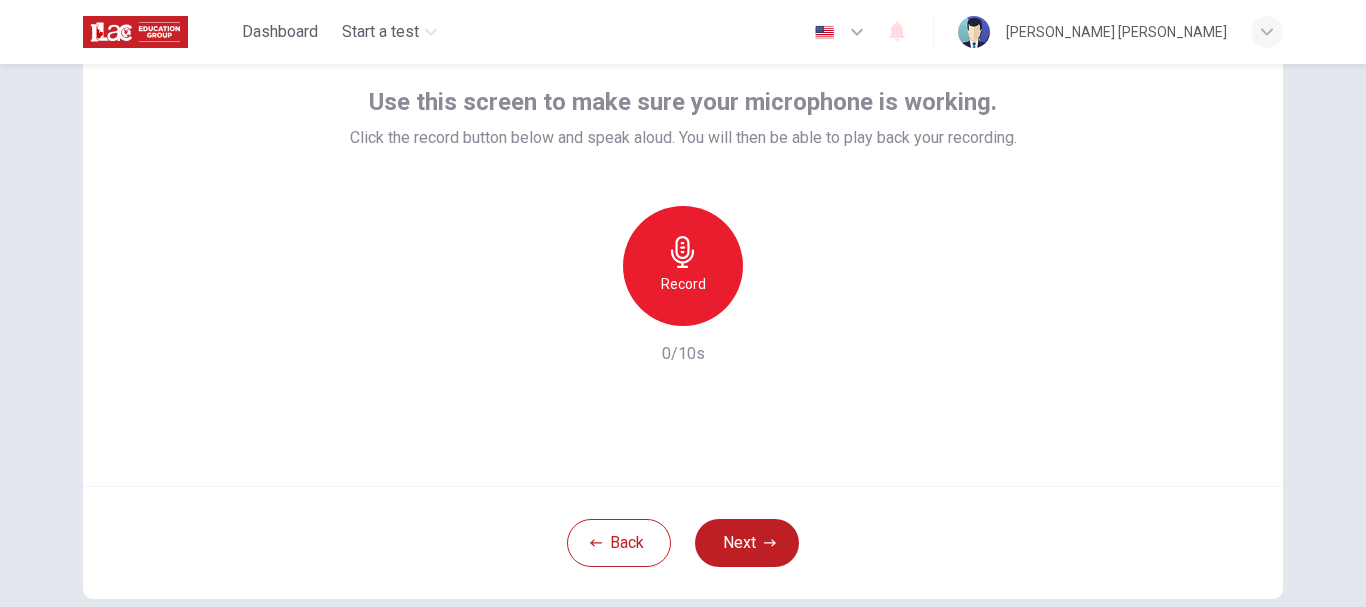 click on "Record" at bounding box center [683, 266] 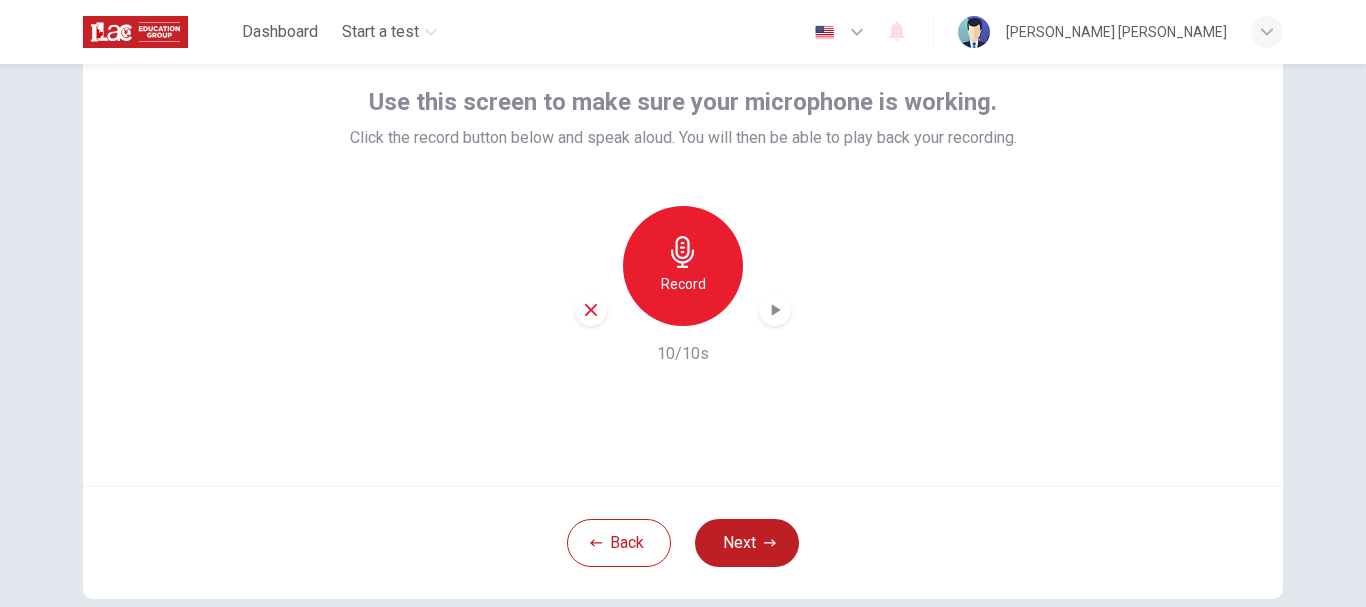 click 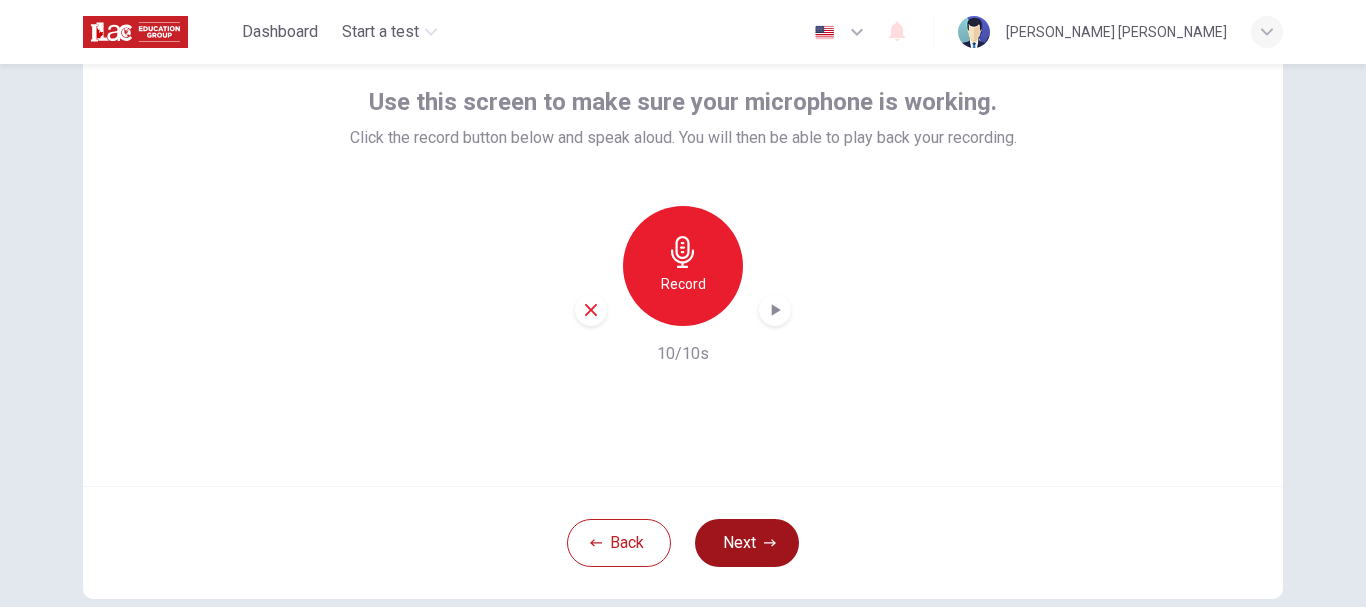 click 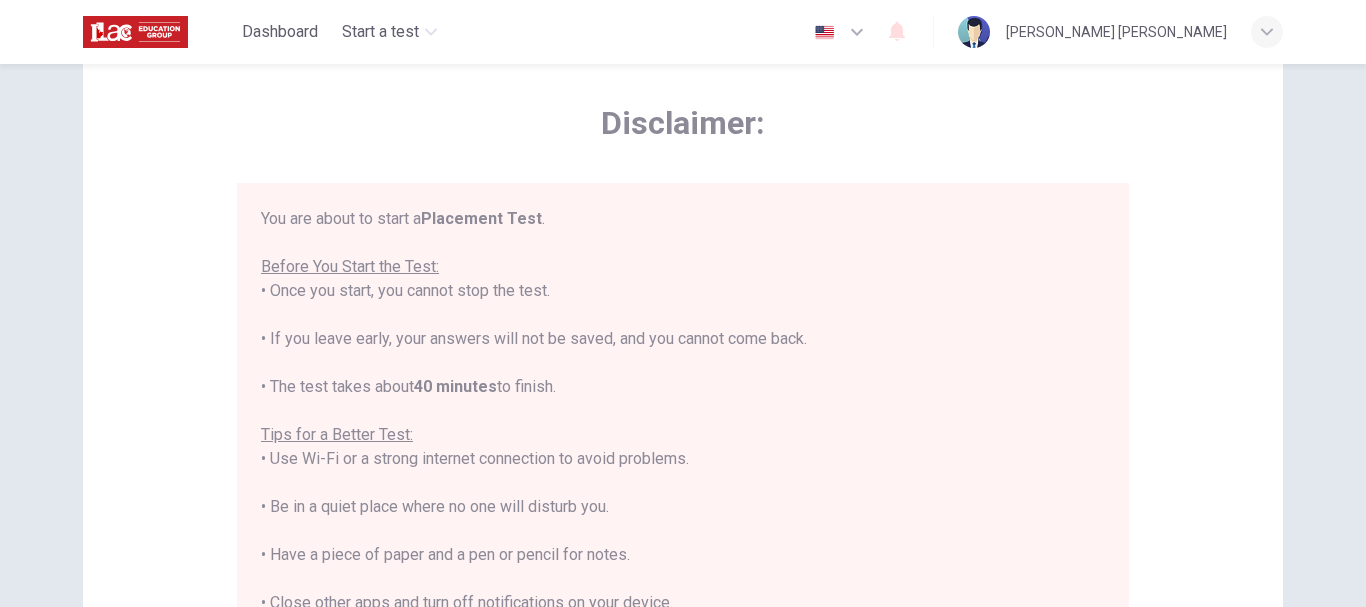 scroll, scrollTop: 114, scrollLeft: 0, axis: vertical 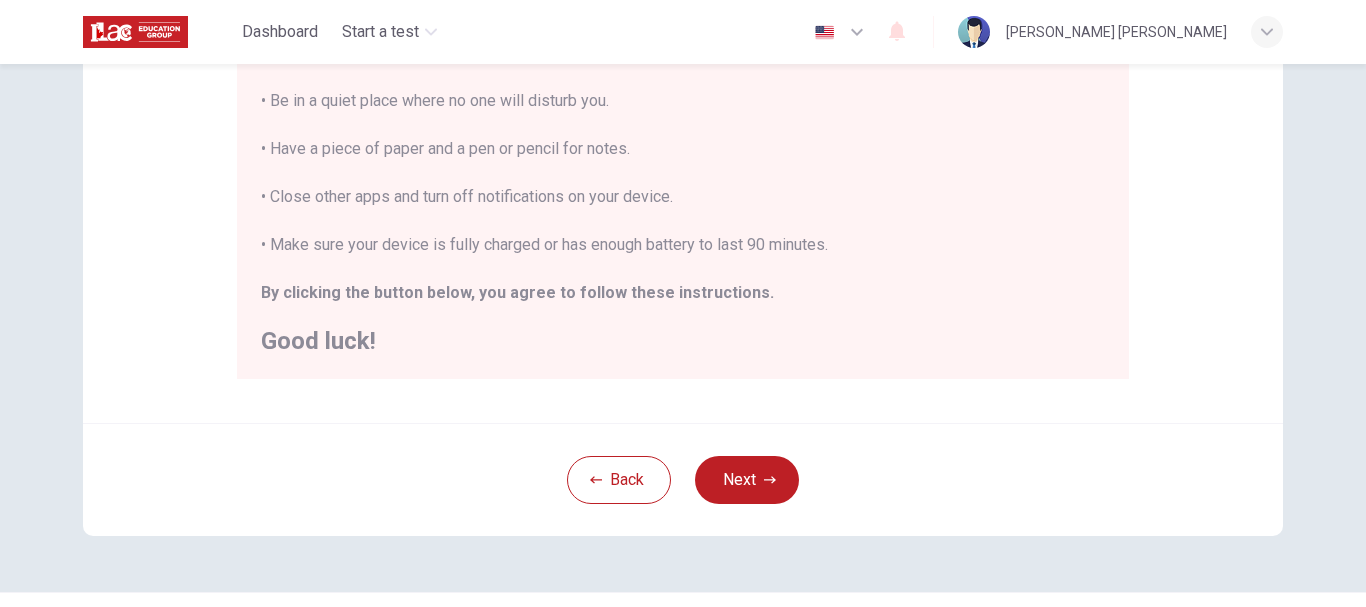 type 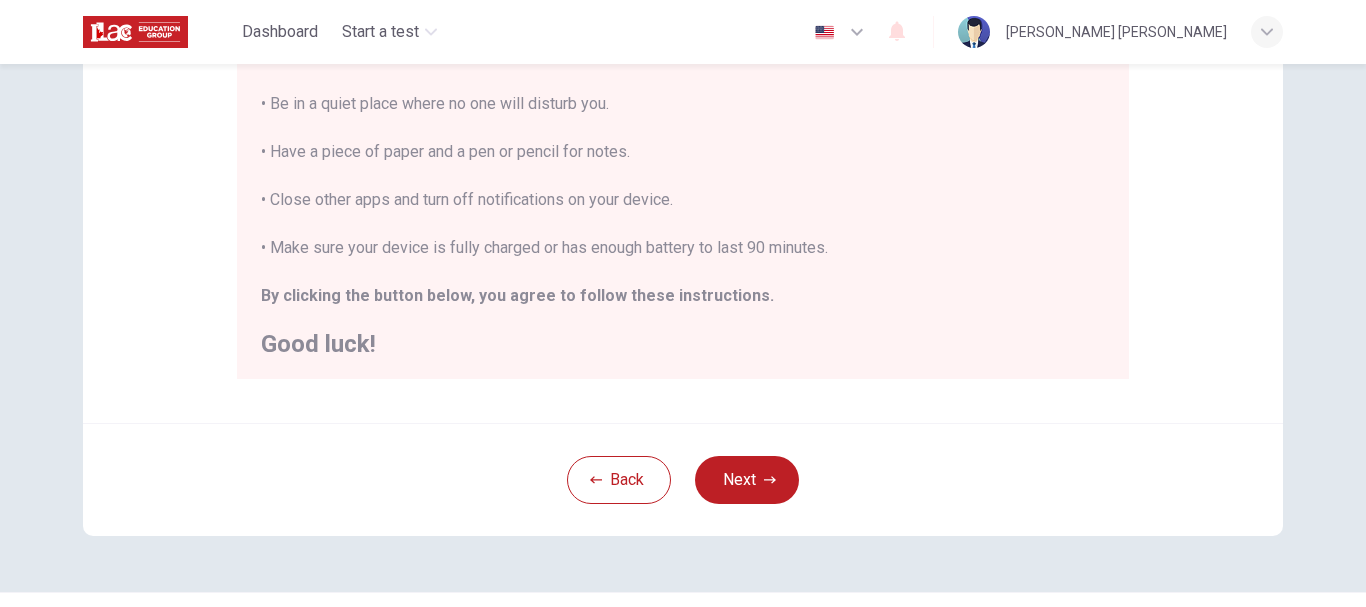 scroll, scrollTop: 24, scrollLeft: 0, axis: vertical 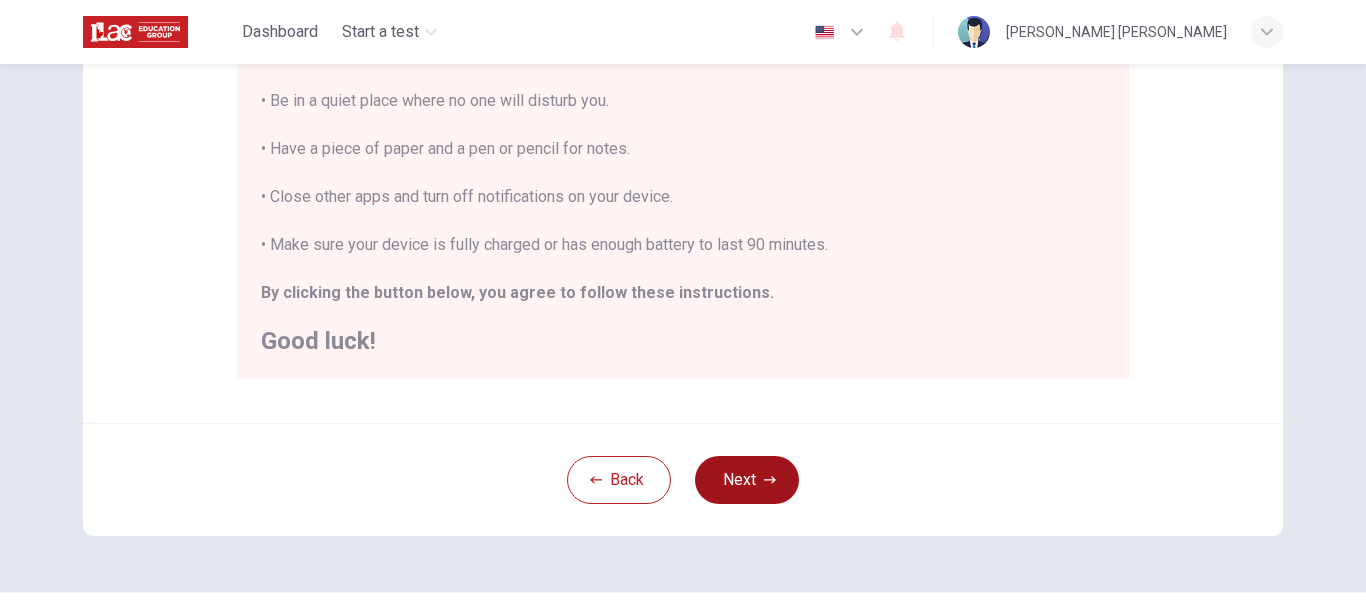 click on "Next" at bounding box center [747, 480] 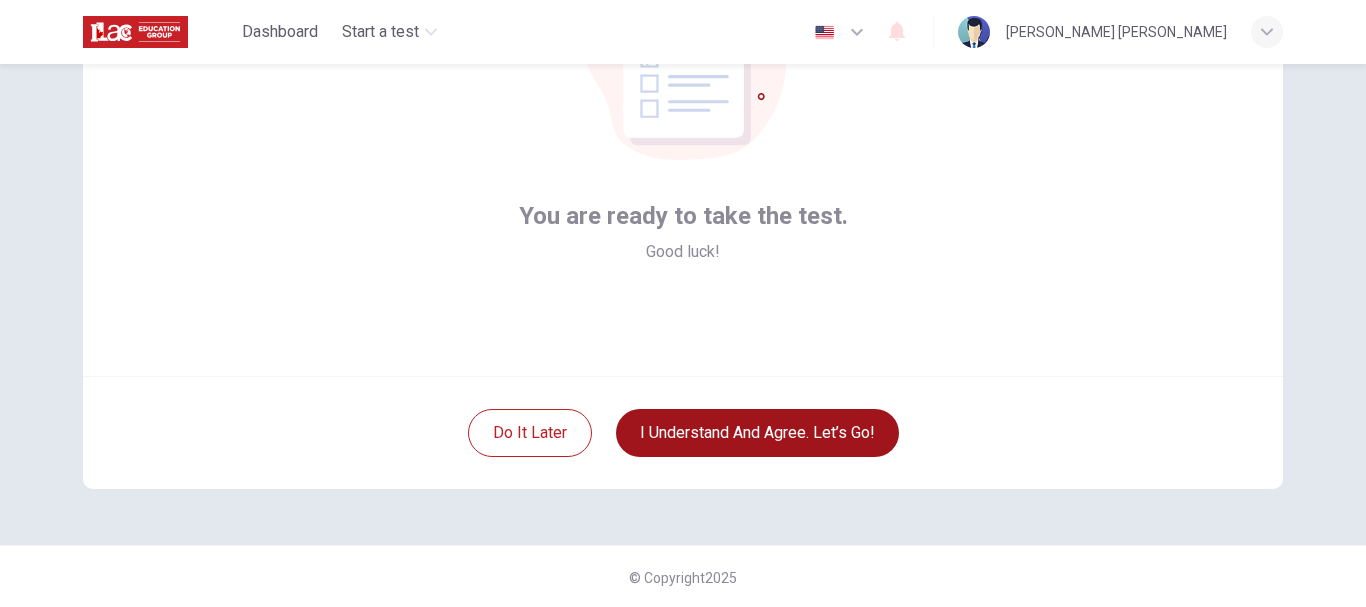 scroll, scrollTop: 226, scrollLeft: 0, axis: vertical 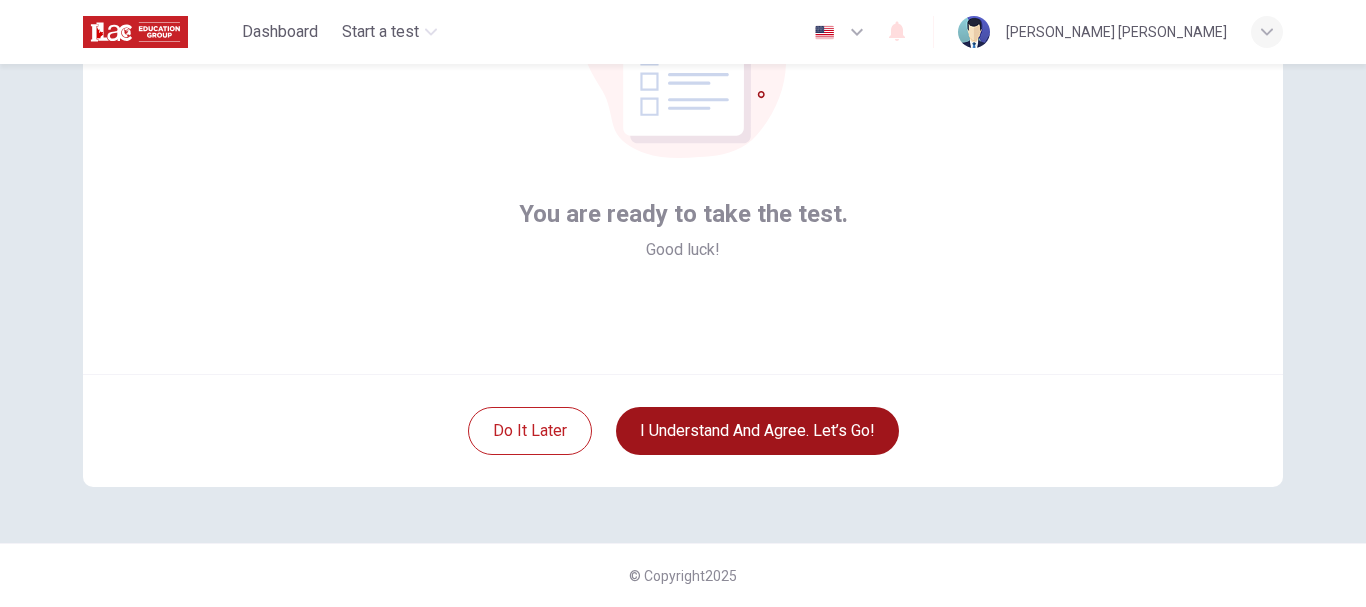 click on "I understand and agree. Let’s go!" at bounding box center [757, 431] 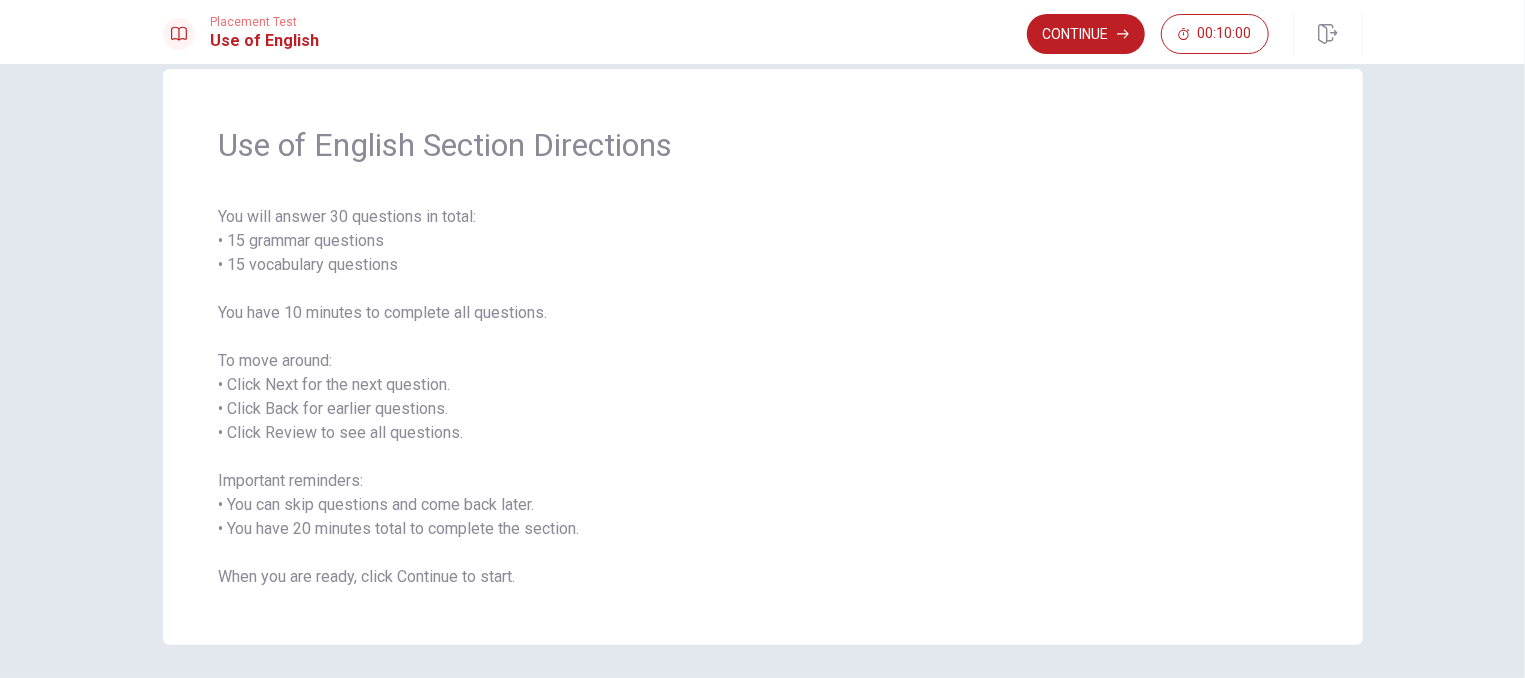 scroll, scrollTop: 31, scrollLeft: 0, axis: vertical 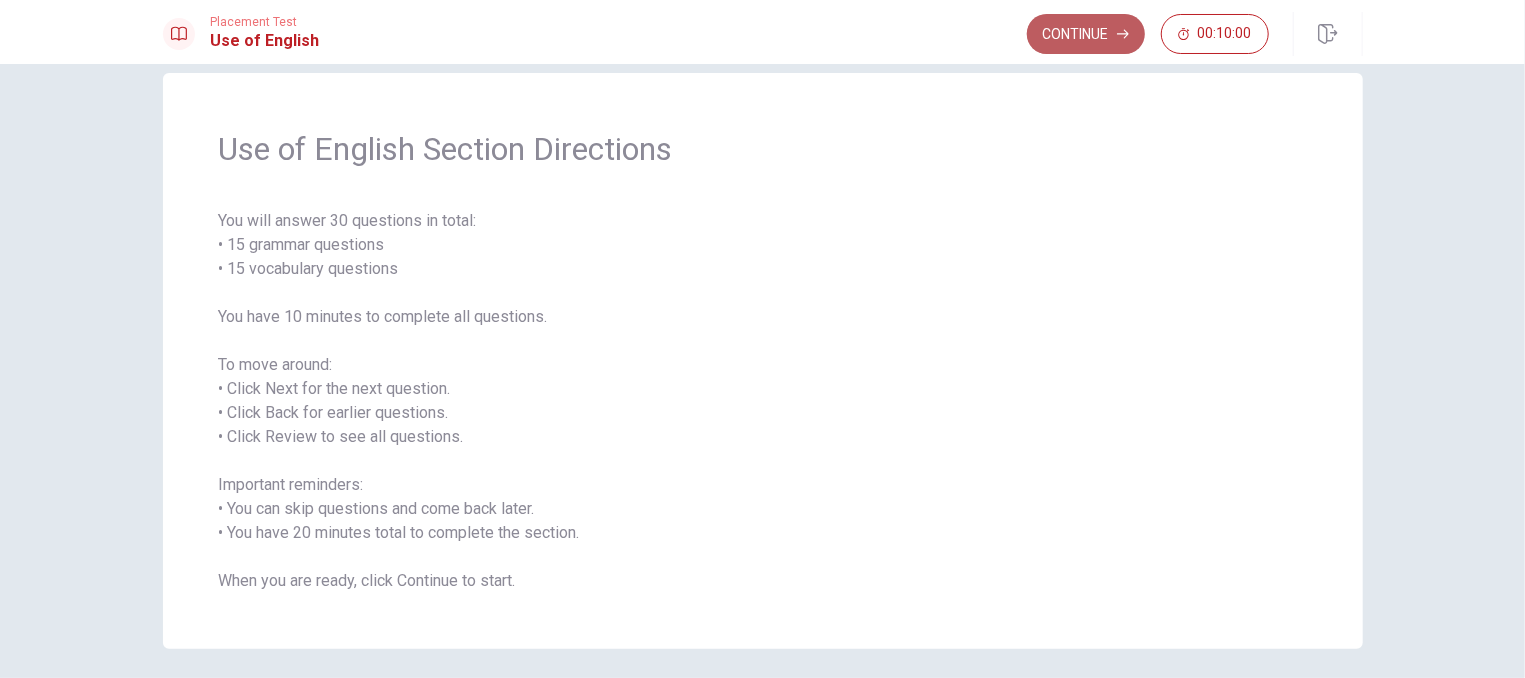 click on "Continue" at bounding box center (1086, 34) 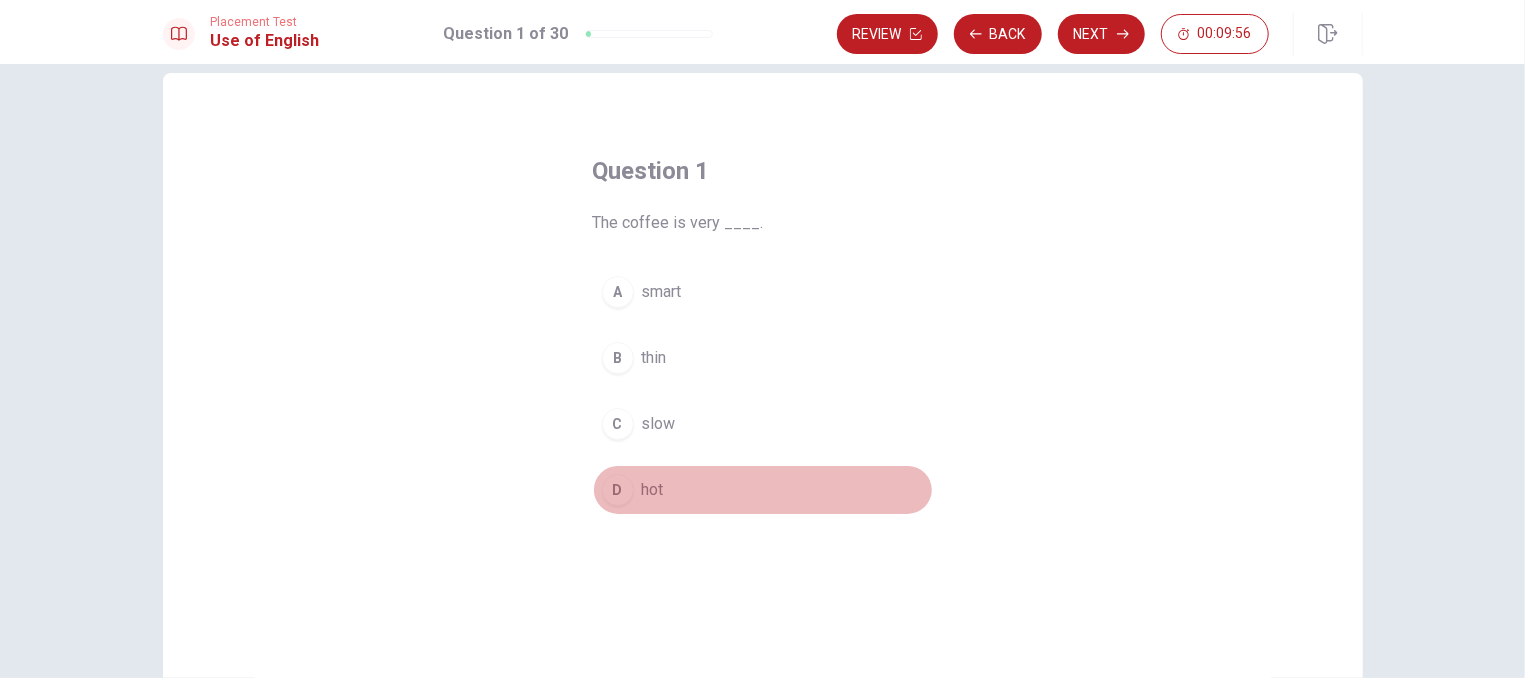 click on "D" at bounding box center [618, 490] 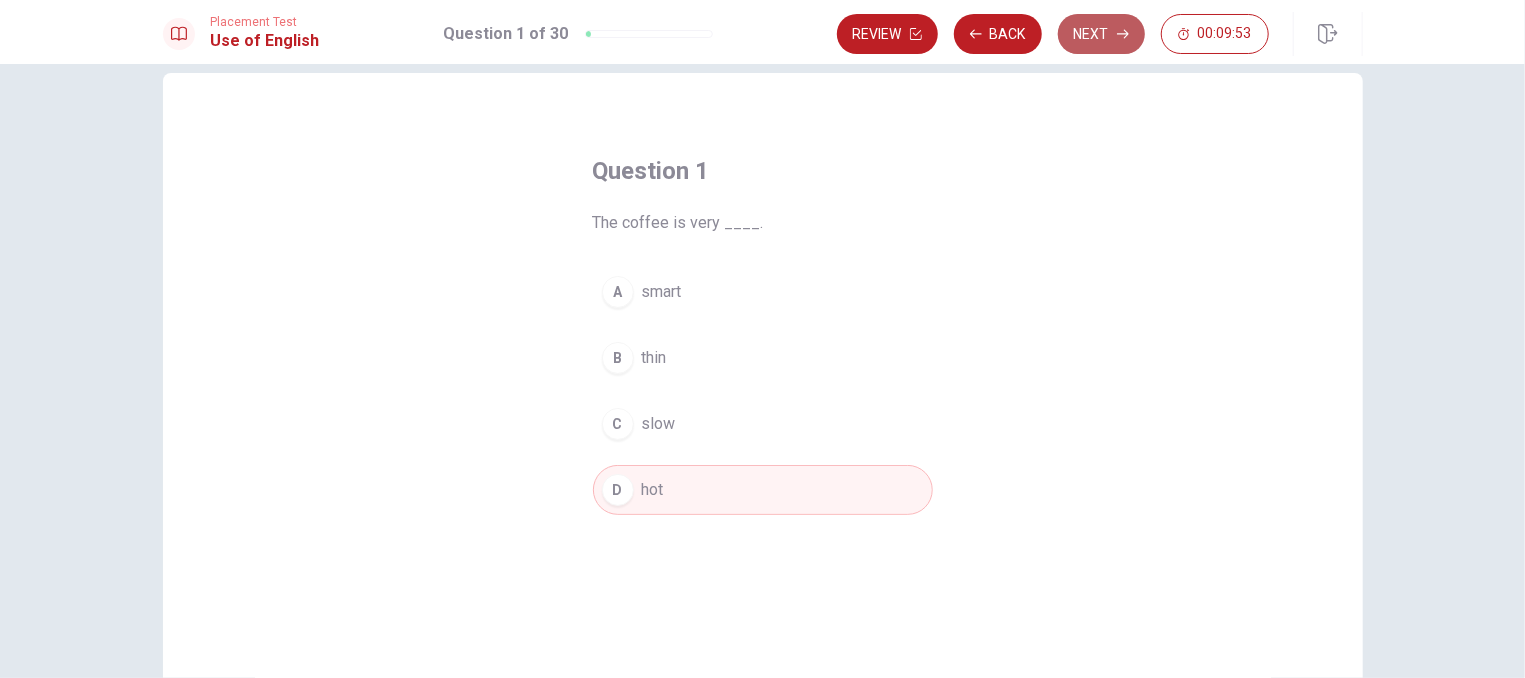 click on "Next" at bounding box center [1101, 34] 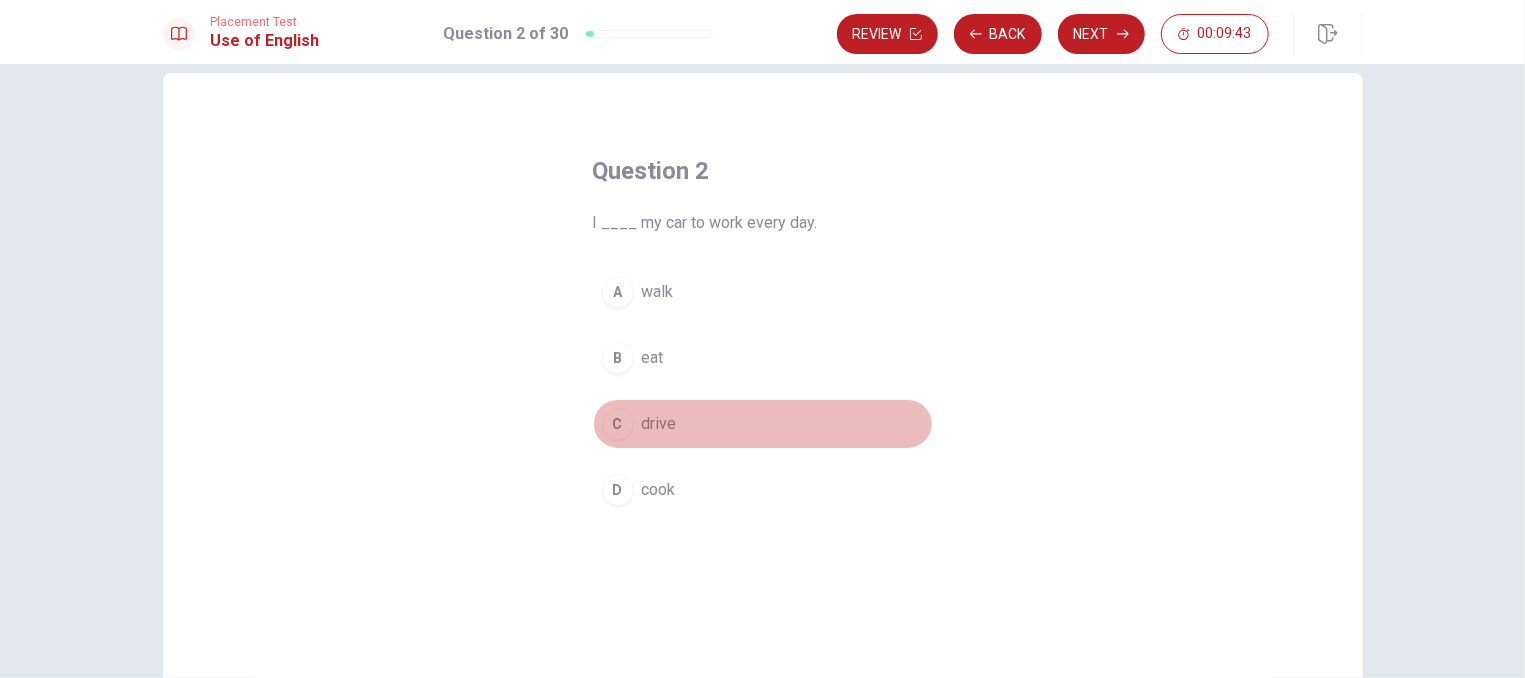 click on "C" at bounding box center [618, 424] 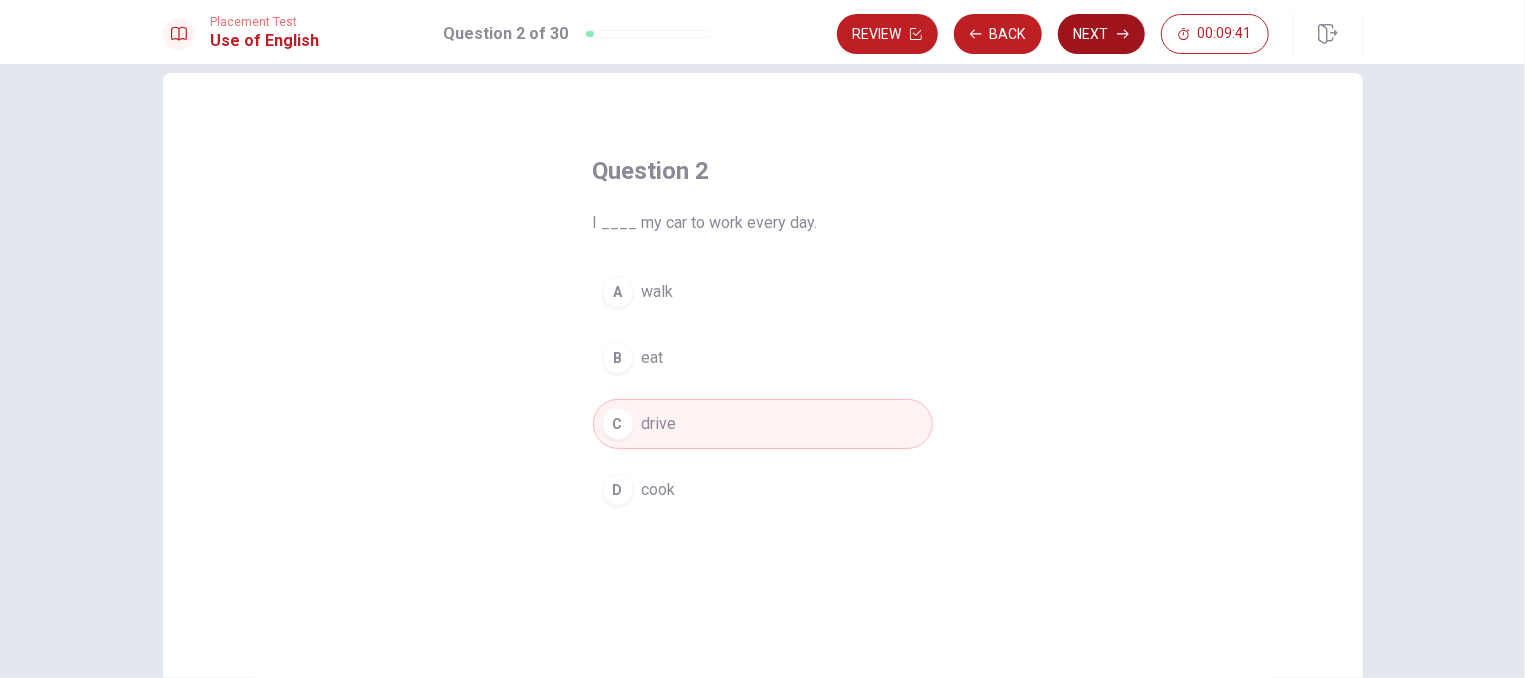 click on "Next" at bounding box center (1101, 34) 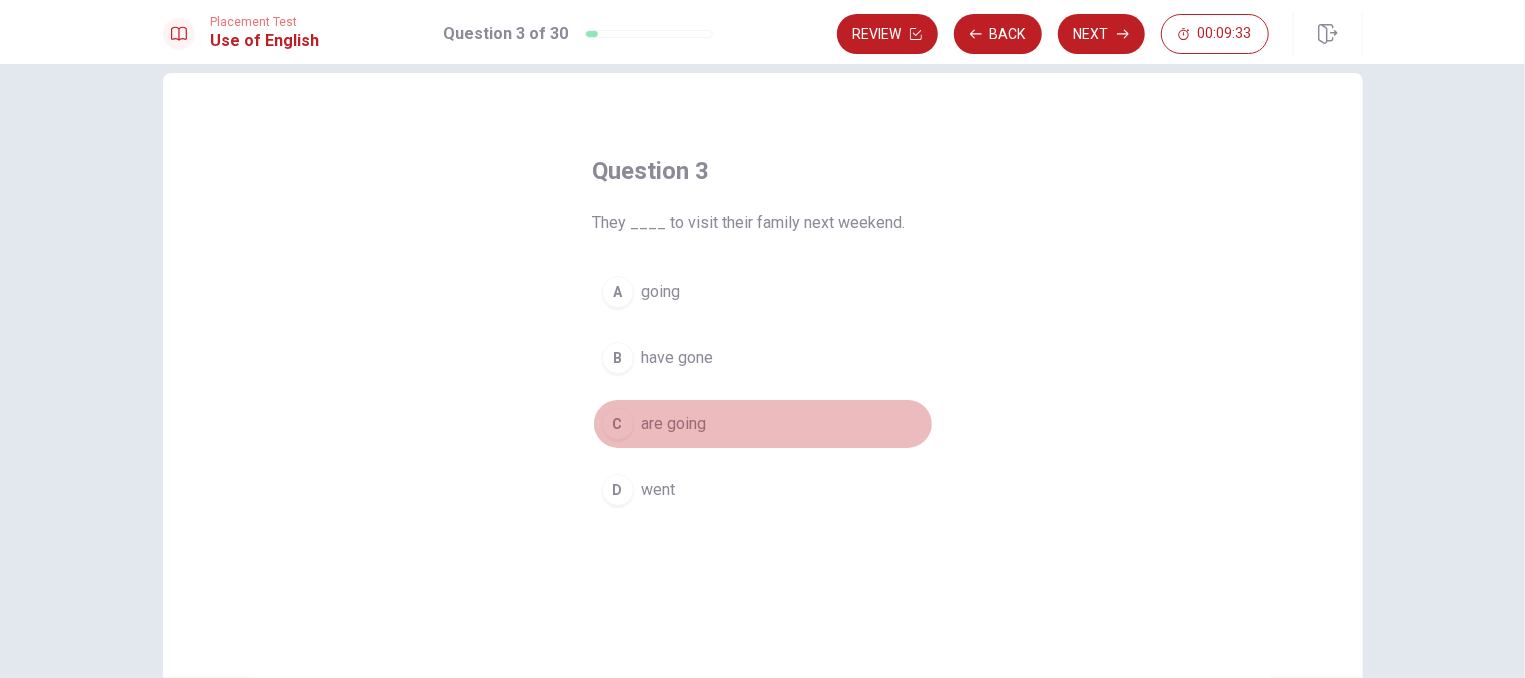 click on "C" at bounding box center [618, 424] 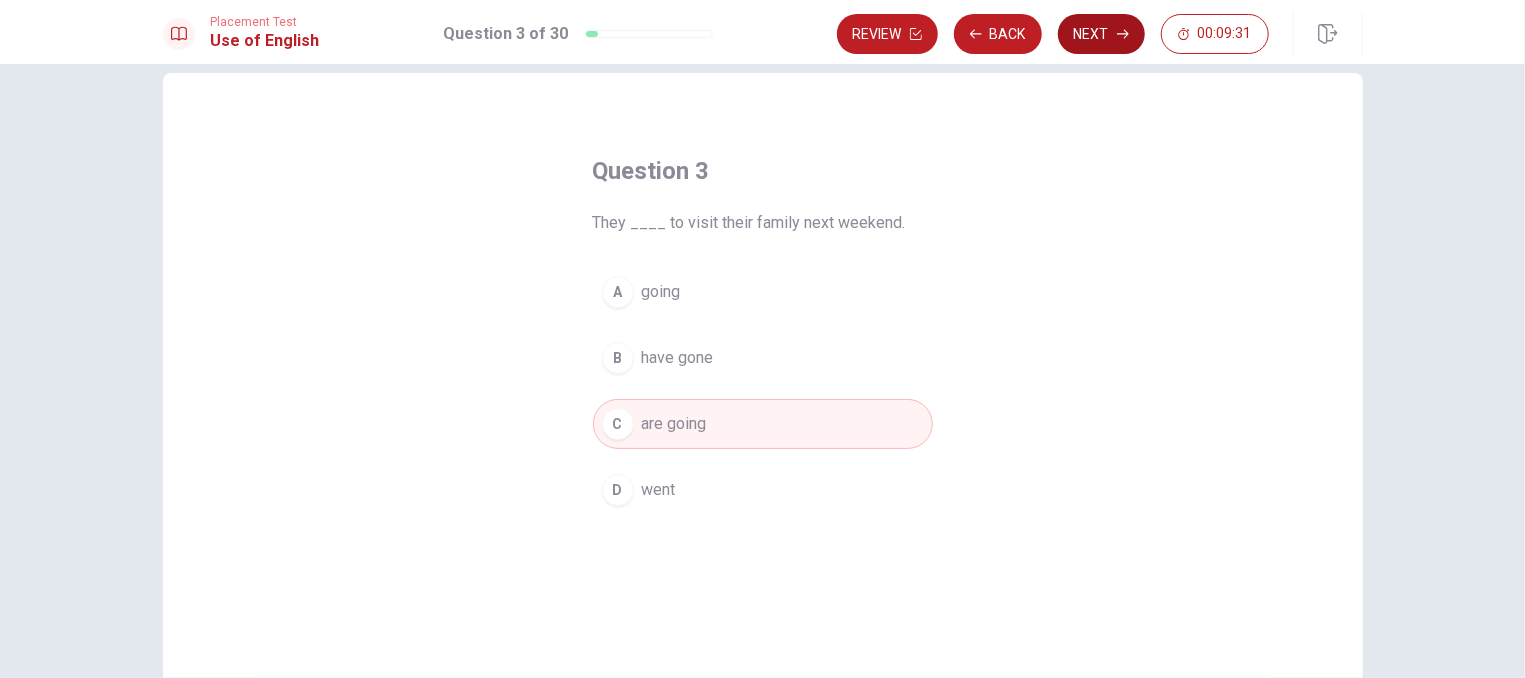 click on "Next" at bounding box center [1101, 34] 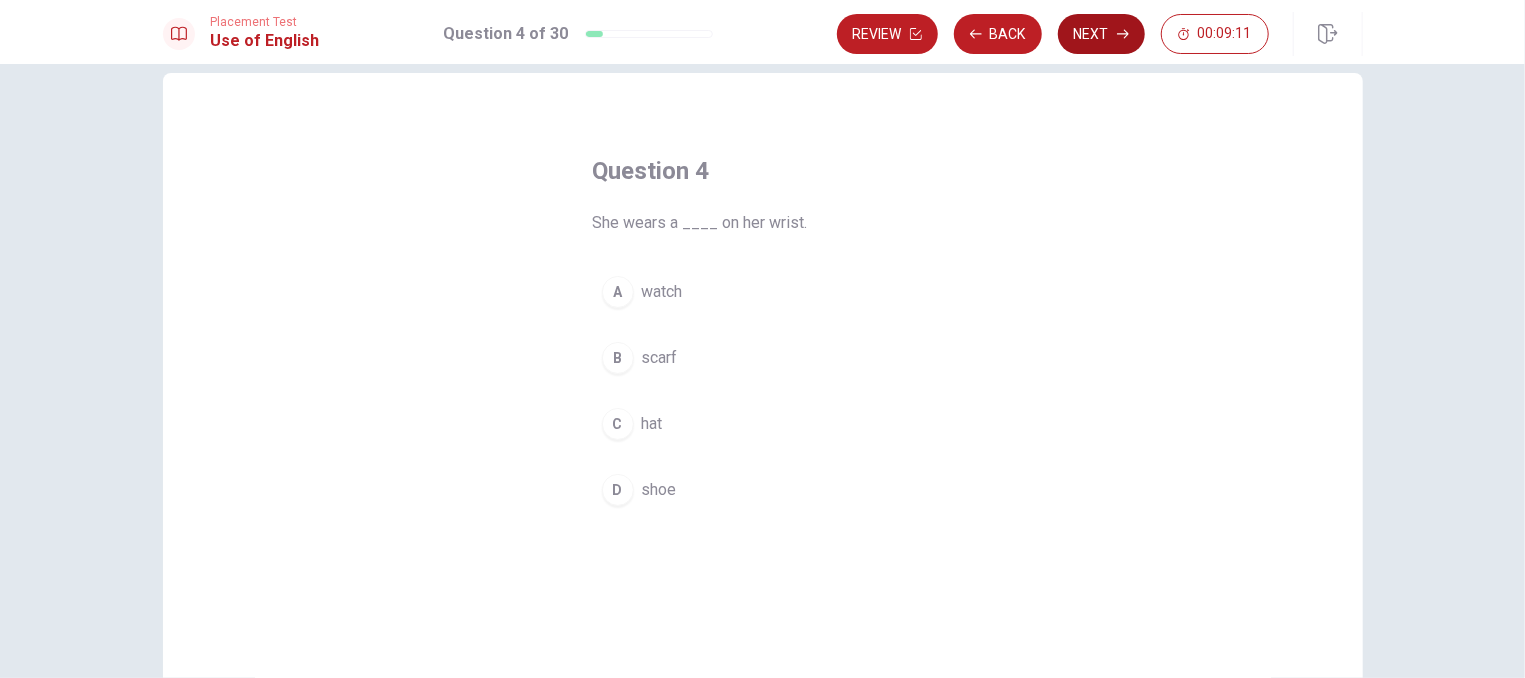 click on "Next" at bounding box center [1101, 34] 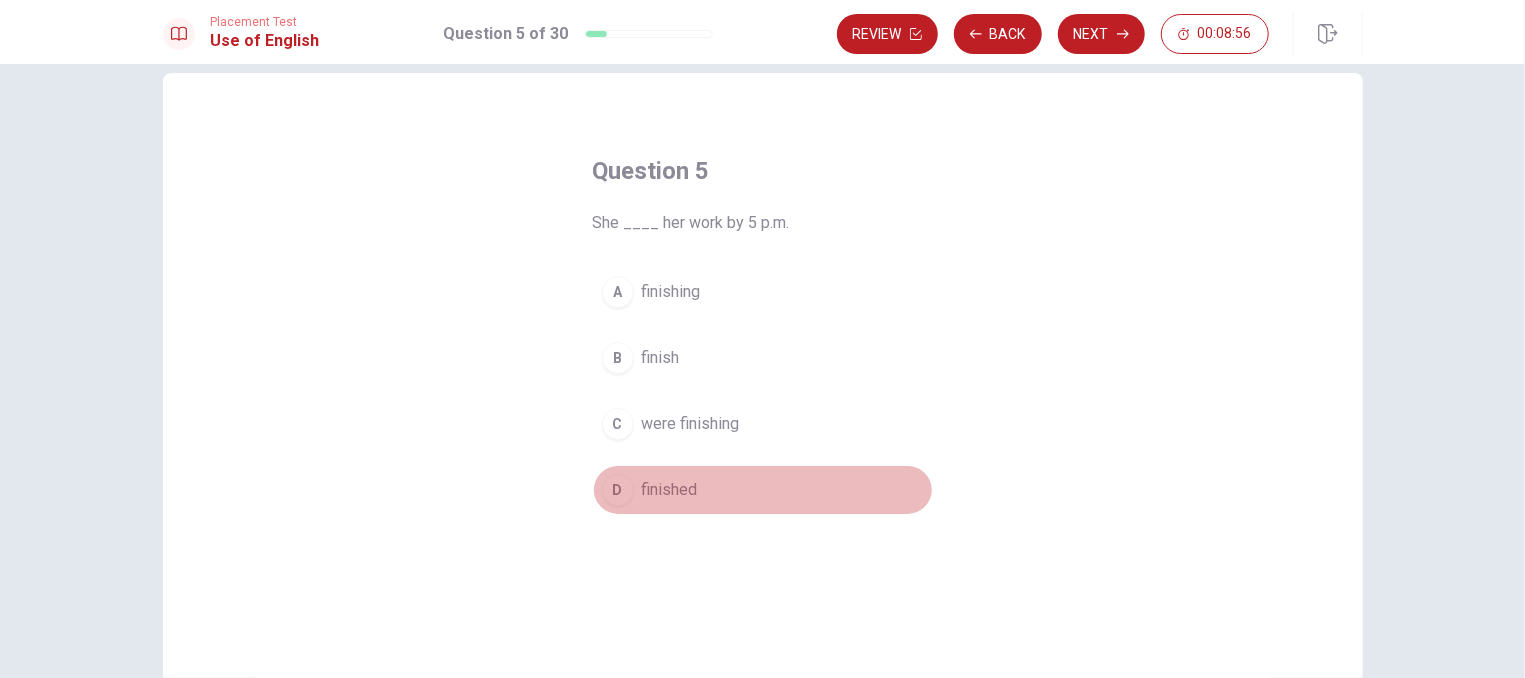 click on "D" at bounding box center [618, 490] 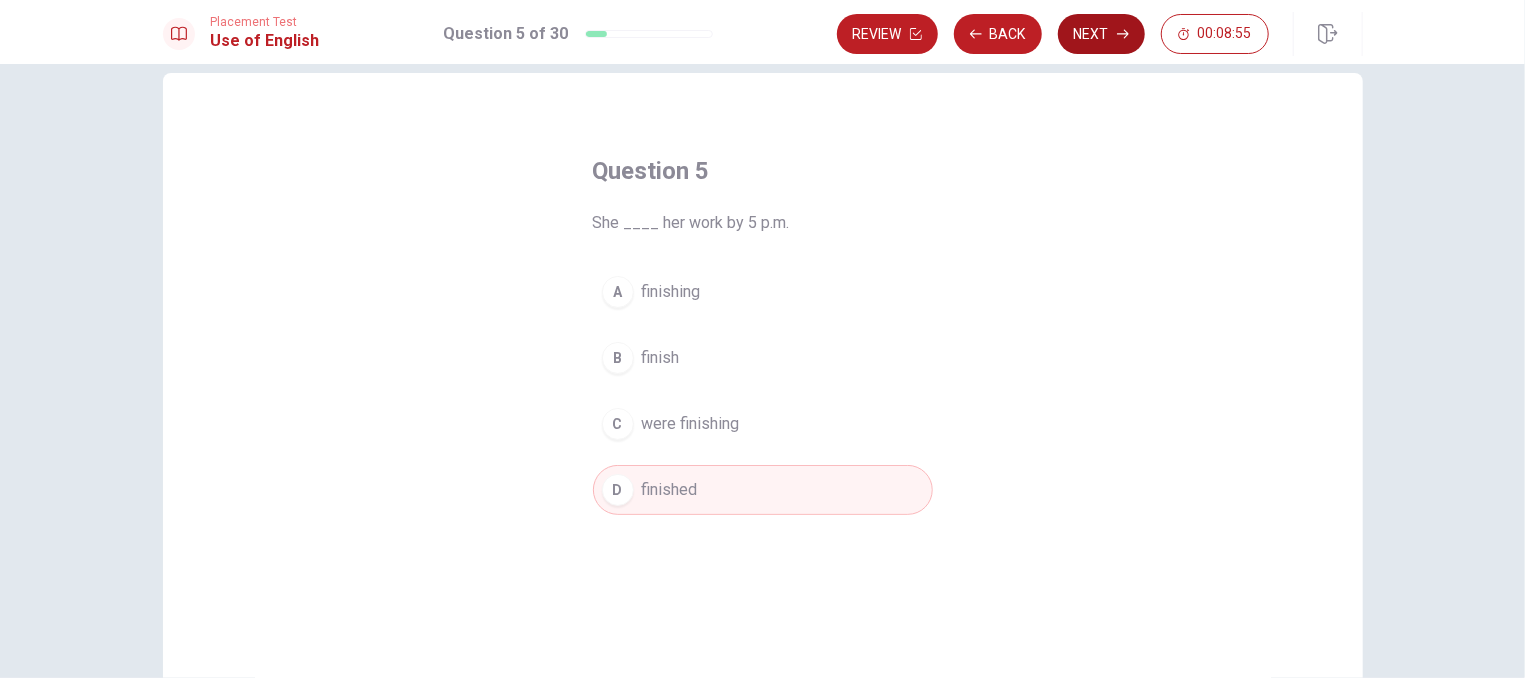 click on "Next" at bounding box center (1101, 34) 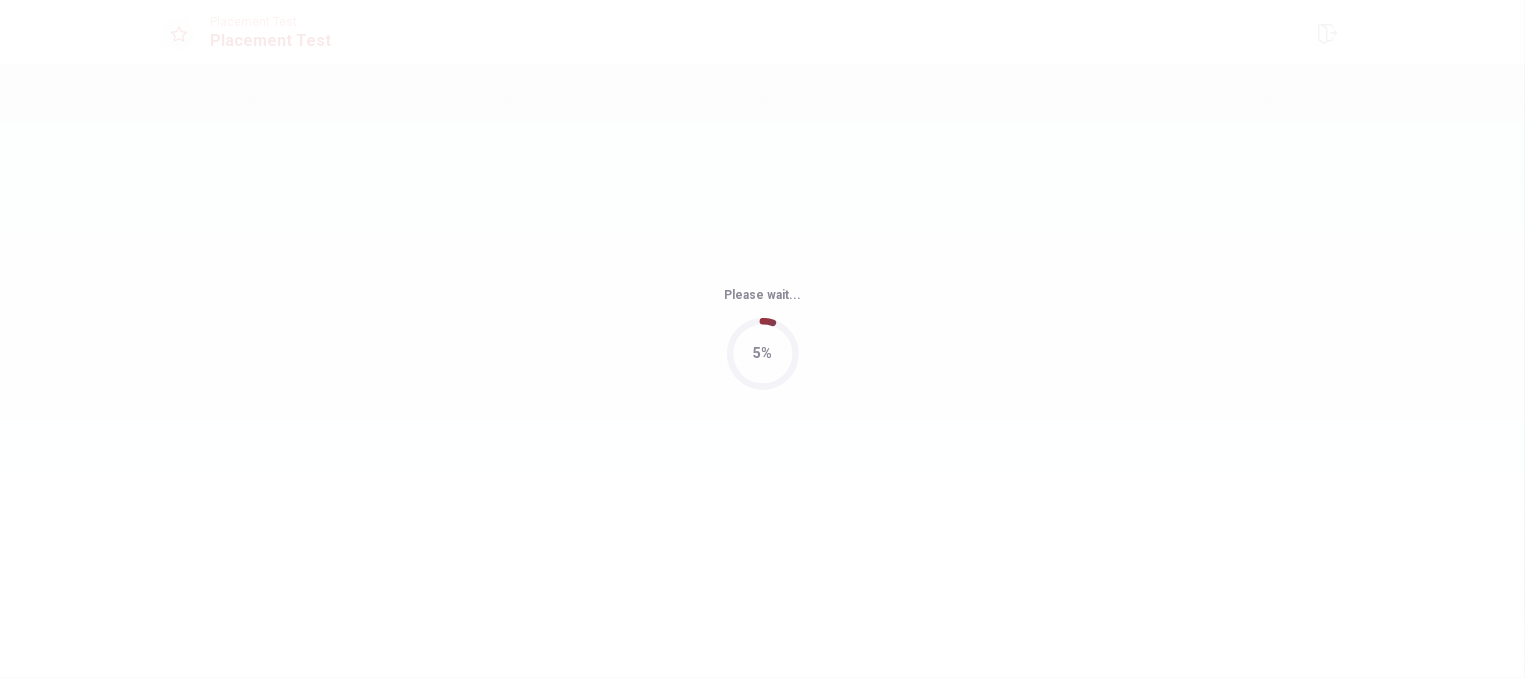 scroll, scrollTop: 0, scrollLeft: 0, axis: both 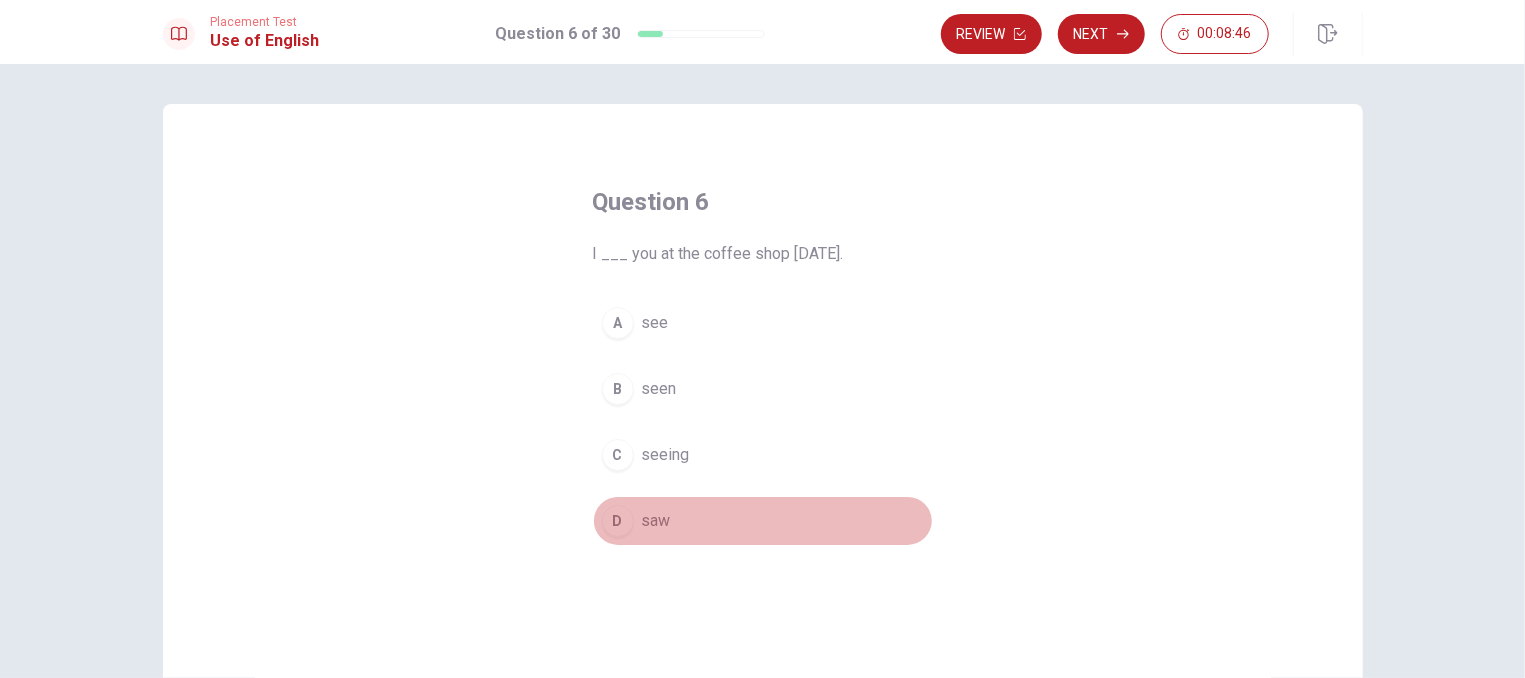 click on "D" at bounding box center (618, 521) 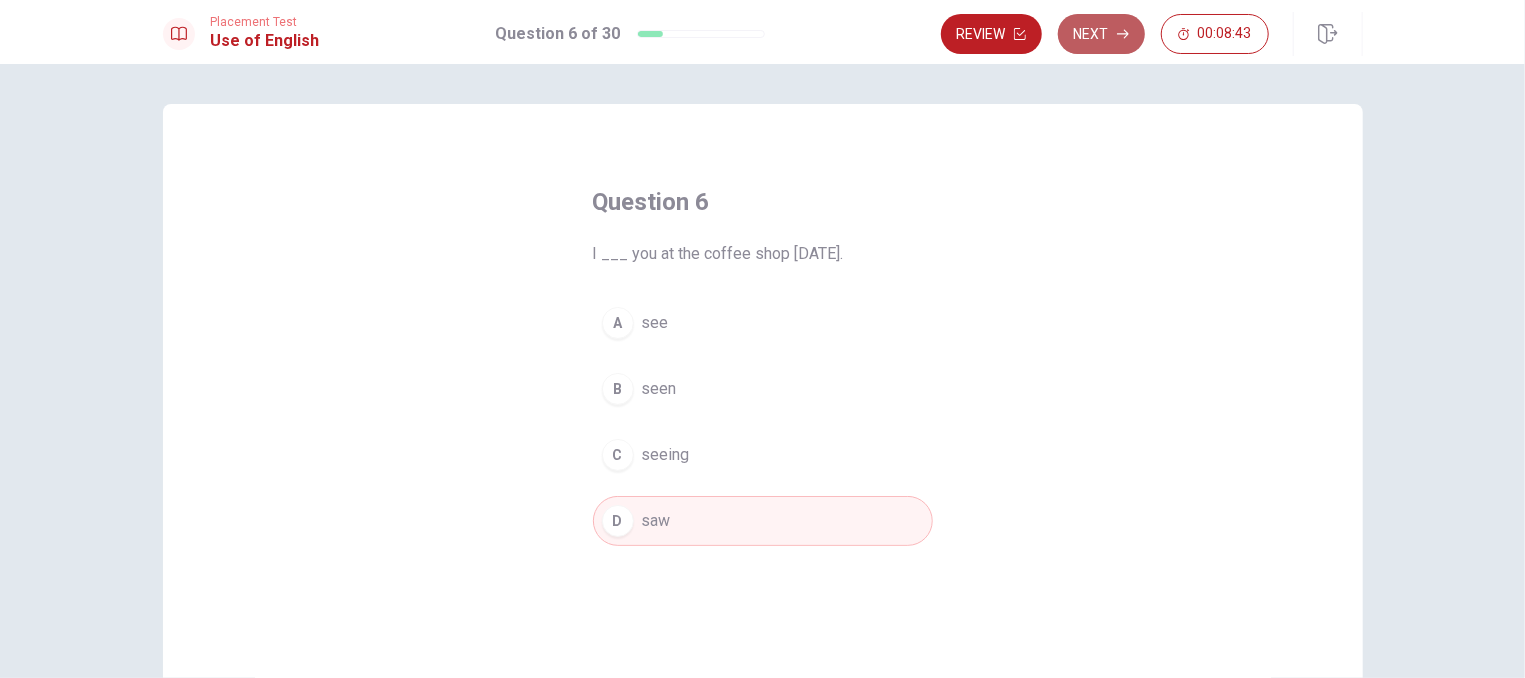 click on "Next" at bounding box center (1101, 34) 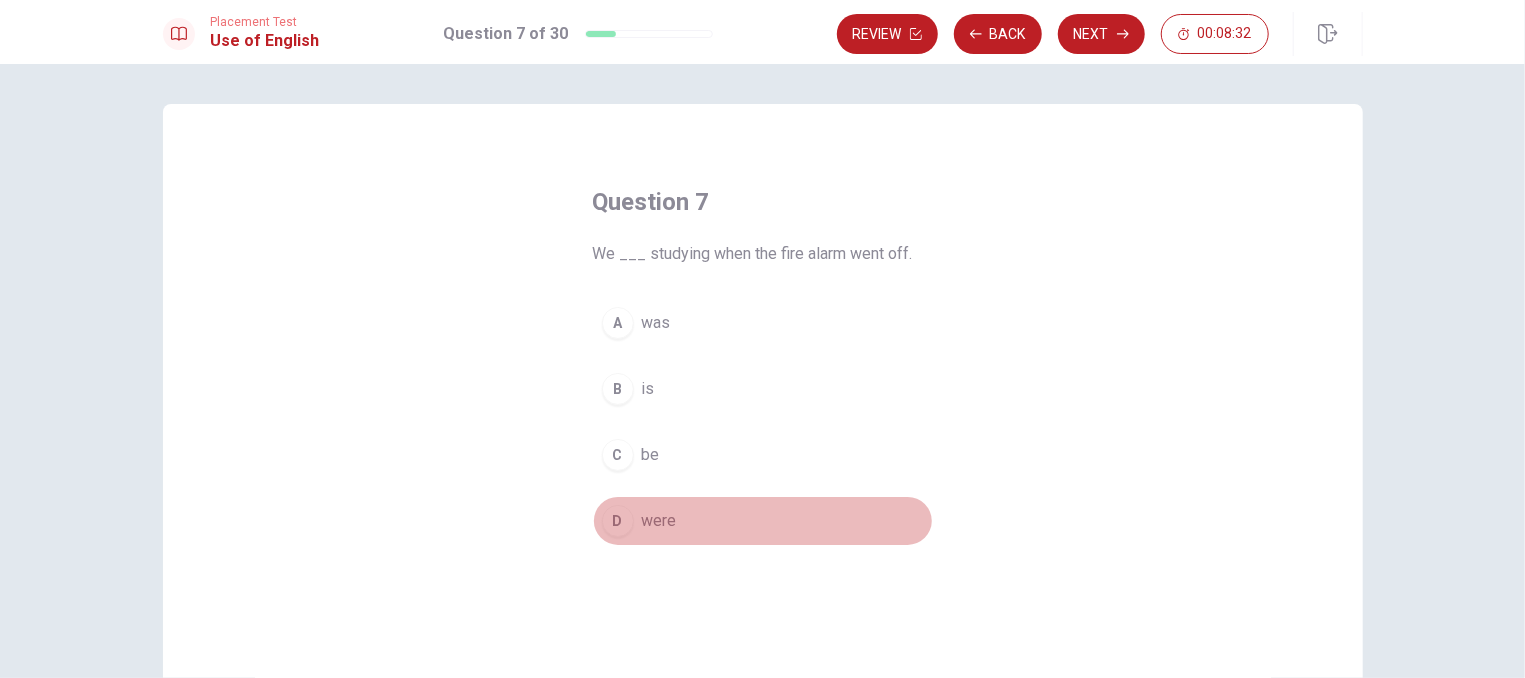 click on "D" at bounding box center (618, 521) 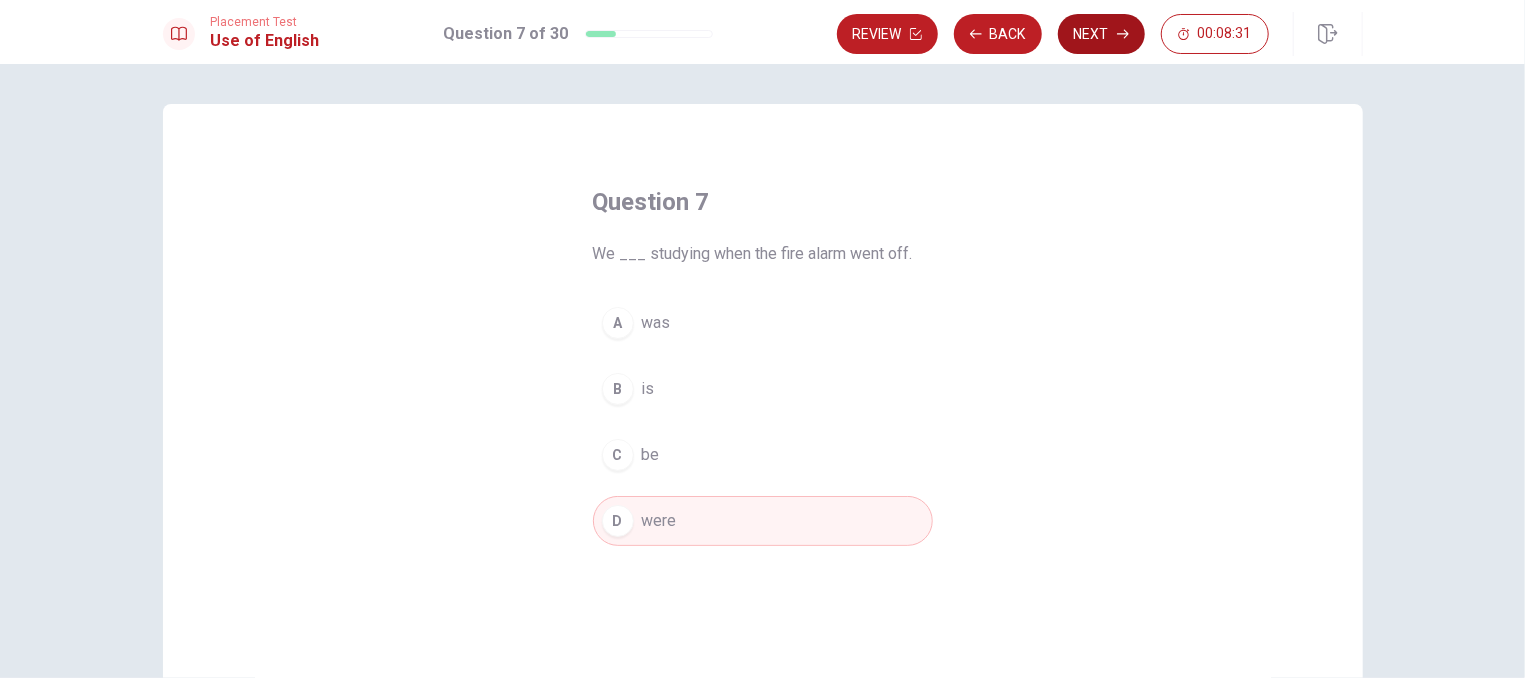 click on "Next" at bounding box center (1101, 34) 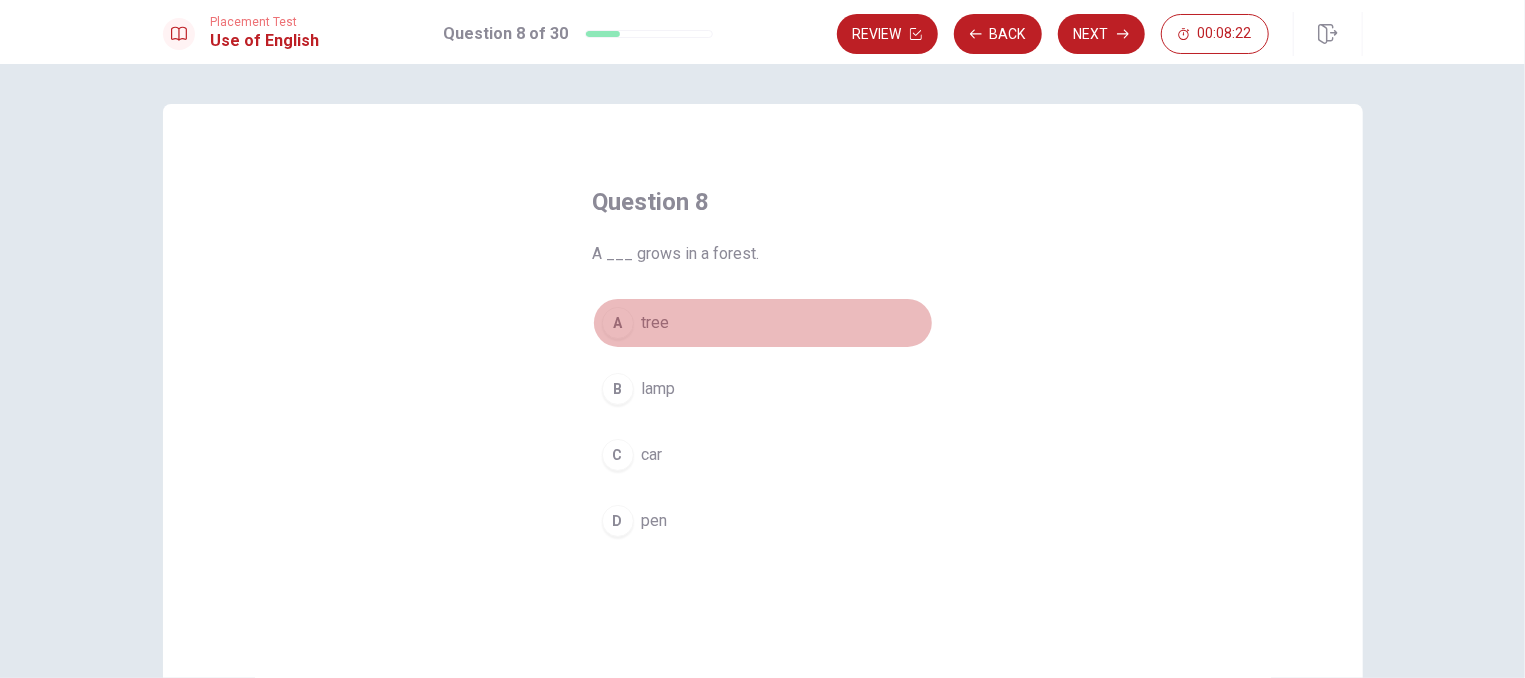 click on "A" at bounding box center [618, 323] 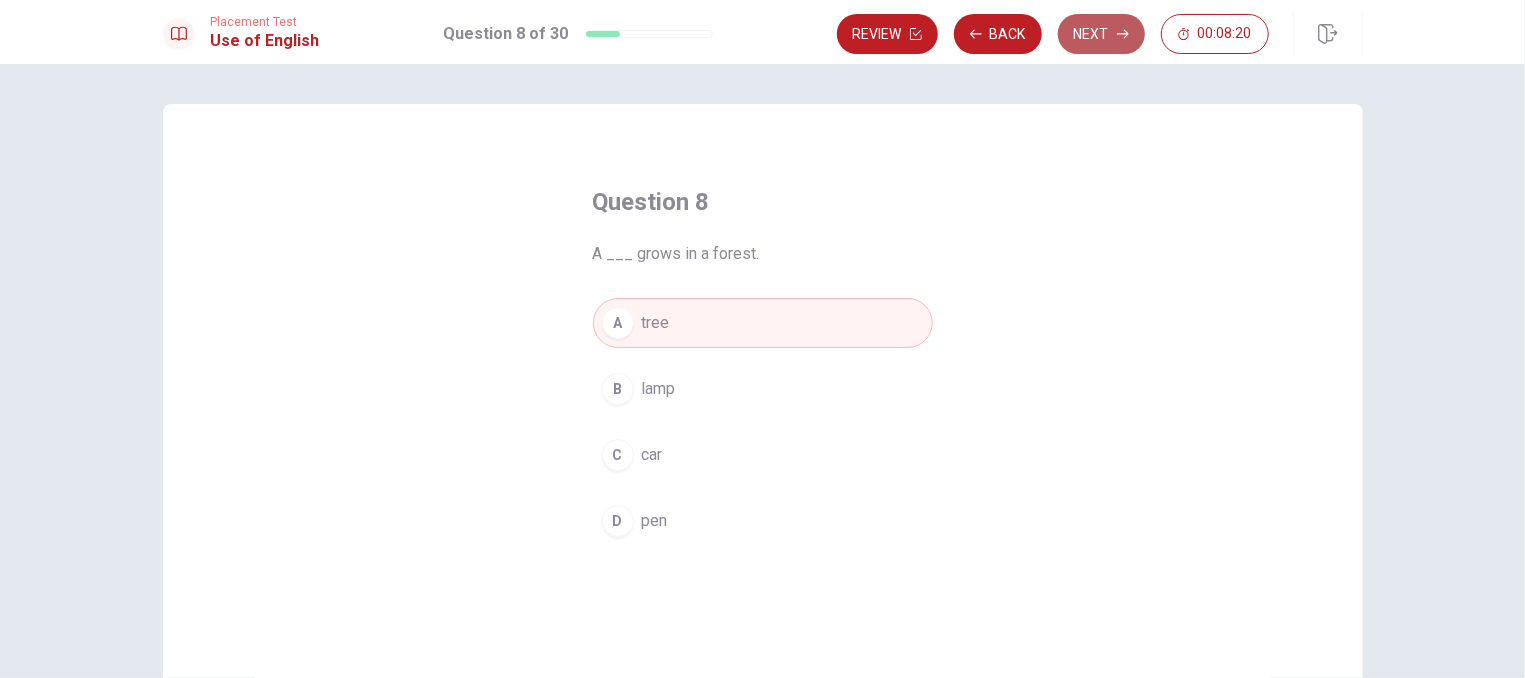 click on "Next" at bounding box center [1101, 34] 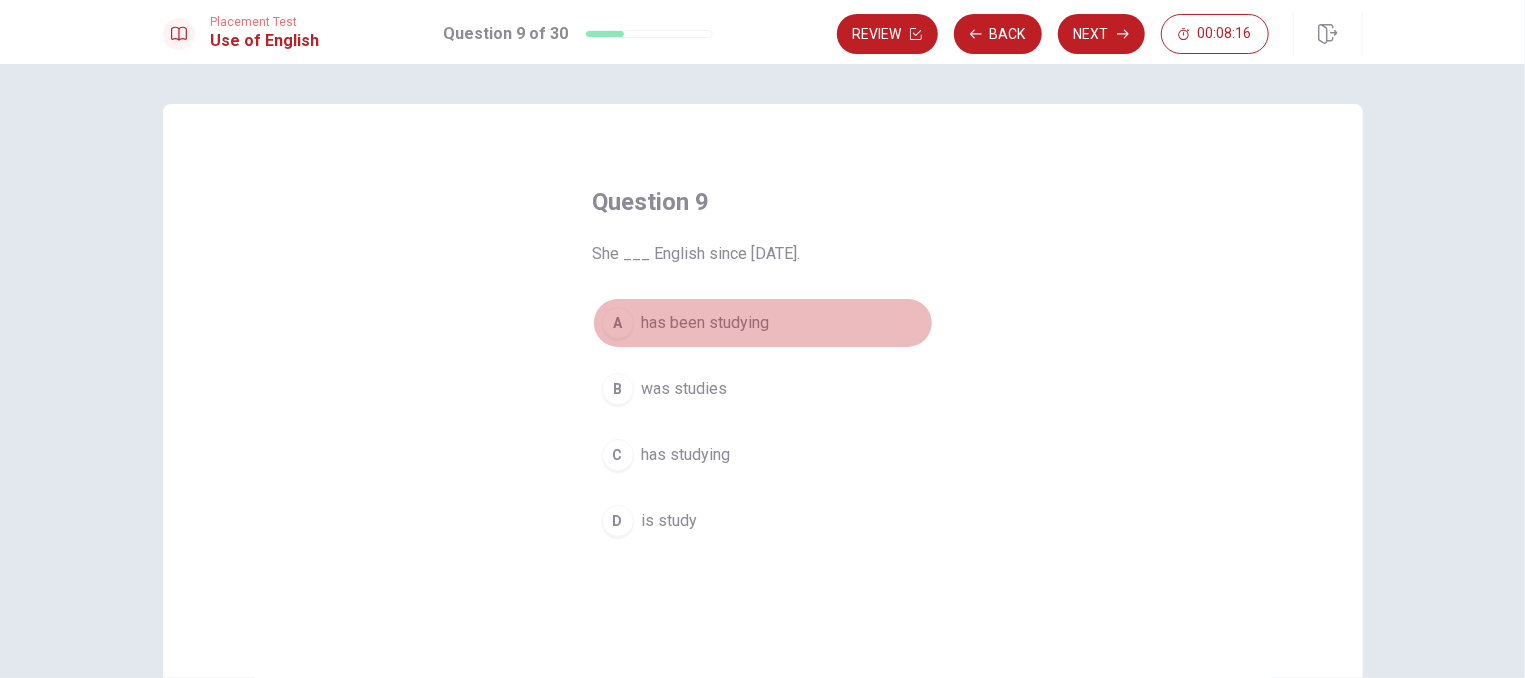 click on "A" at bounding box center [618, 323] 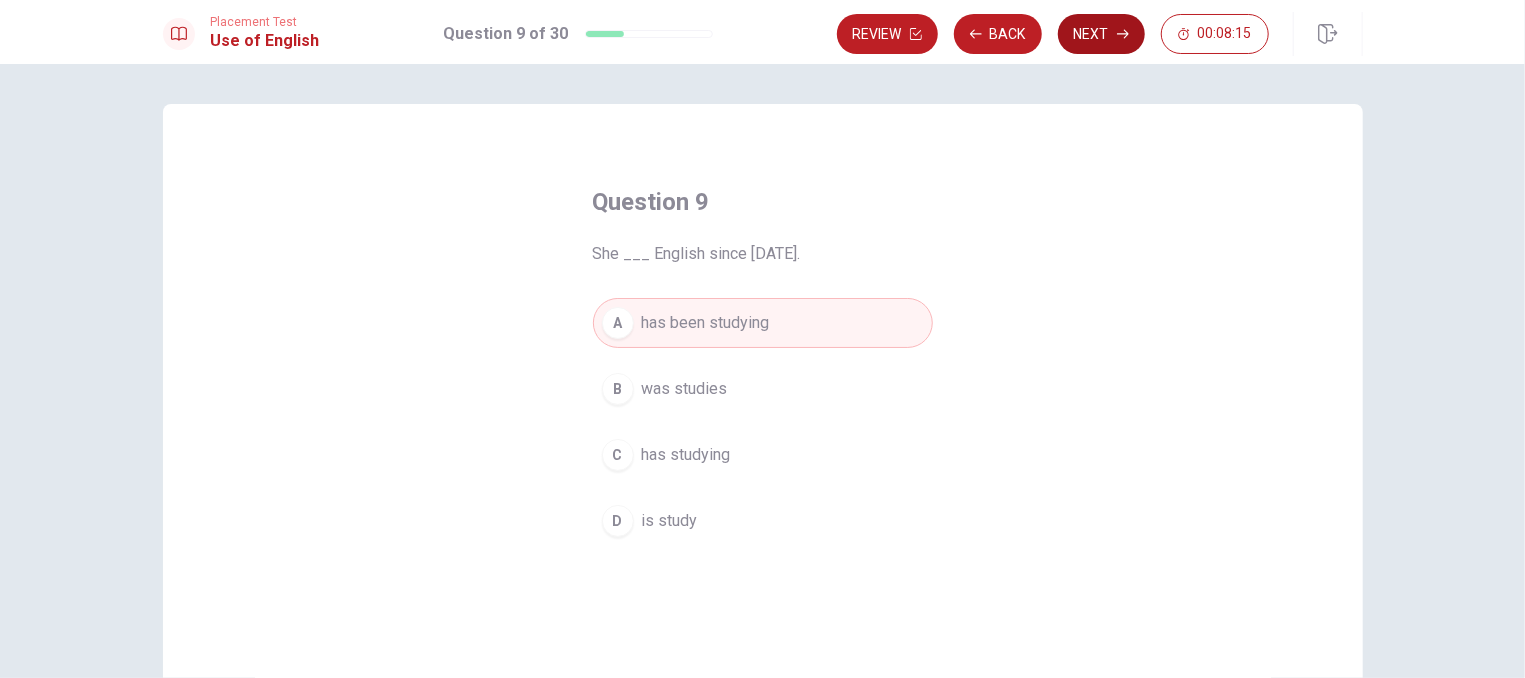 click on "Next" at bounding box center (1101, 34) 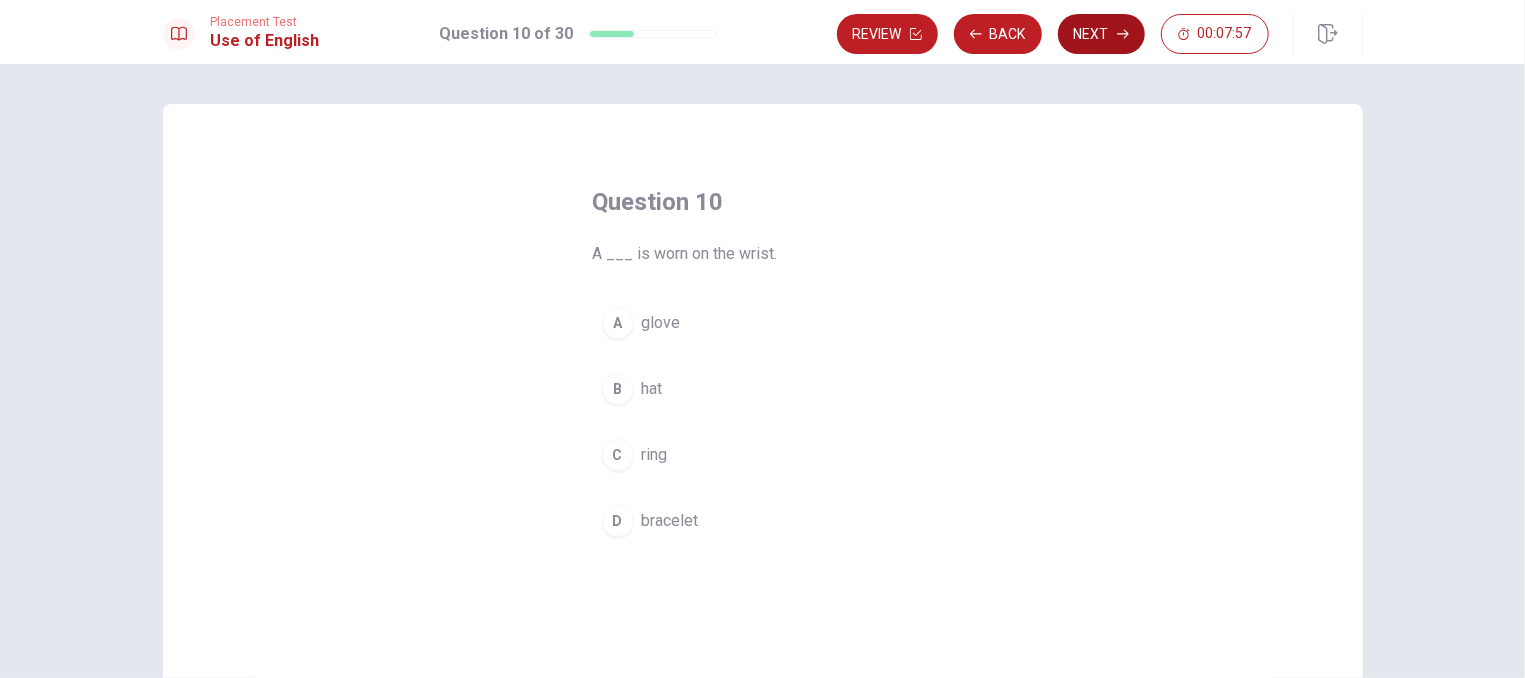 click on "Next" at bounding box center [1101, 34] 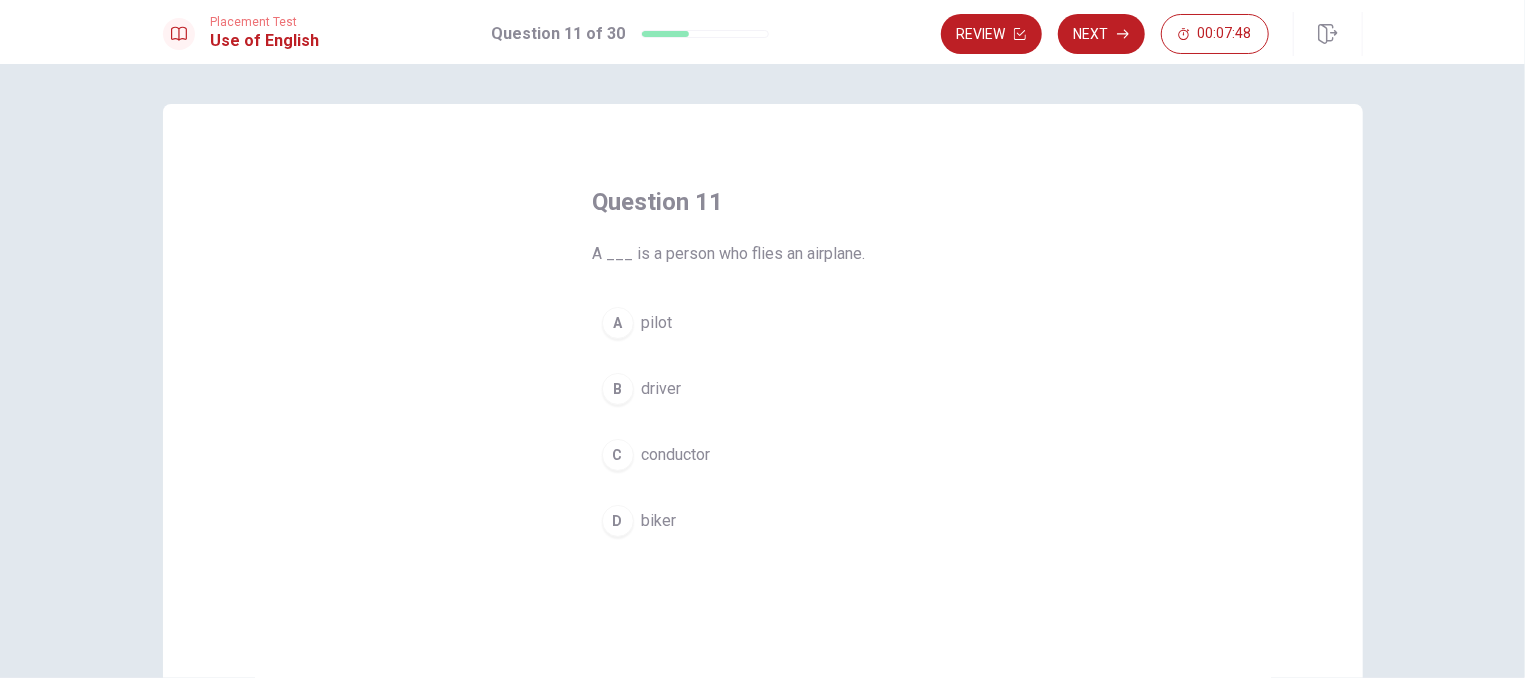 click on "A" at bounding box center (618, 323) 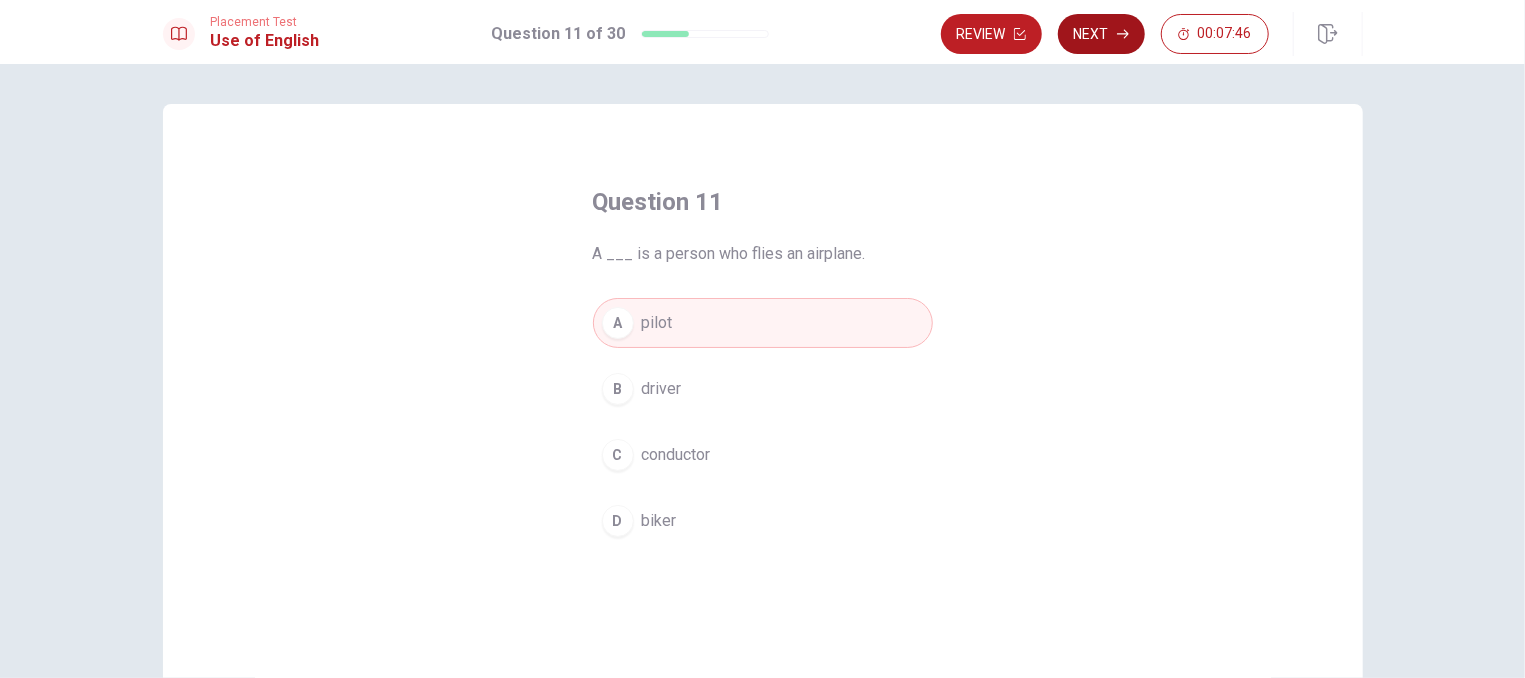 click 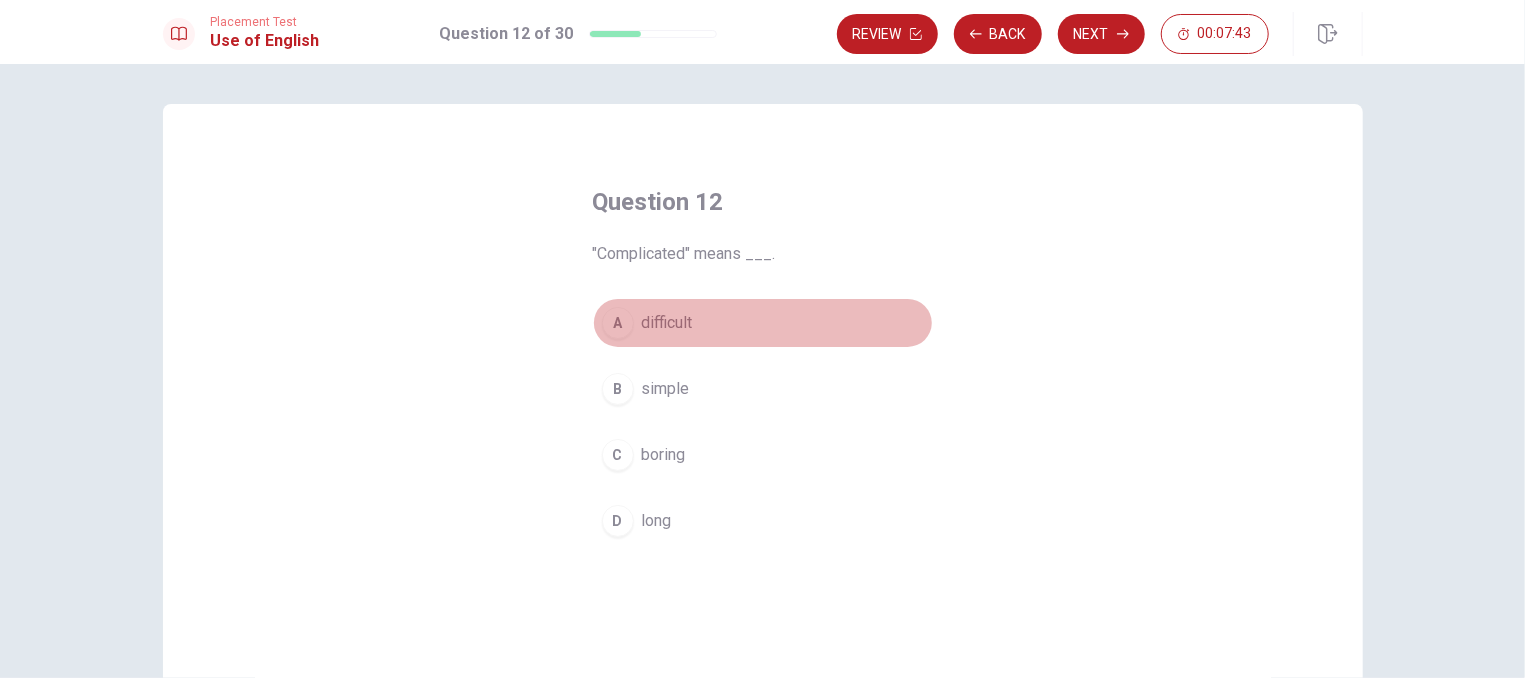 click on "A" at bounding box center [618, 323] 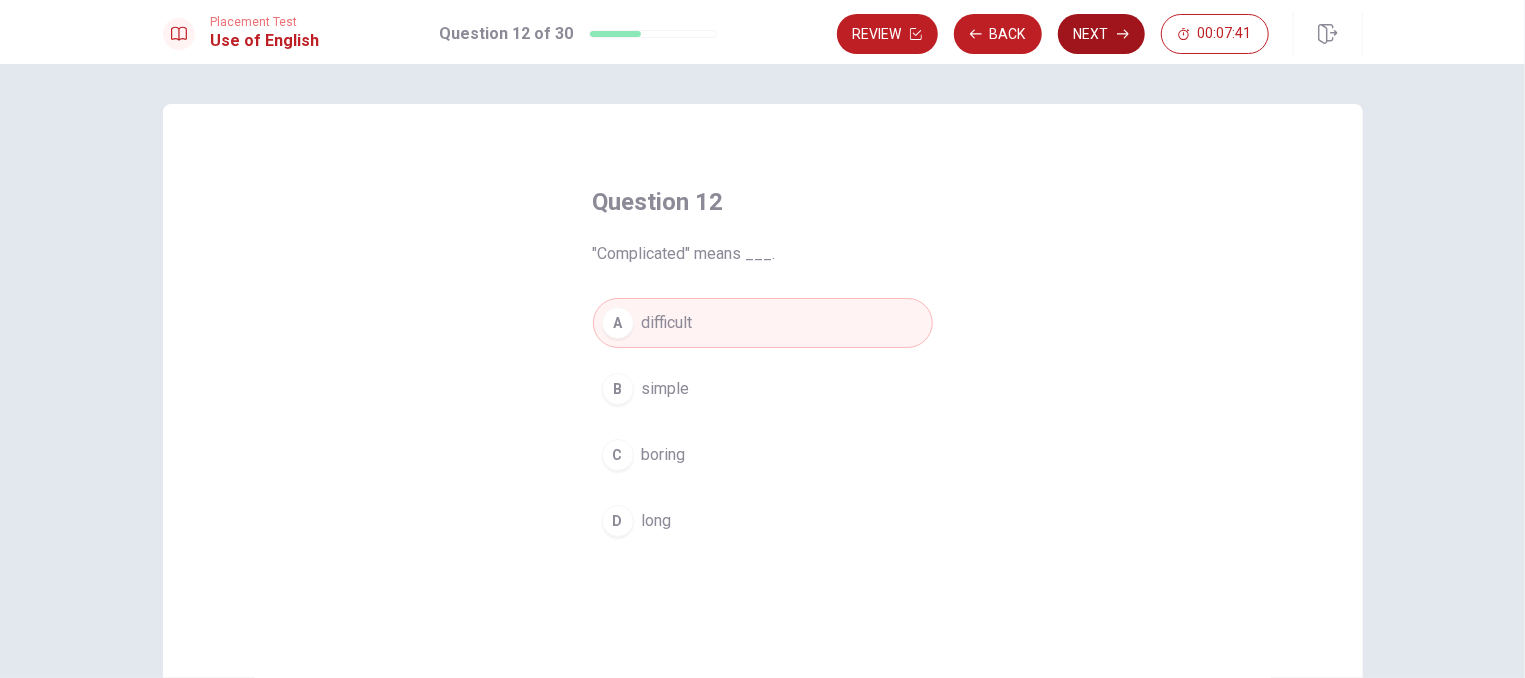 click on "Next" at bounding box center (1101, 34) 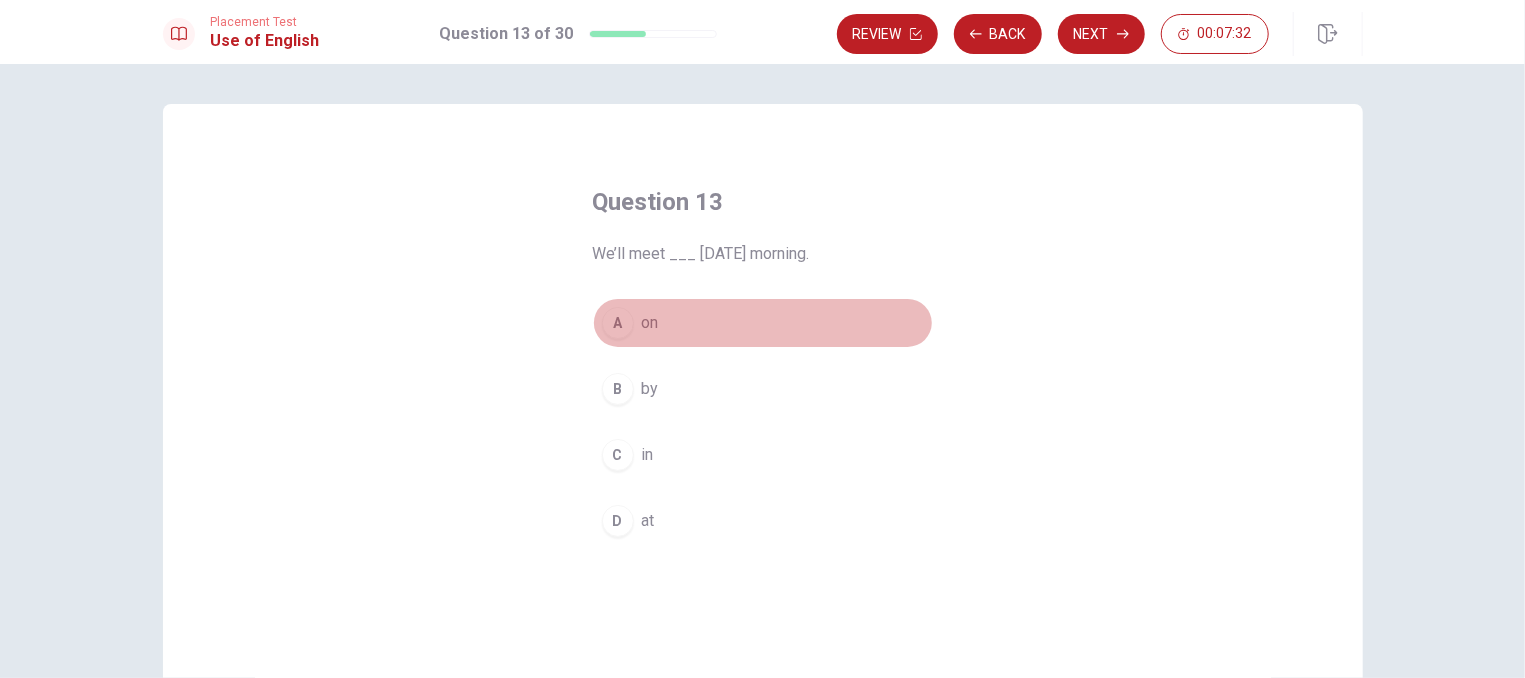 click on "A" at bounding box center [618, 323] 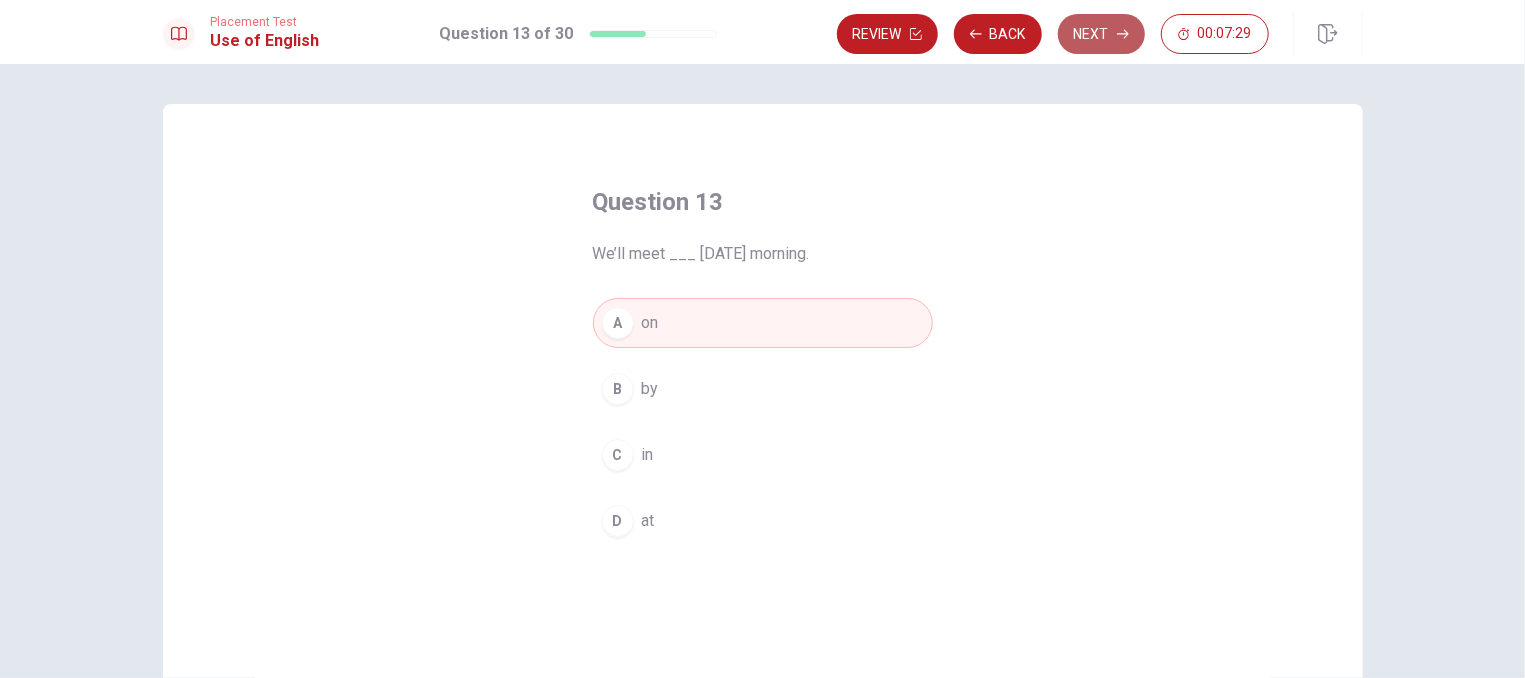 click on "Next" at bounding box center (1101, 34) 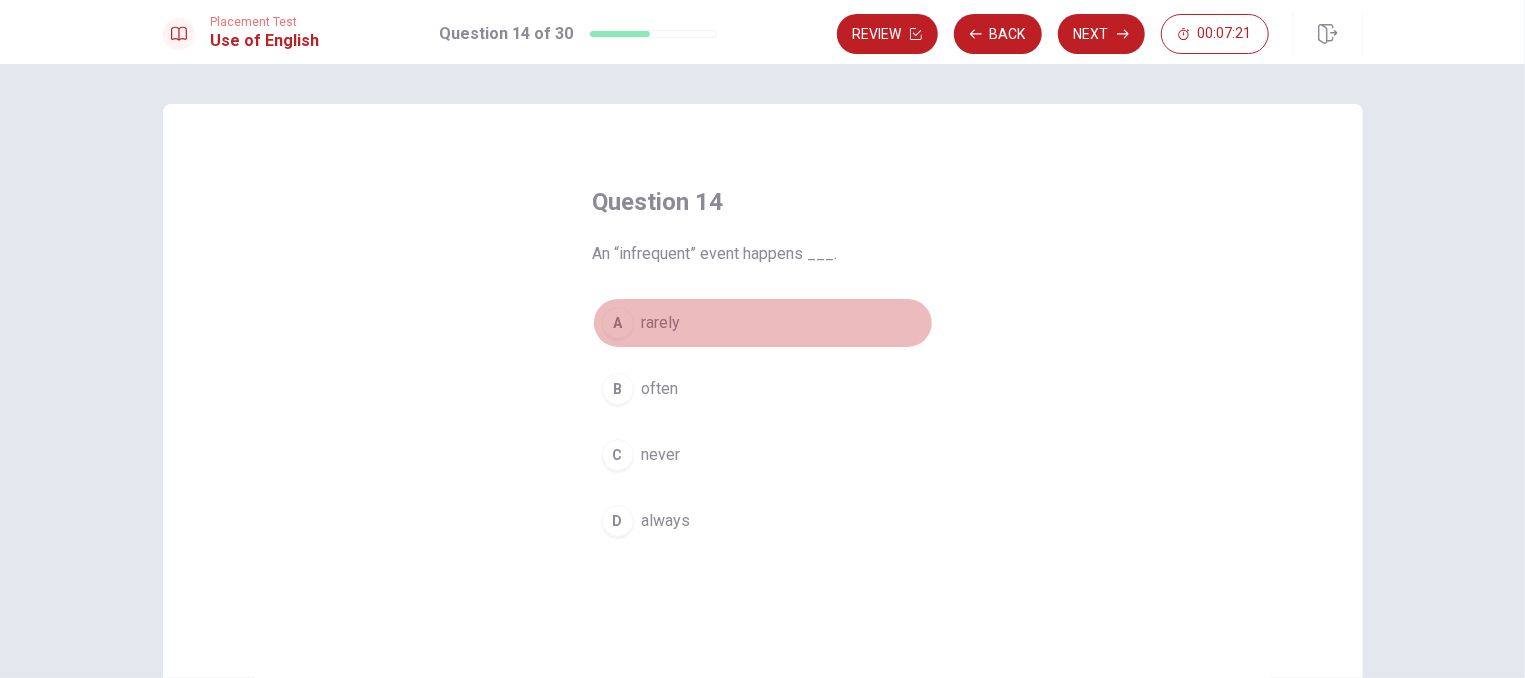 click on "A" at bounding box center [618, 323] 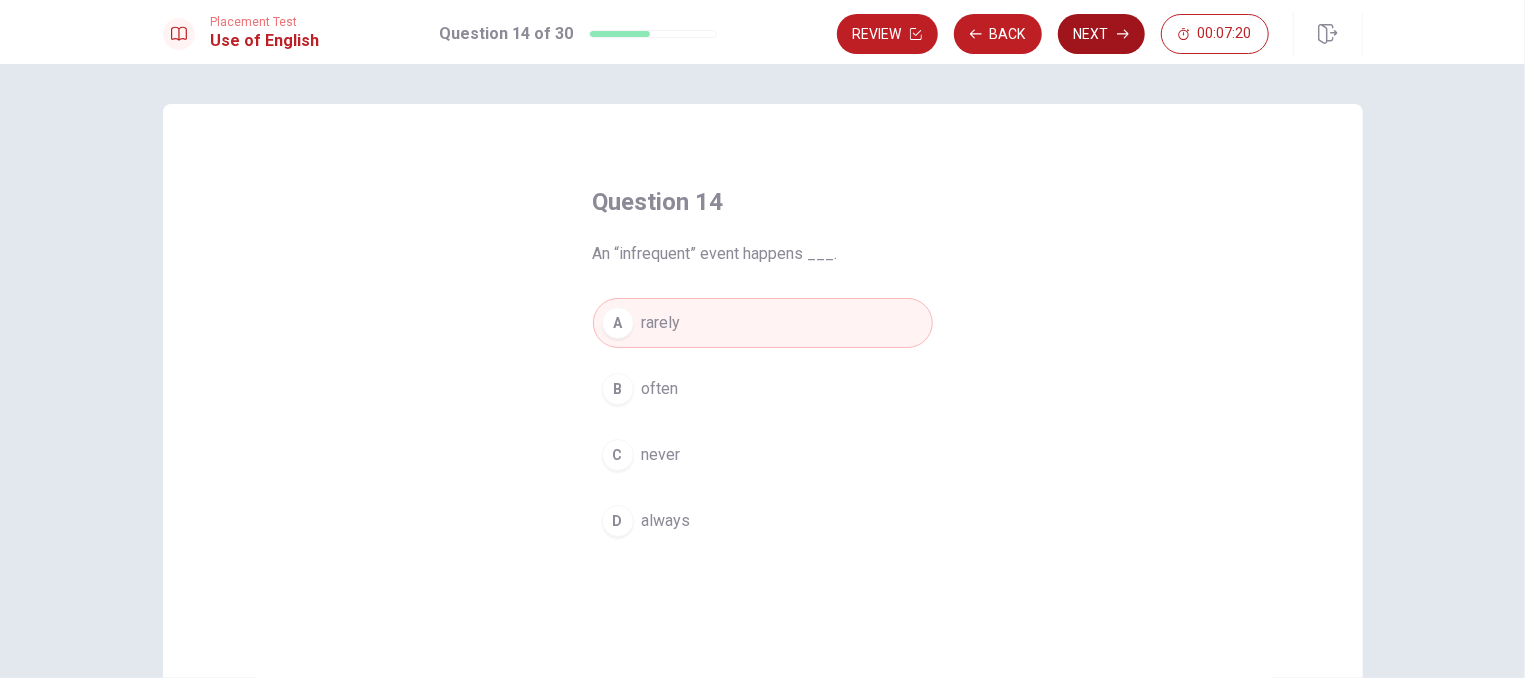 click on "Next" at bounding box center [1101, 34] 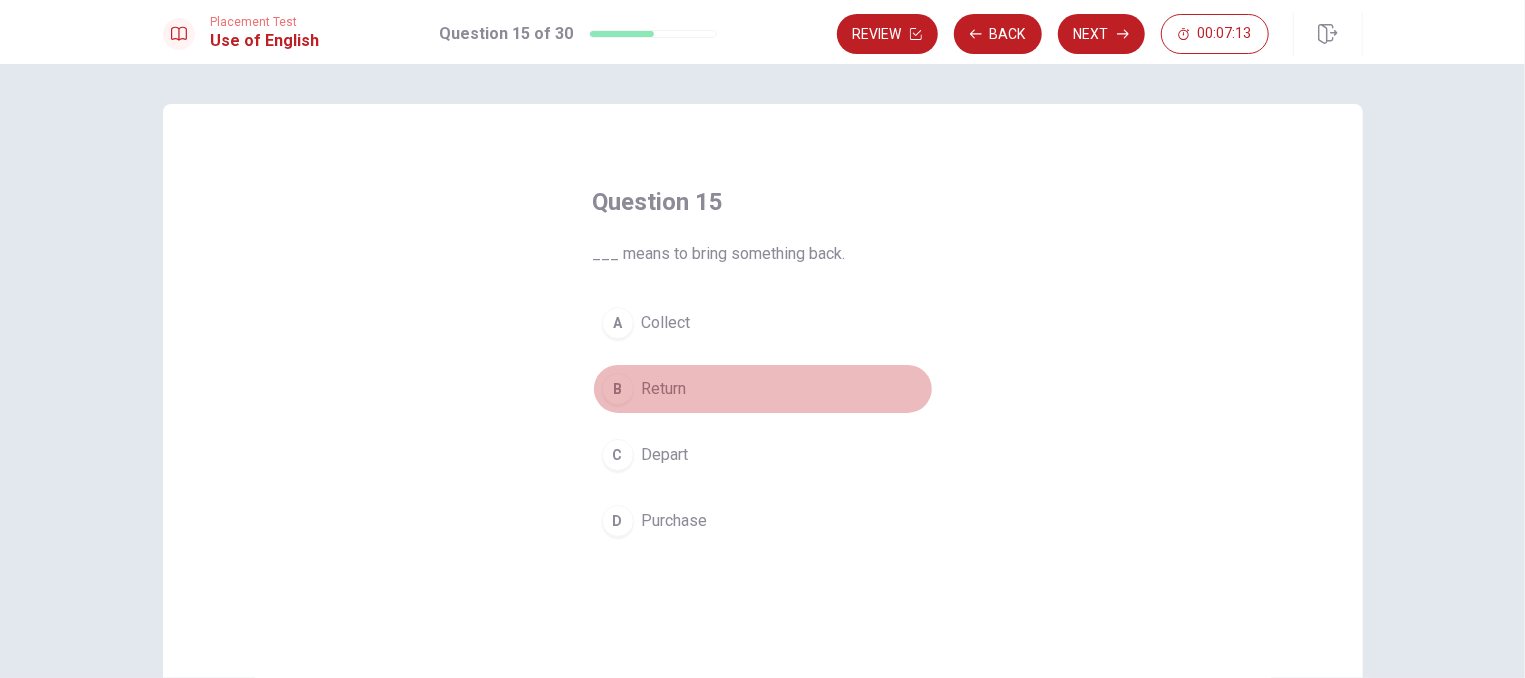 click on "B Return" at bounding box center [763, 389] 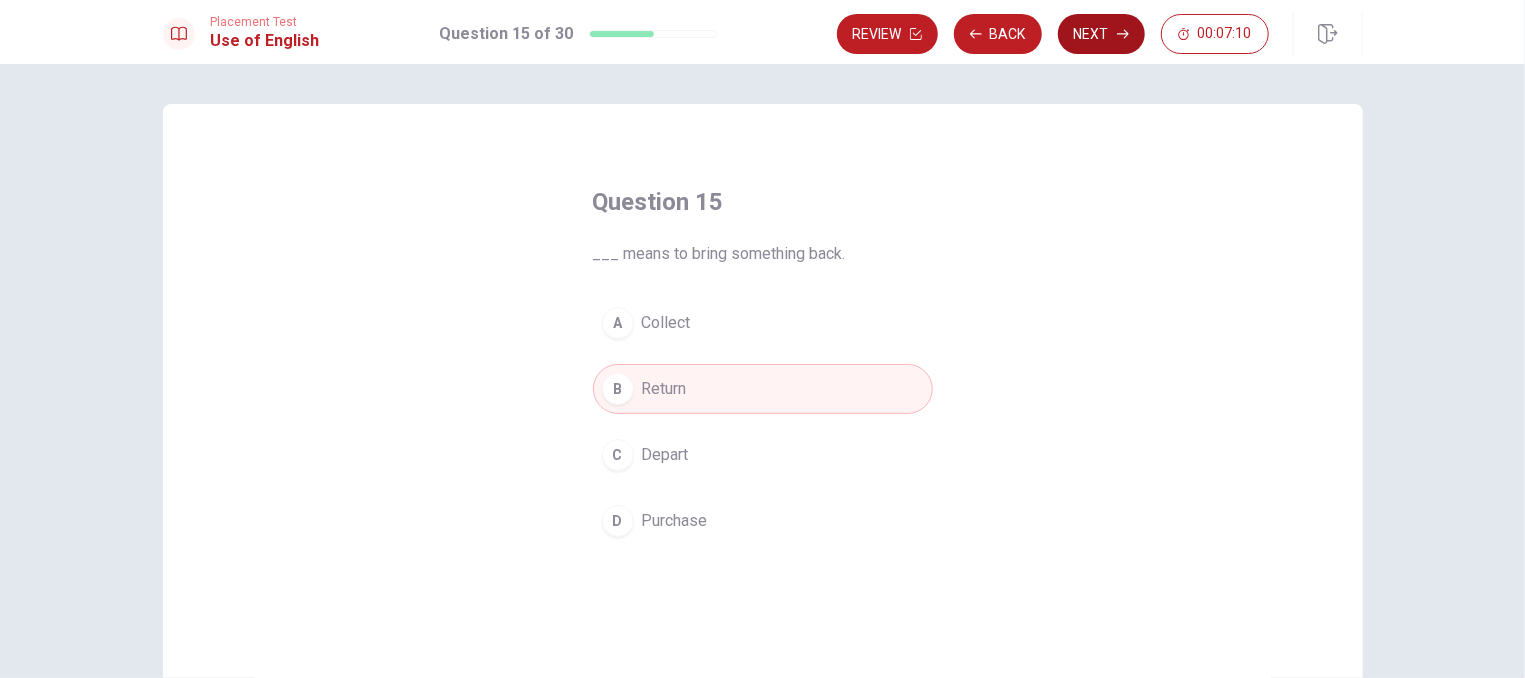 click on "Next" at bounding box center [1101, 34] 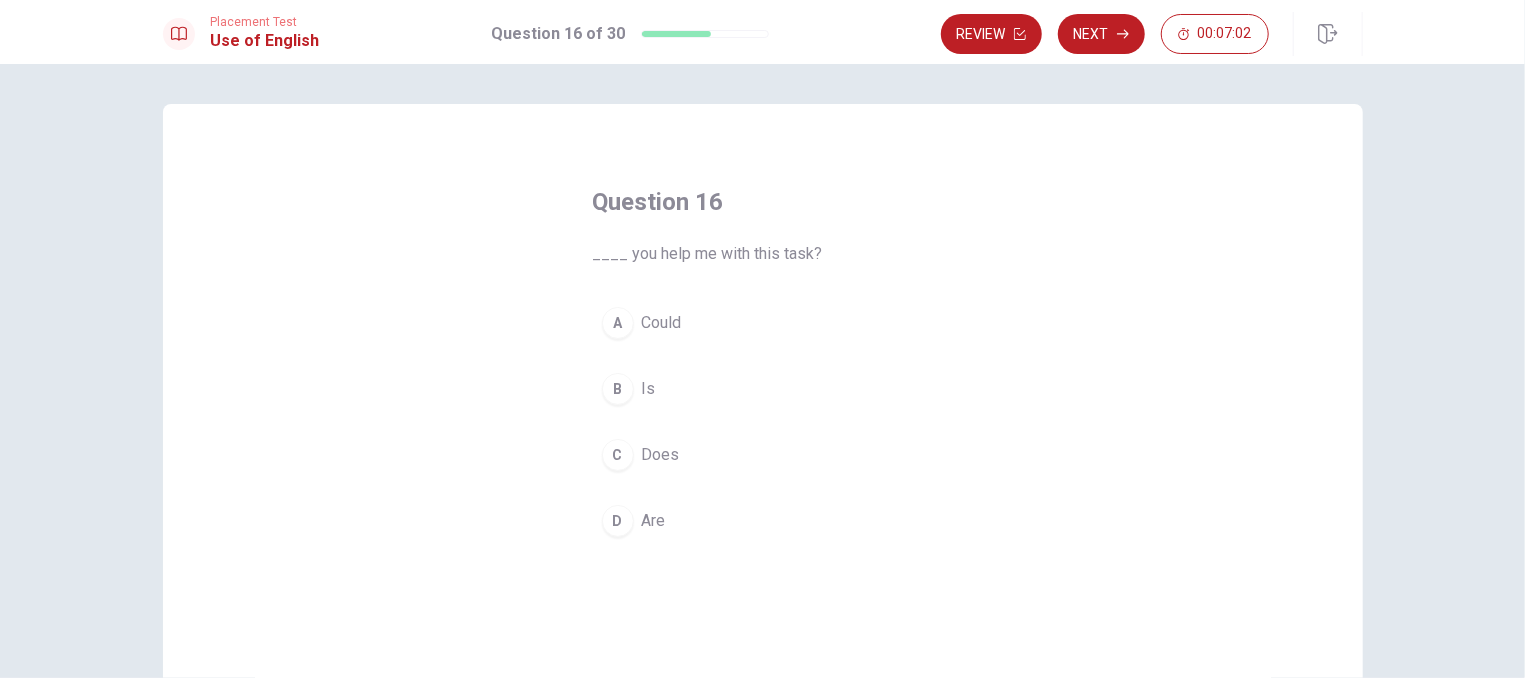 click on "A" at bounding box center (618, 323) 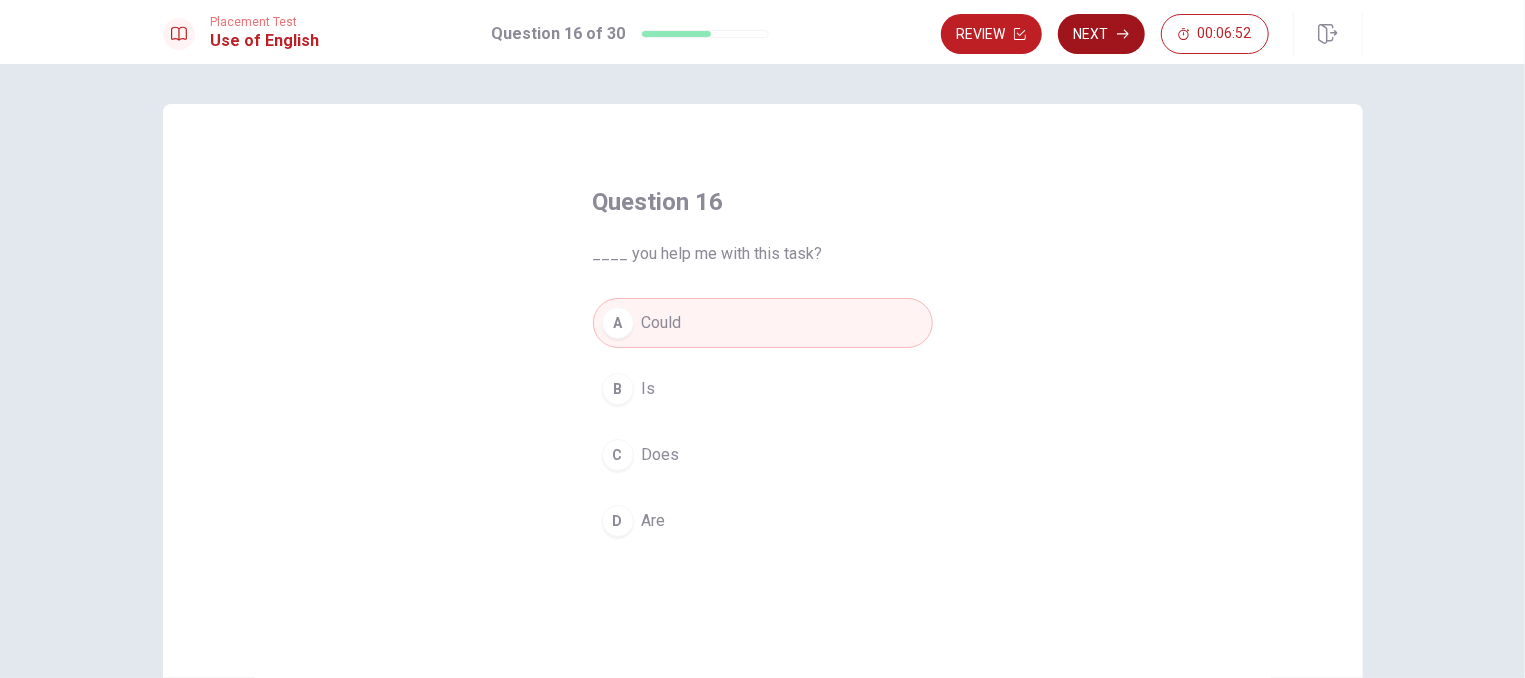 click on "Next" at bounding box center (1101, 34) 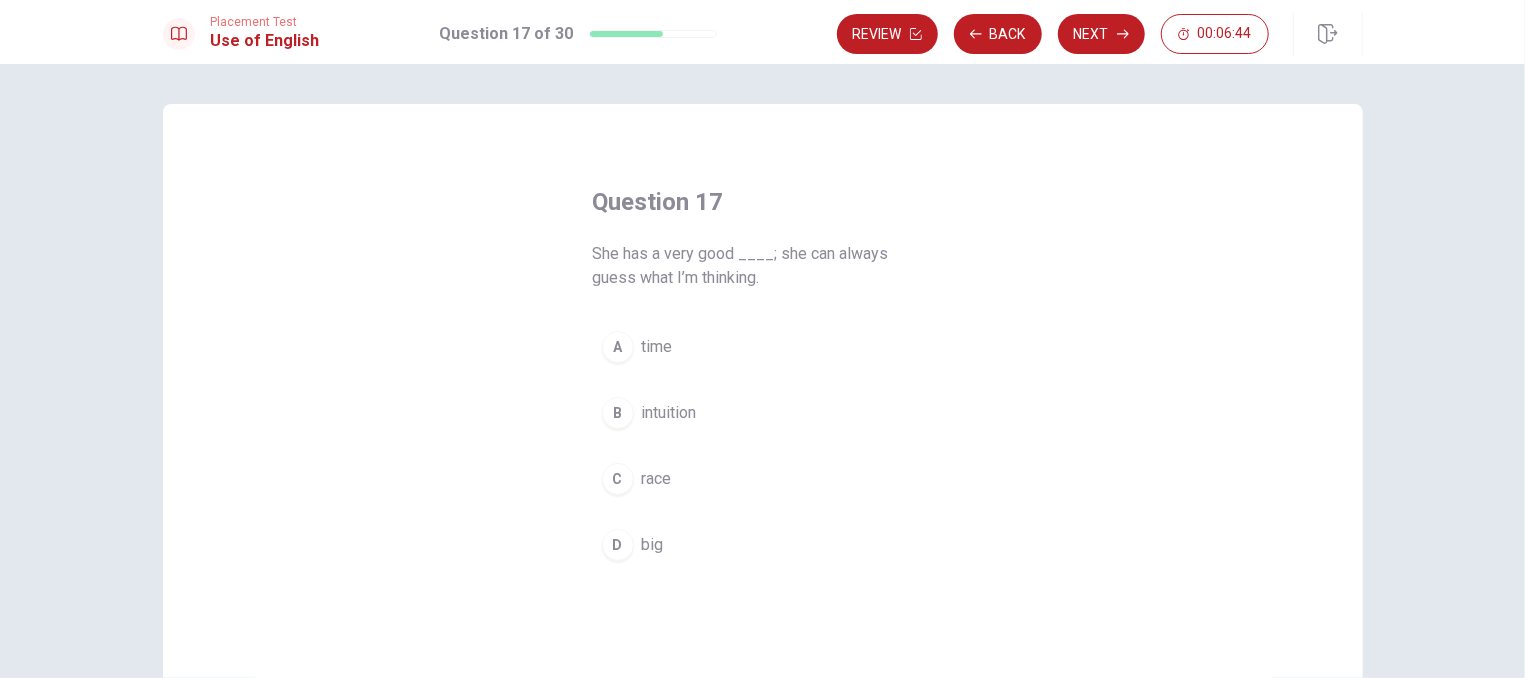click on "B" at bounding box center (618, 413) 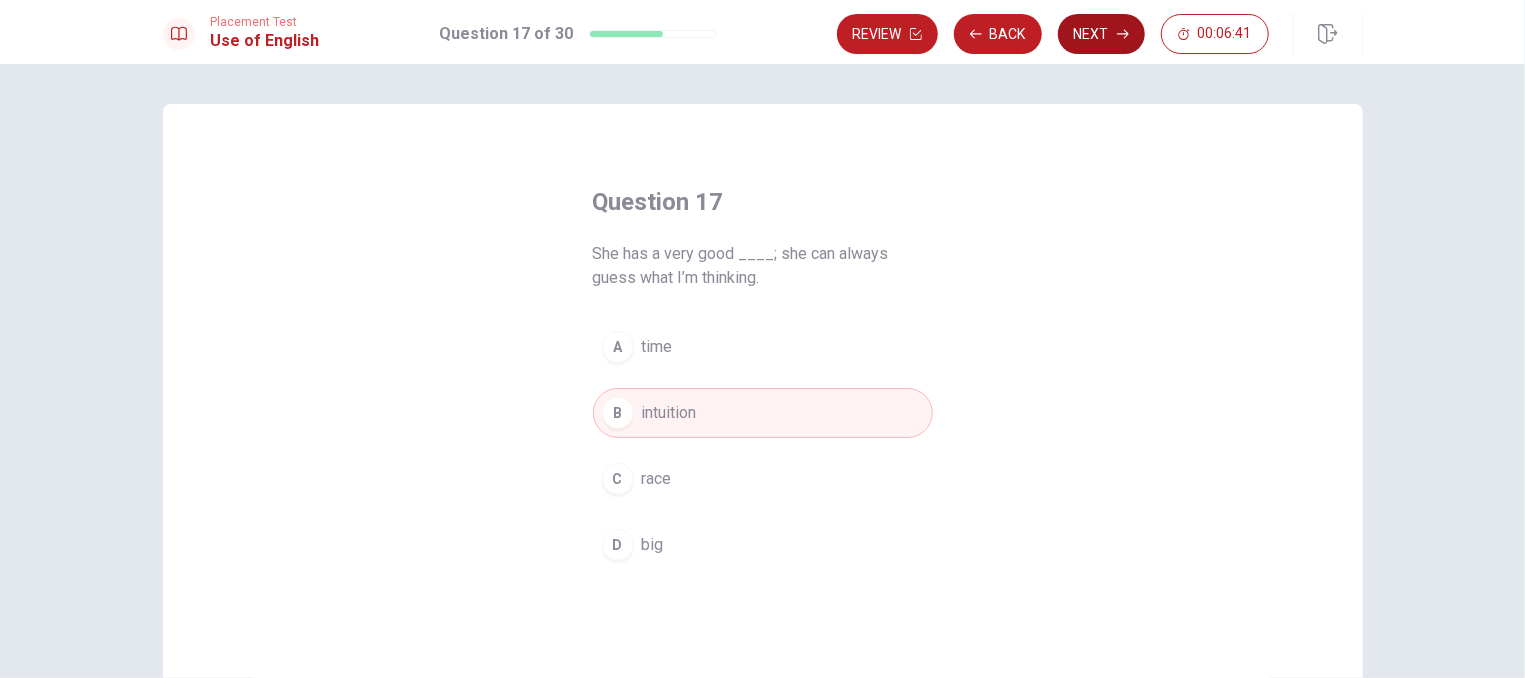 click 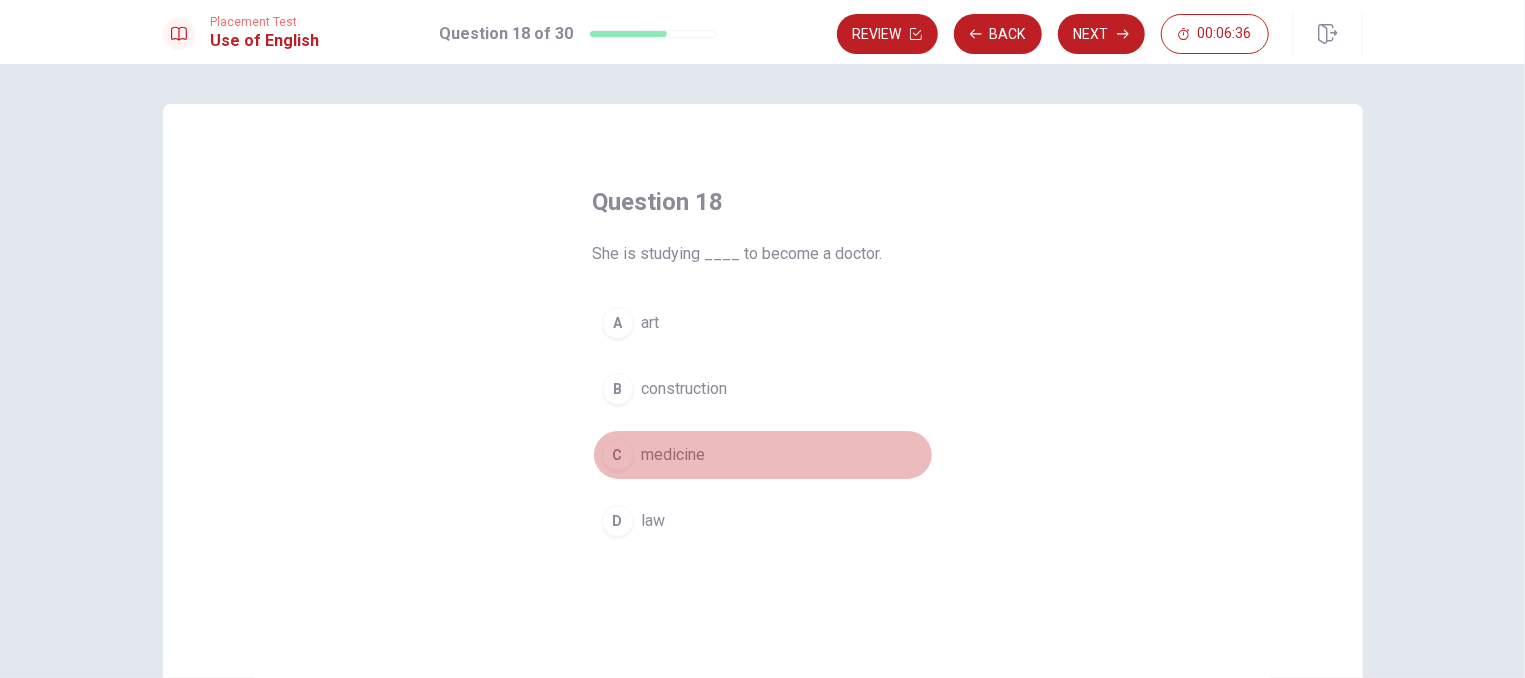 click on "C" at bounding box center [618, 455] 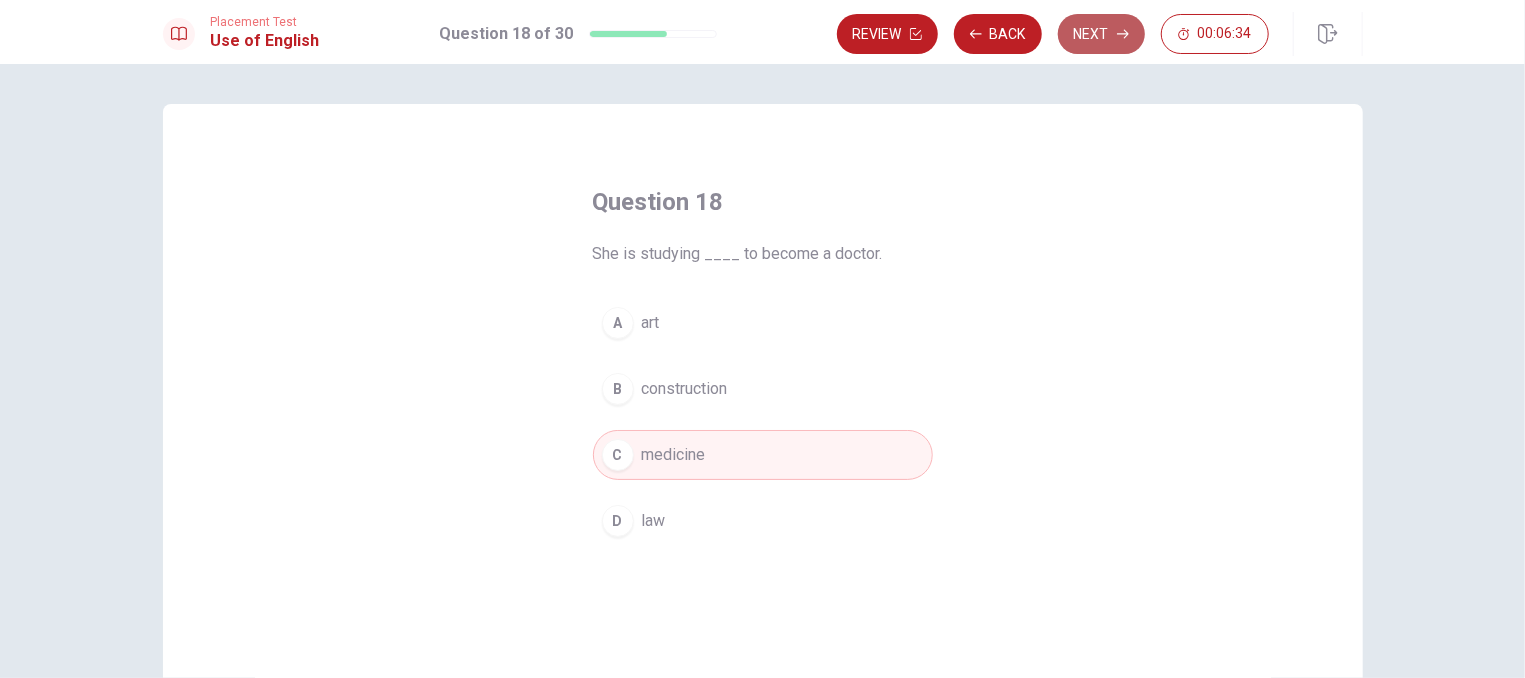 click on "Next" at bounding box center (1101, 34) 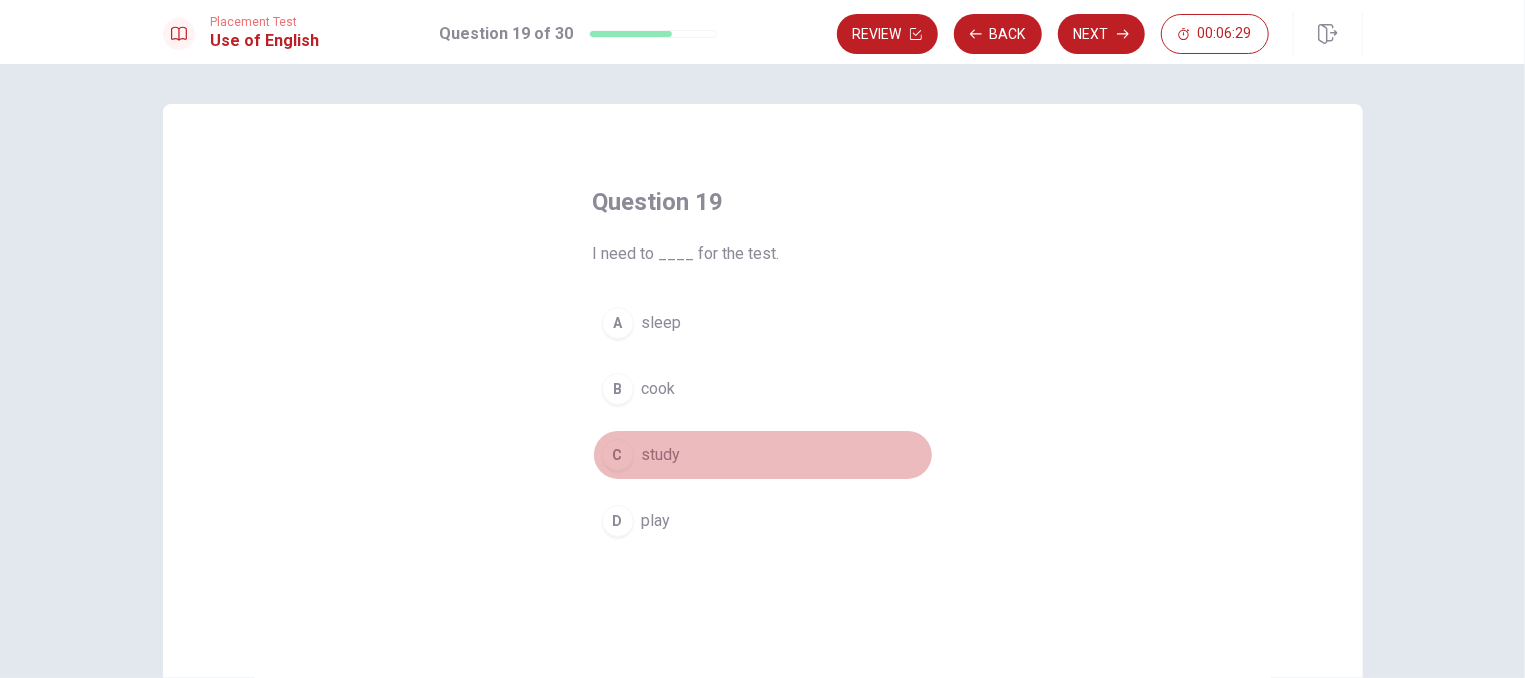 click on "C" at bounding box center [618, 455] 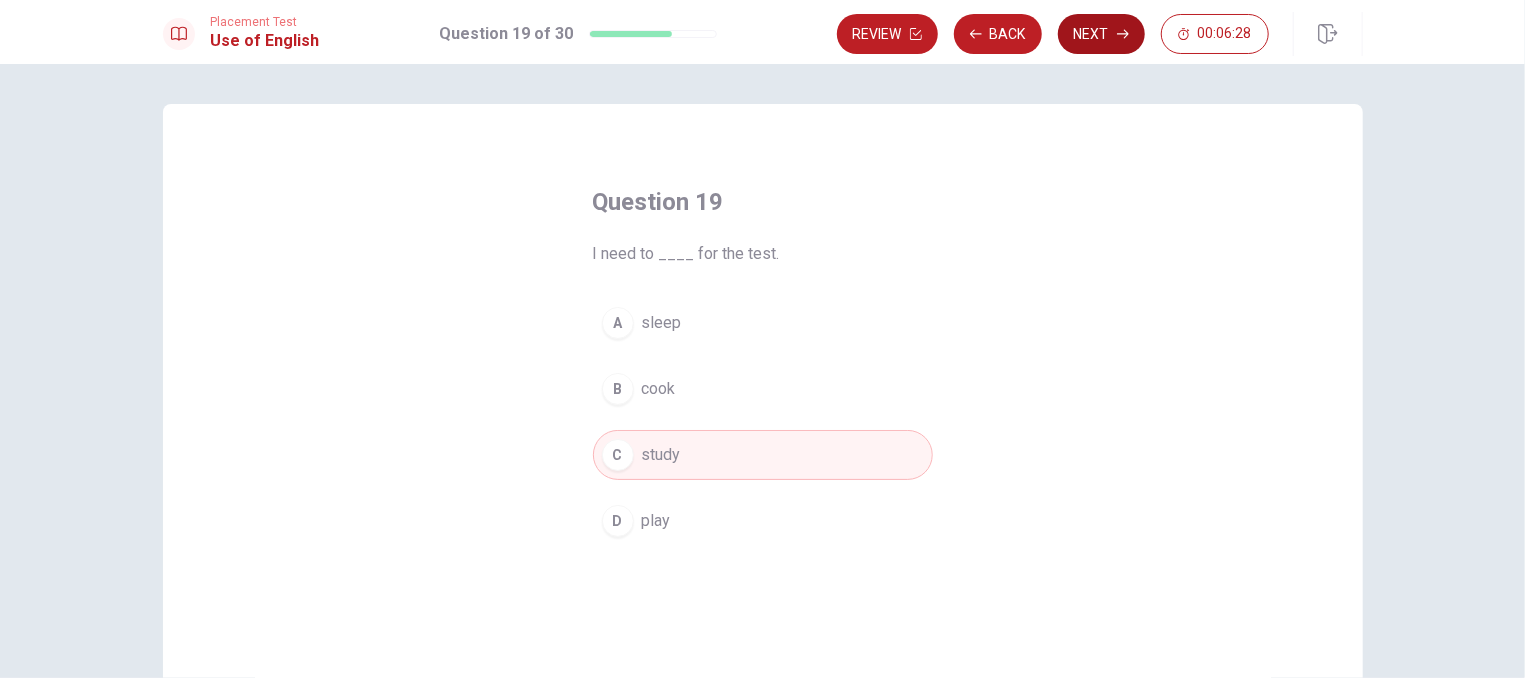 click 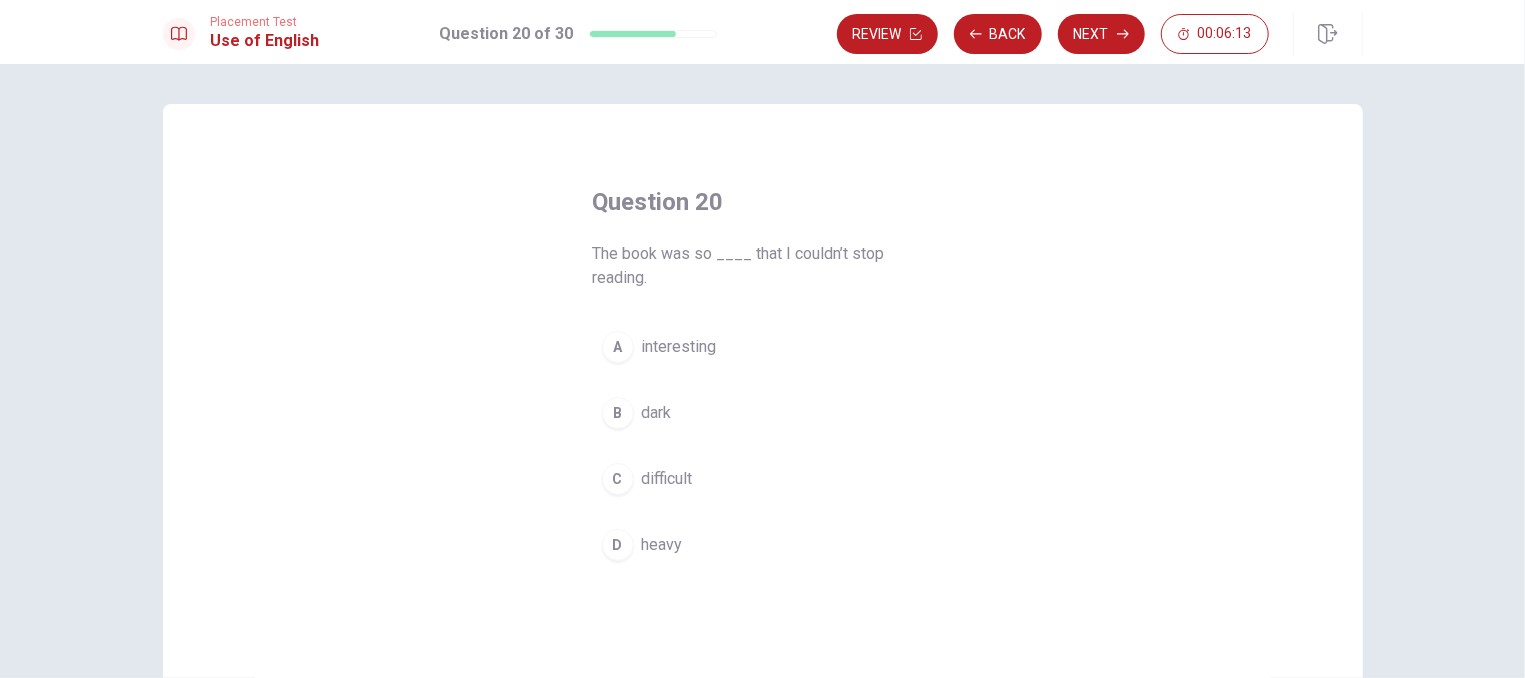 click on "A interesting" at bounding box center (763, 347) 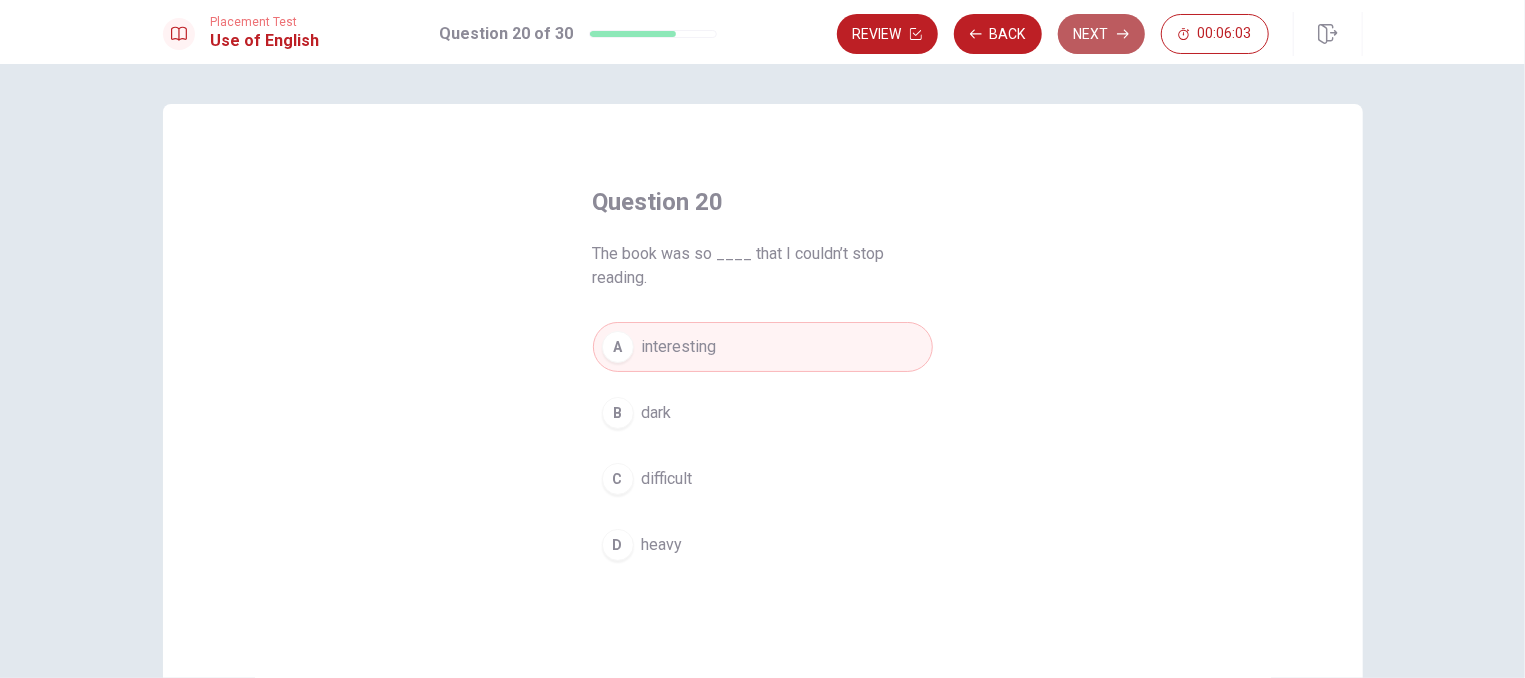 click on "Next" at bounding box center [1101, 34] 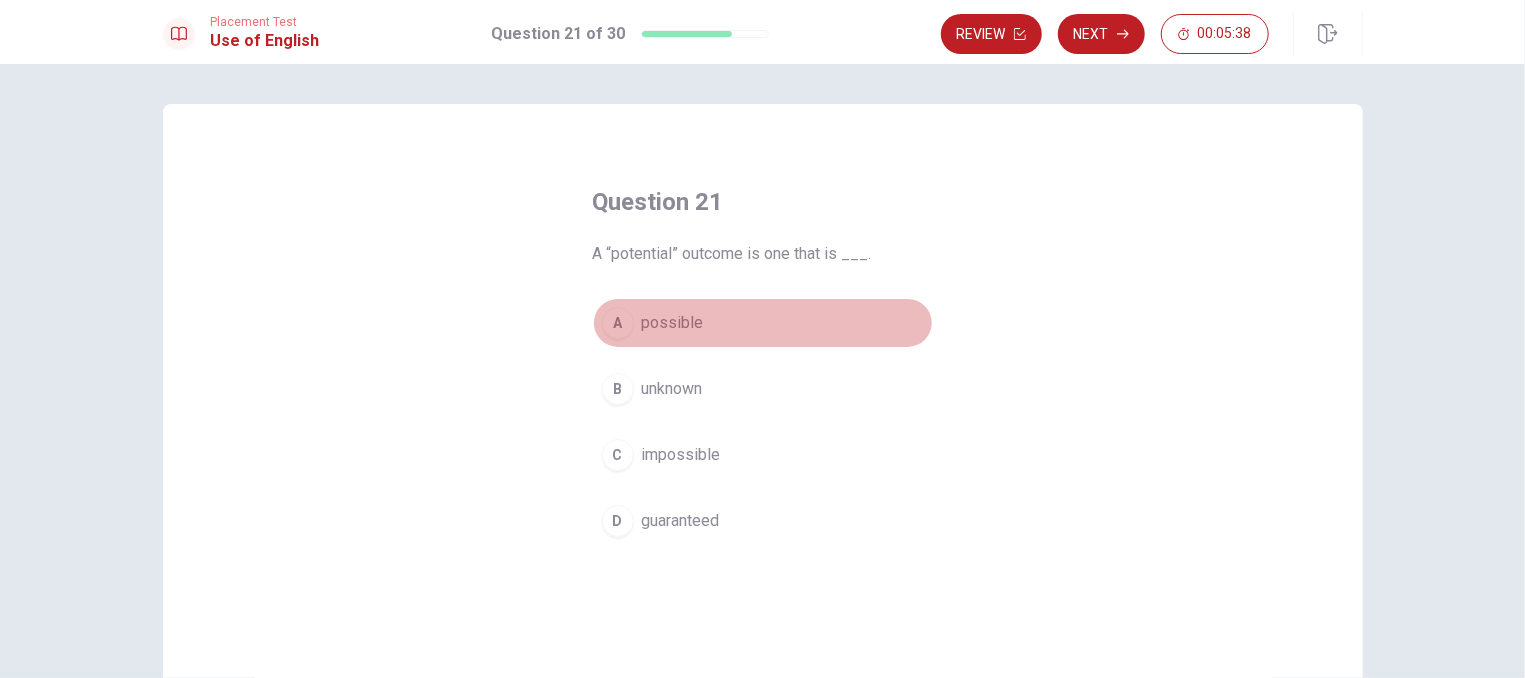 click on "A" at bounding box center (618, 323) 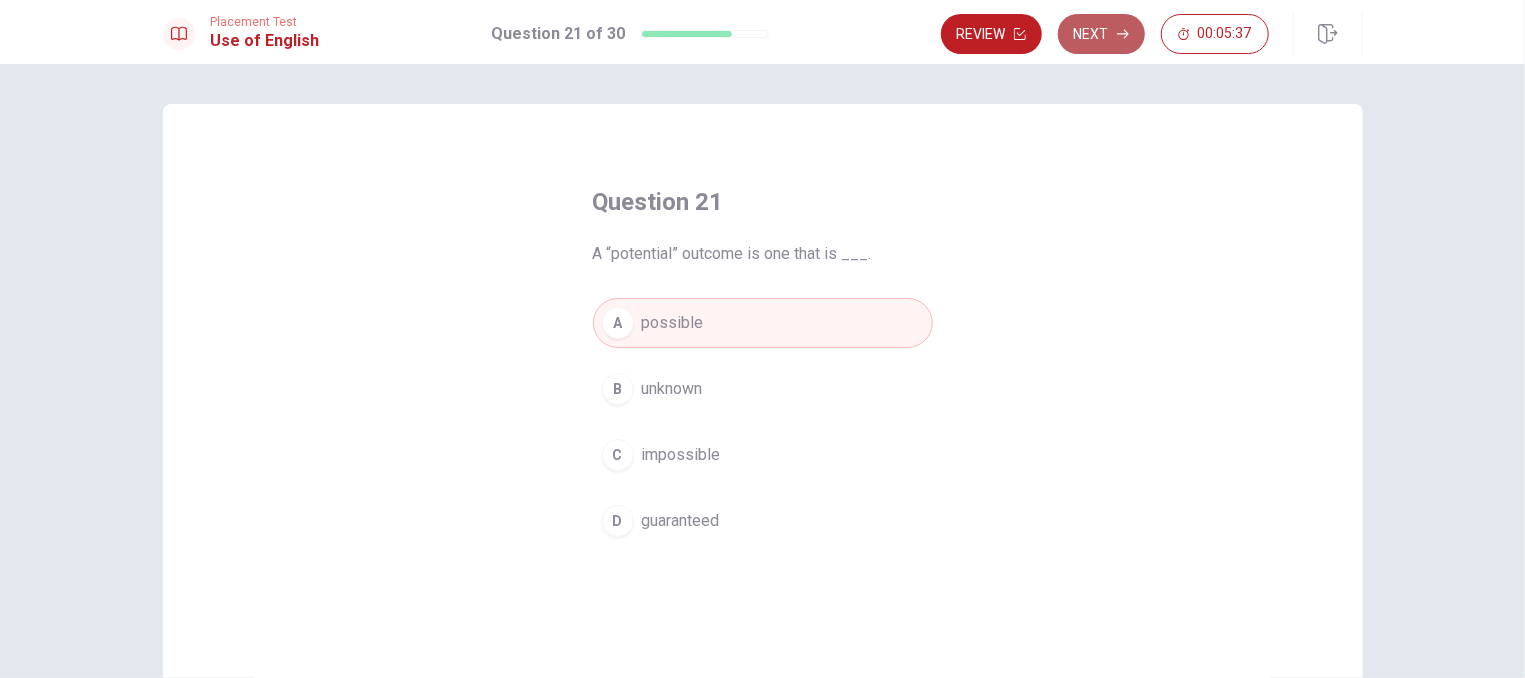 click on "Next" at bounding box center (1101, 34) 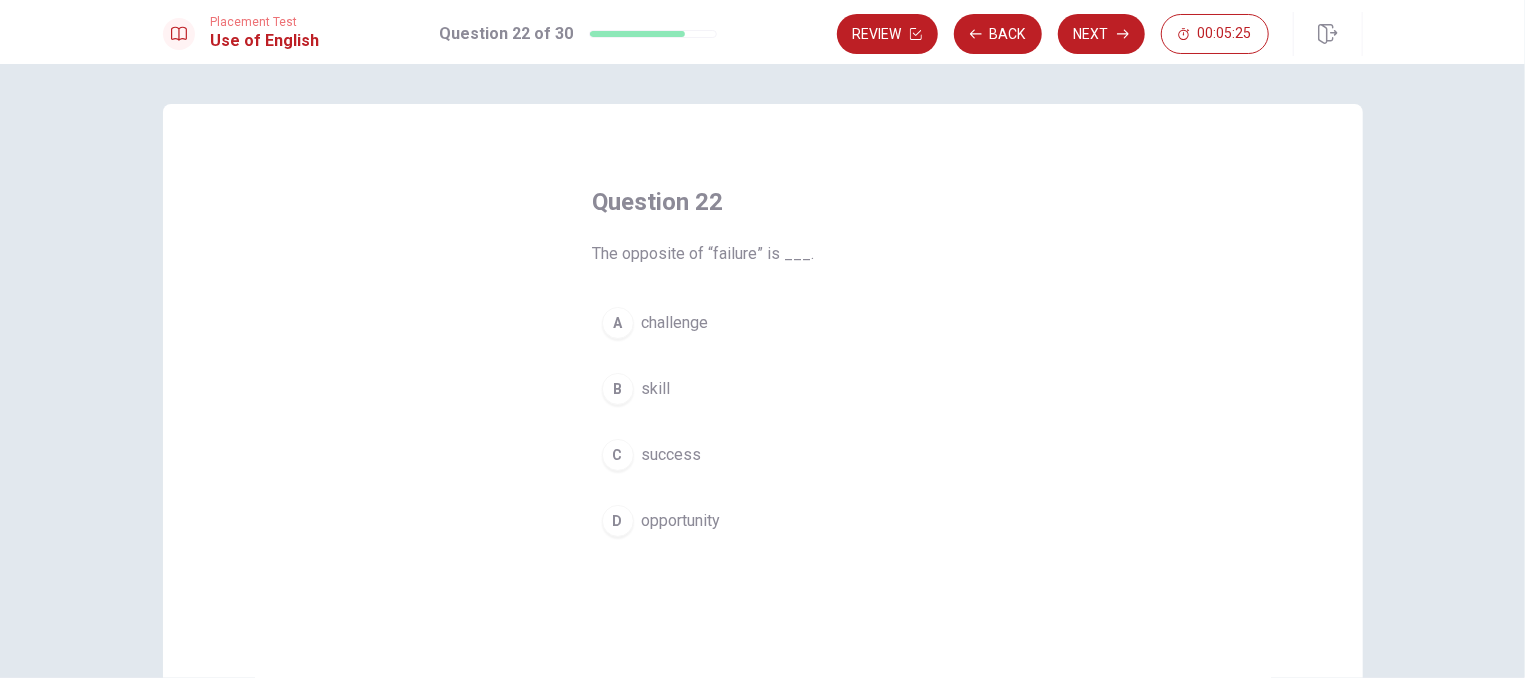 click on "D" at bounding box center (618, 521) 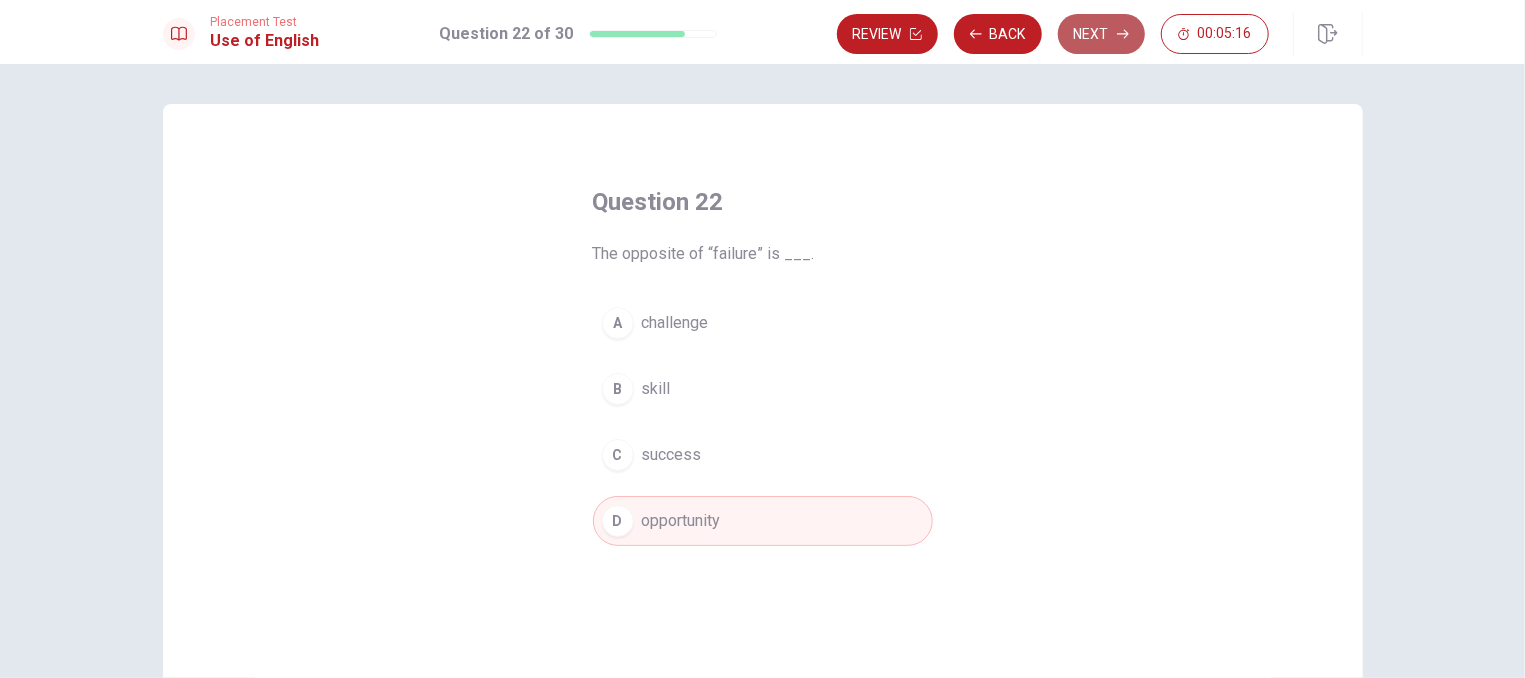 click on "Next" at bounding box center [1101, 34] 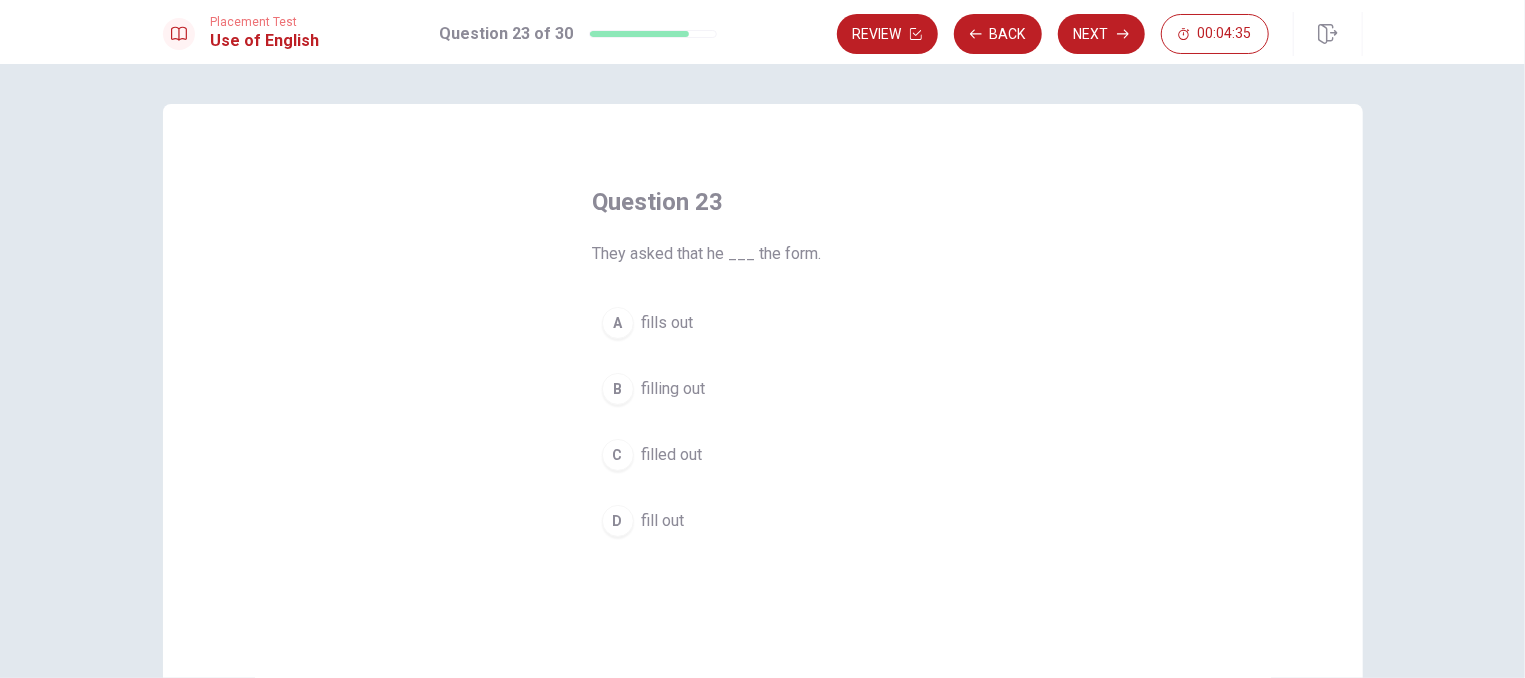 click on "C" at bounding box center (618, 455) 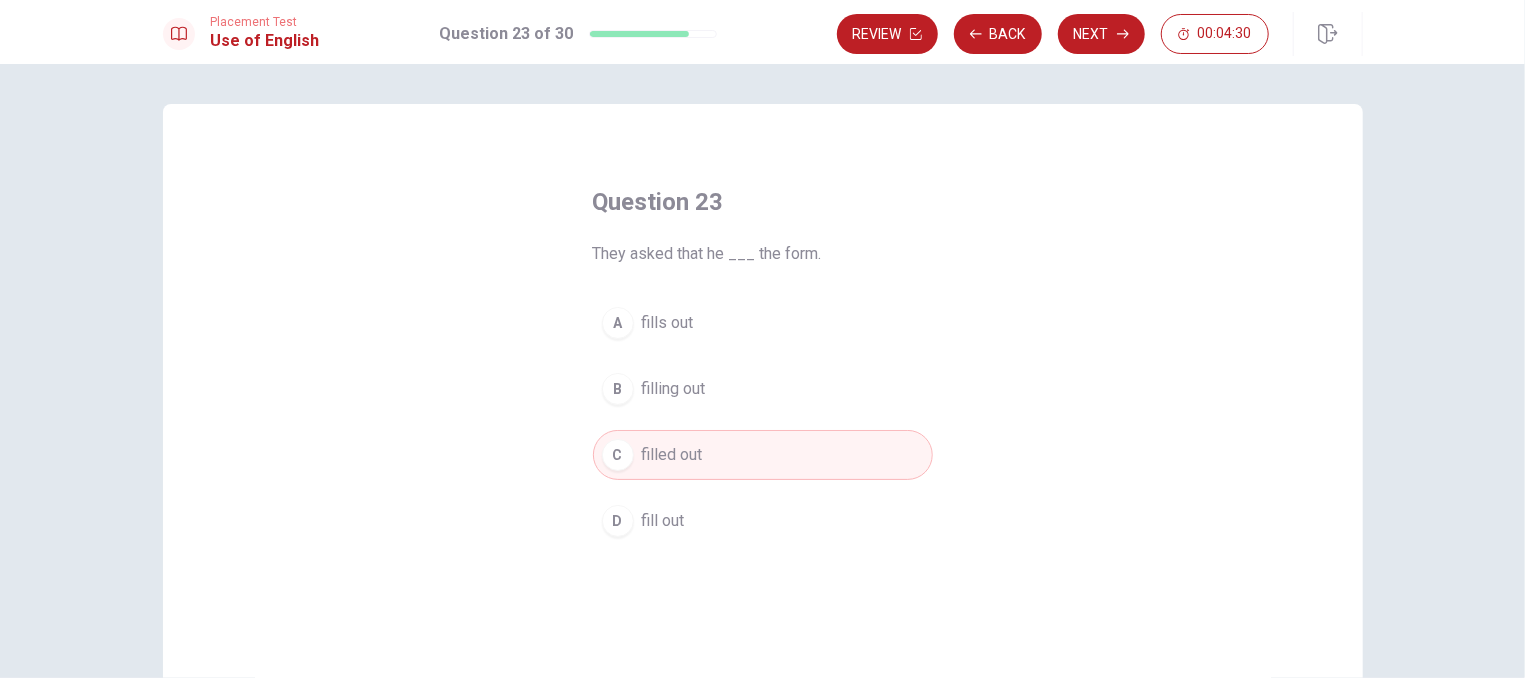 click on "Placement Test   Use of English Question 23 of 30 Review Back Next 00:04:30" at bounding box center [762, 32] 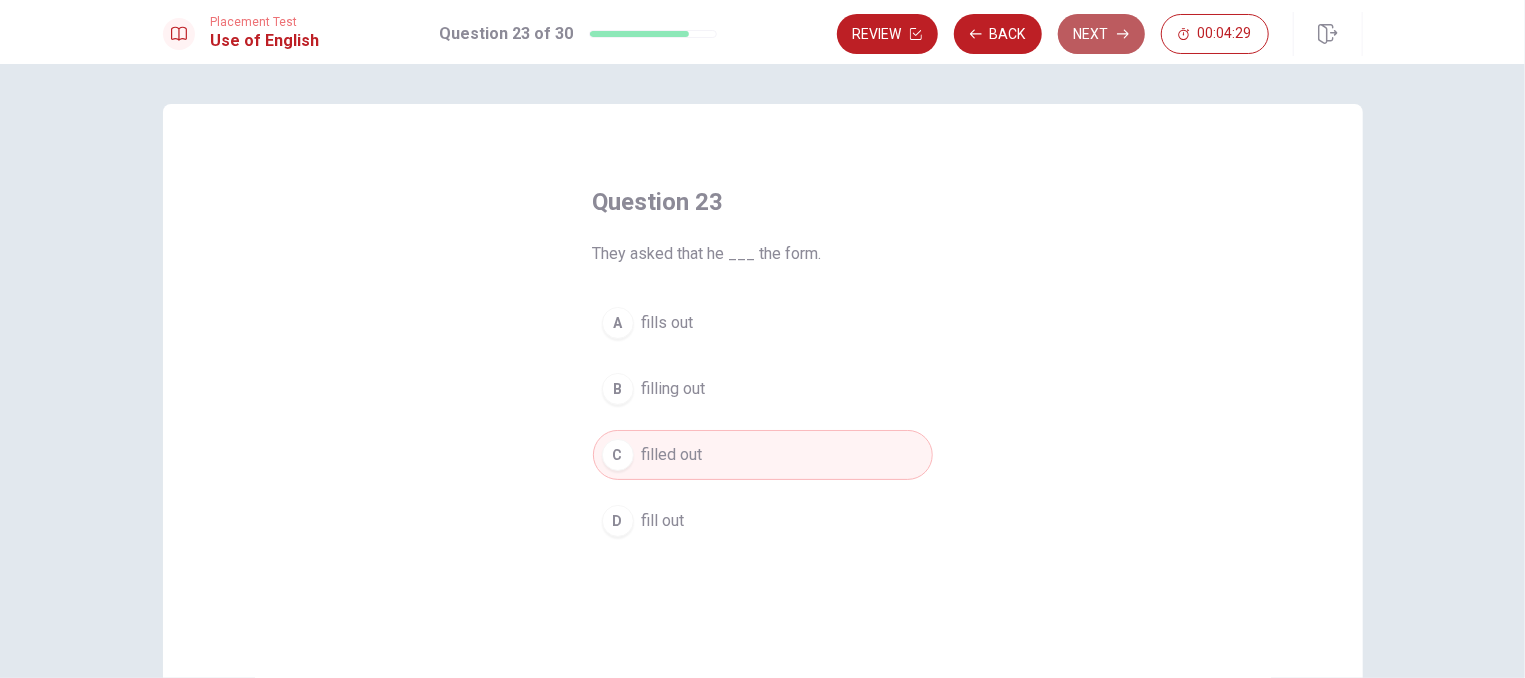 click on "Next" at bounding box center [1101, 34] 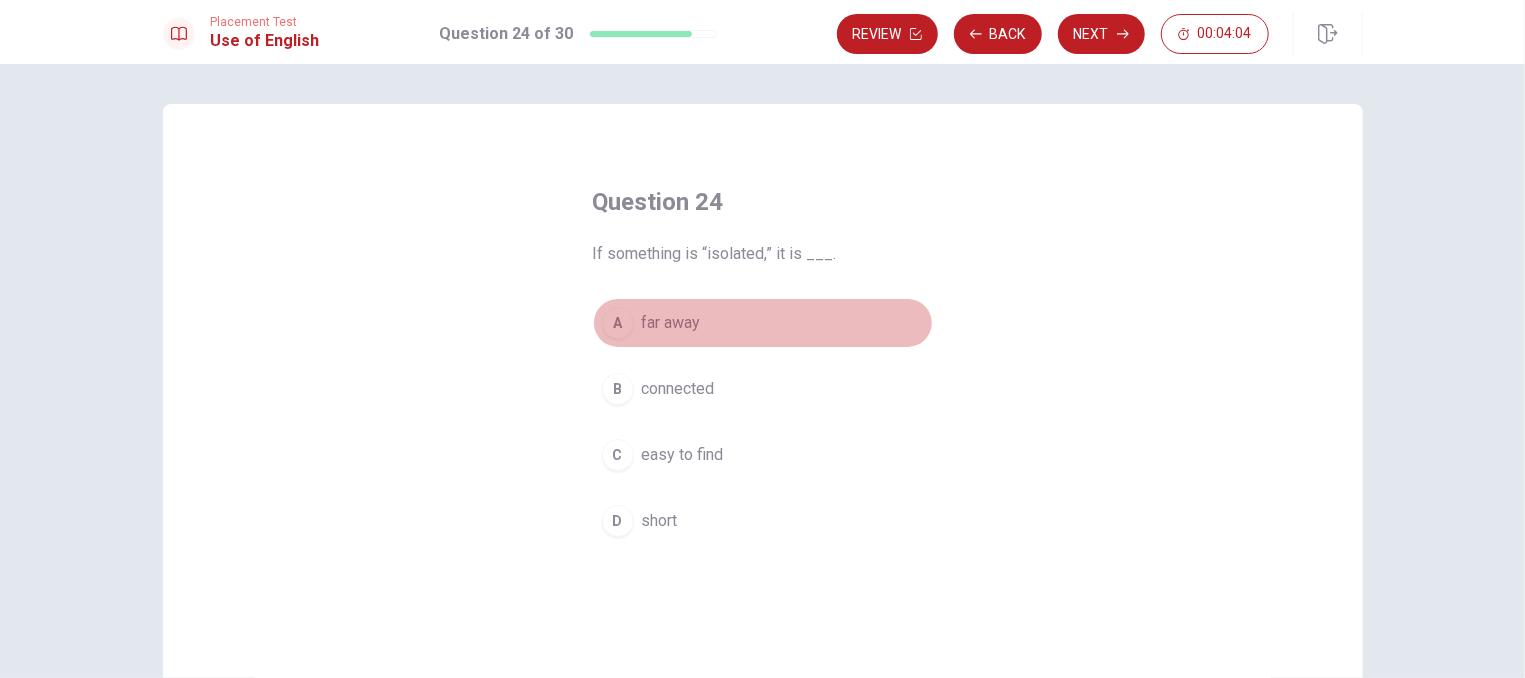 click on "A" at bounding box center [618, 323] 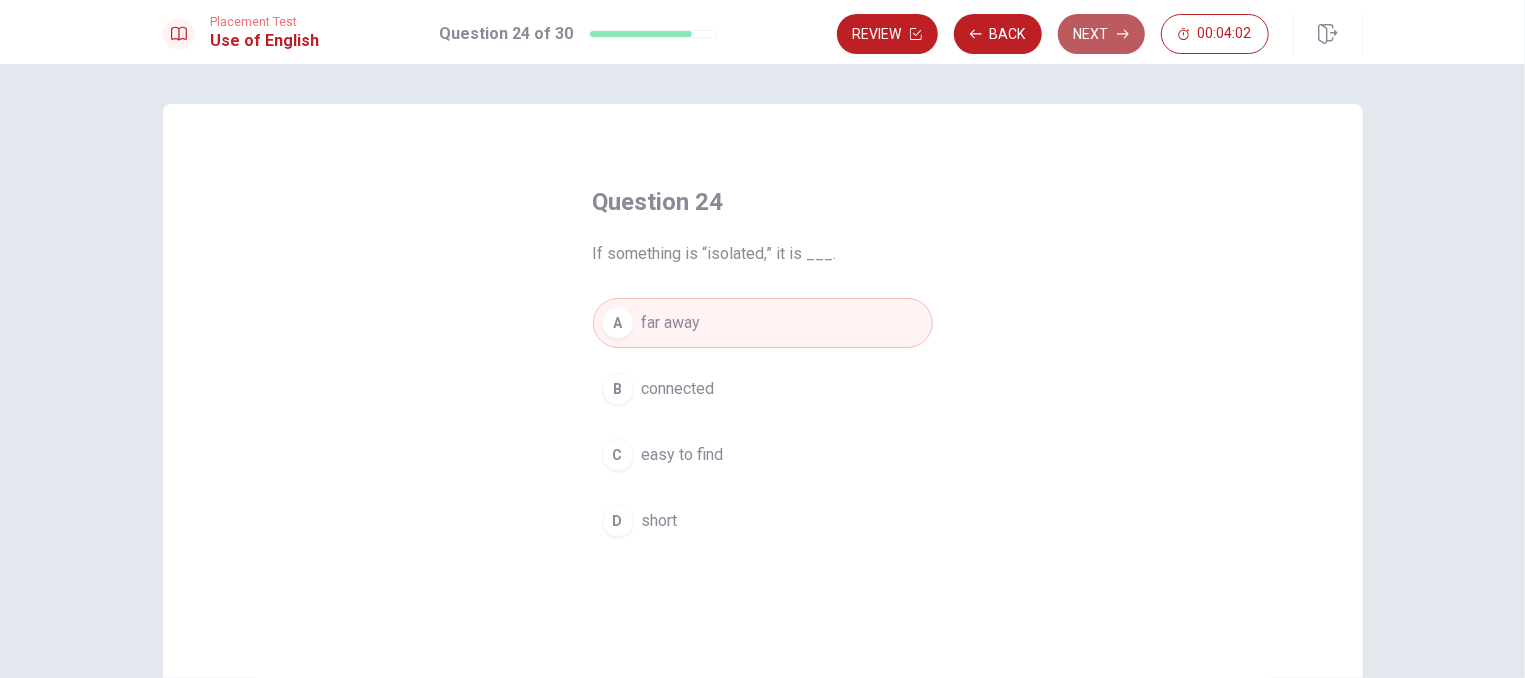 click on "Next" at bounding box center [1101, 34] 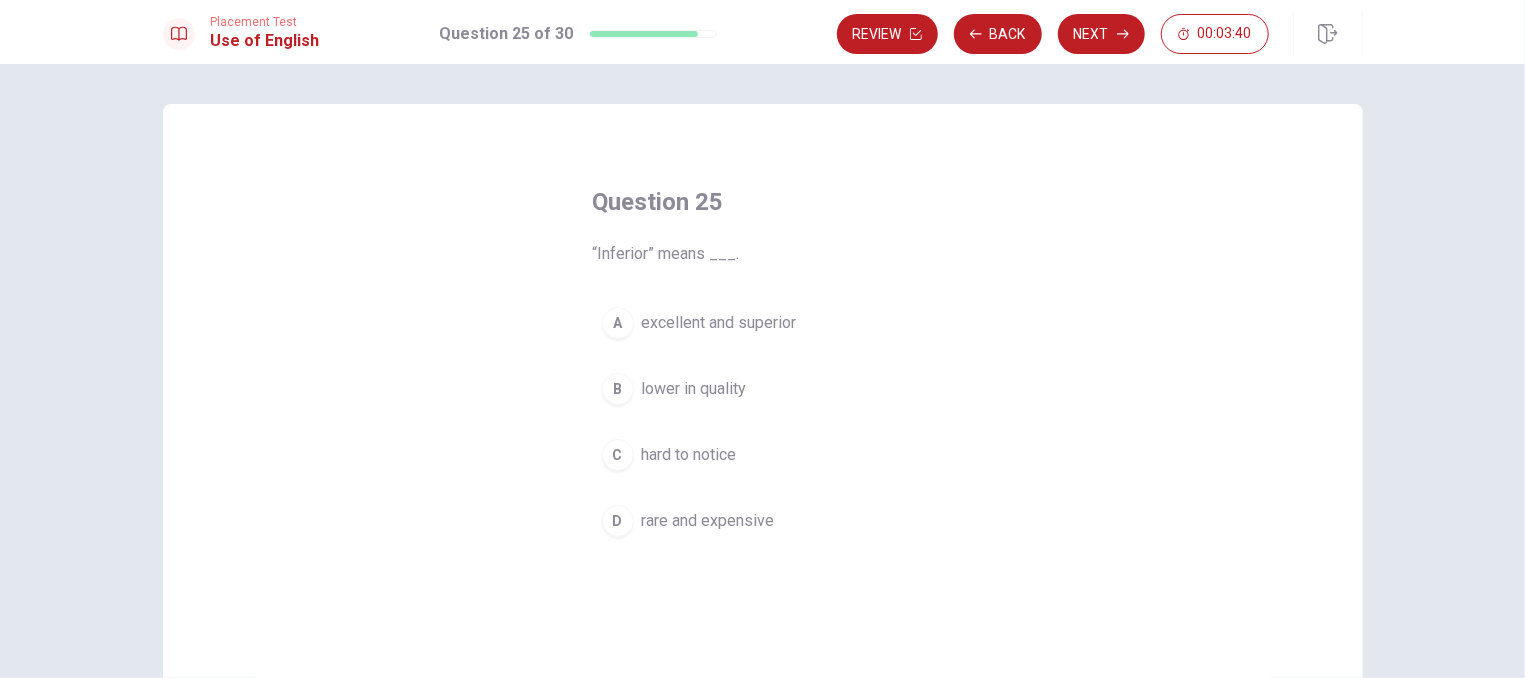 click on "C" at bounding box center (618, 455) 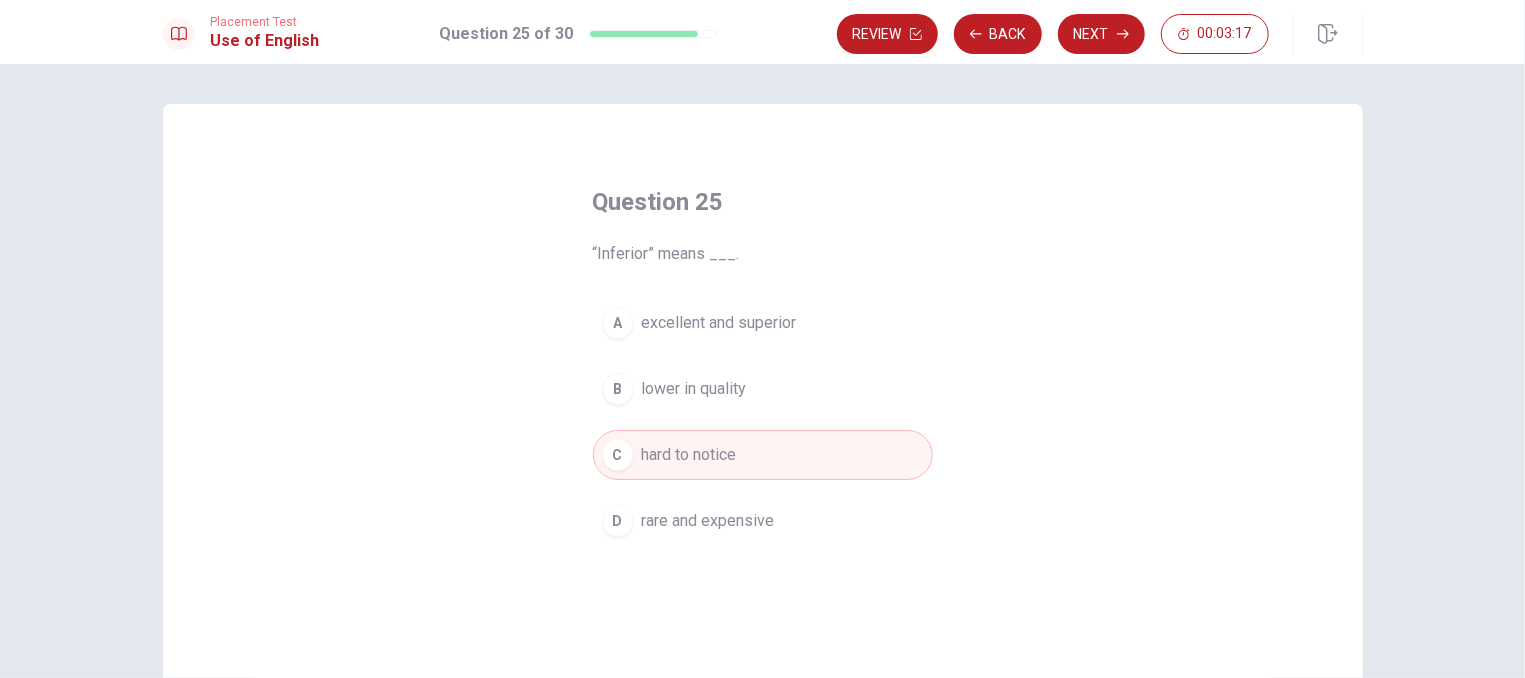 click on "B lower in quality" at bounding box center [763, 389] 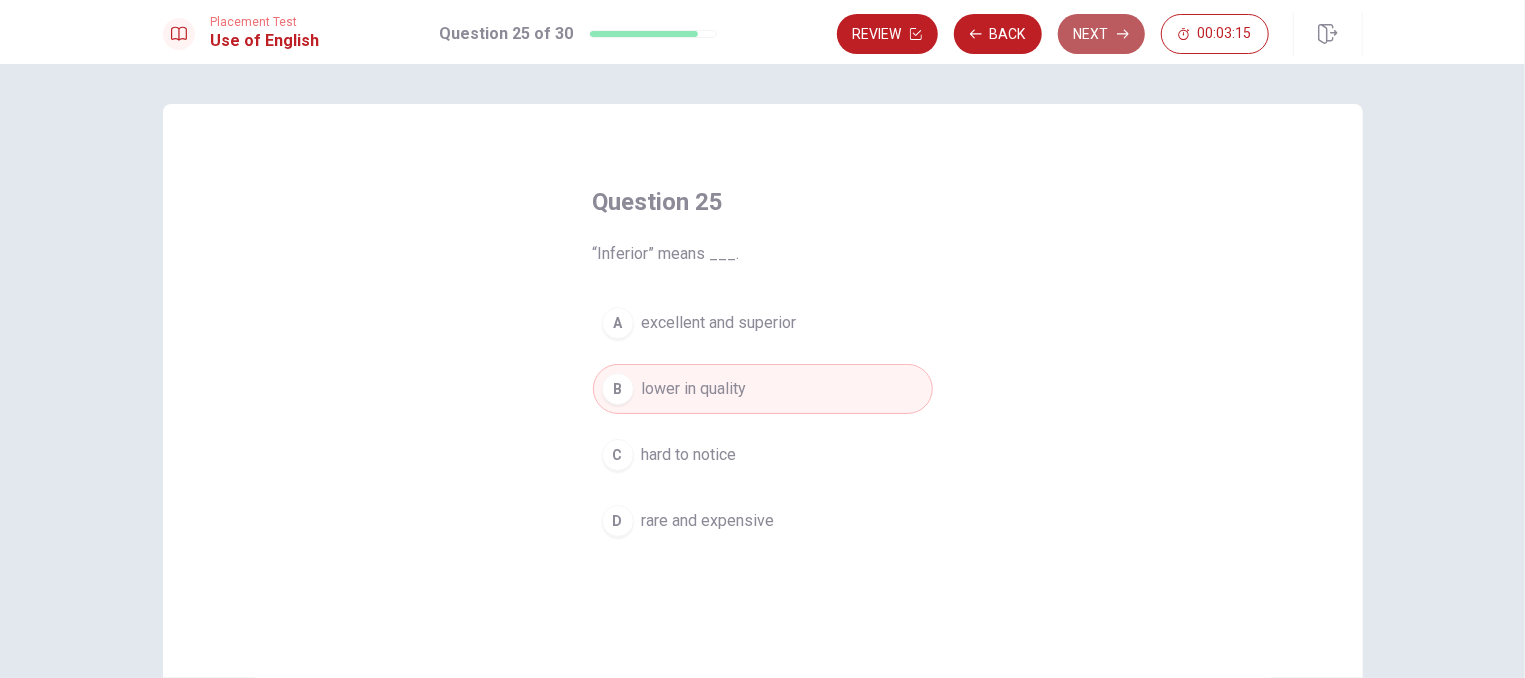 click on "Next" at bounding box center [1101, 34] 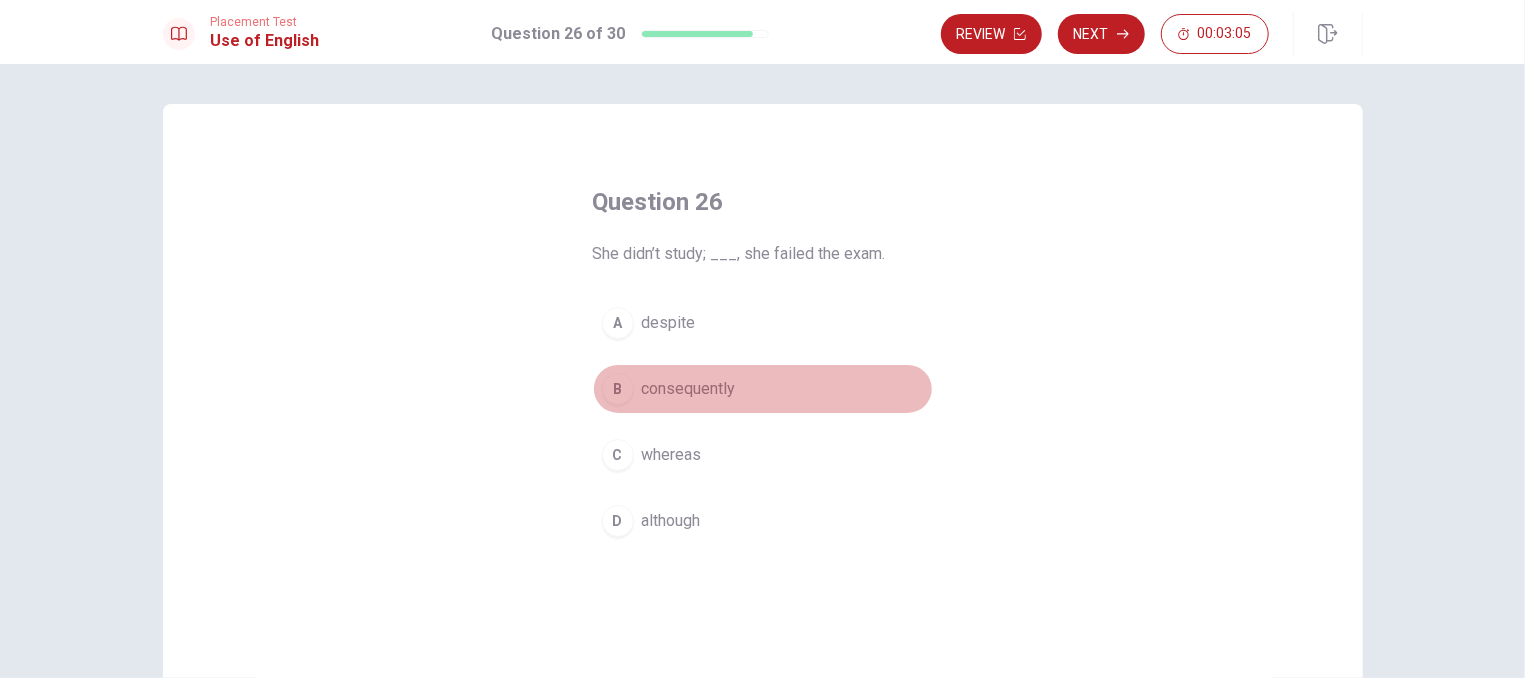 click on "consequently" at bounding box center [689, 389] 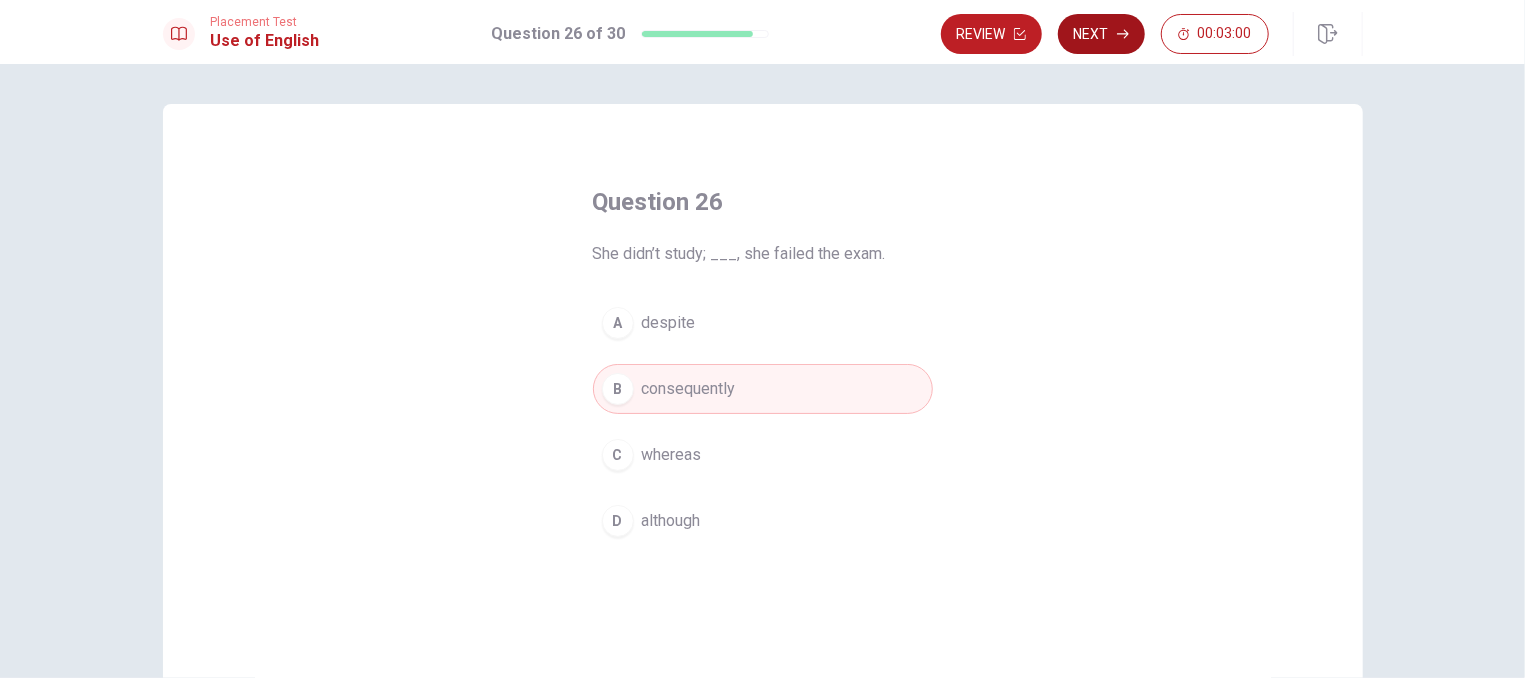 click on "Next" at bounding box center [1101, 34] 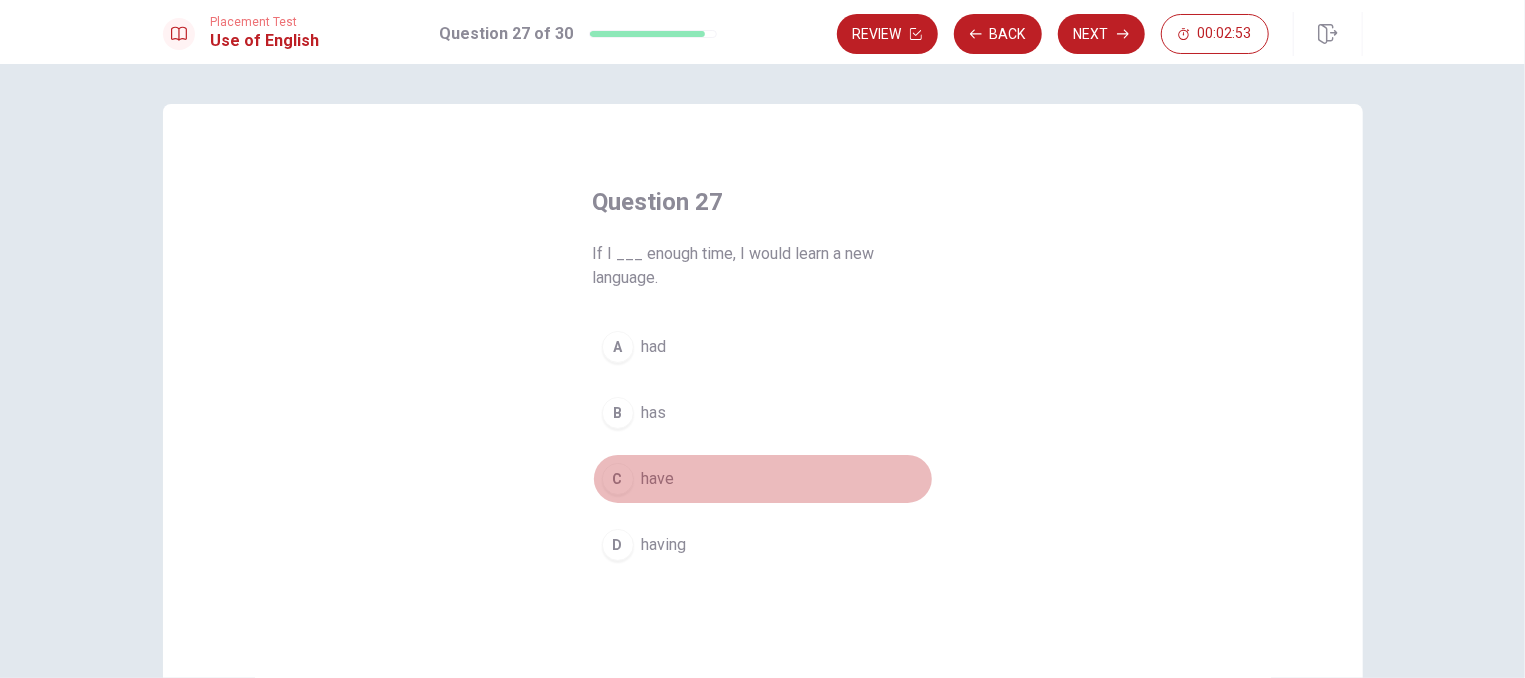 click on "have" at bounding box center [658, 479] 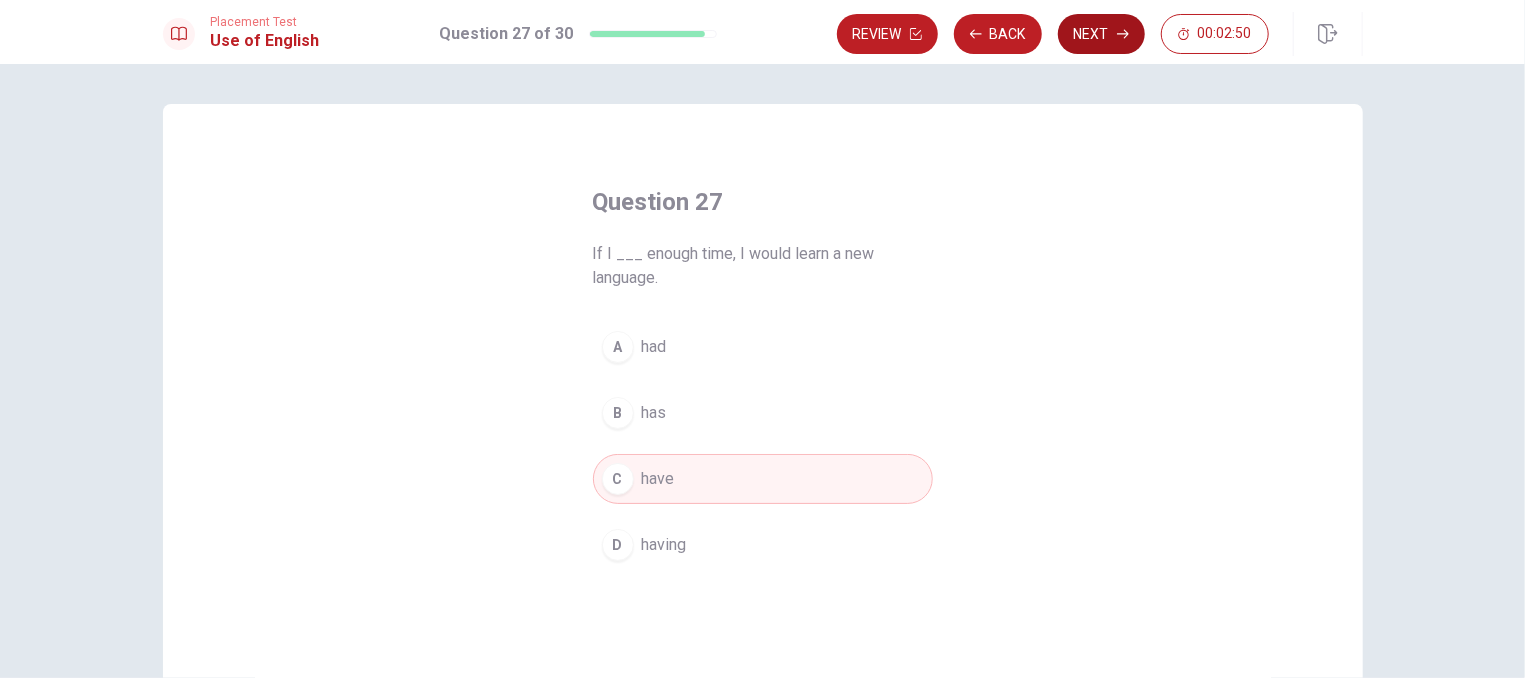 click on "Next" at bounding box center [1101, 34] 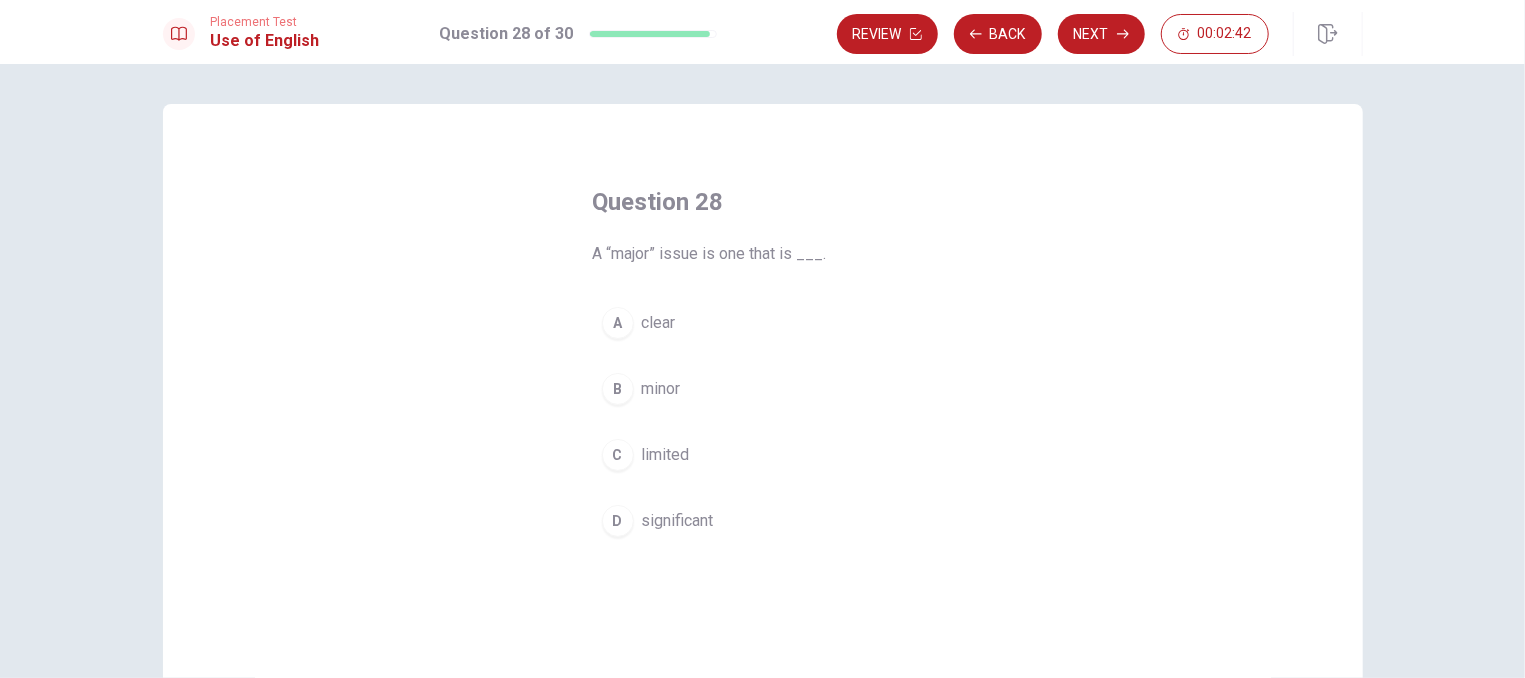click on "significant" at bounding box center [678, 521] 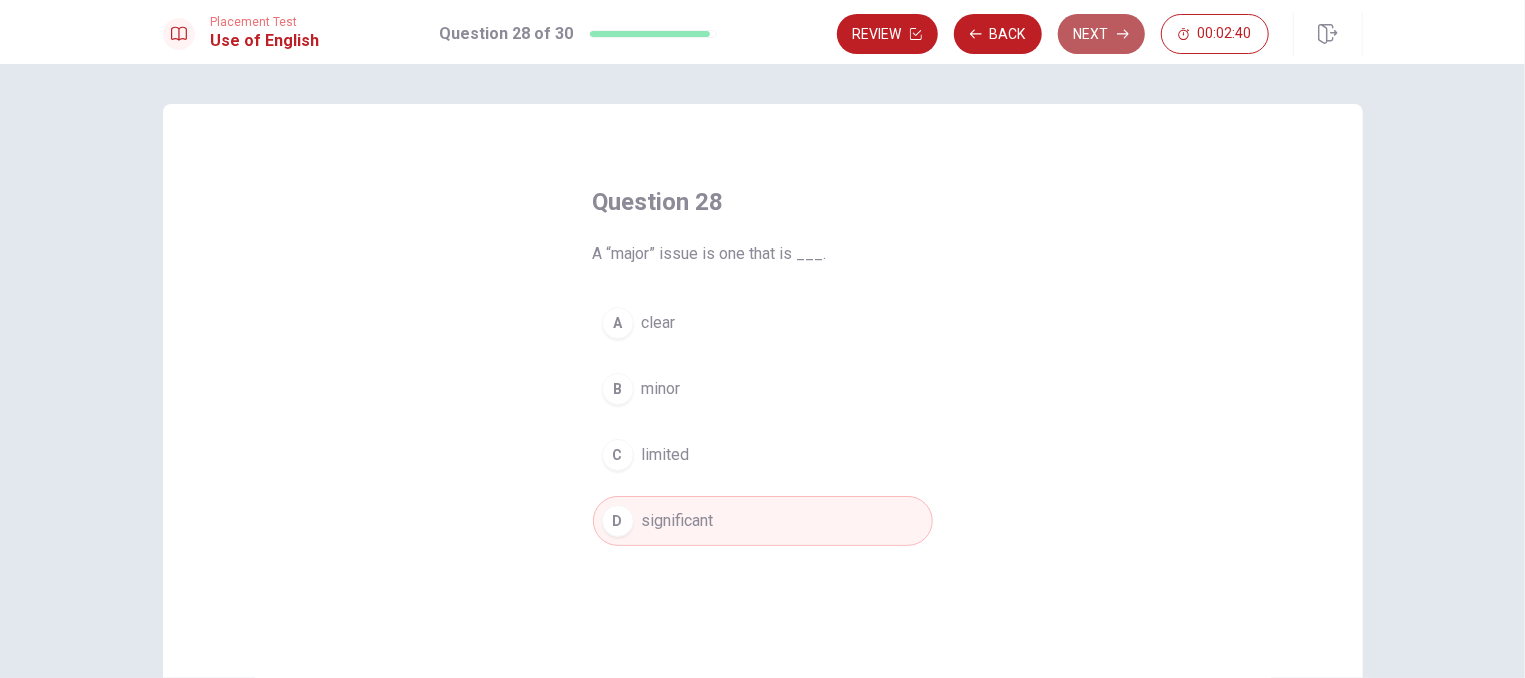 click on "Next" at bounding box center [1101, 34] 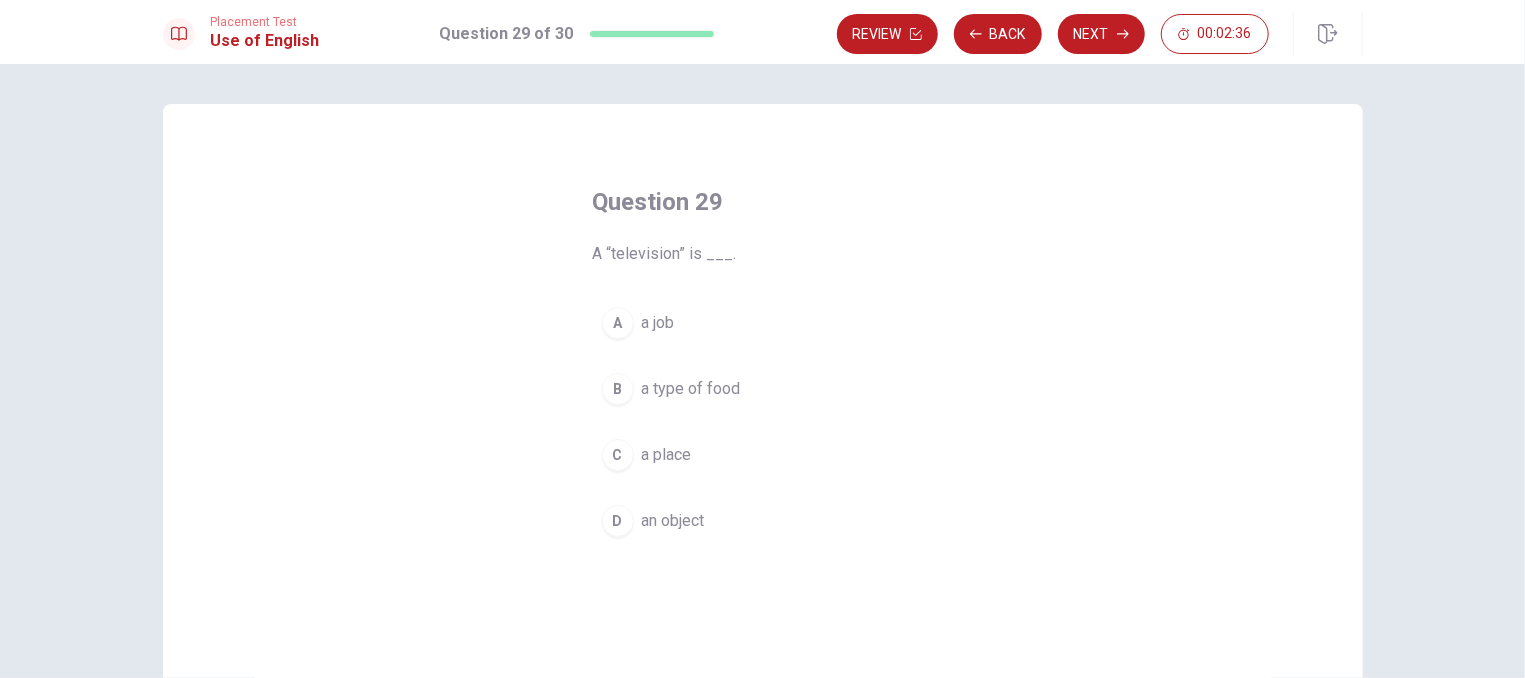click on "an object" at bounding box center (673, 521) 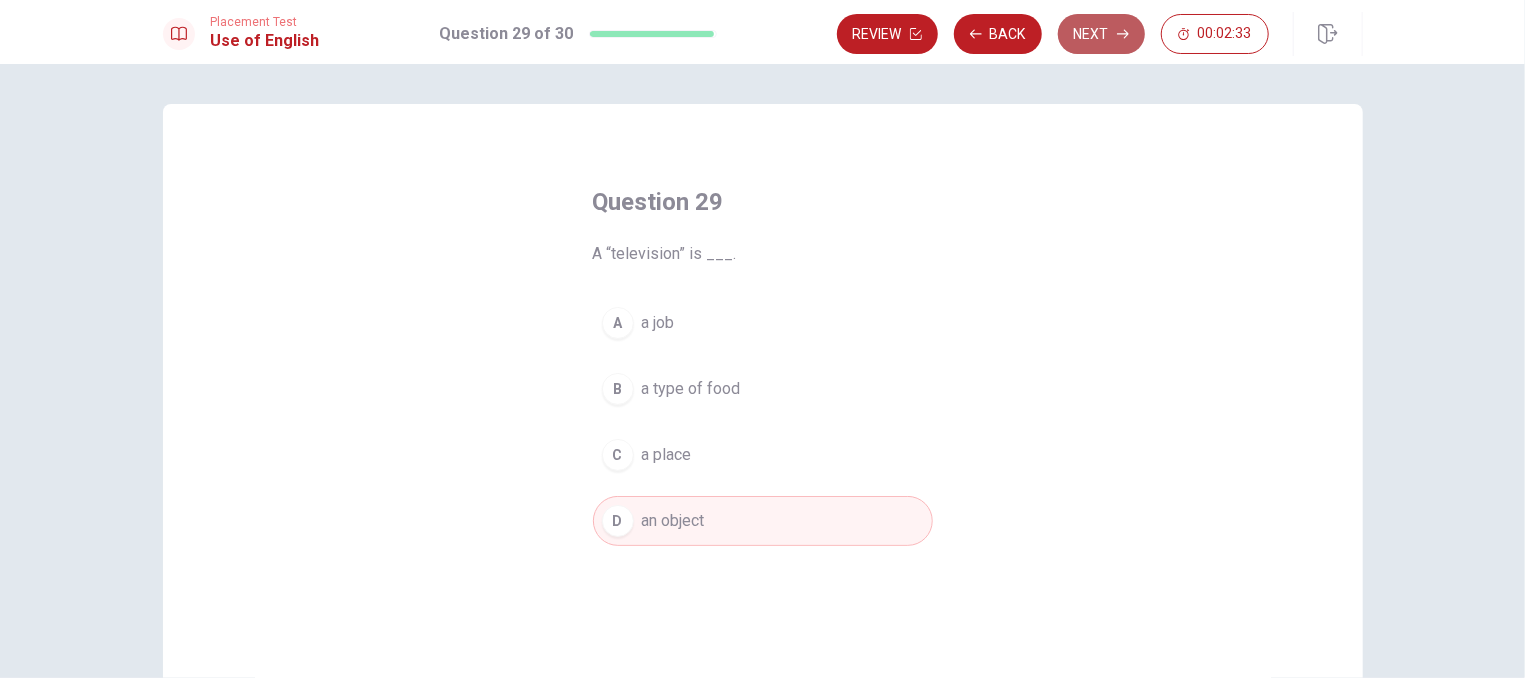 click on "Next" at bounding box center [1101, 34] 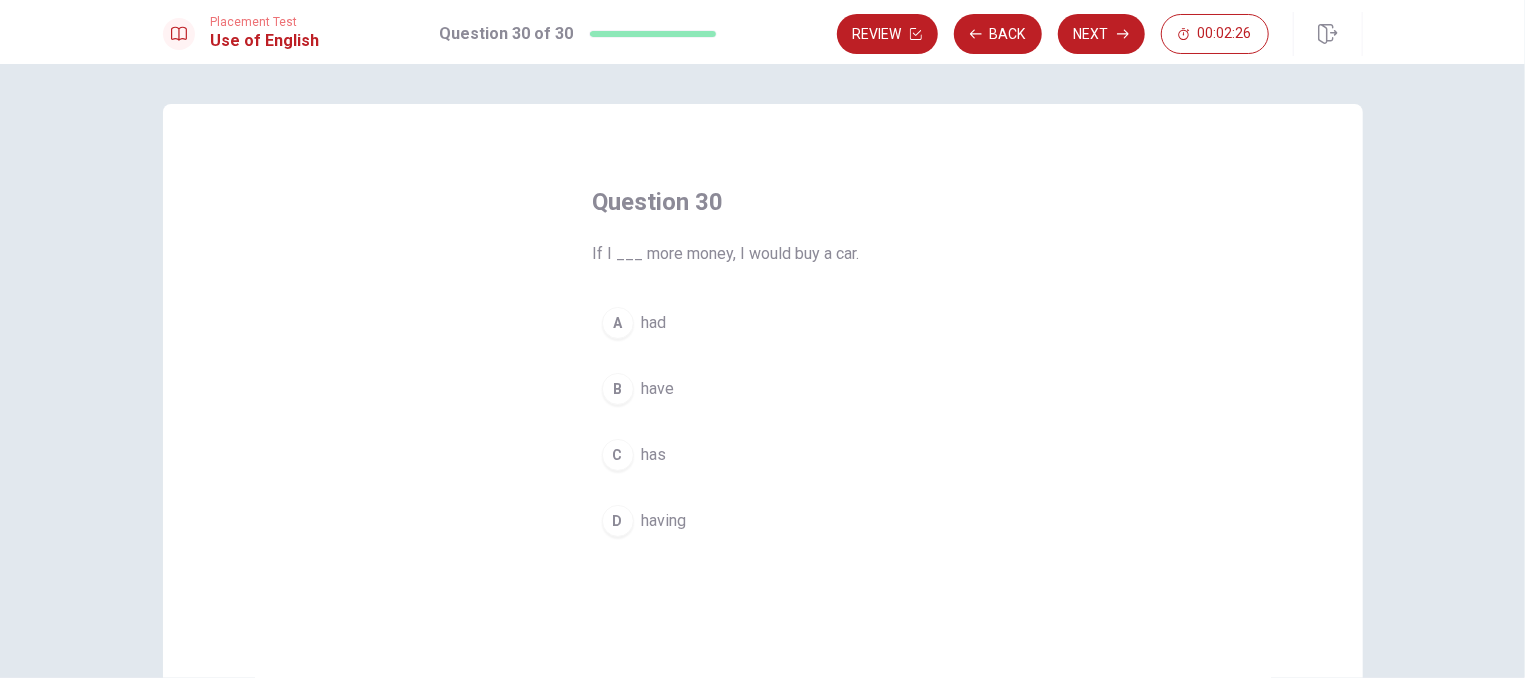 click on "have" at bounding box center [658, 389] 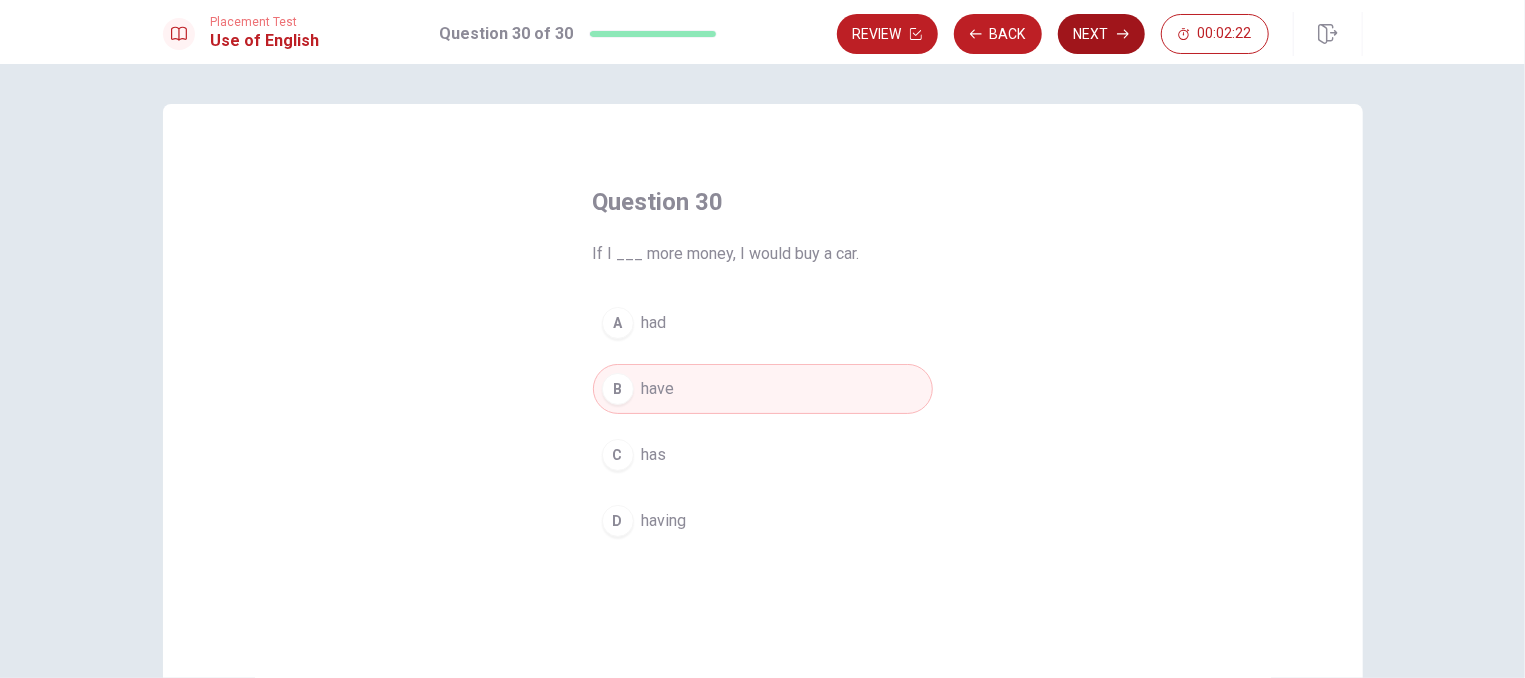 click on "Next" at bounding box center (1101, 34) 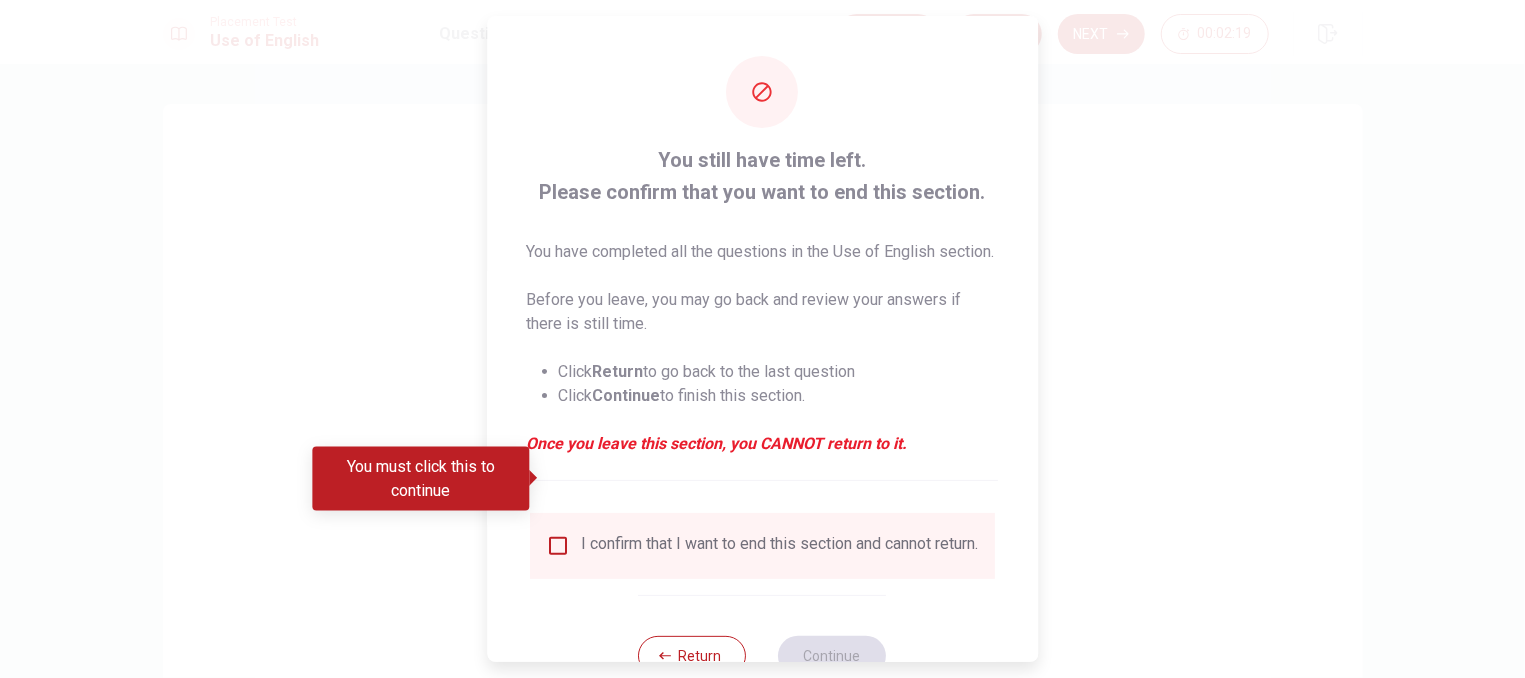 scroll, scrollTop: 95, scrollLeft: 0, axis: vertical 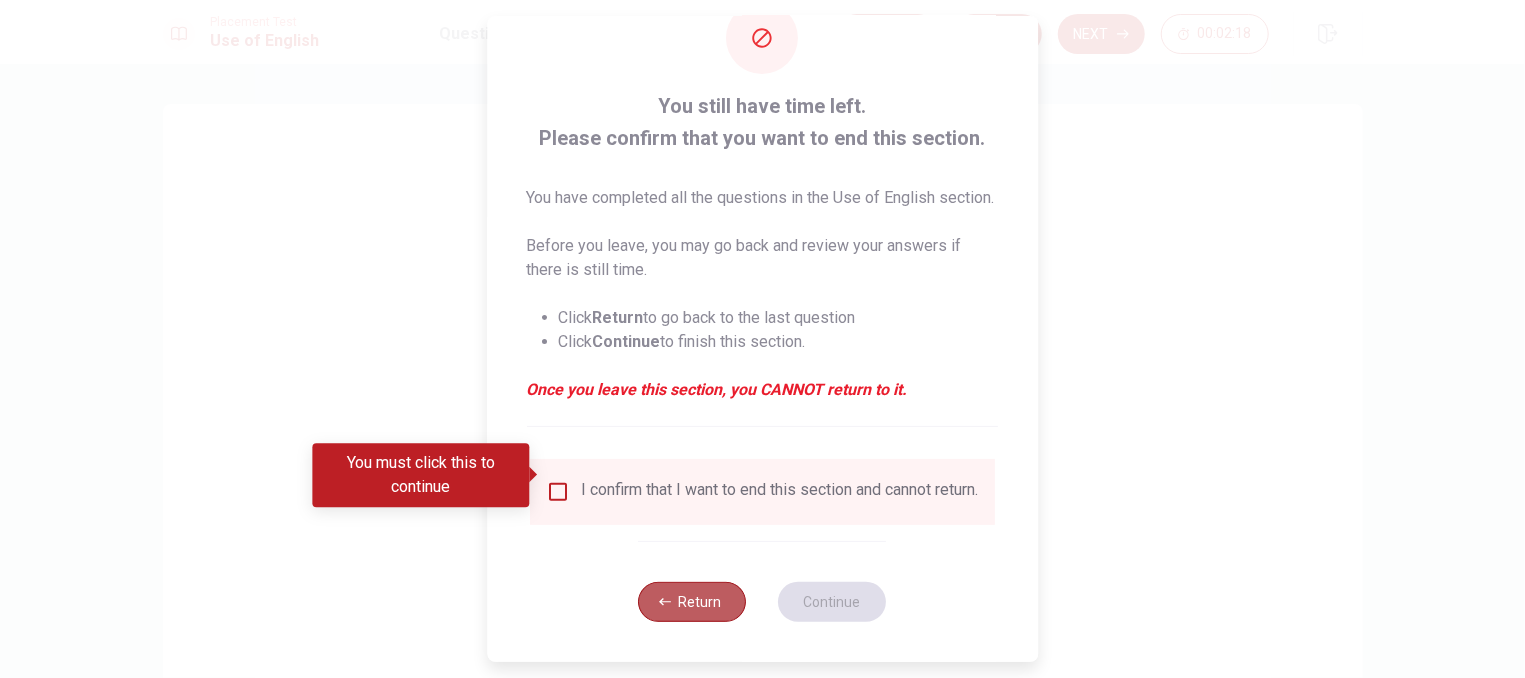 click on "Return" at bounding box center (693, 602) 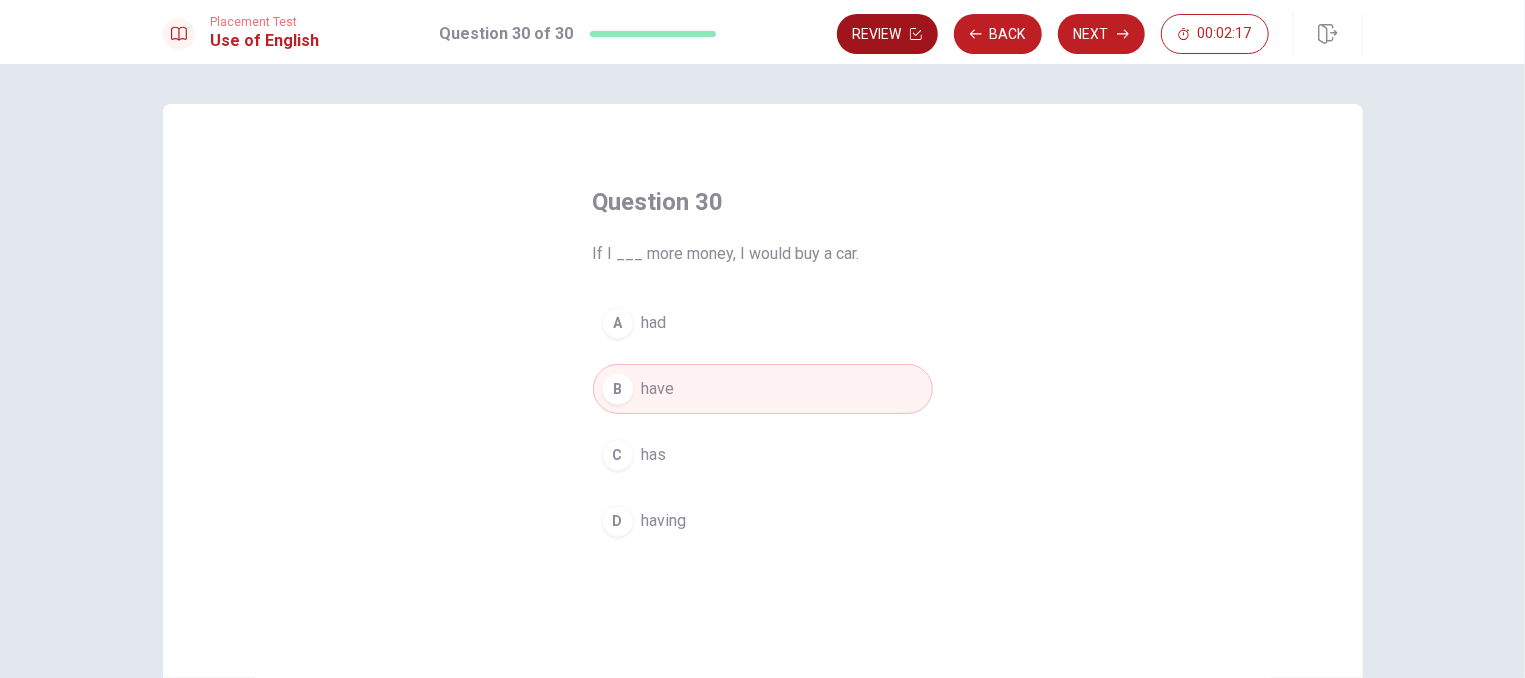 click on "Review" at bounding box center [887, 34] 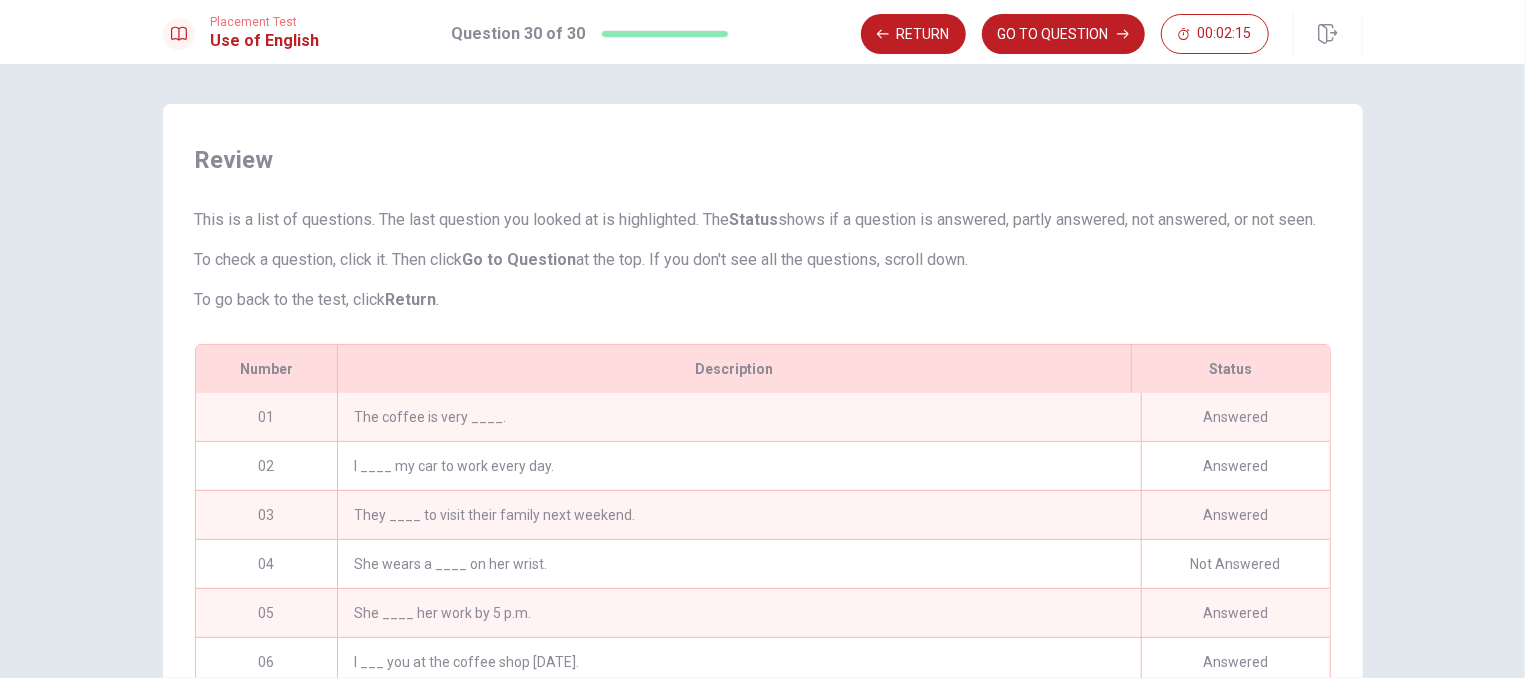 scroll, scrollTop: 333, scrollLeft: 0, axis: vertical 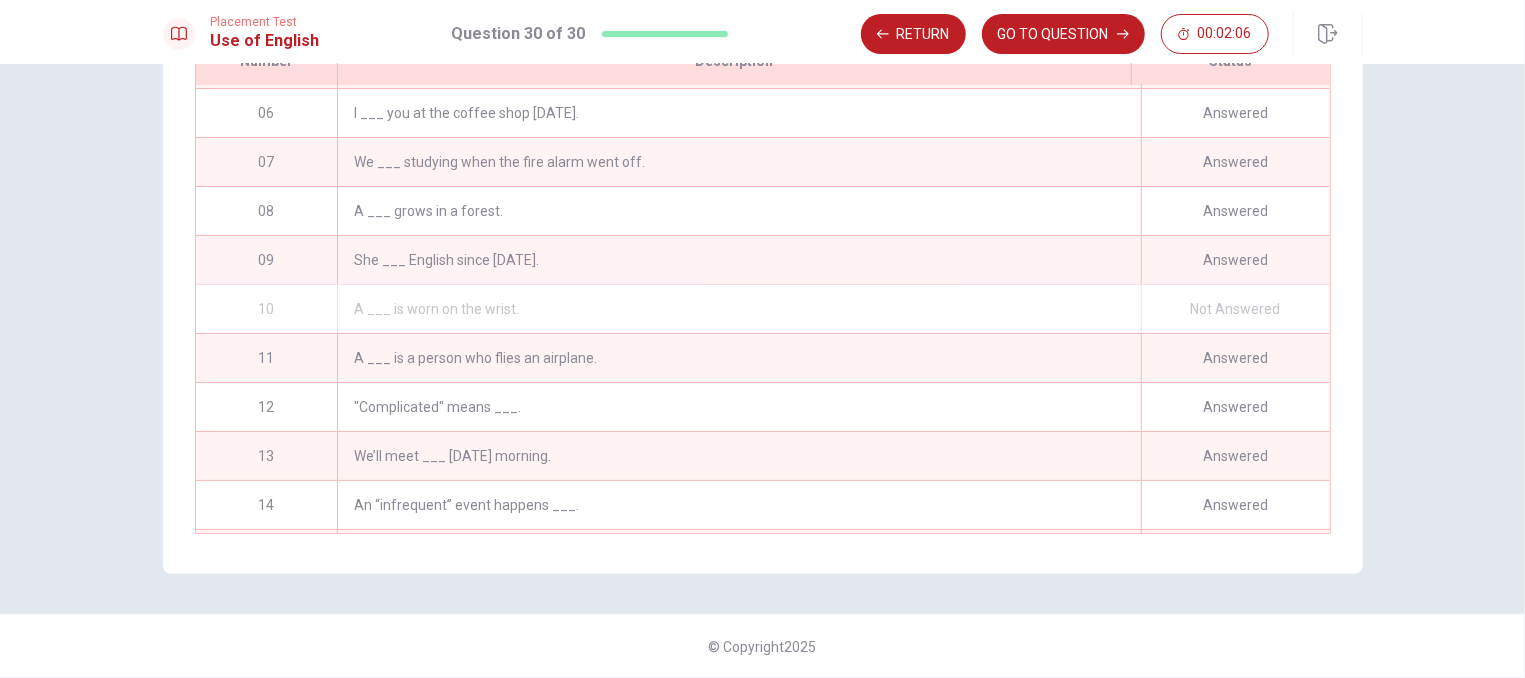 click on "A ___ is worn on the wrist." at bounding box center [738, 309] 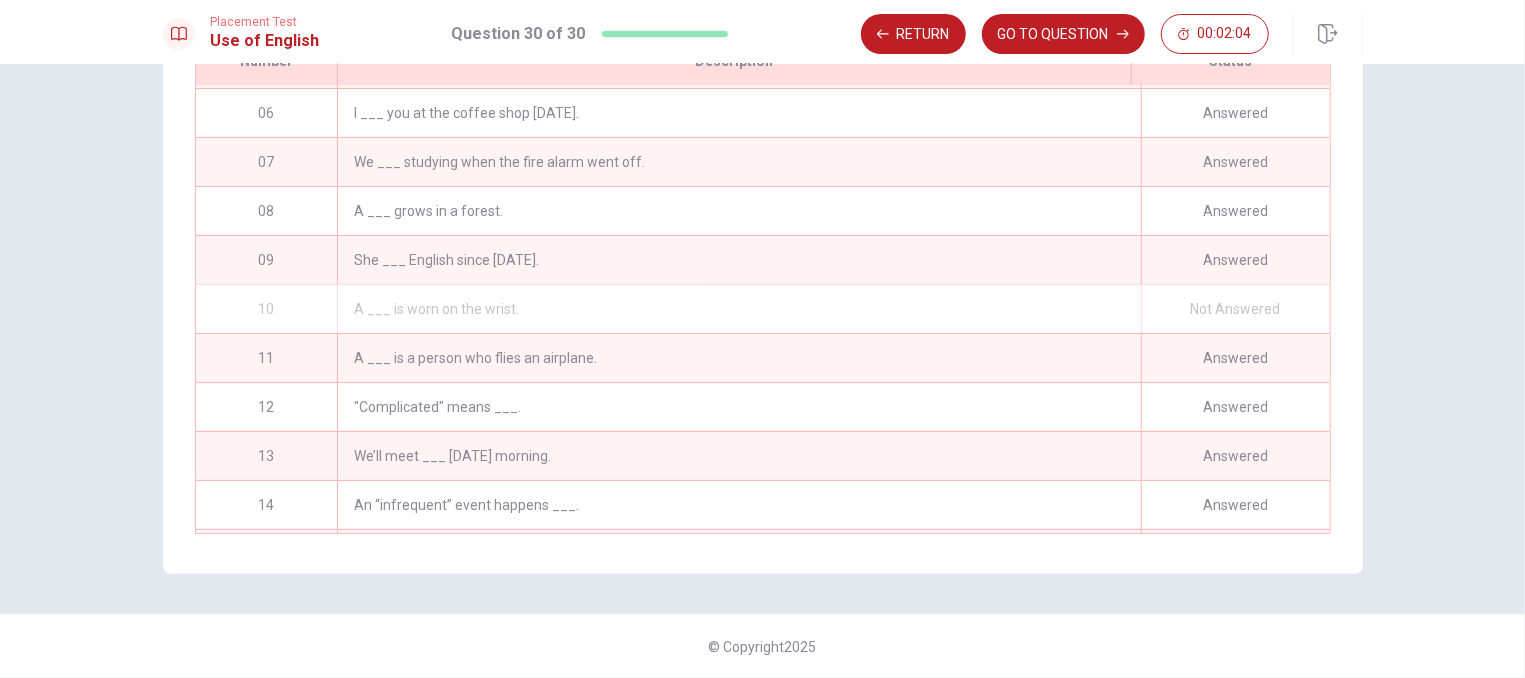 click on "A ___ is worn on the wrist." at bounding box center [738, 309] 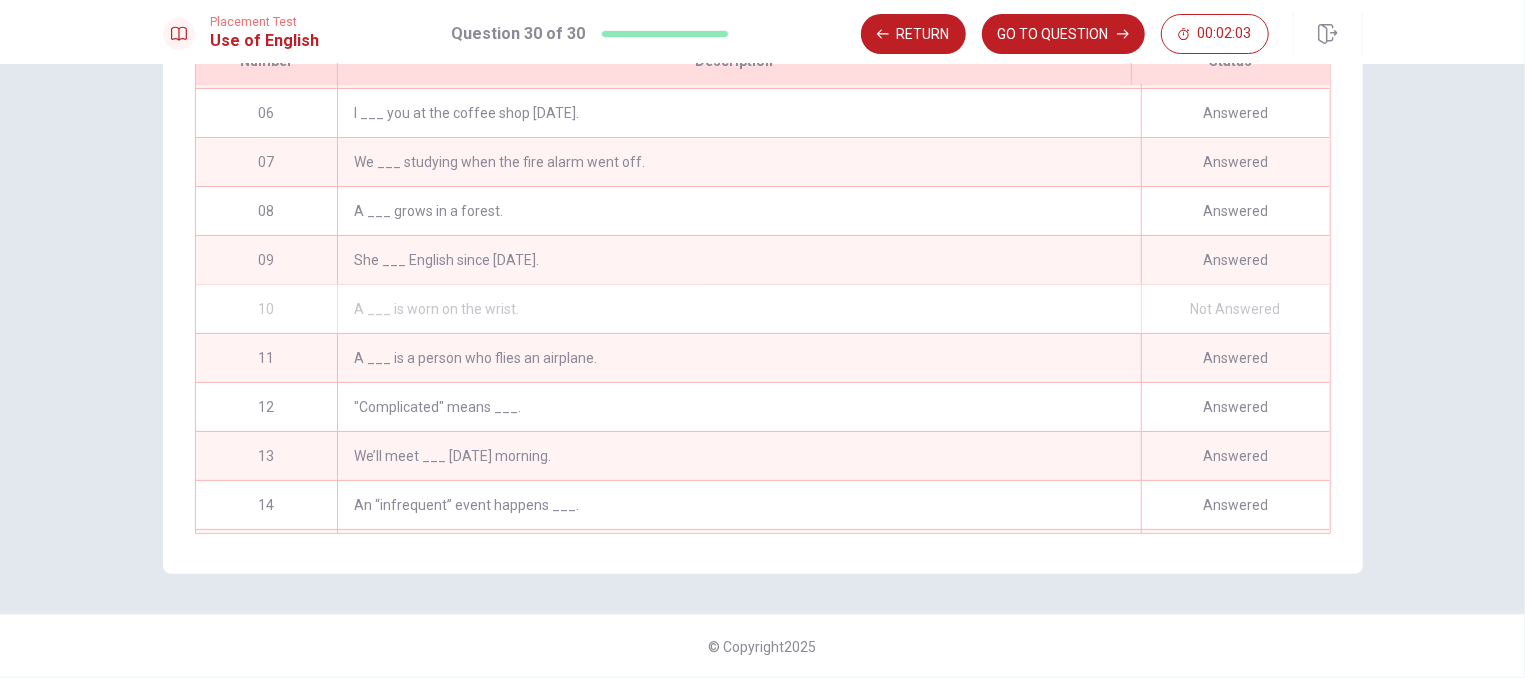 click on "Not Answered" at bounding box center [1235, 309] 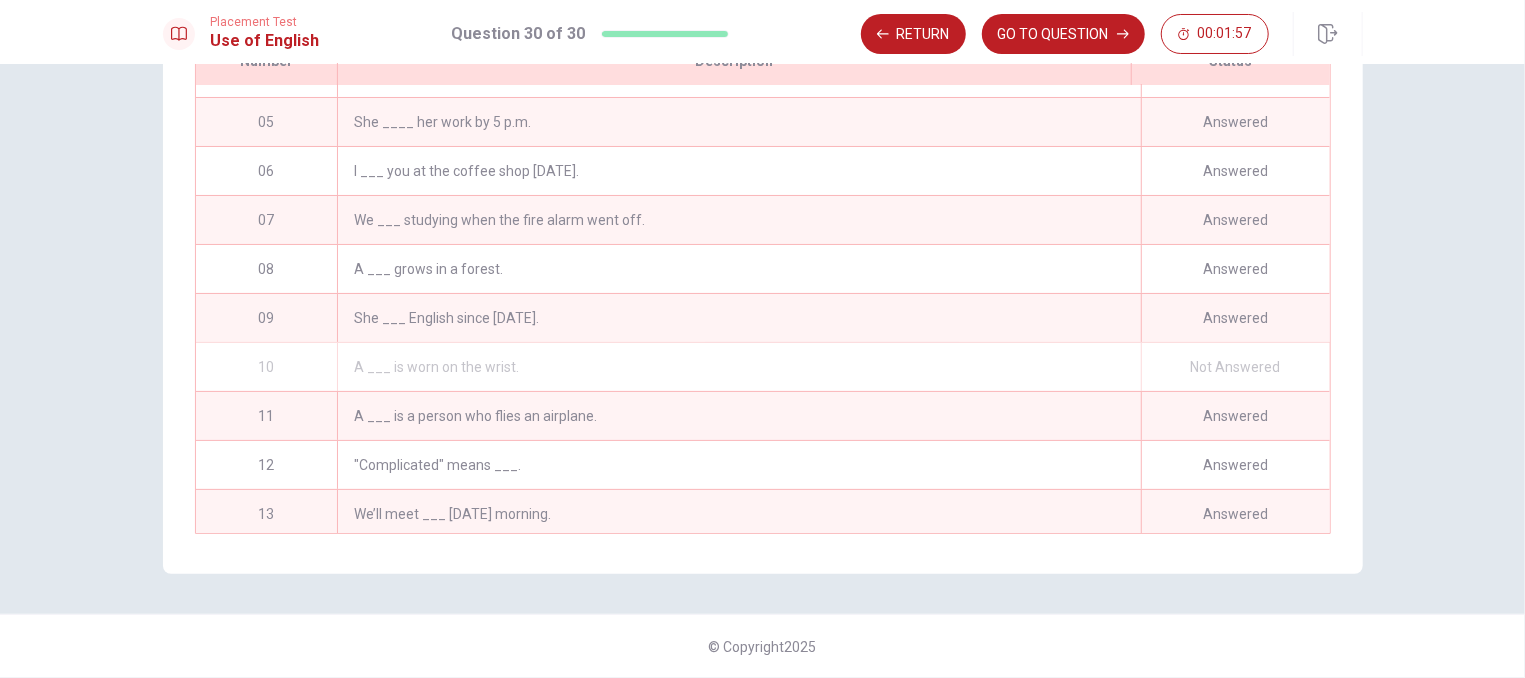 scroll, scrollTop: 241, scrollLeft: 0, axis: vertical 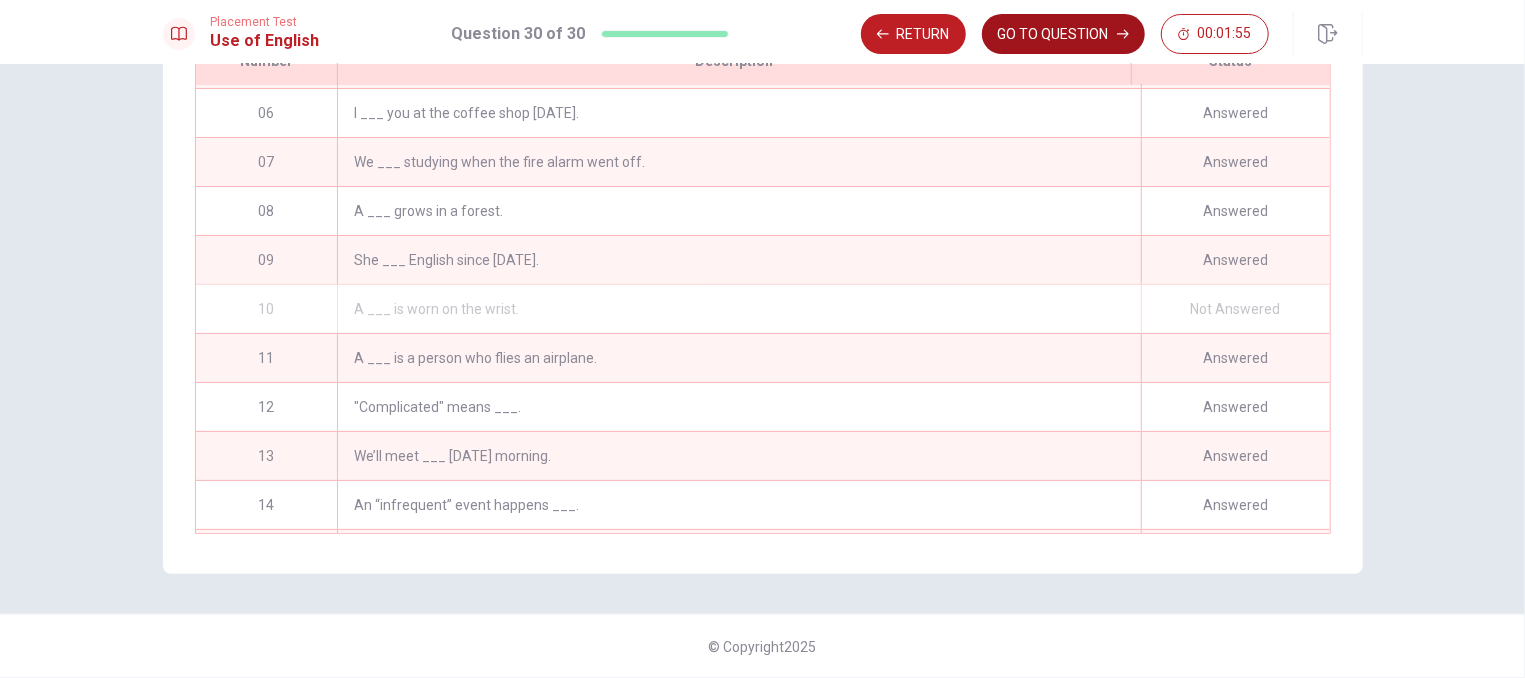 click on "GO TO QUESTION" at bounding box center (1063, 34) 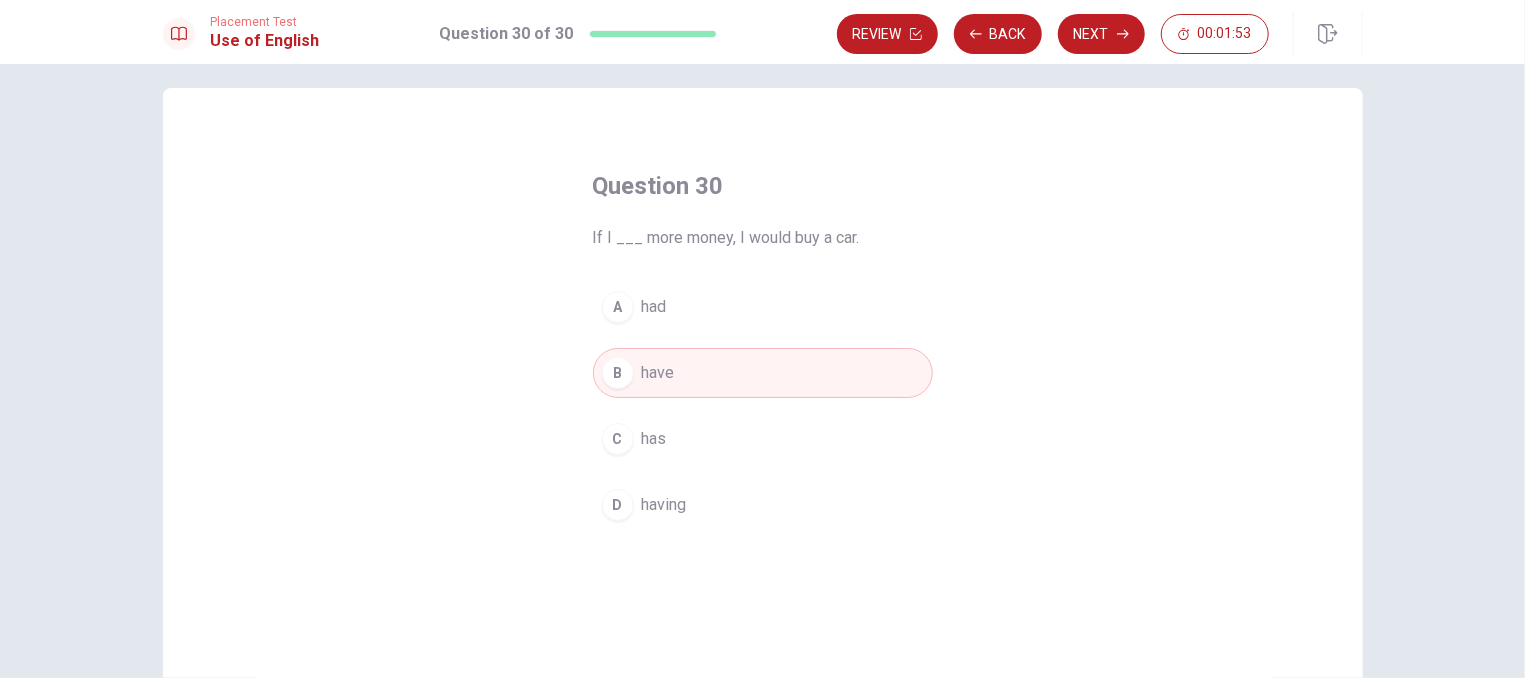 scroll, scrollTop: 0, scrollLeft: 0, axis: both 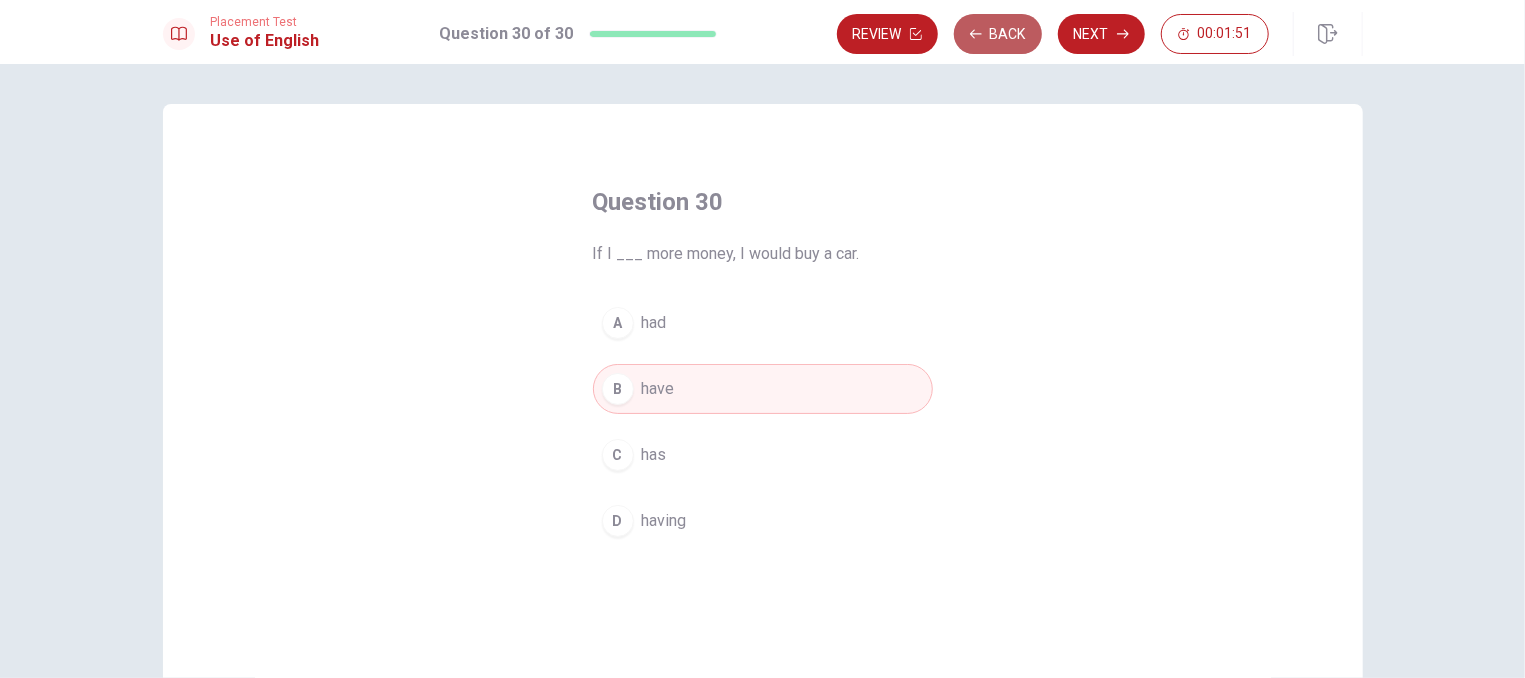 click on "Back" at bounding box center (998, 34) 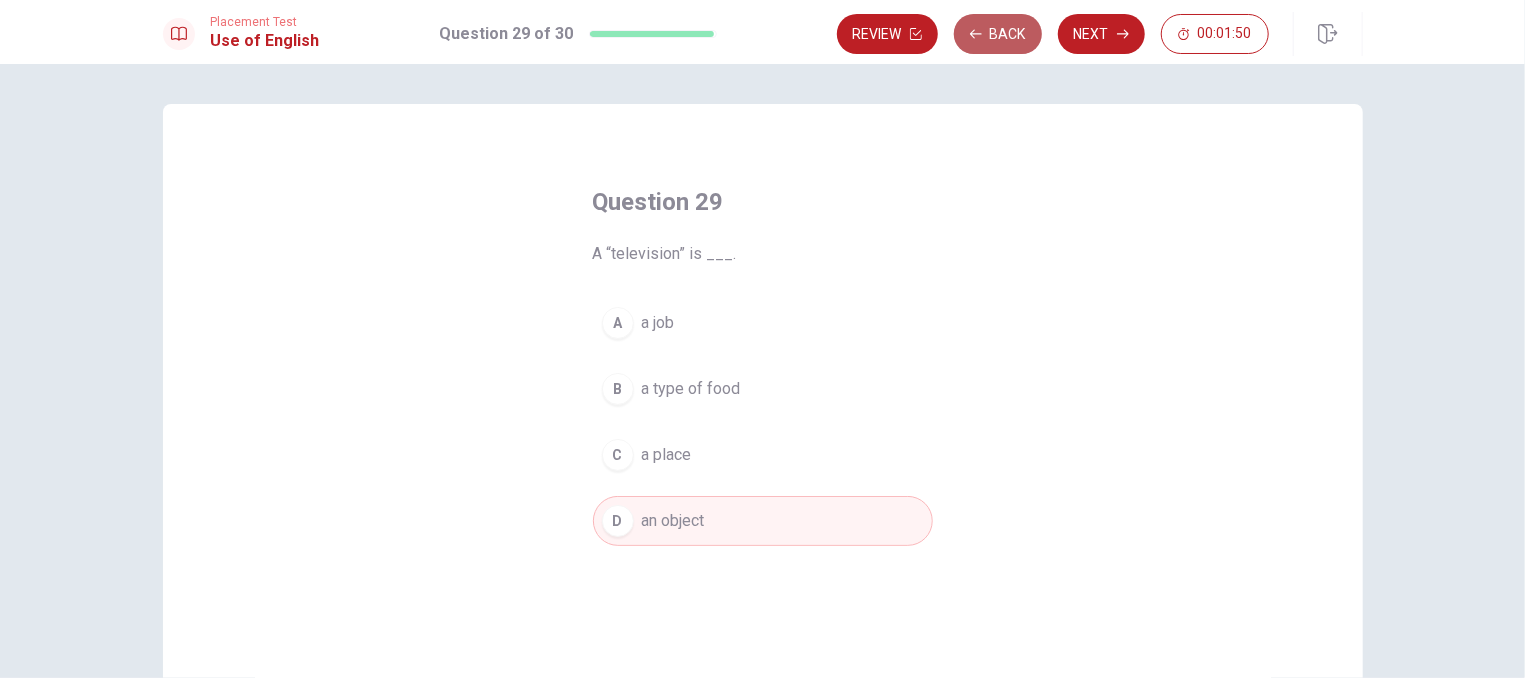 click on "Back" at bounding box center (998, 34) 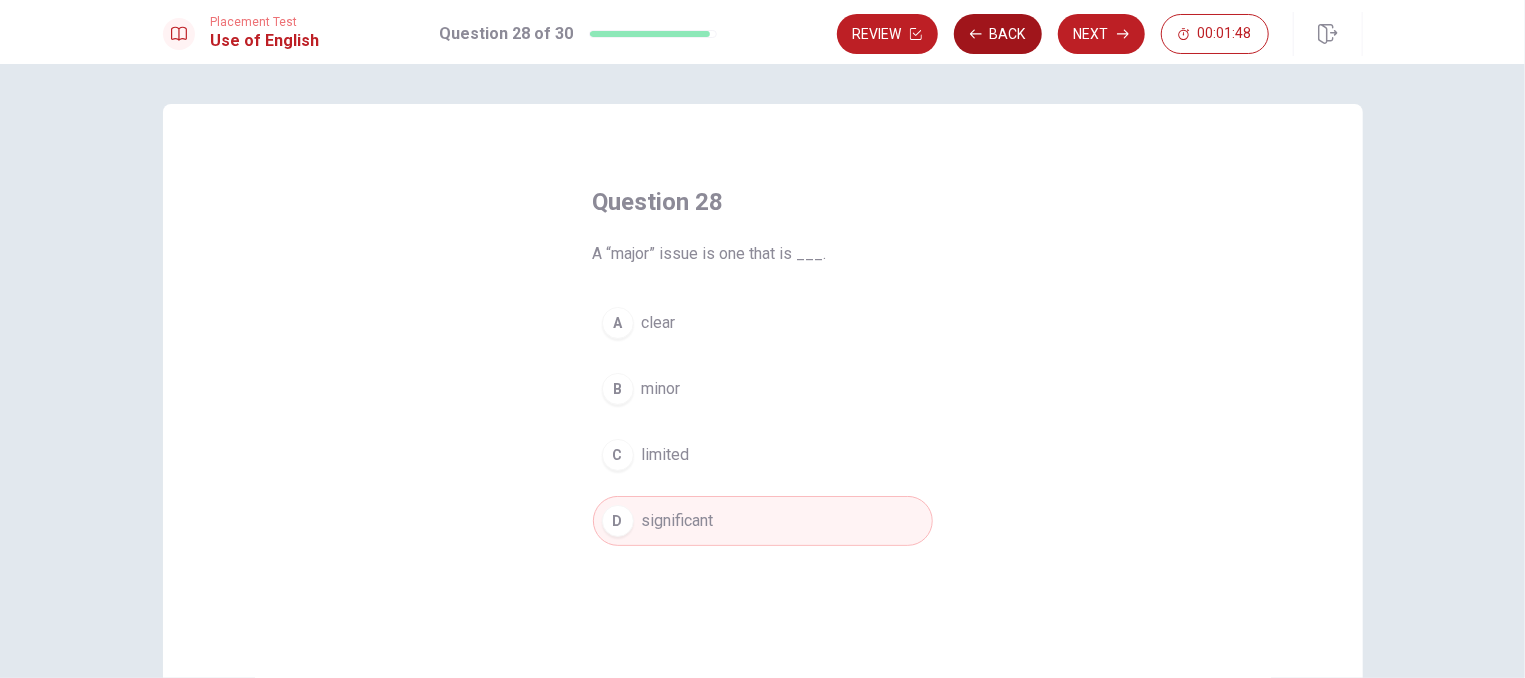 click on "Back" at bounding box center [998, 34] 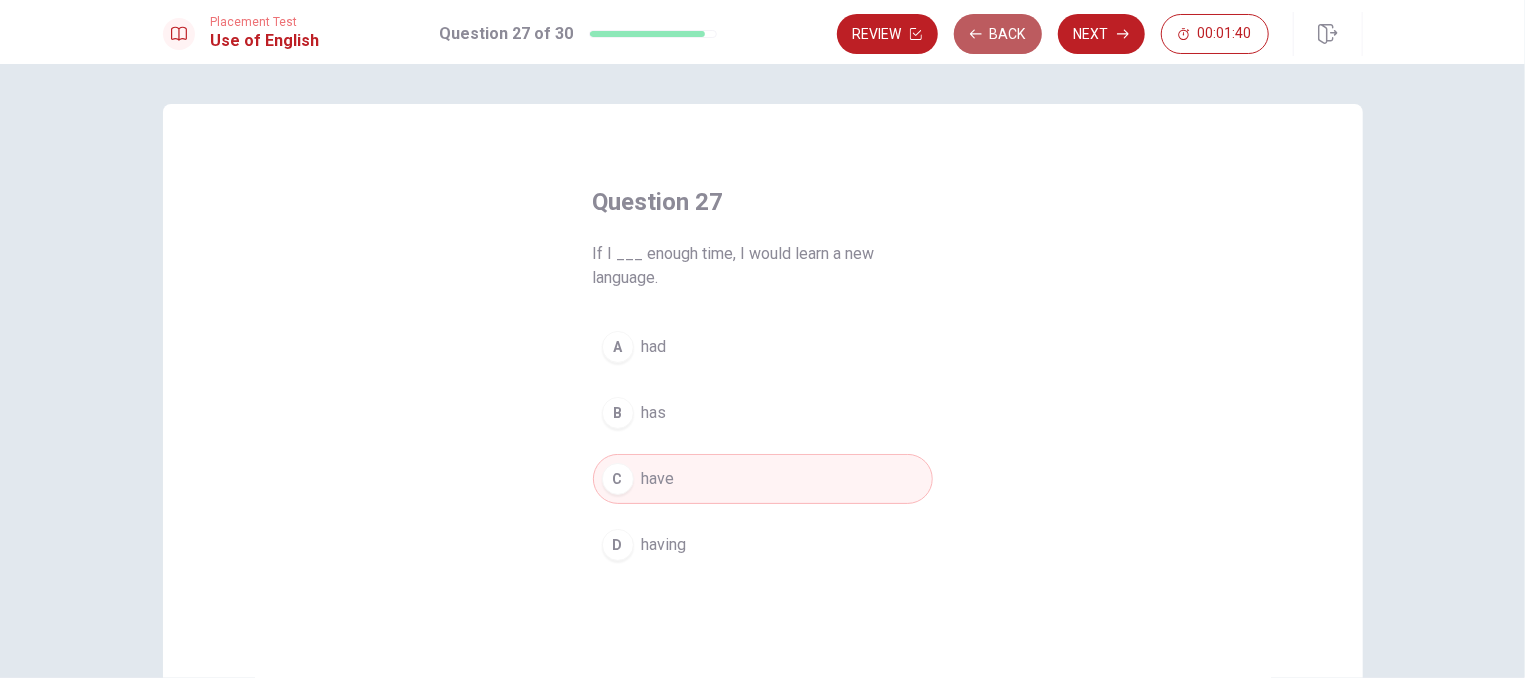 click on "Back" at bounding box center [998, 34] 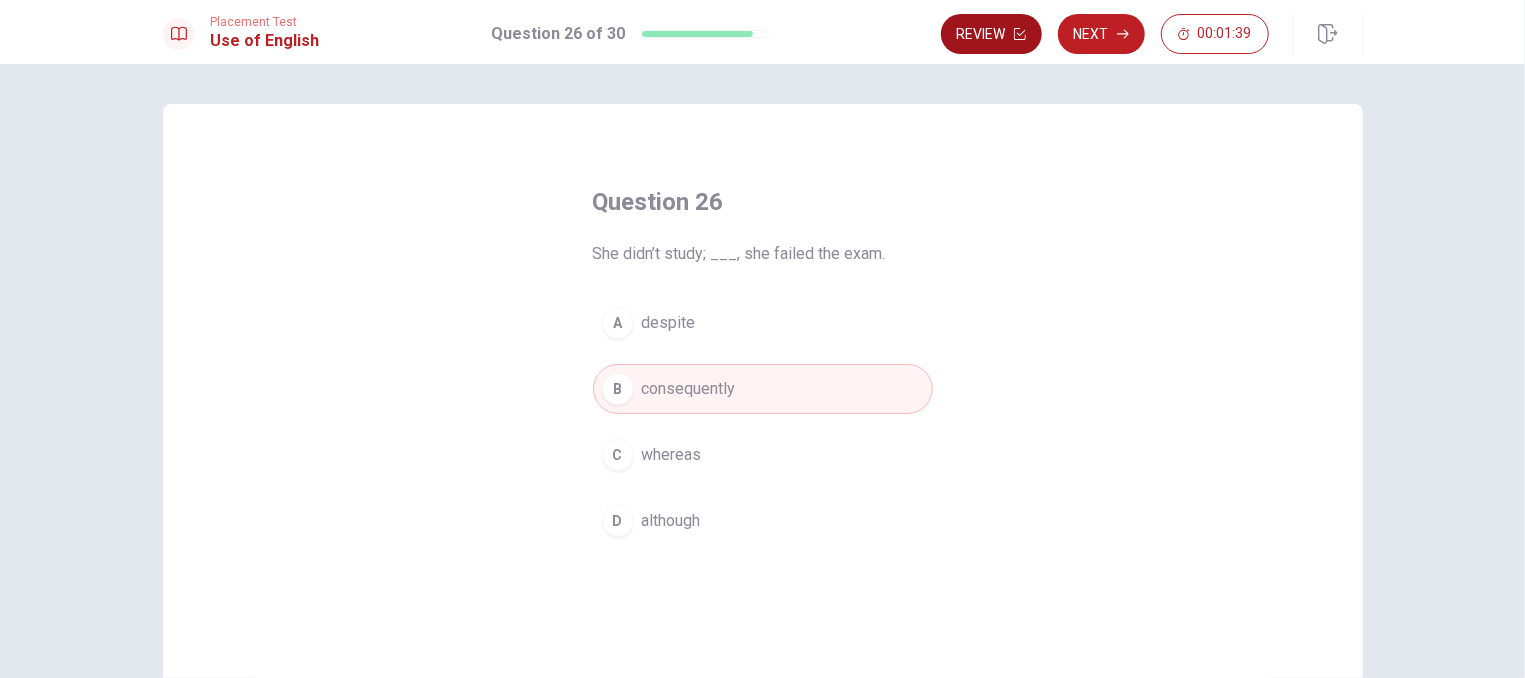 click on "Review" at bounding box center [991, 34] 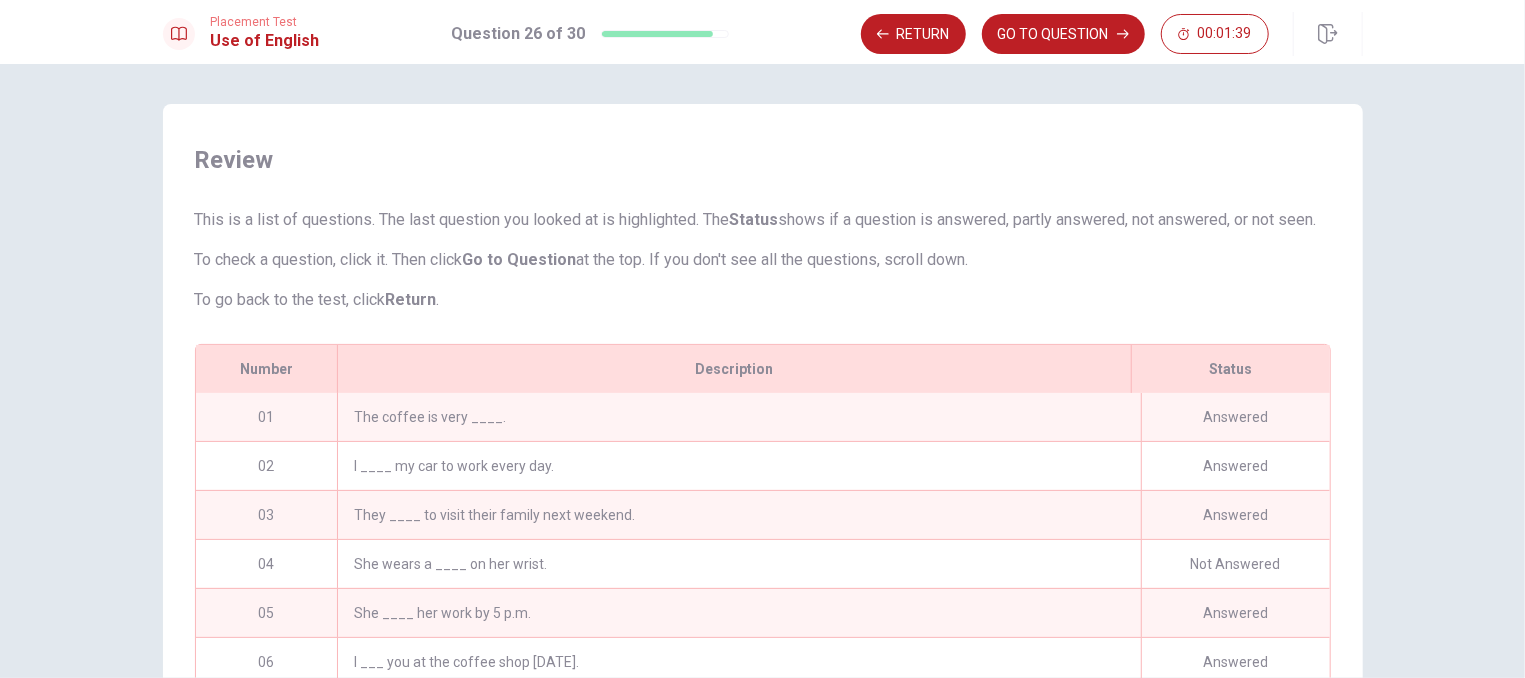 scroll, scrollTop: 327, scrollLeft: 0, axis: vertical 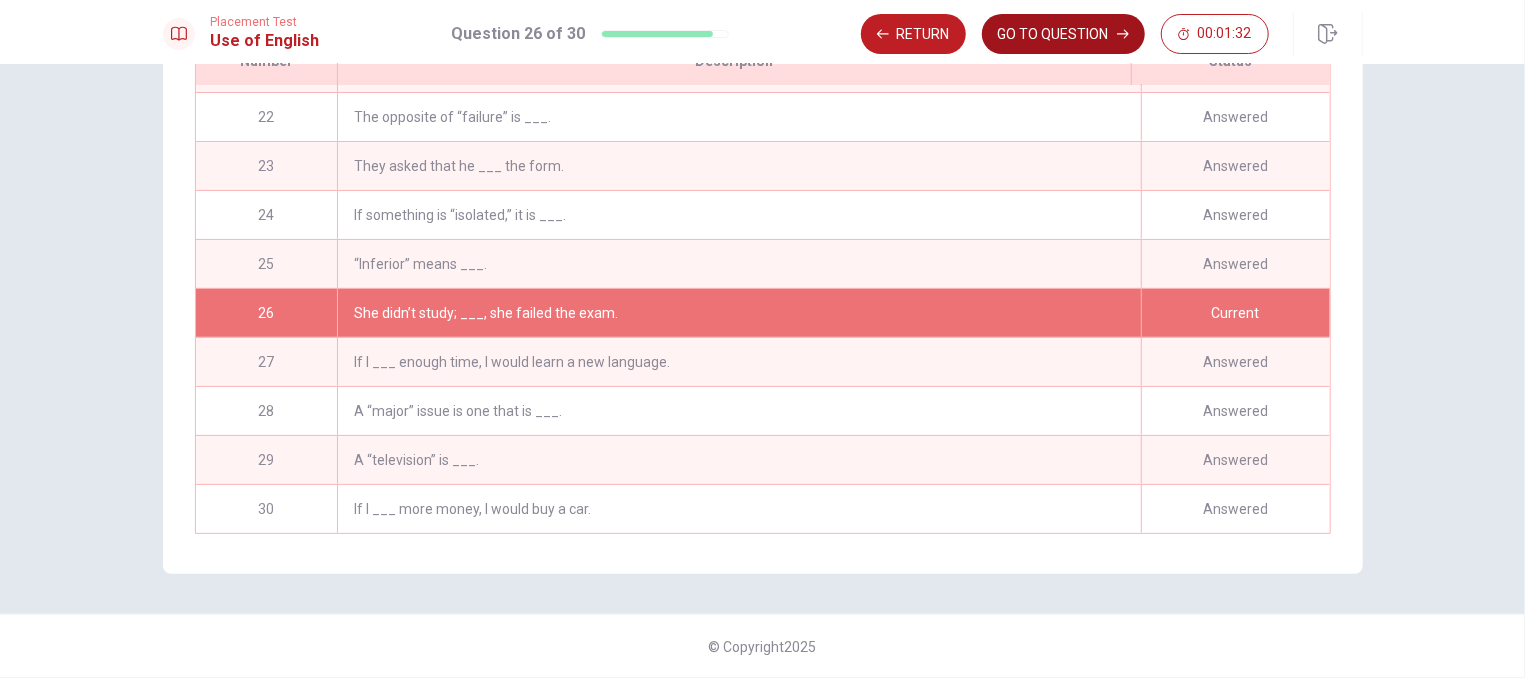click on "GO TO QUESTION" at bounding box center [1063, 34] 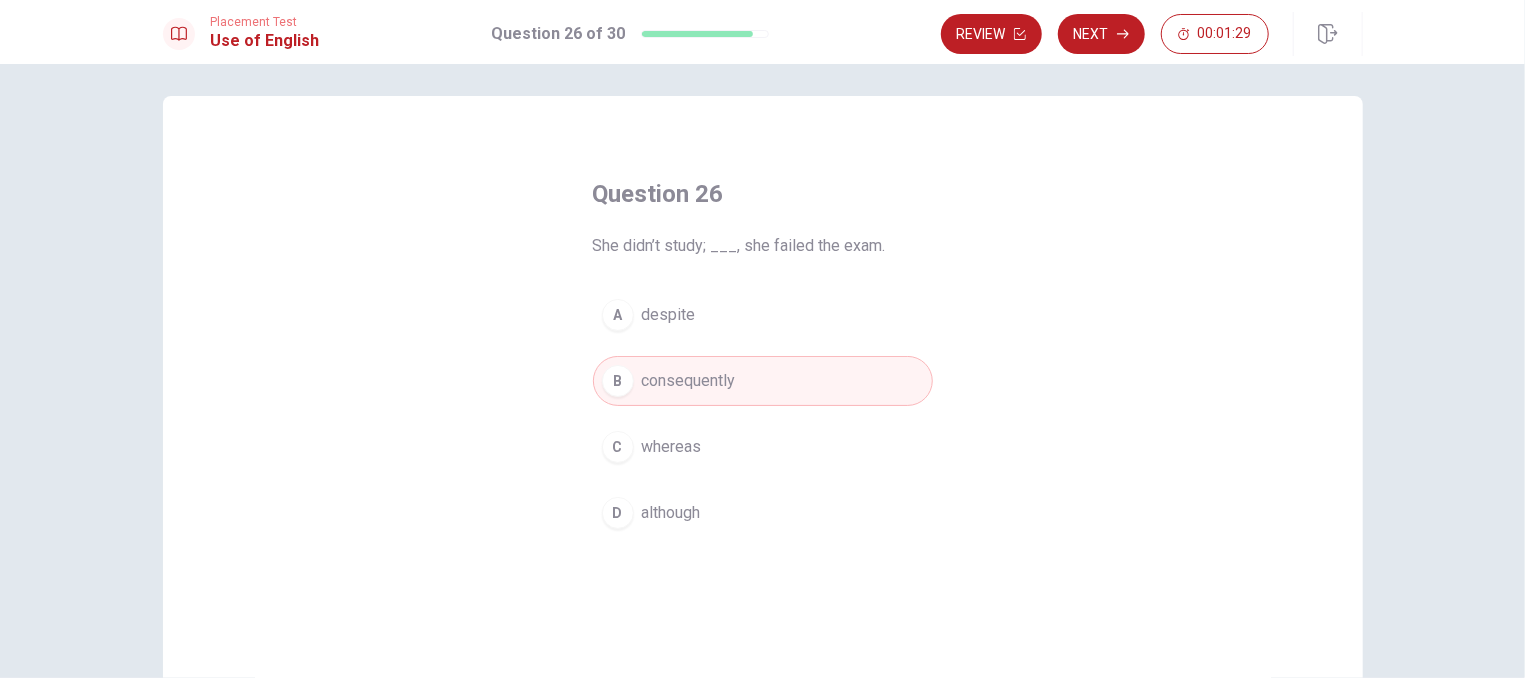 scroll, scrollTop: 0, scrollLeft: 0, axis: both 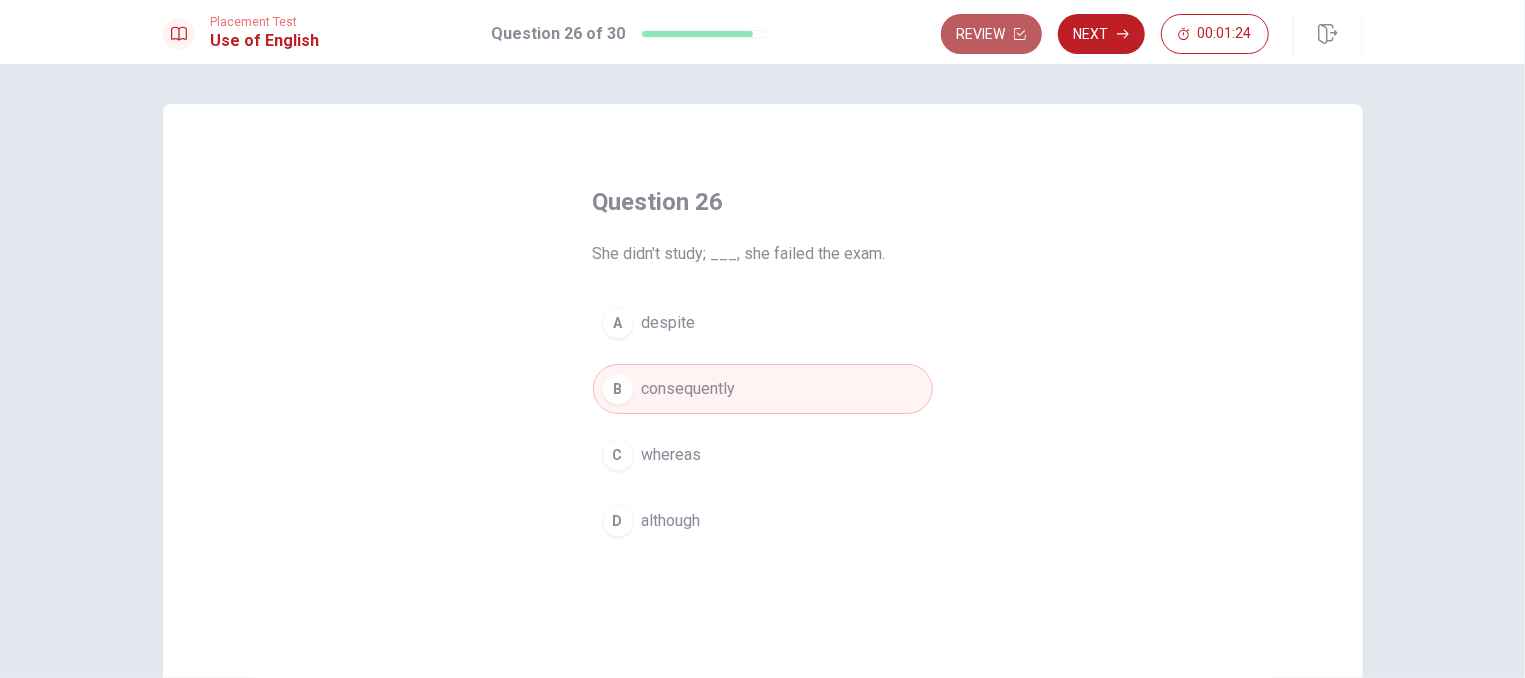 click on "Review" at bounding box center (991, 34) 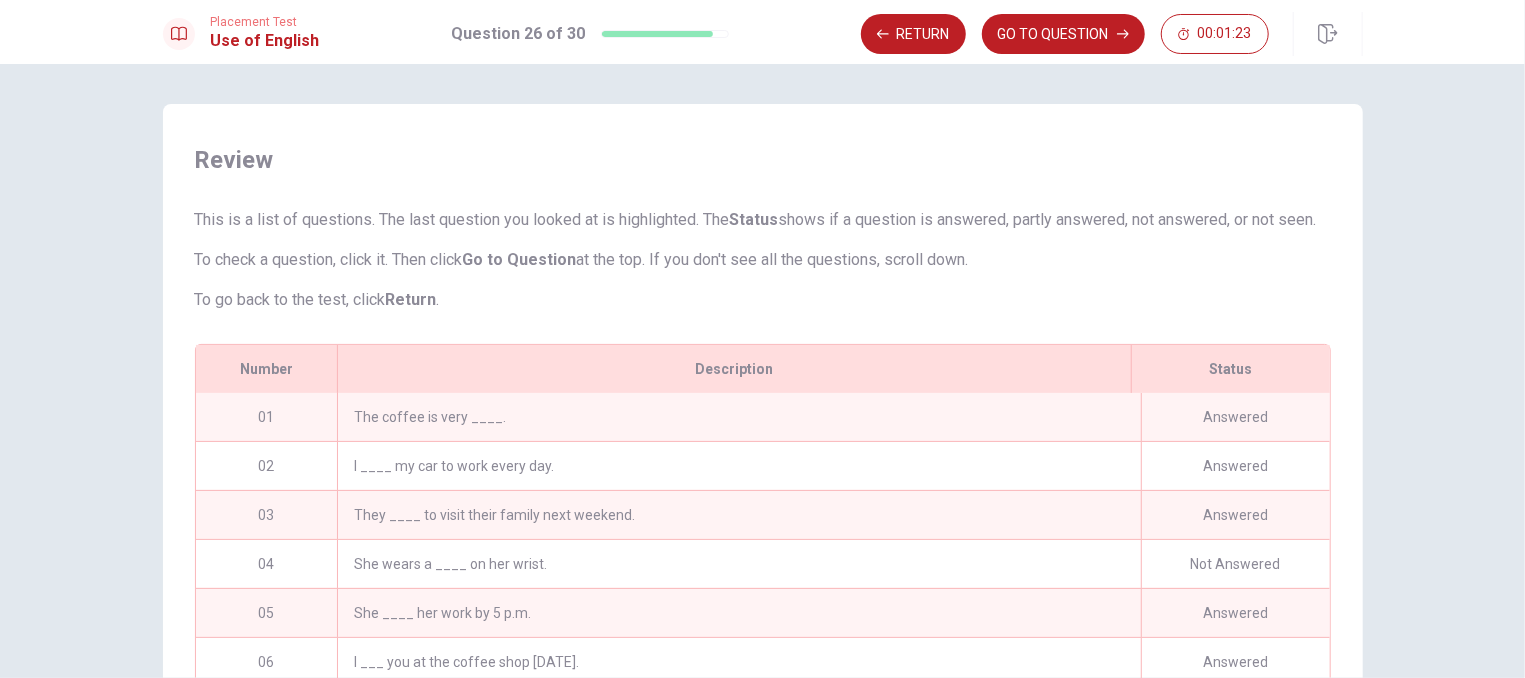 scroll, scrollTop: 332, scrollLeft: 0, axis: vertical 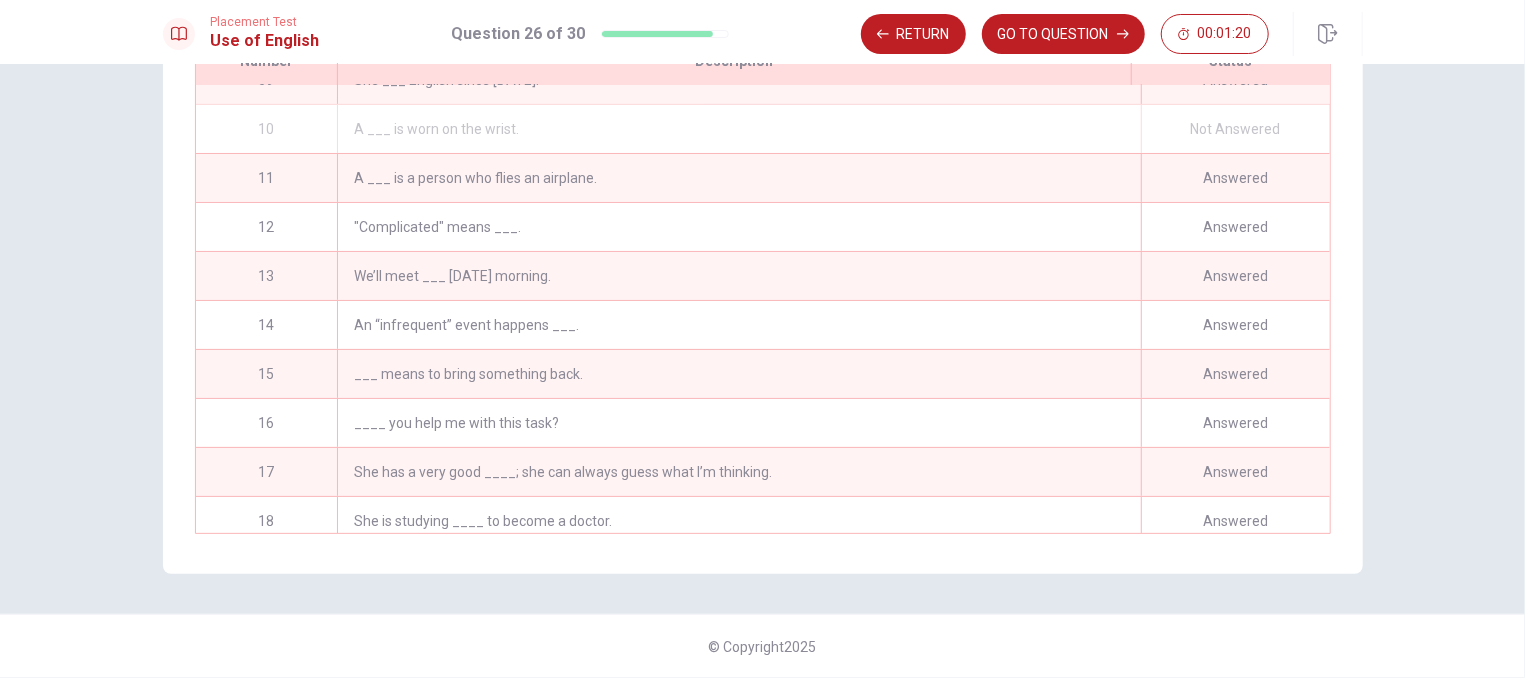 click on "Not Answered" at bounding box center [1235, 129] 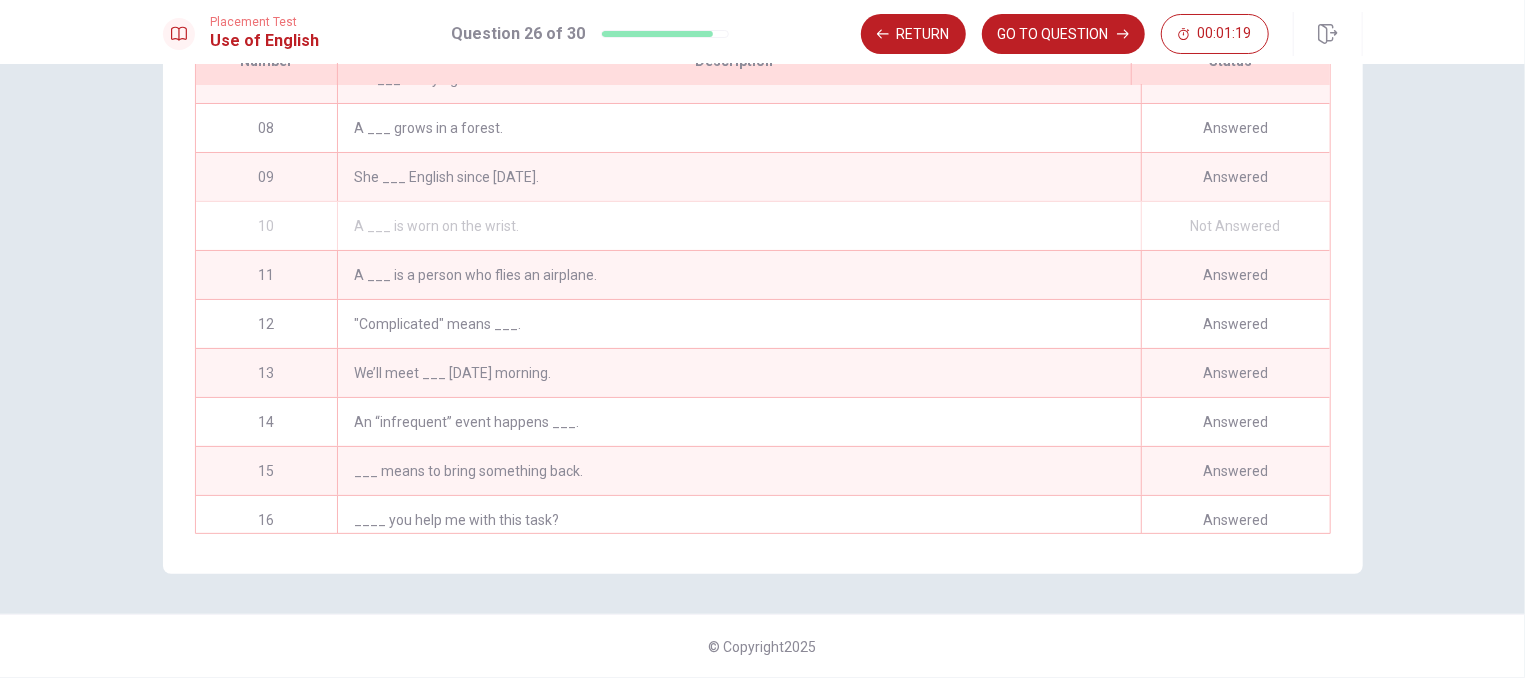 scroll, scrollTop: 180, scrollLeft: 0, axis: vertical 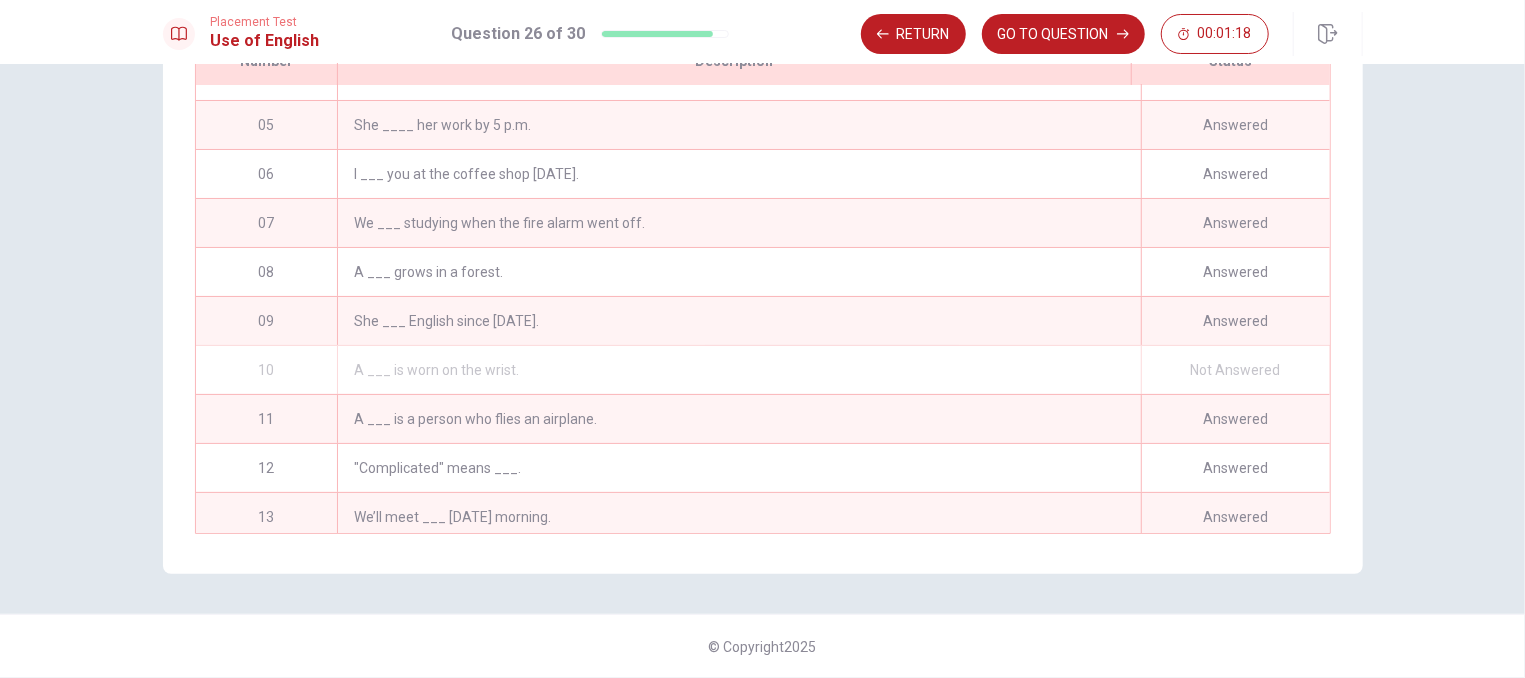click on "Answered" at bounding box center (1235, 321) 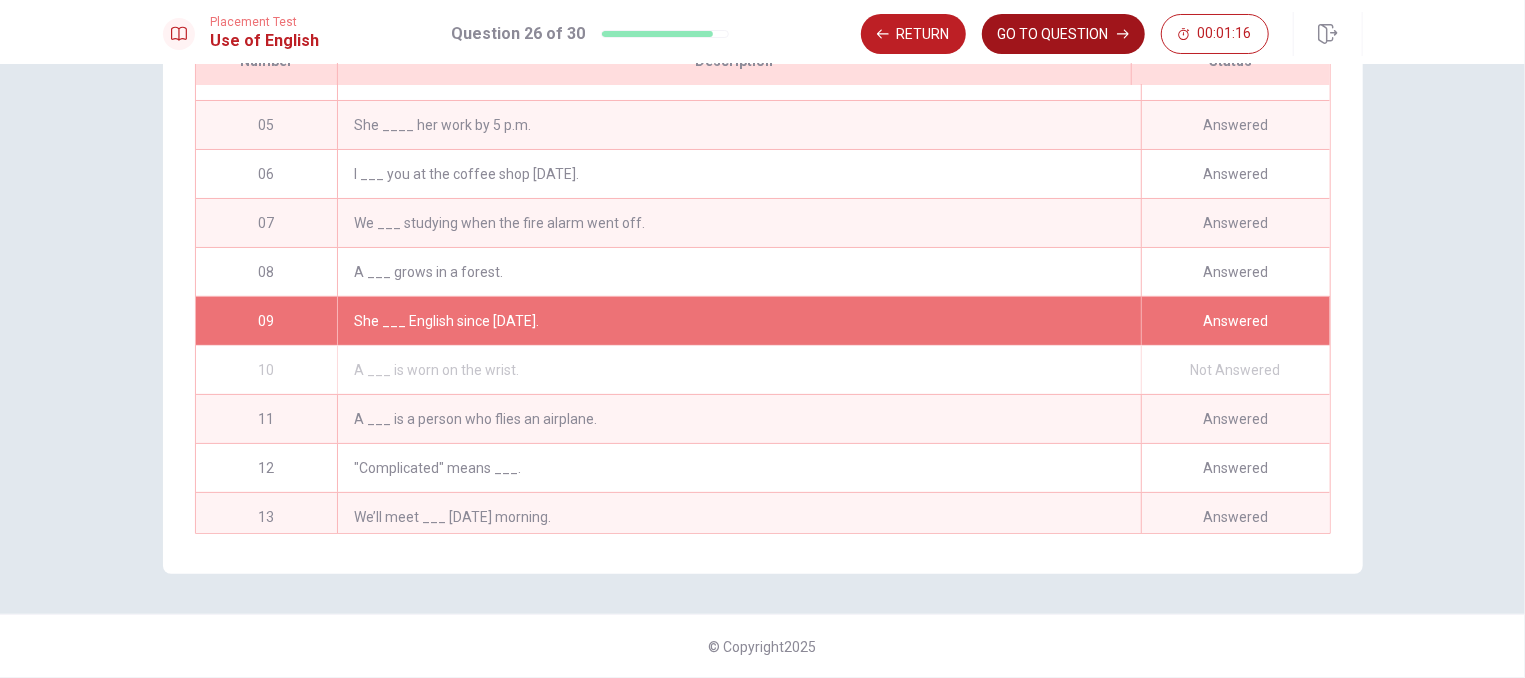 click on "GO TO QUESTION" at bounding box center [1063, 34] 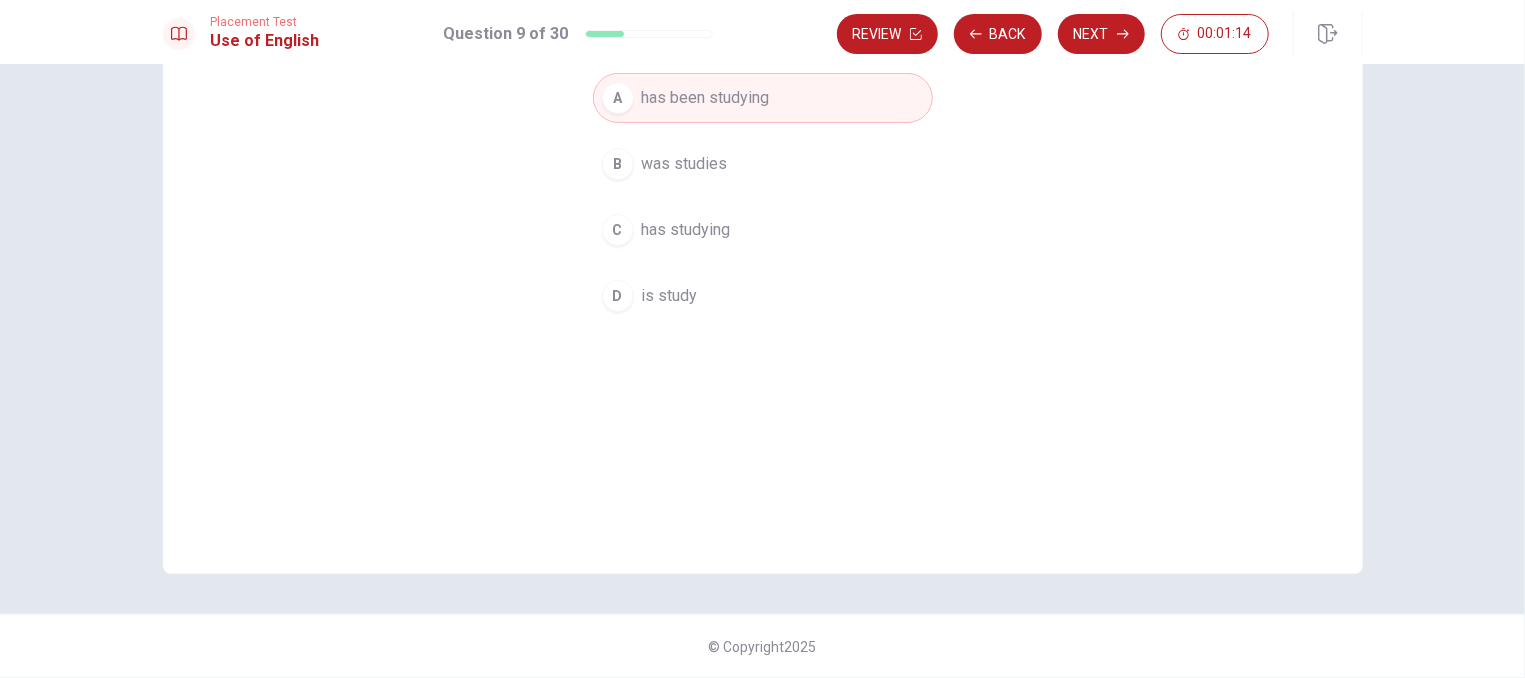 scroll, scrollTop: 105, scrollLeft: 0, axis: vertical 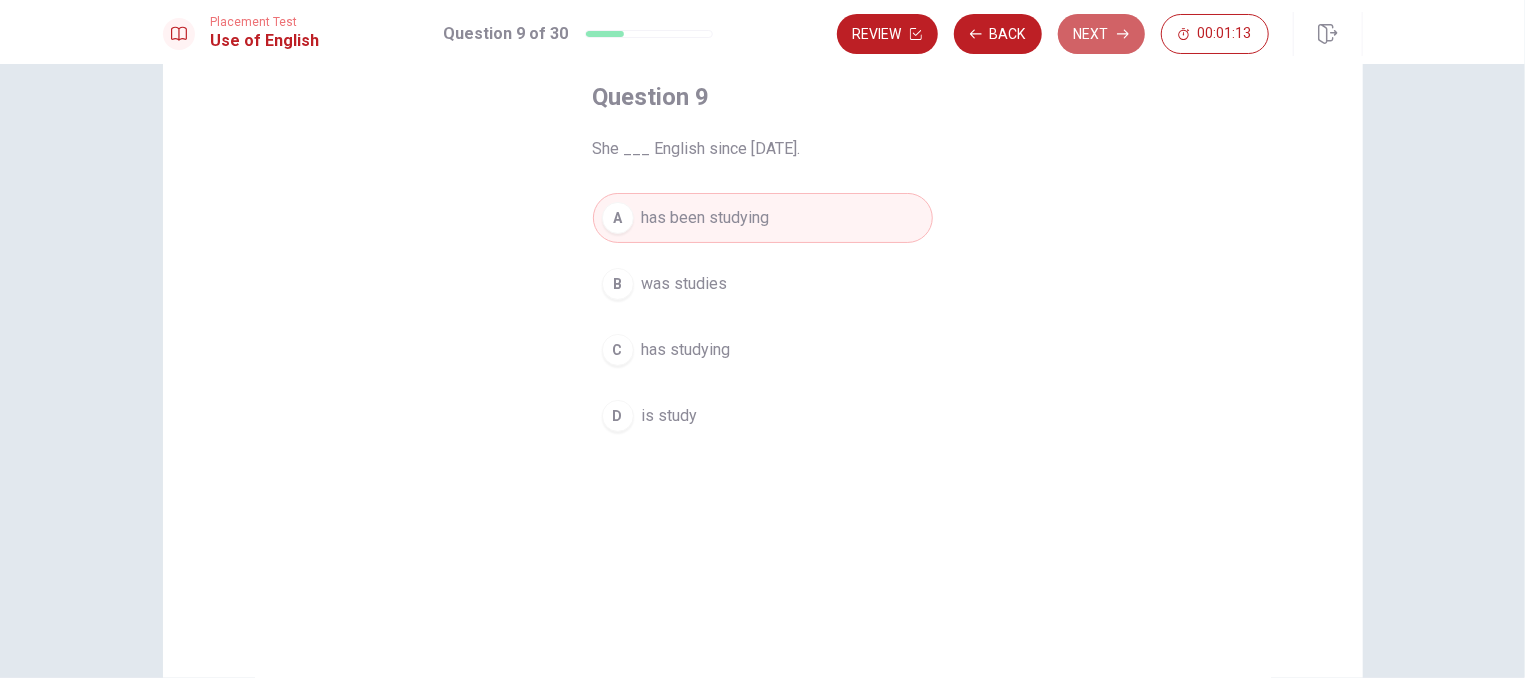 click on "Next" at bounding box center [1101, 34] 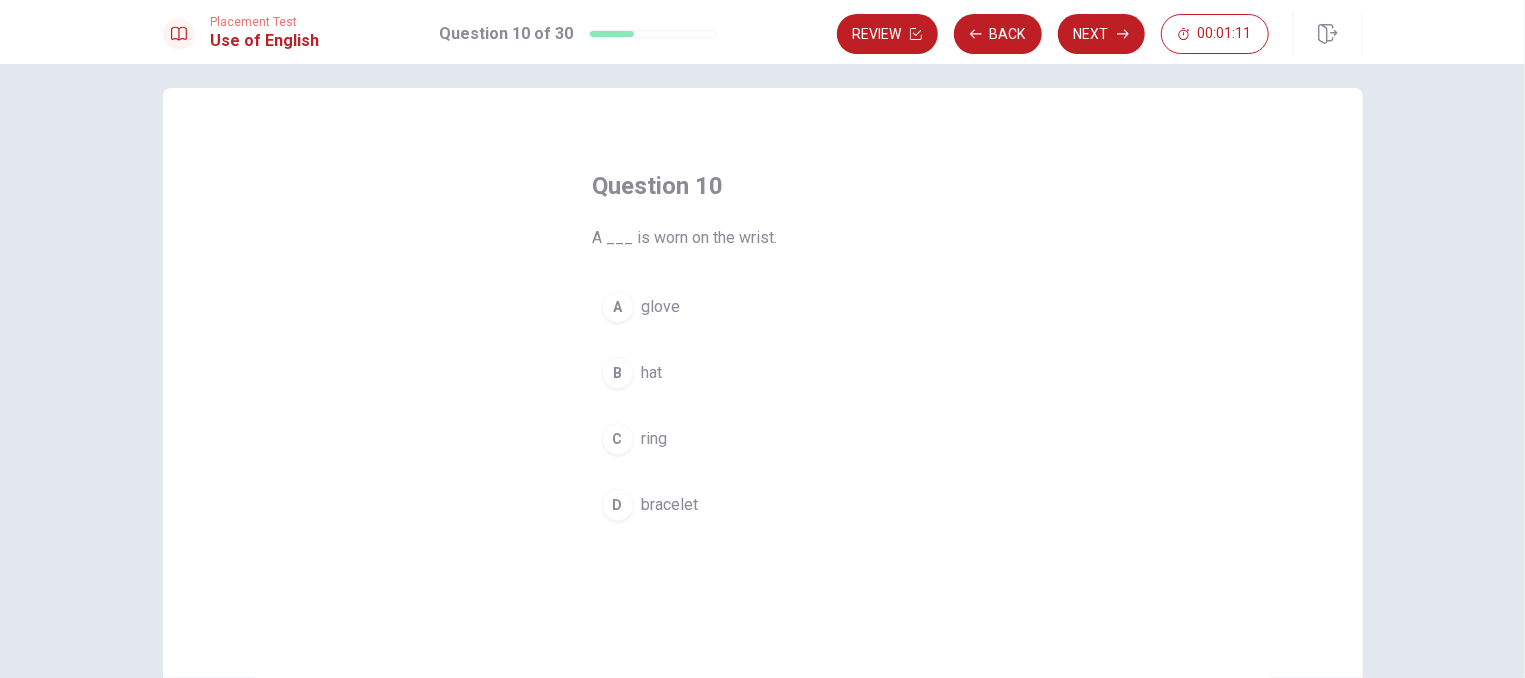 scroll, scrollTop: 0, scrollLeft: 0, axis: both 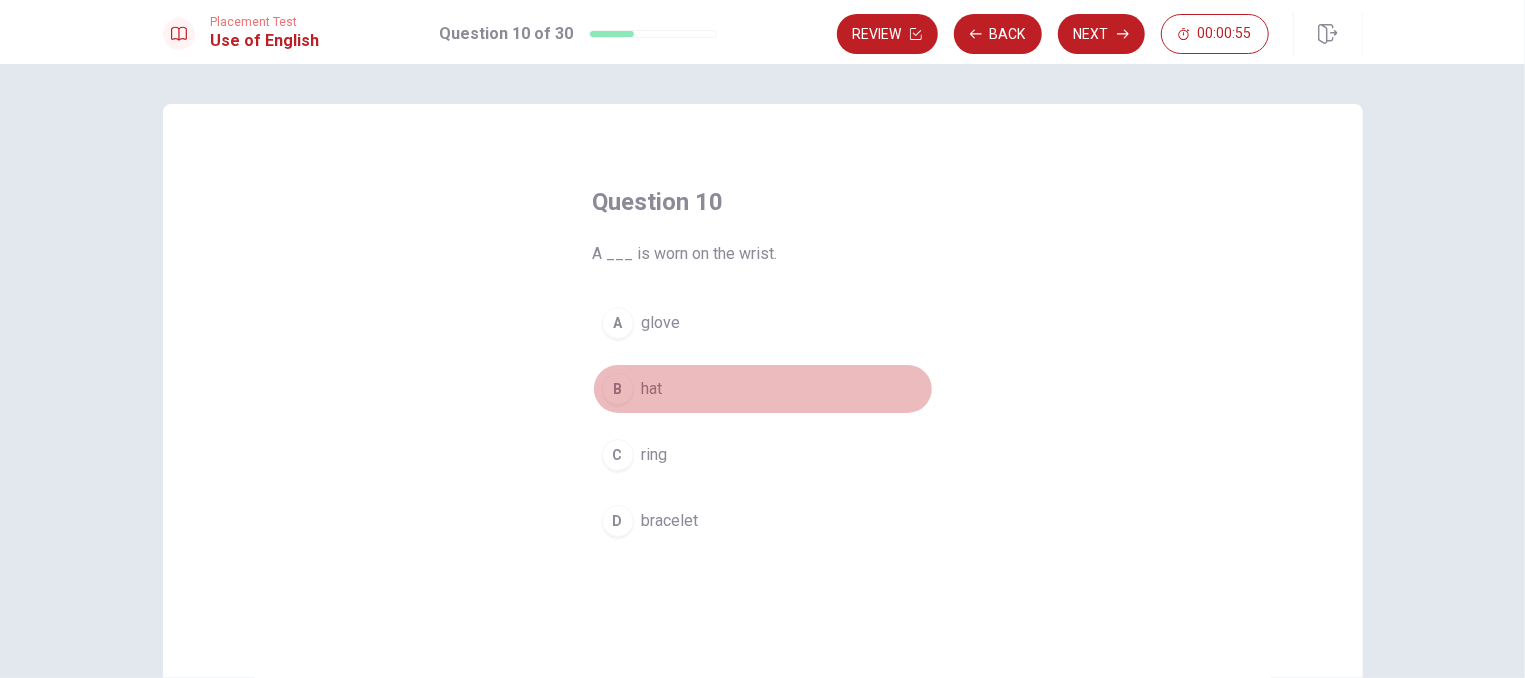 click on "B" at bounding box center (618, 389) 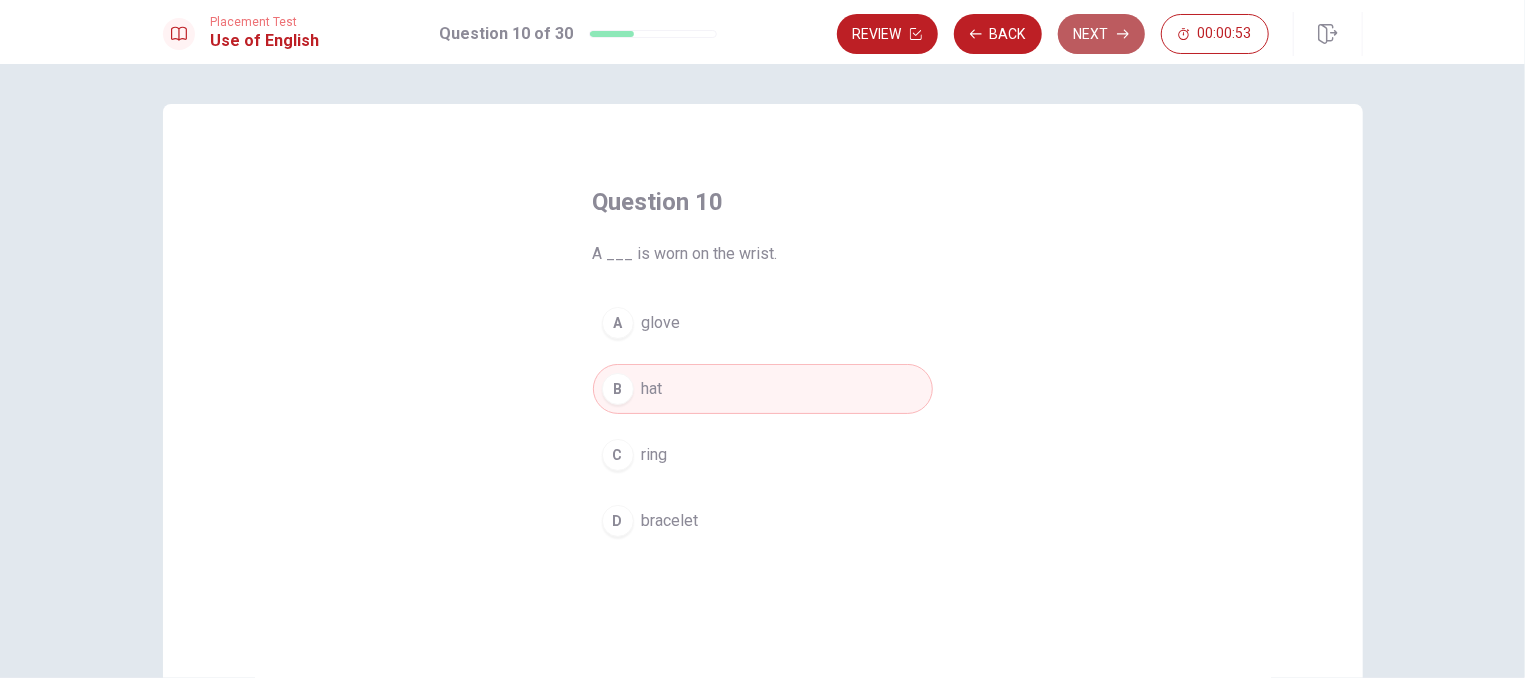 click on "Next" at bounding box center (1101, 34) 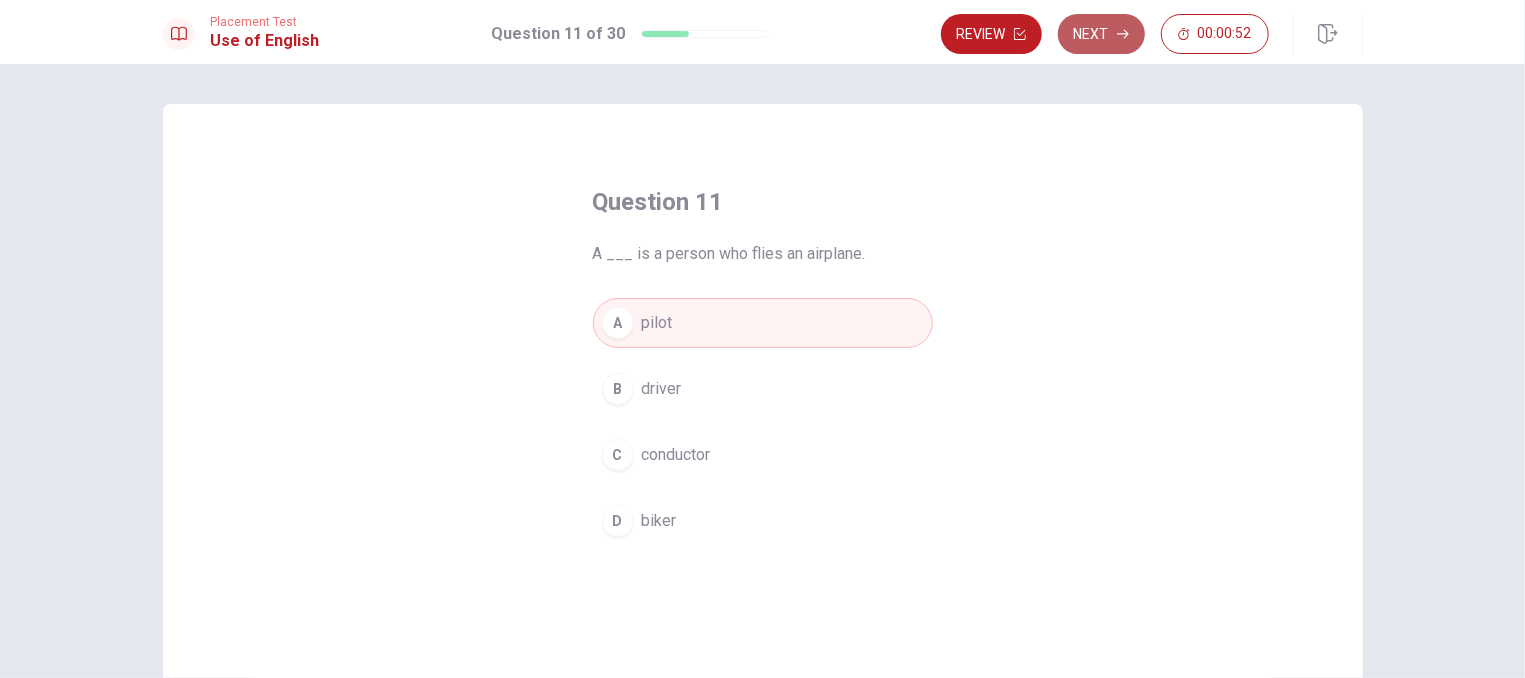 click on "Next" at bounding box center (1101, 34) 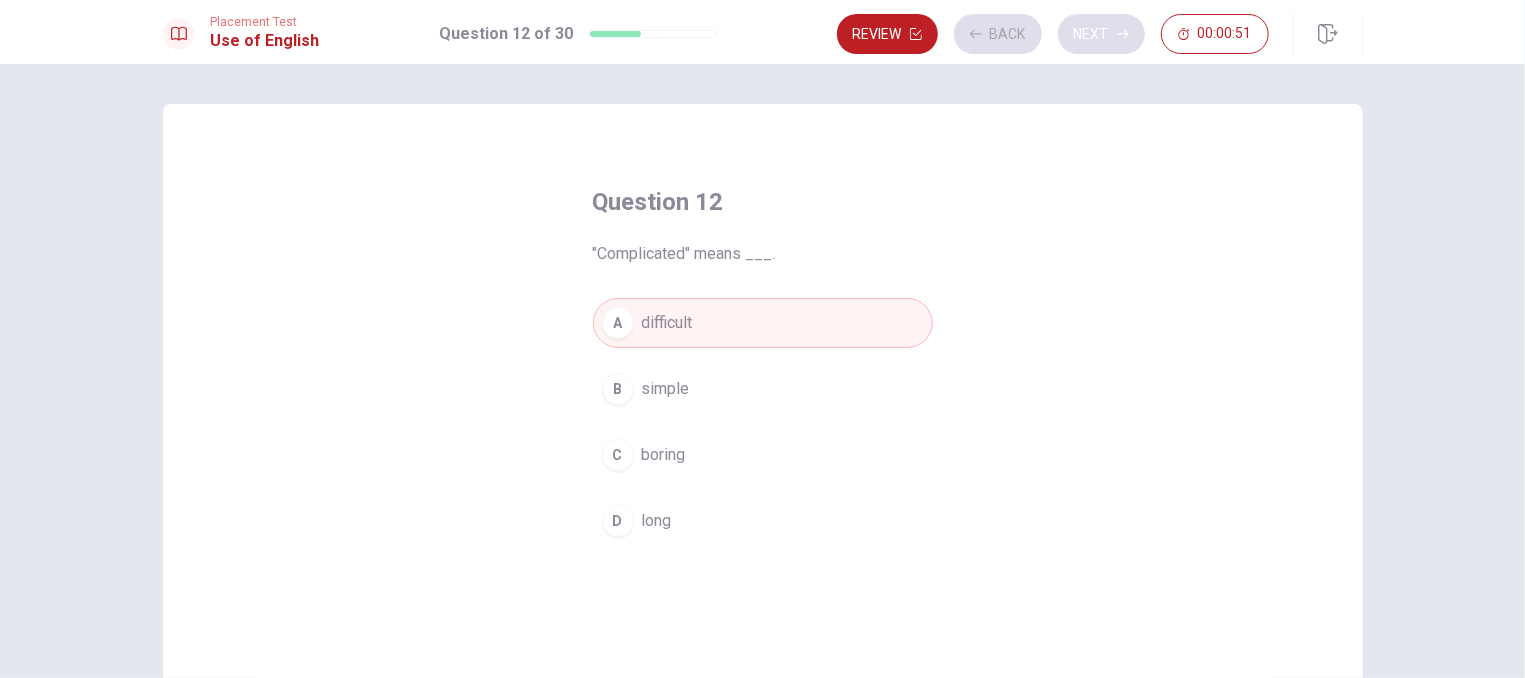 click on "Review Back Next 00:00:51" at bounding box center [1053, 34] 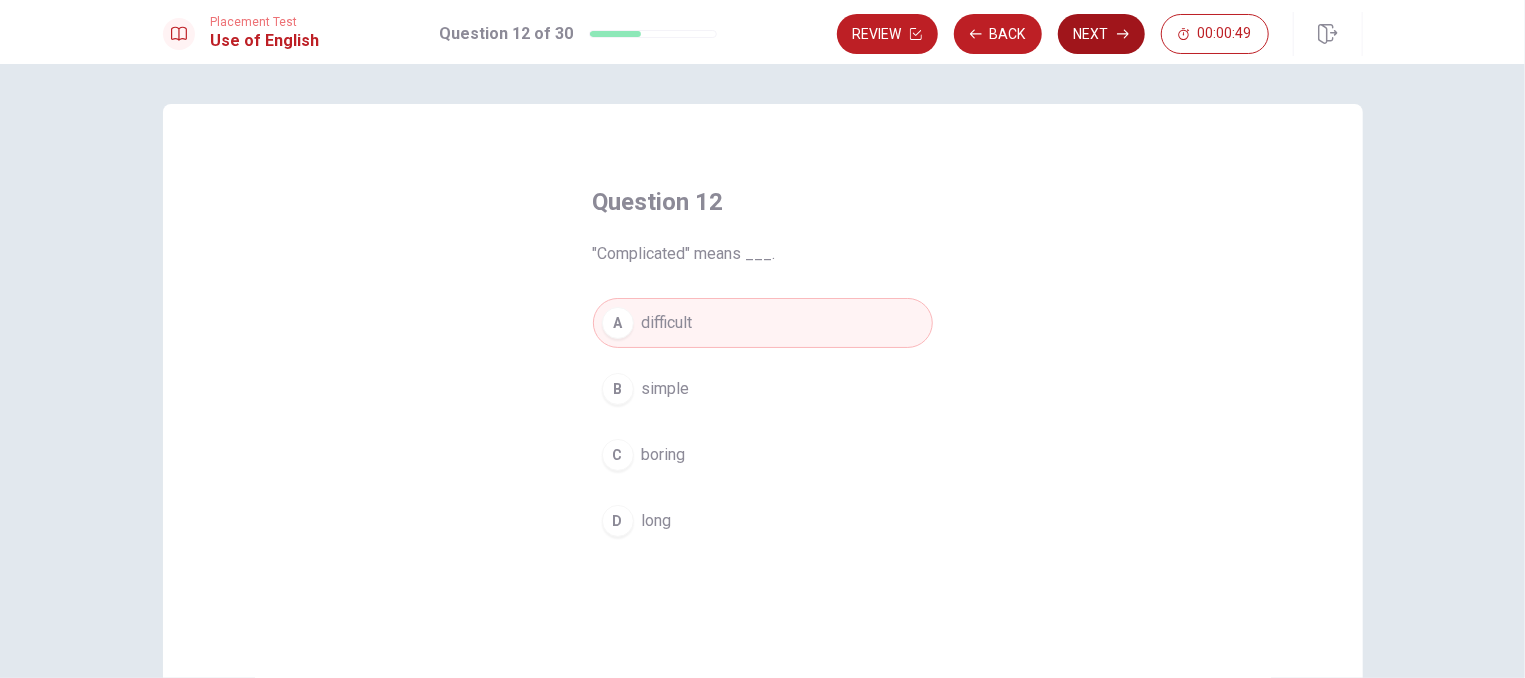 click on "Next" at bounding box center (1101, 34) 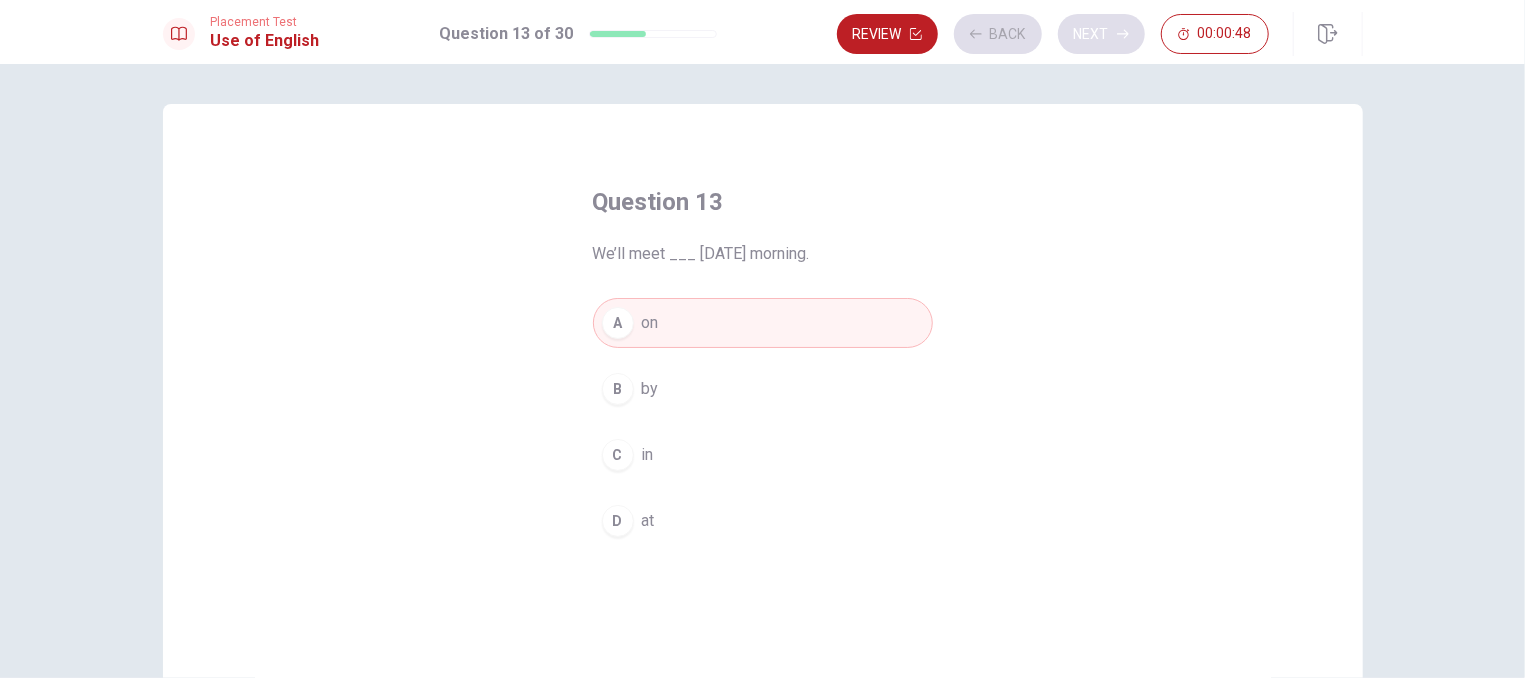 click on "Review Back Next 00:00:48" at bounding box center [1053, 34] 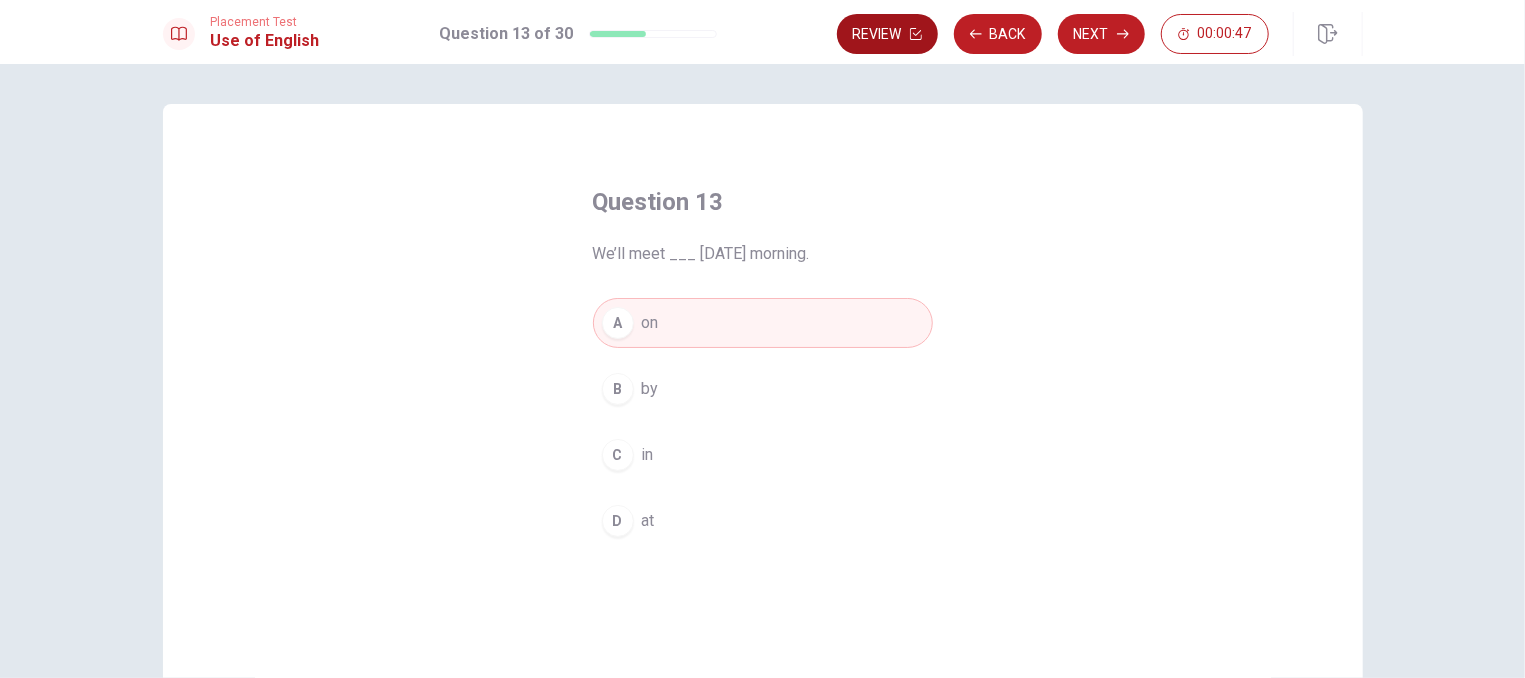 click on "Review" at bounding box center [887, 34] 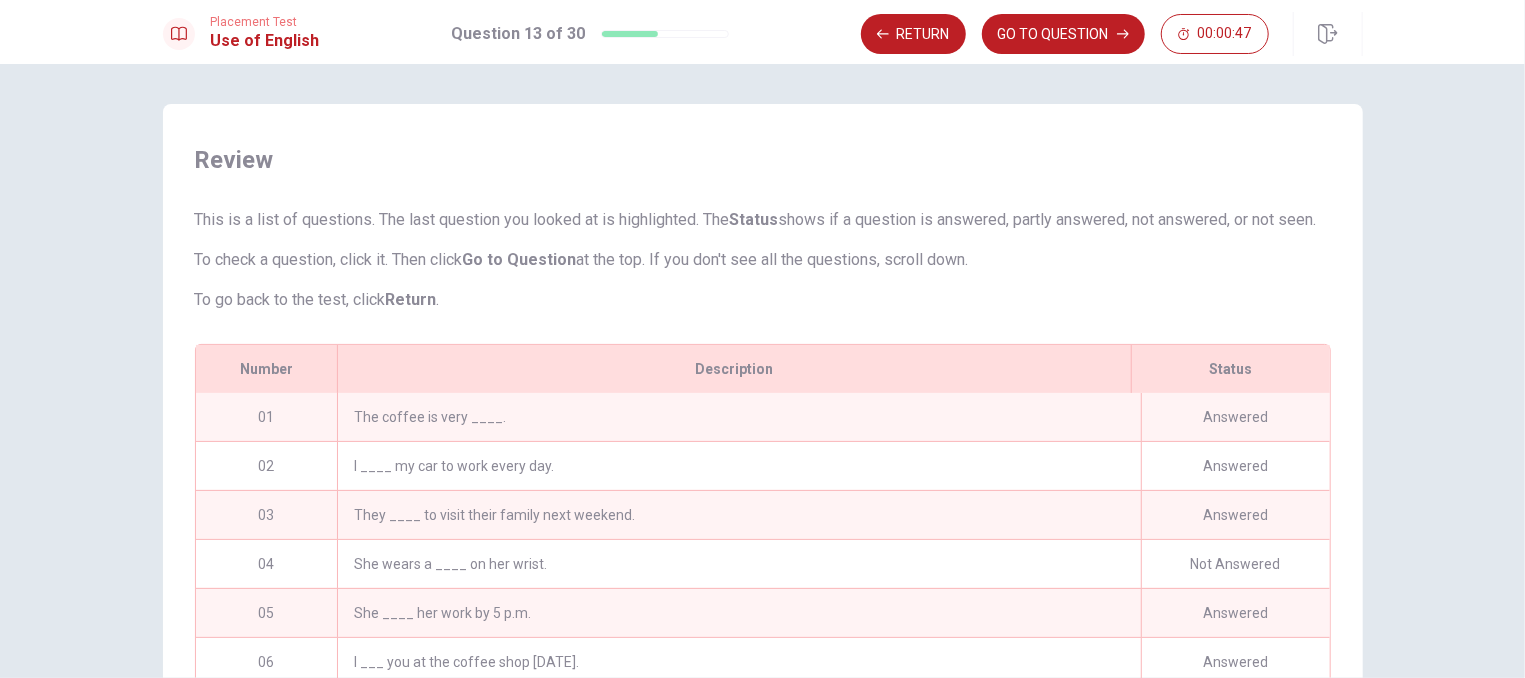 scroll, scrollTop: 332, scrollLeft: 0, axis: vertical 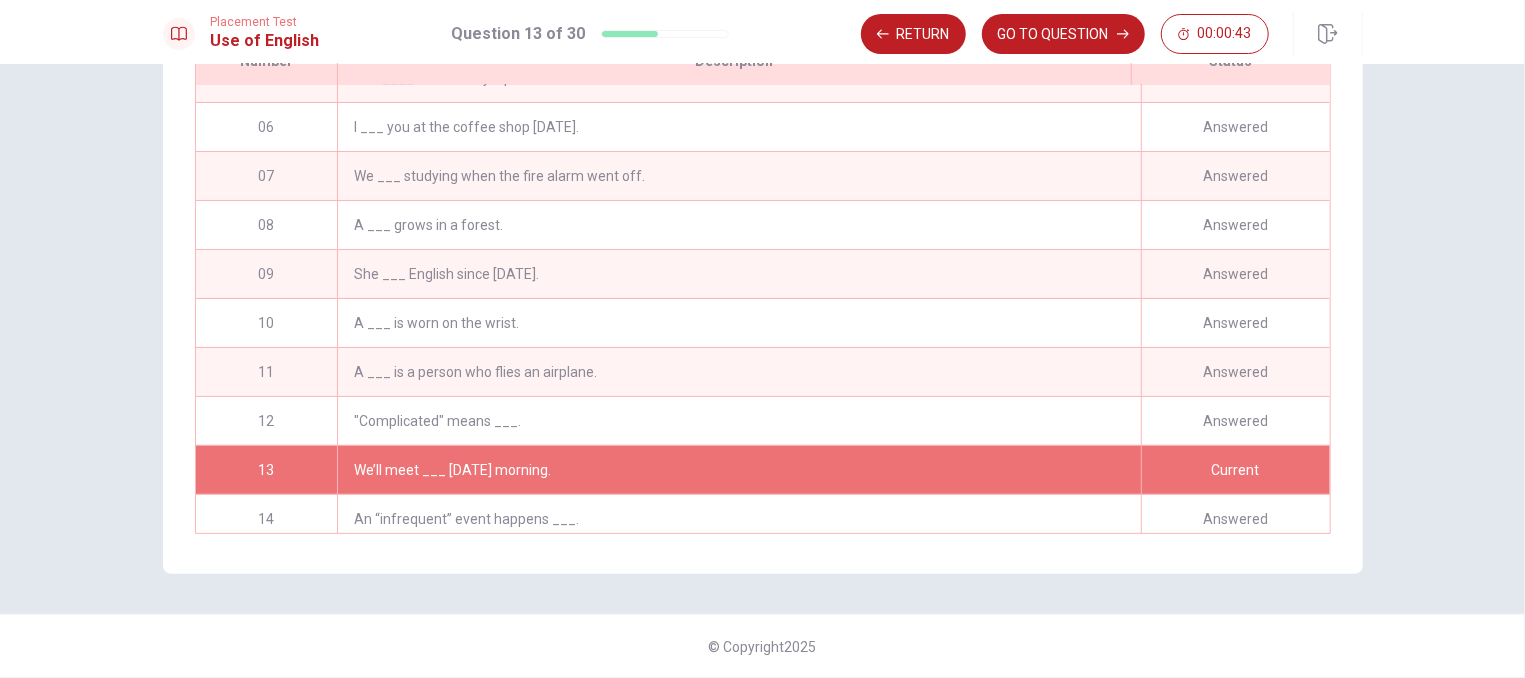 click on "Answered" at bounding box center (1235, 421) 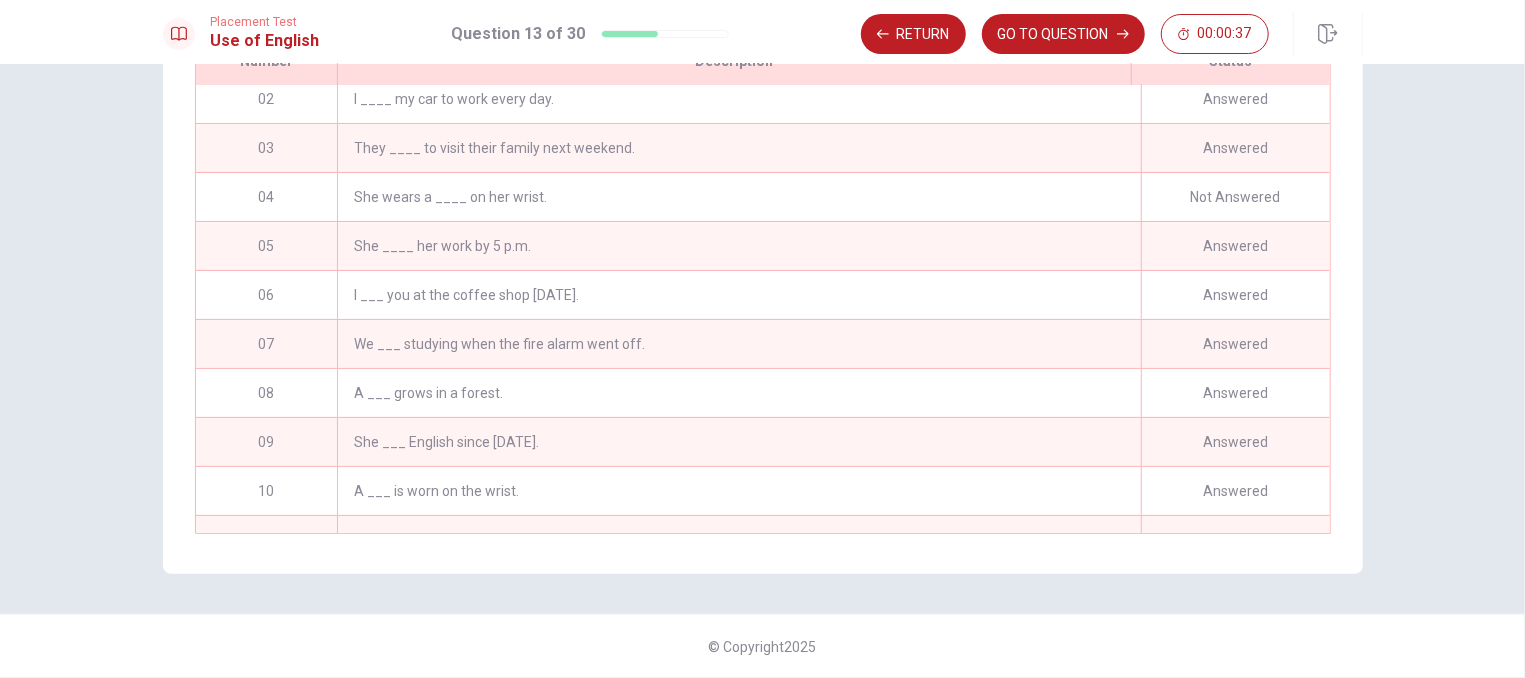 scroll, scrollTop: 0, scrollLeft: 0, axis: both 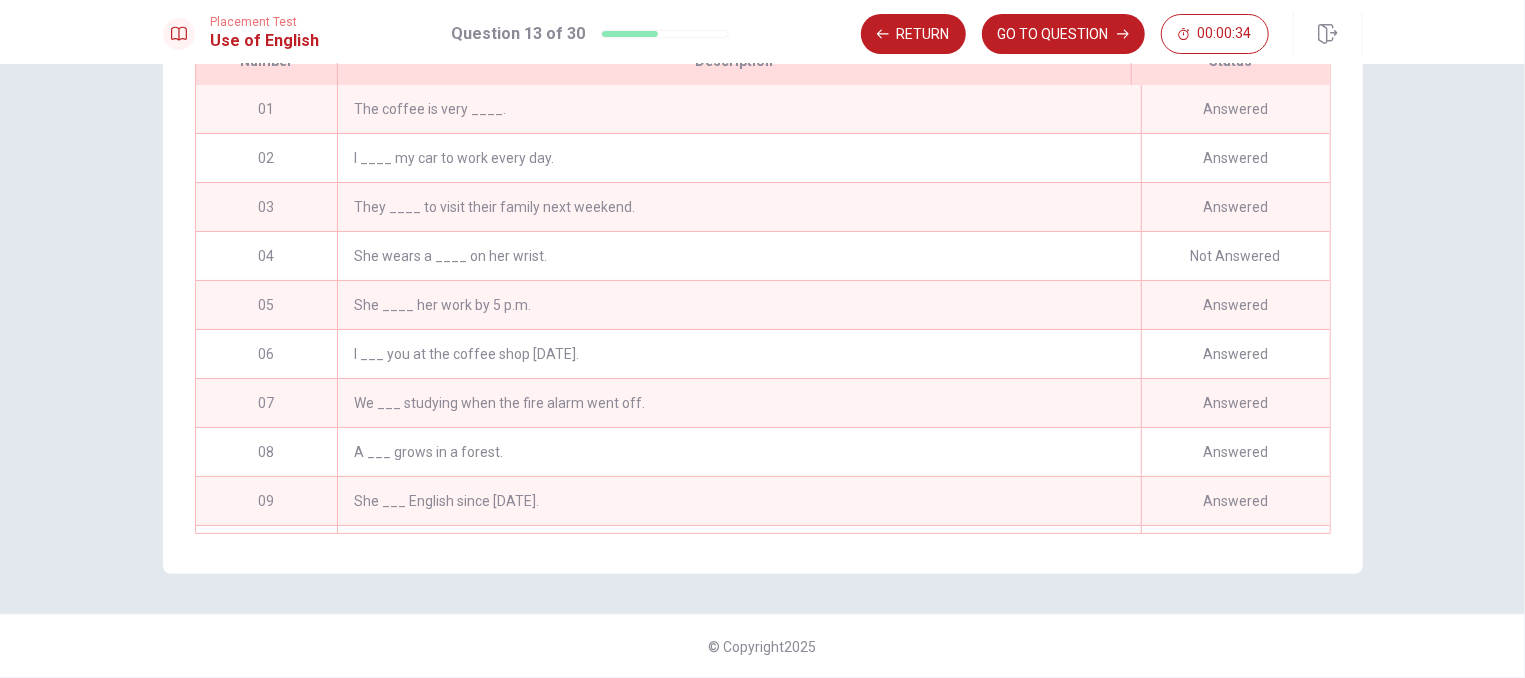 click on "Answered" at bounding box center (1235, 207) 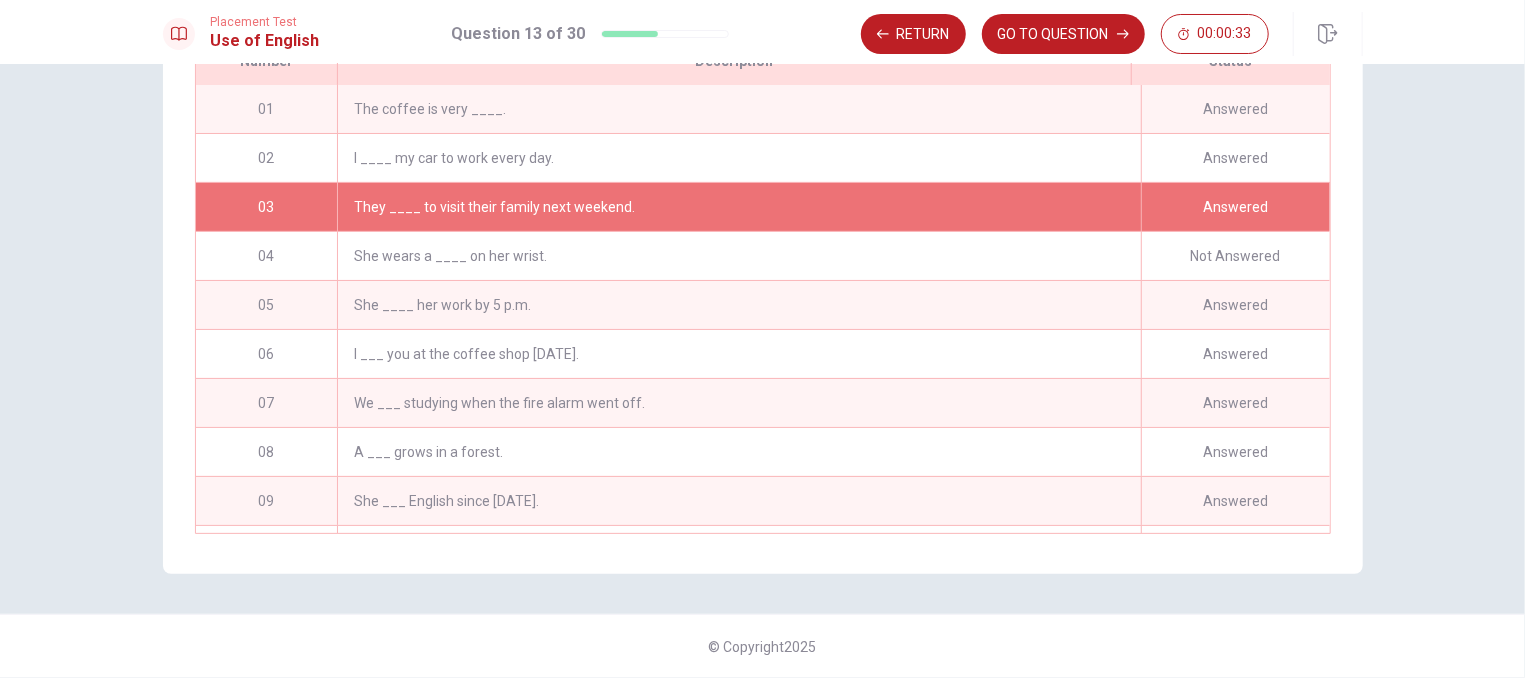 click on "Answered" at bounding box center (1235, 207) 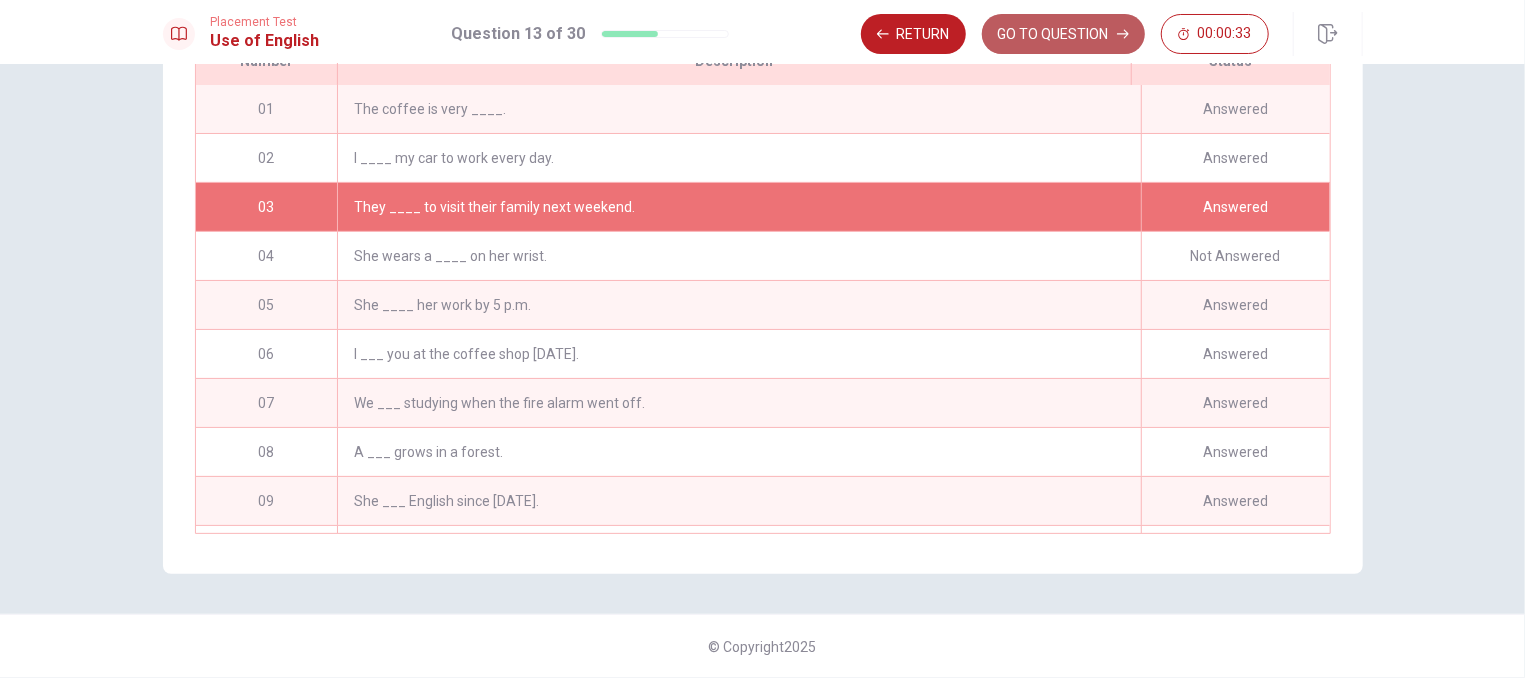 click on "GO TO QUESTION" at bounding box center [1063, 34] 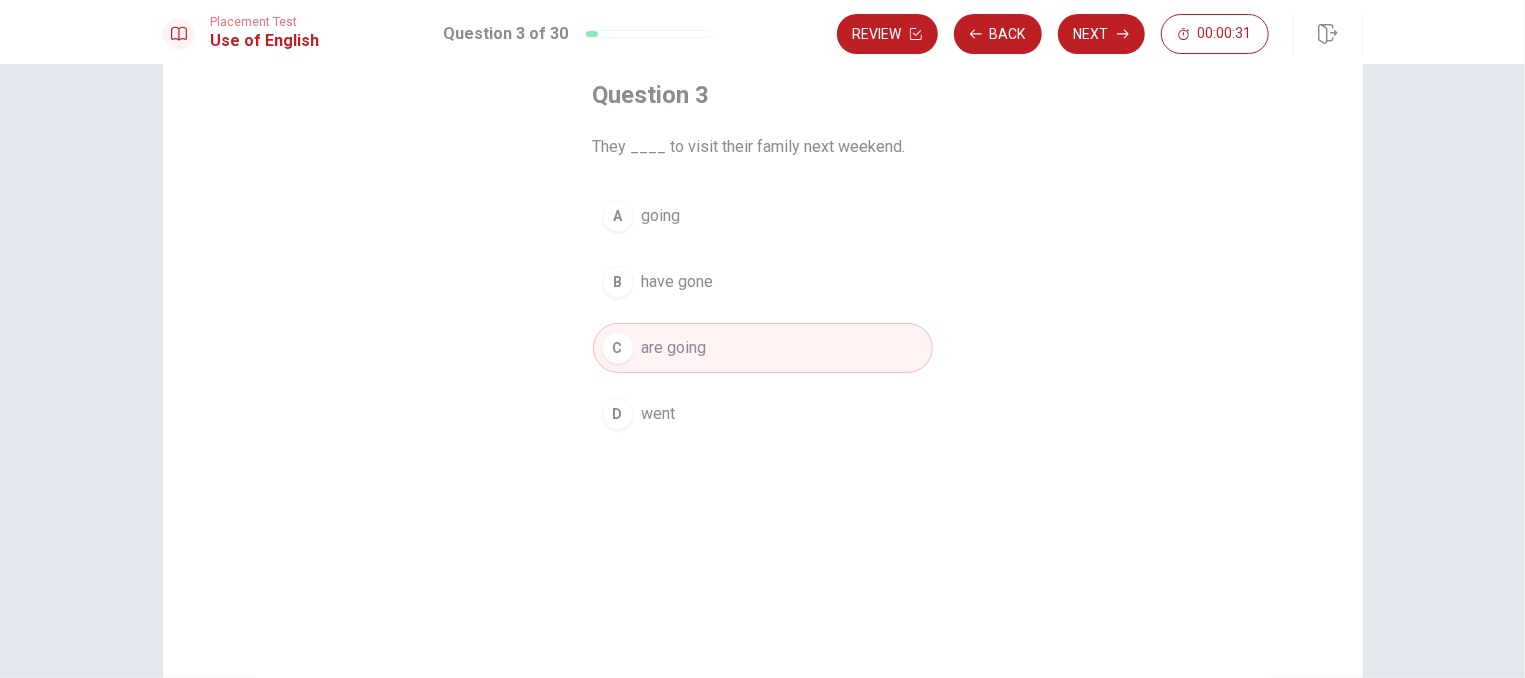 scroll, scrollTop: 0, scrollLeft: 0, axis: both 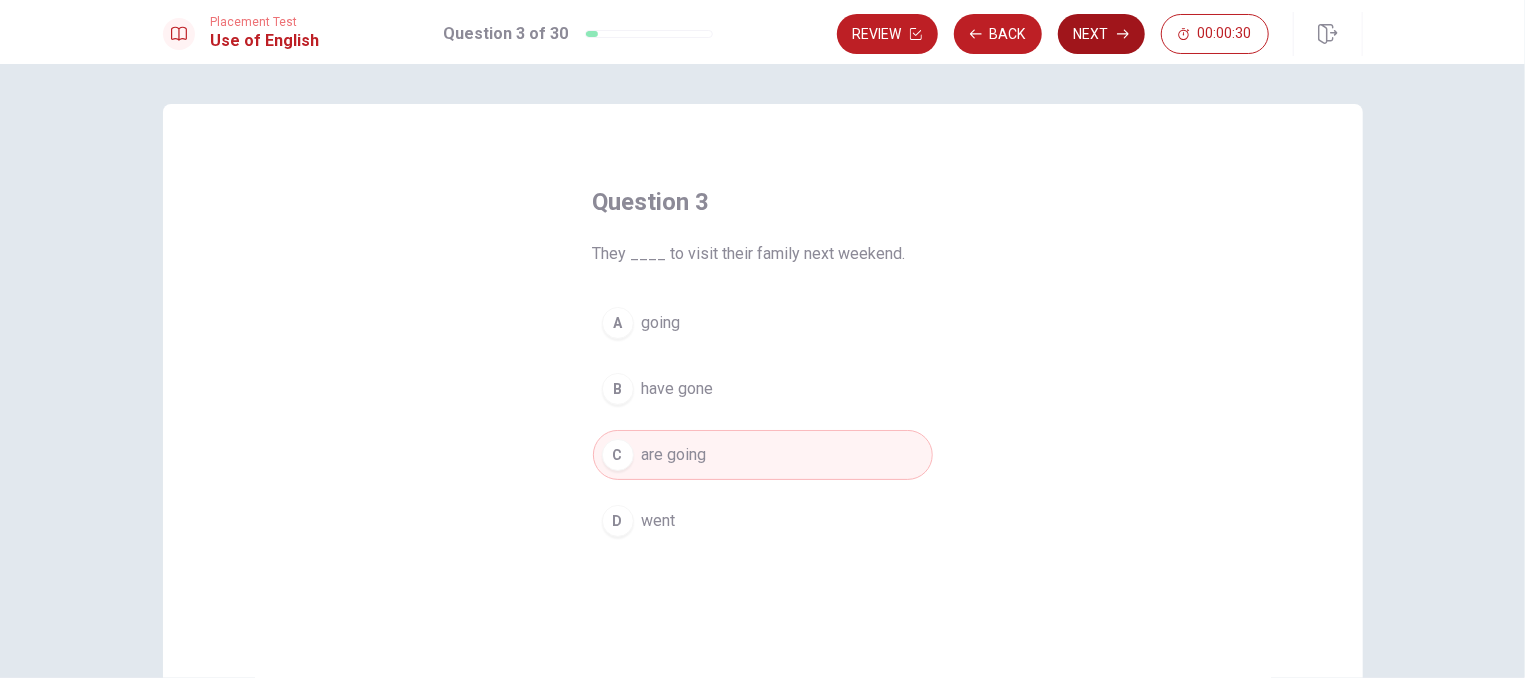 click on "Next" at bounding box center [1101, 34] 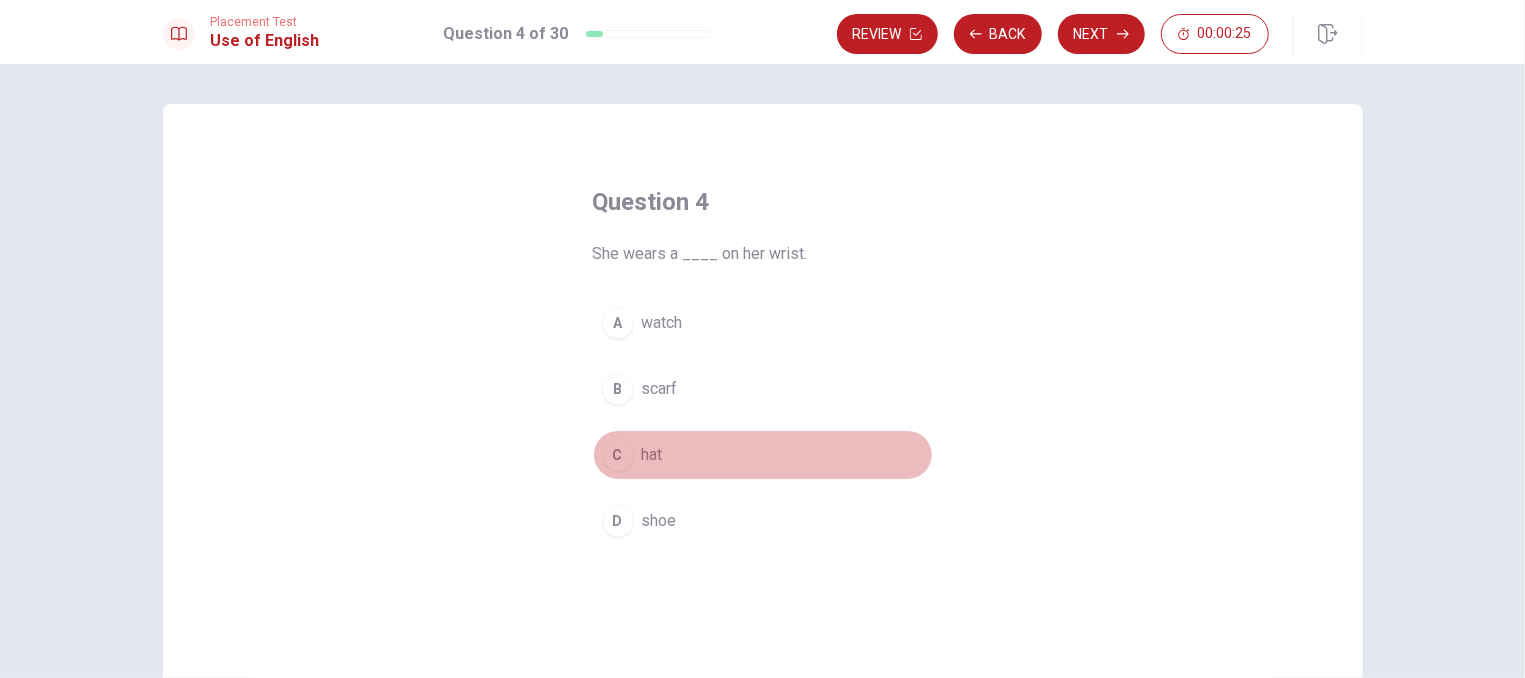 click on "C" at bounding box center (618, 455) 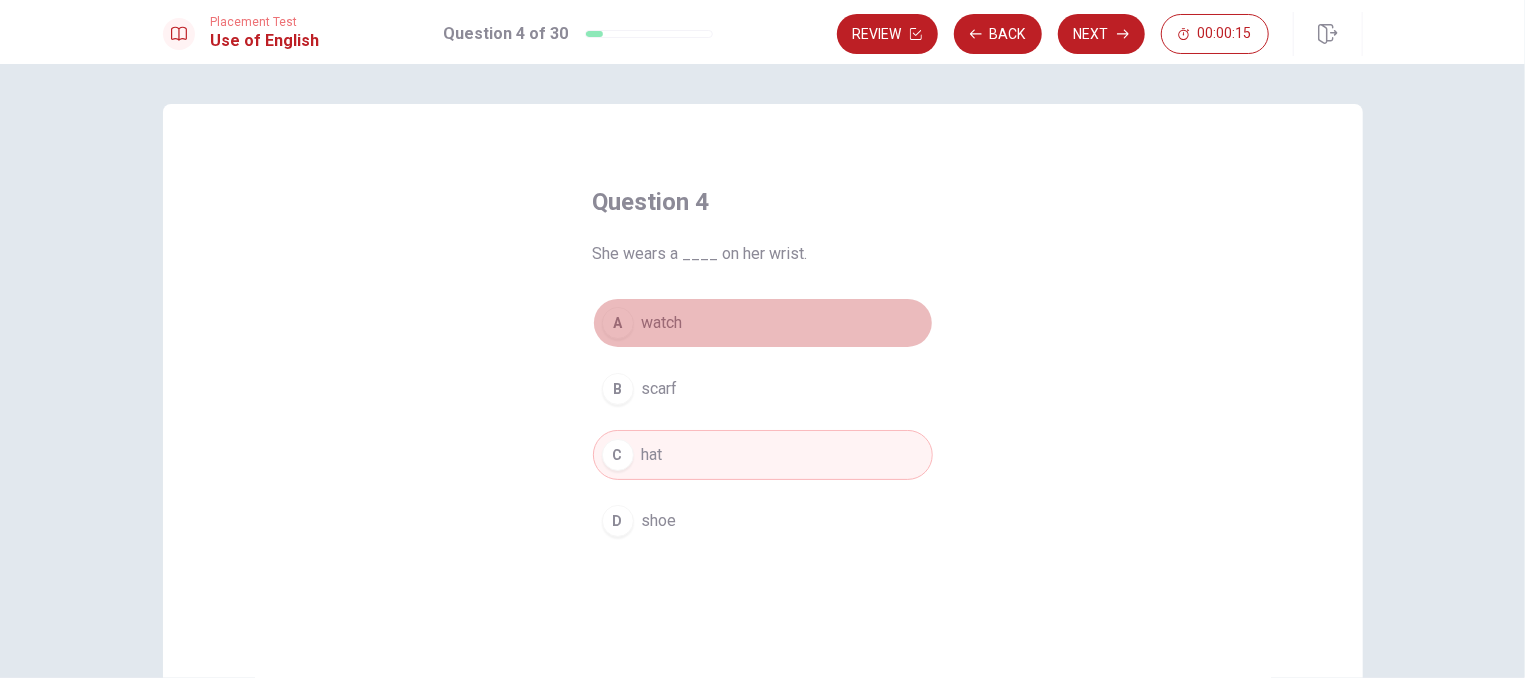 click on "watch" at bounding box center [662, 323] 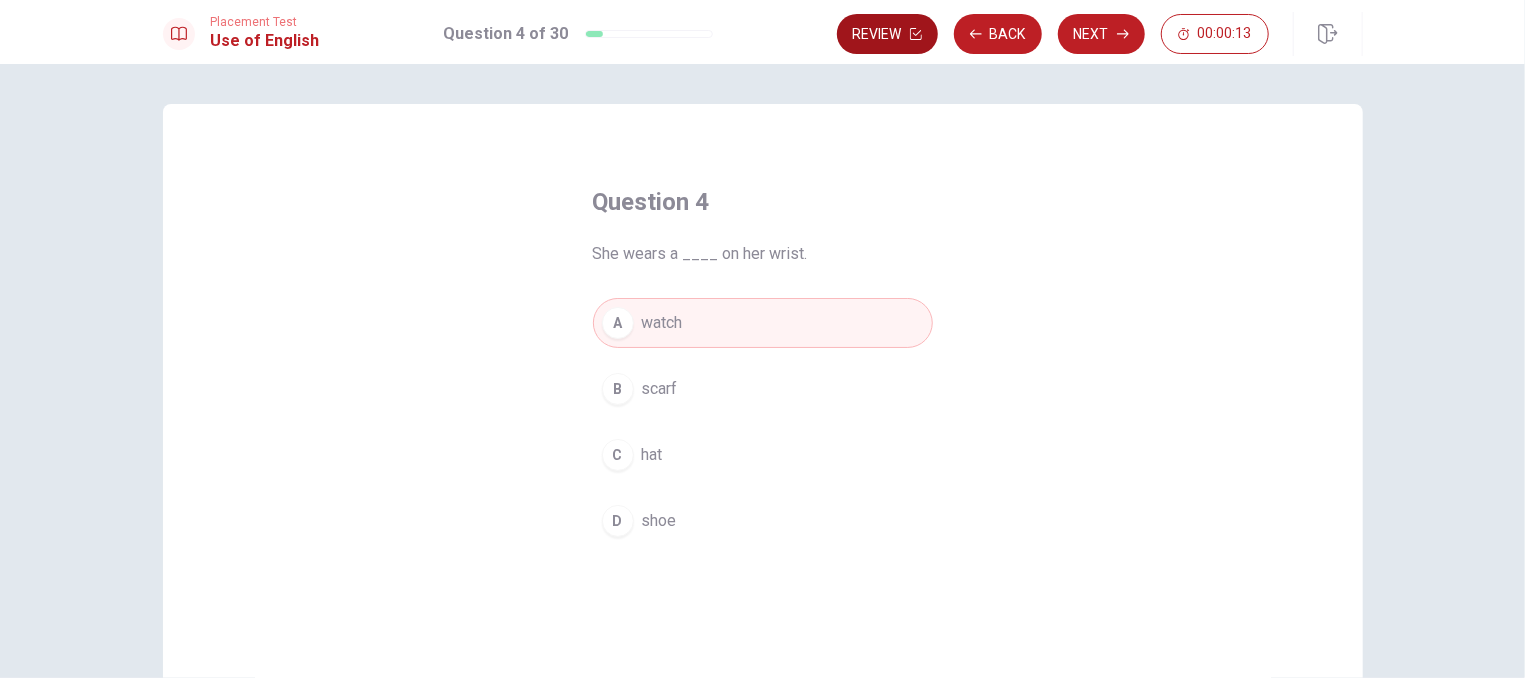 click on "Review" at bounding box center [887, 34] 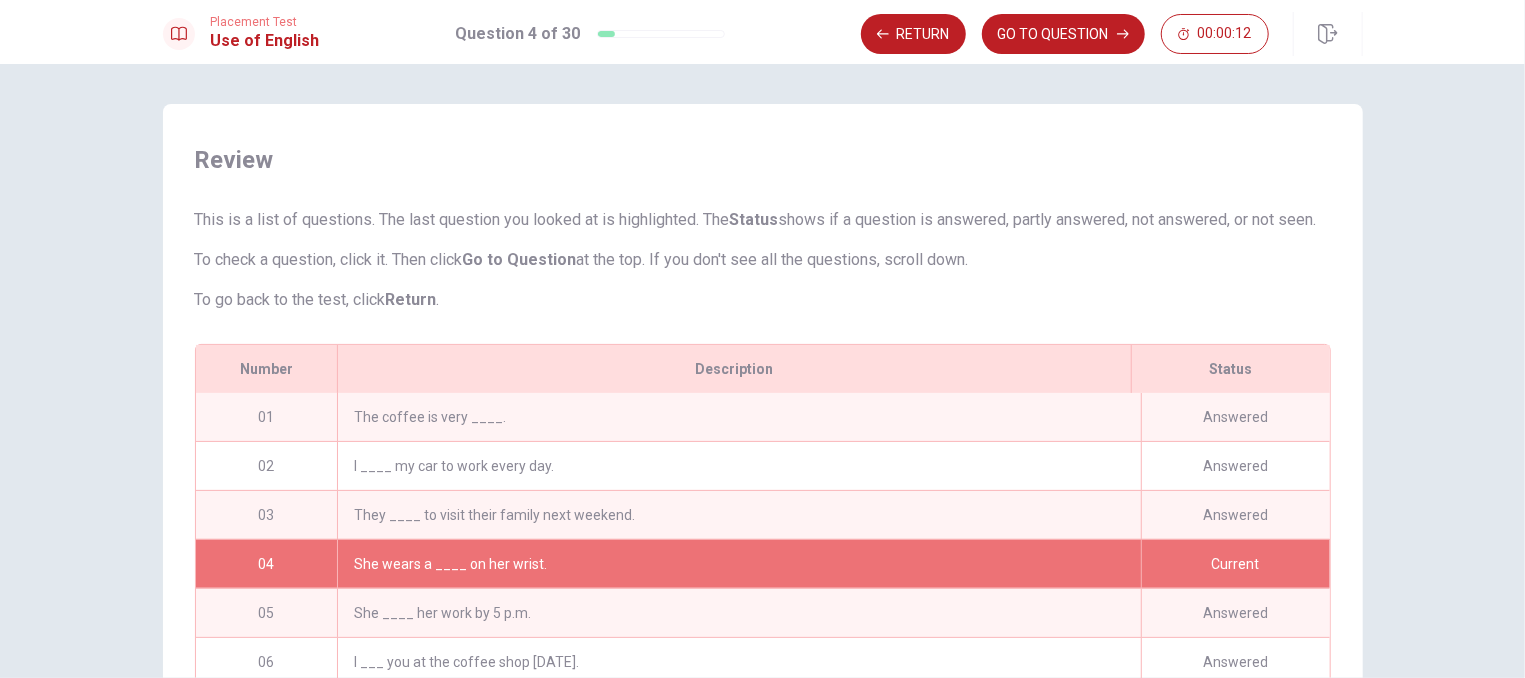scroll, scrollTop: 333, scrollLeft: 0, axis: vertical 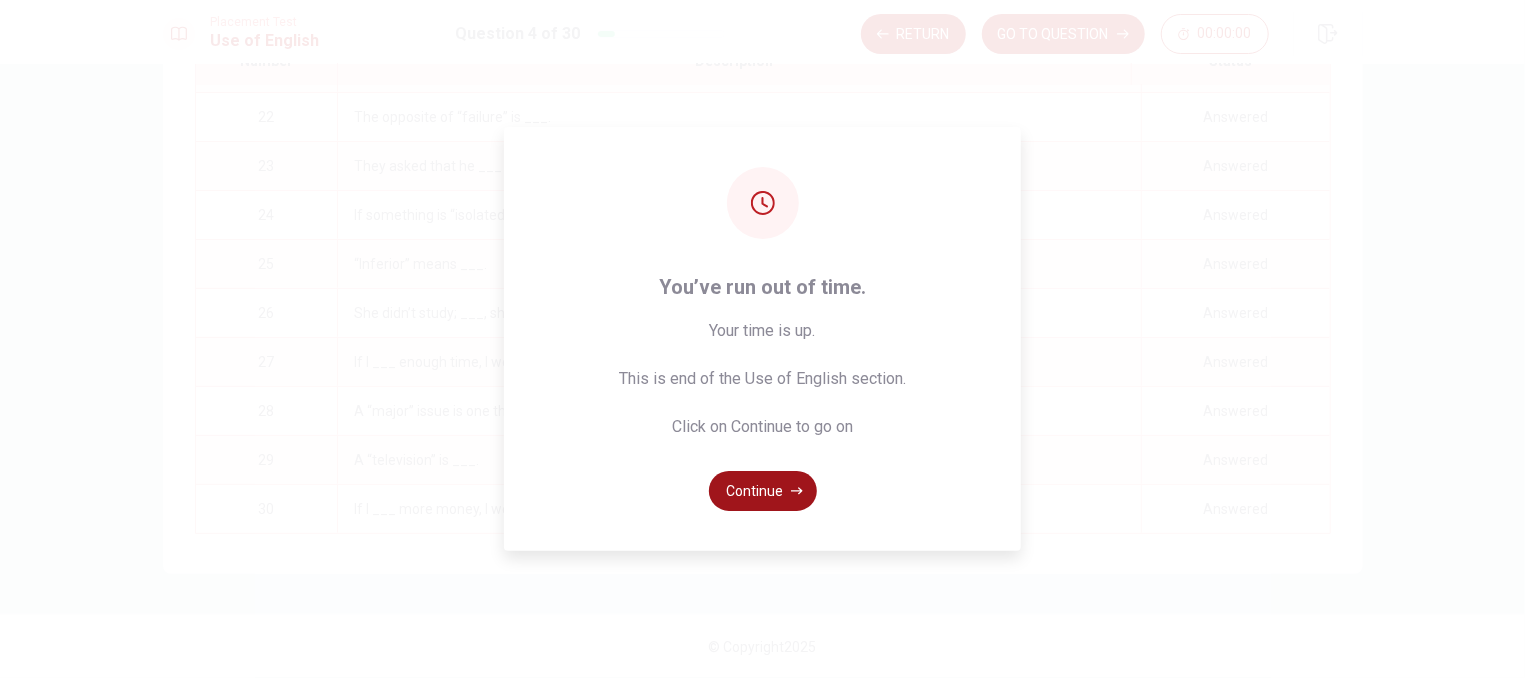 click on "Continue" at bounding box center (763, 491) 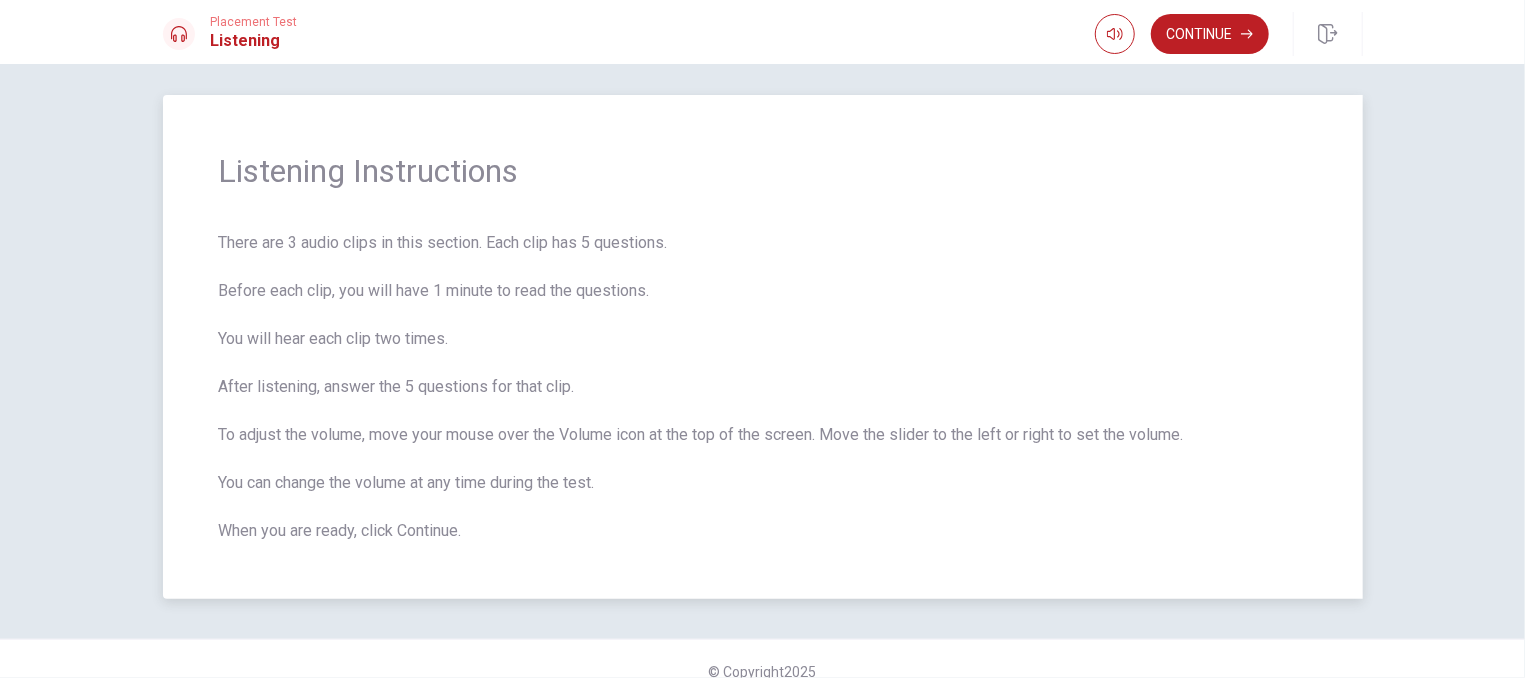 scroll, scrollTop: 0, scrollLeft: 0, axis: both 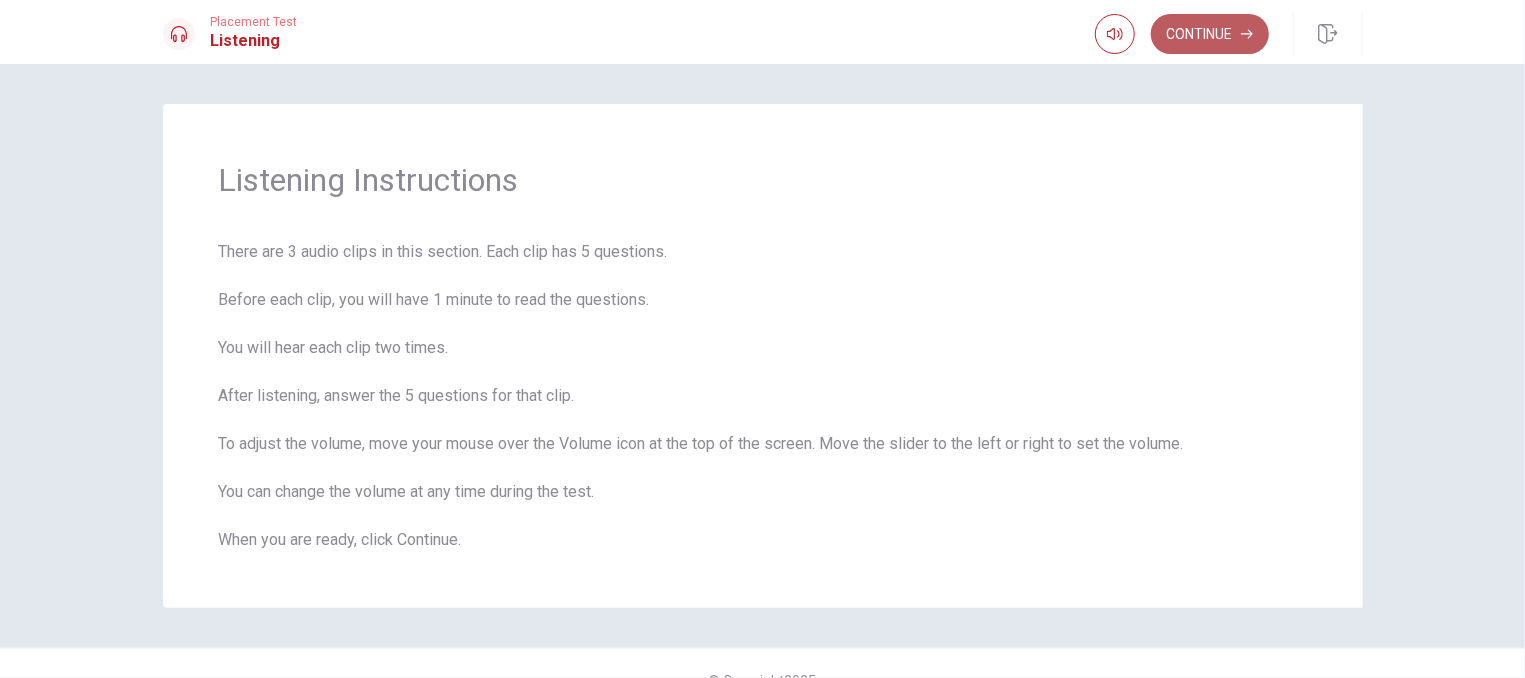 click on "Continue" at bounding box center [1210, 34] 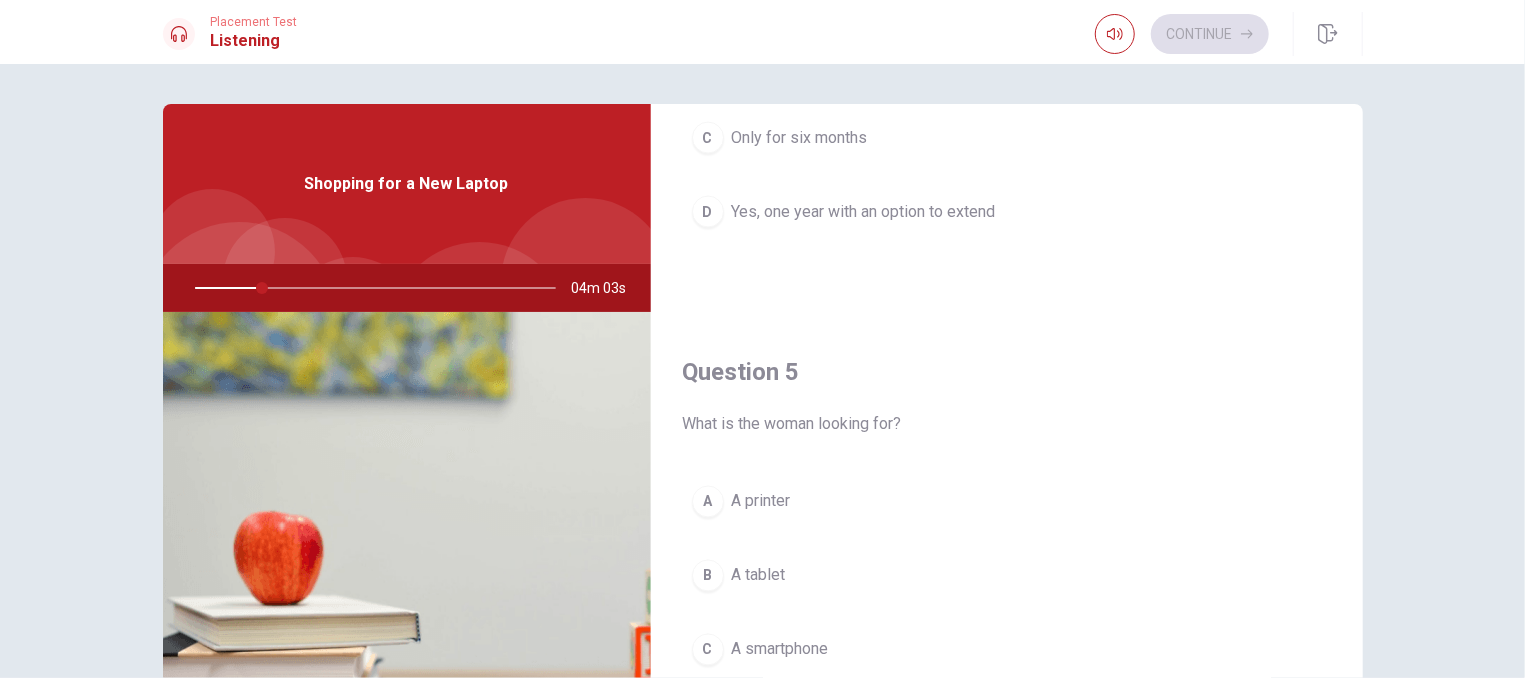 scroll, scrollTop: 1869, scrollLeft: 0, axis: vertical 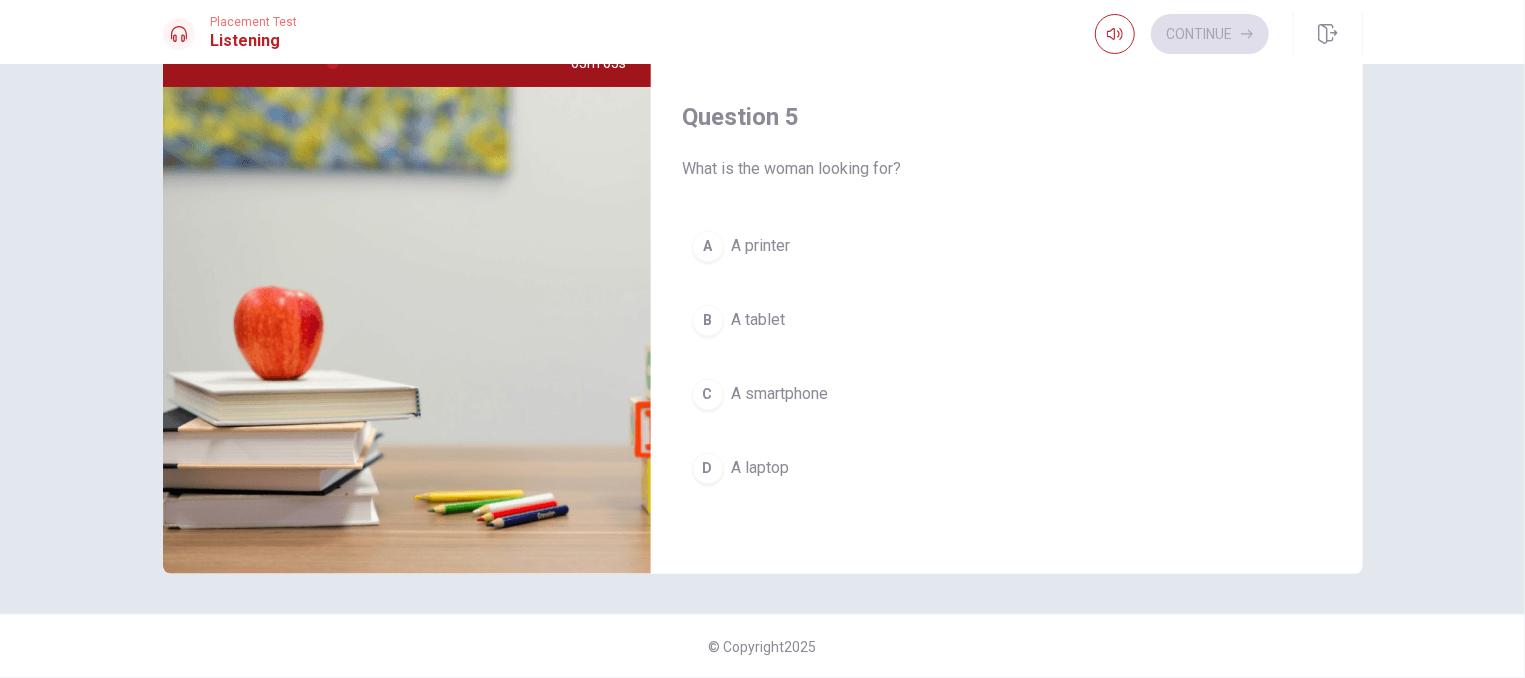 click on "D" at bounding box center (708, 469) 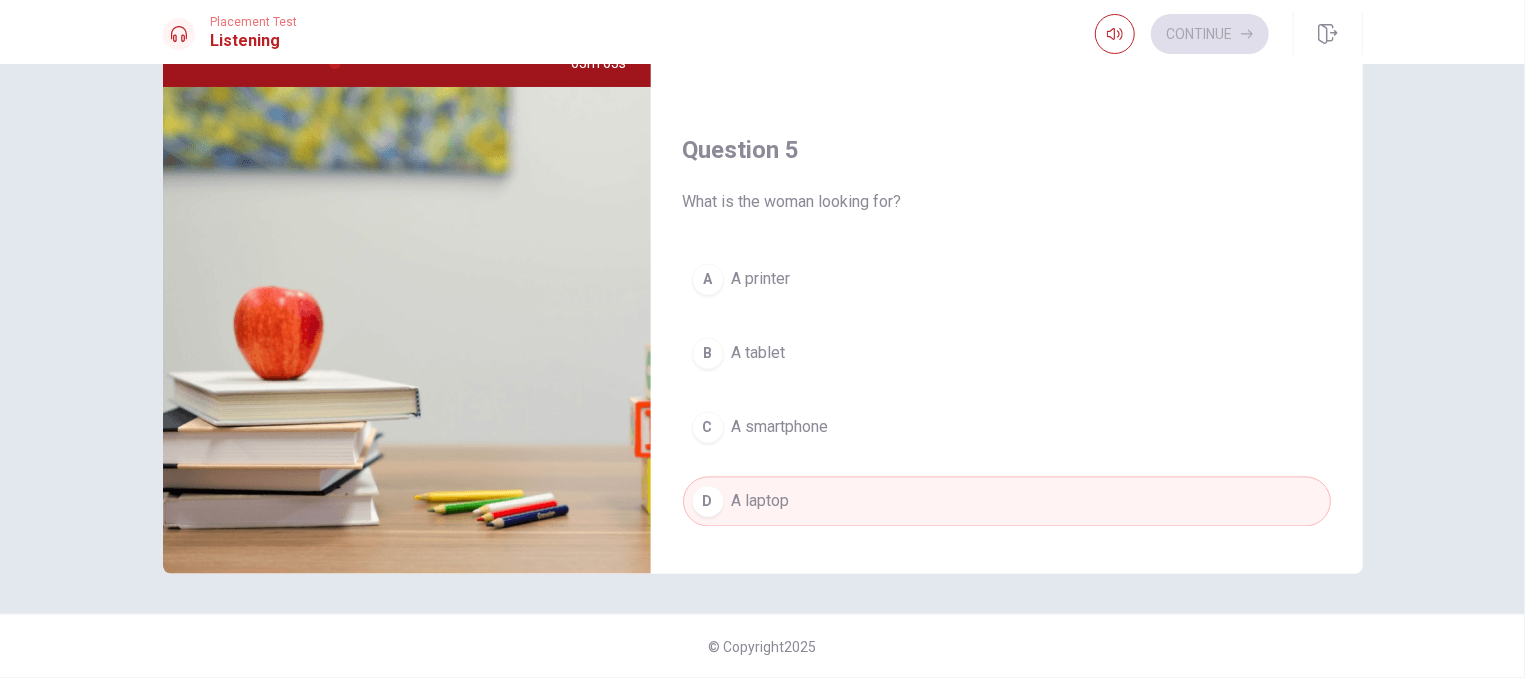 scroll, scrollTop: 1869, scrollLeft: 0, axis: vertical 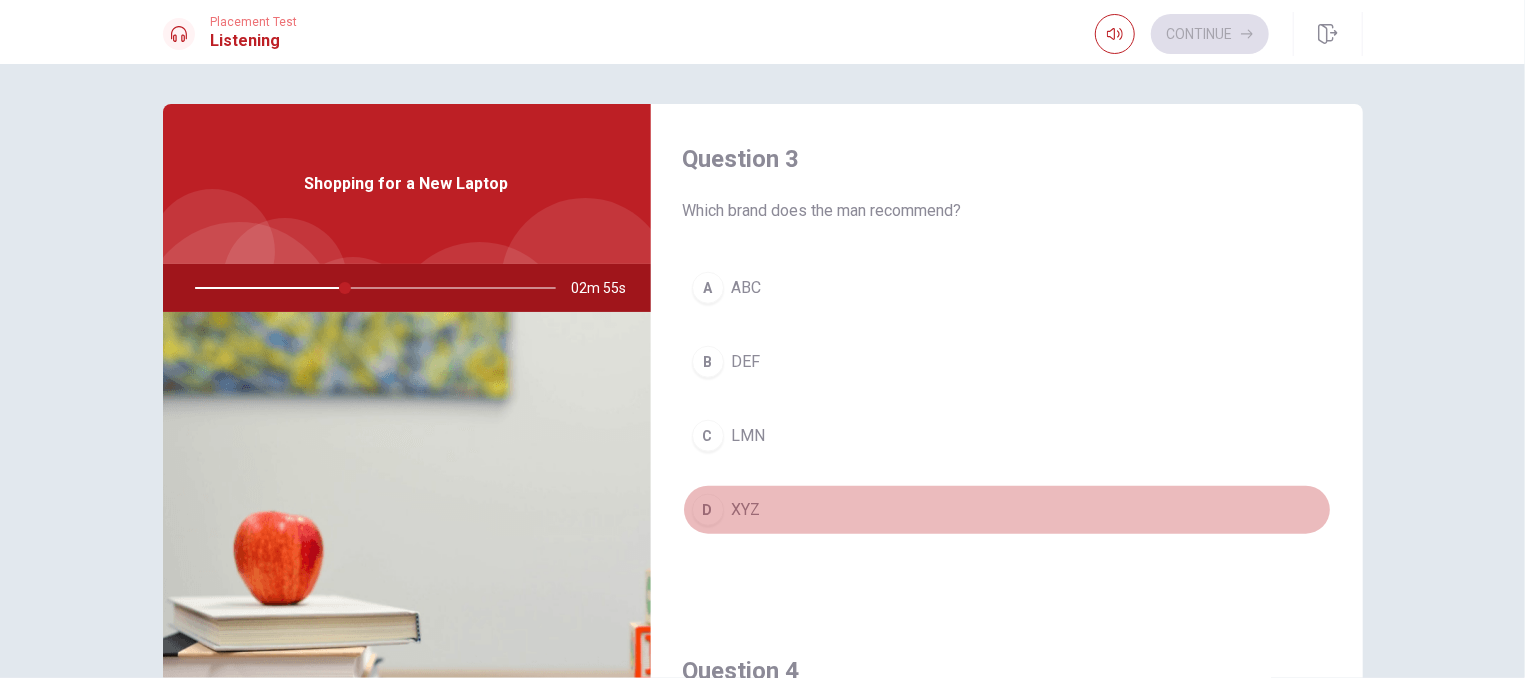 click on "D" at bounding box center [708, 510] 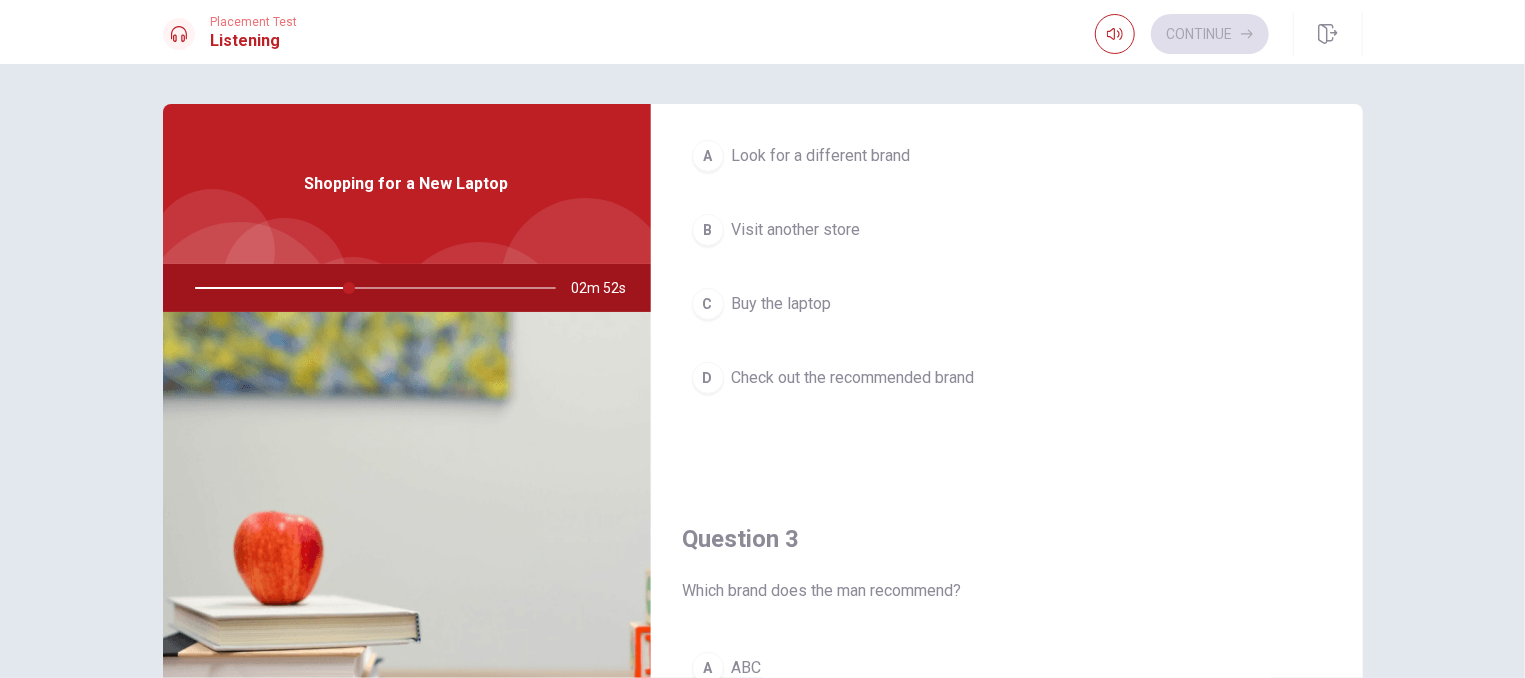 scroll, scrollTop: 543, scrollLeft: 0, axis: vertical 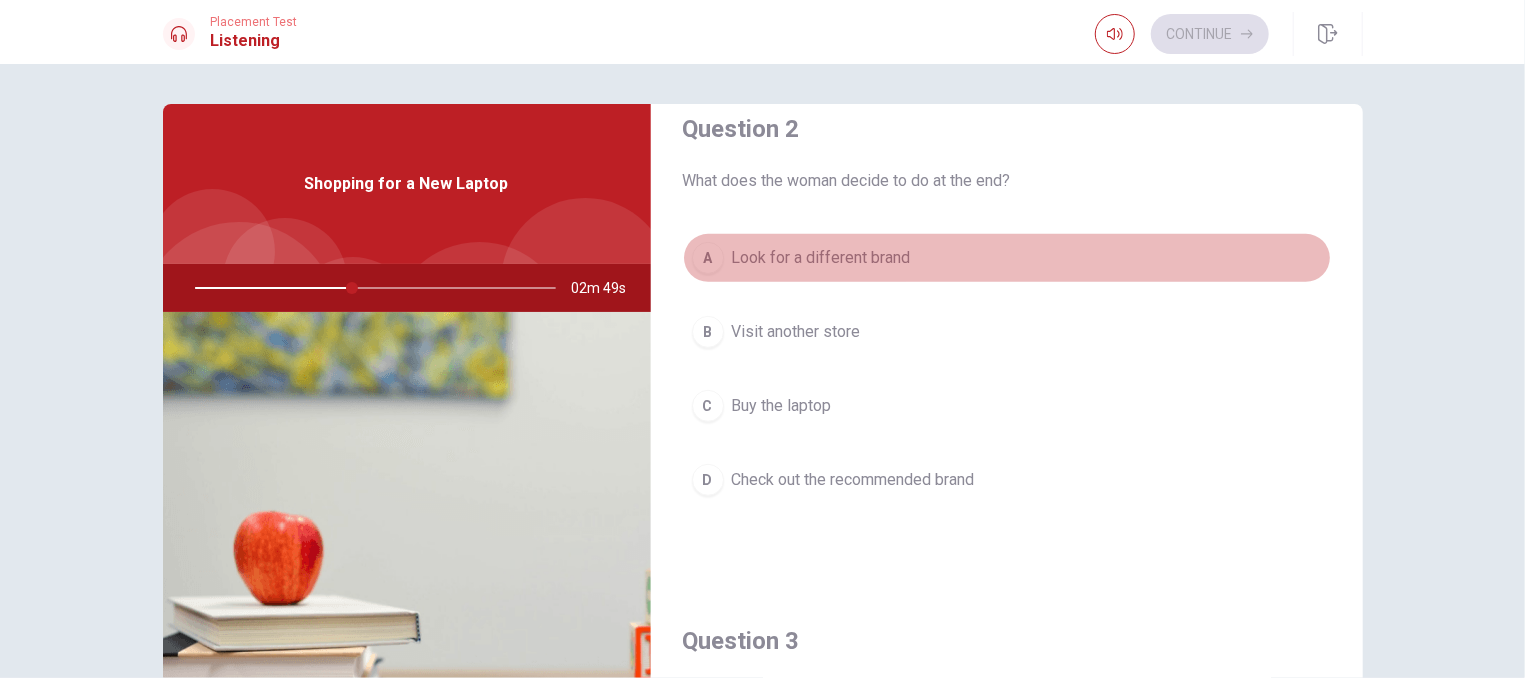 click on "Look for a different brand" at bounding box center (821, 258) 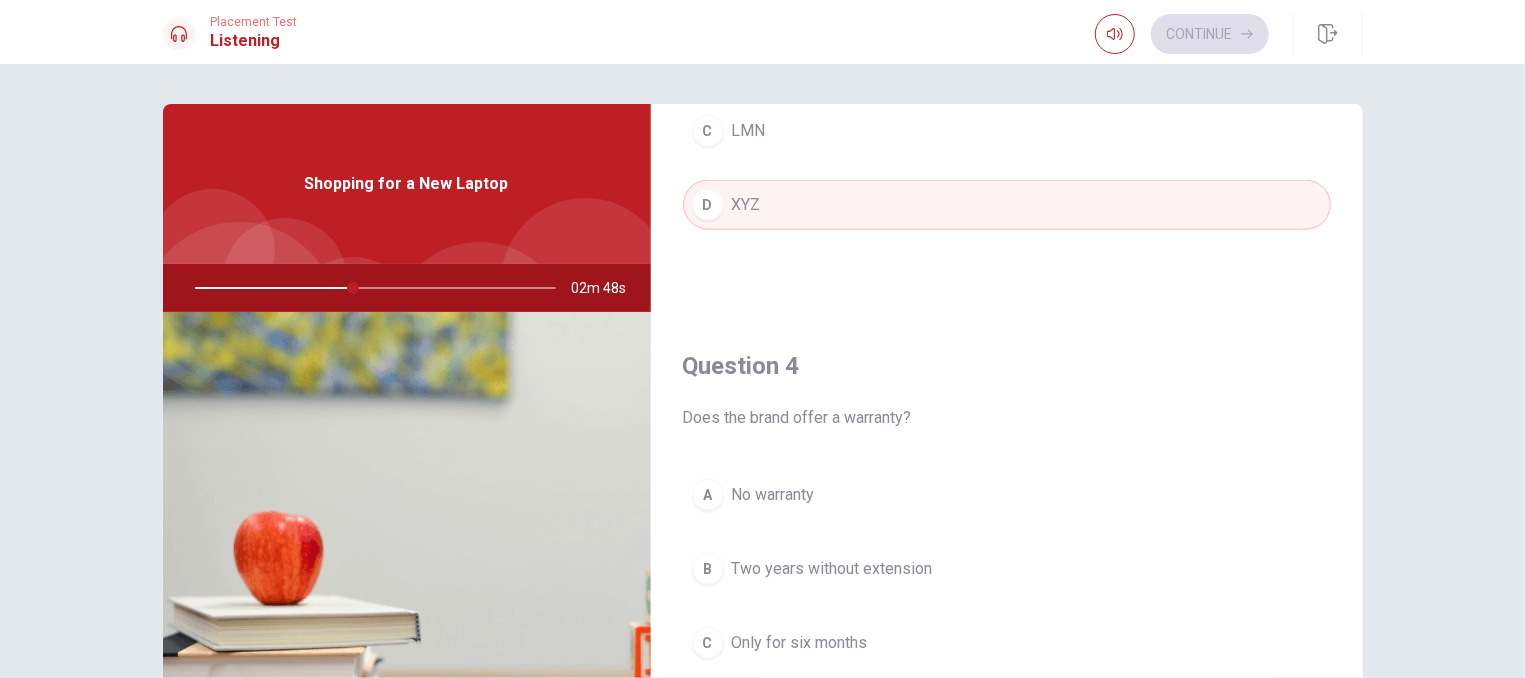scroll, scrollTop: 1508, scrollLeft: 0, axis: vertical 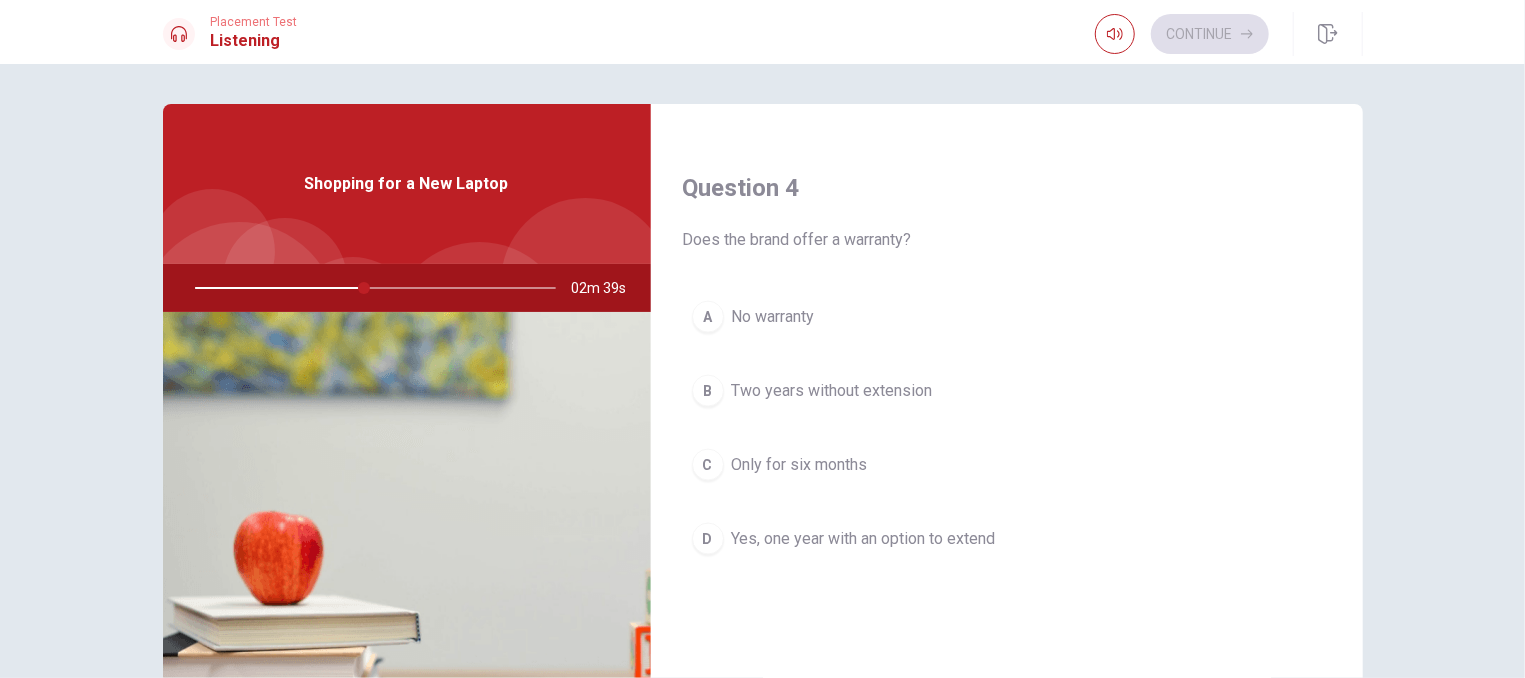 click on "Yes, one year with an option to extend" at bounding box center (864, 539) 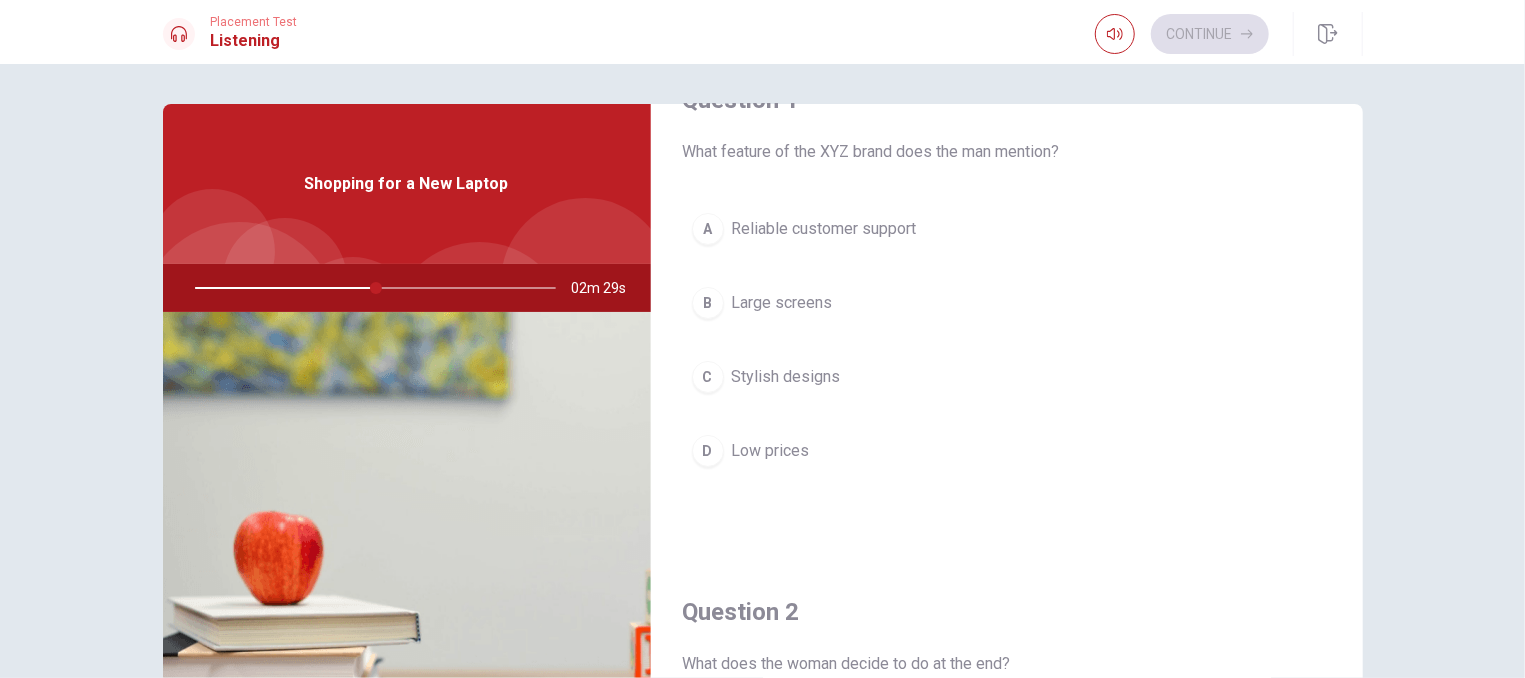 scroll, scrollTop: 0, scrollLeft: 0, axis: both 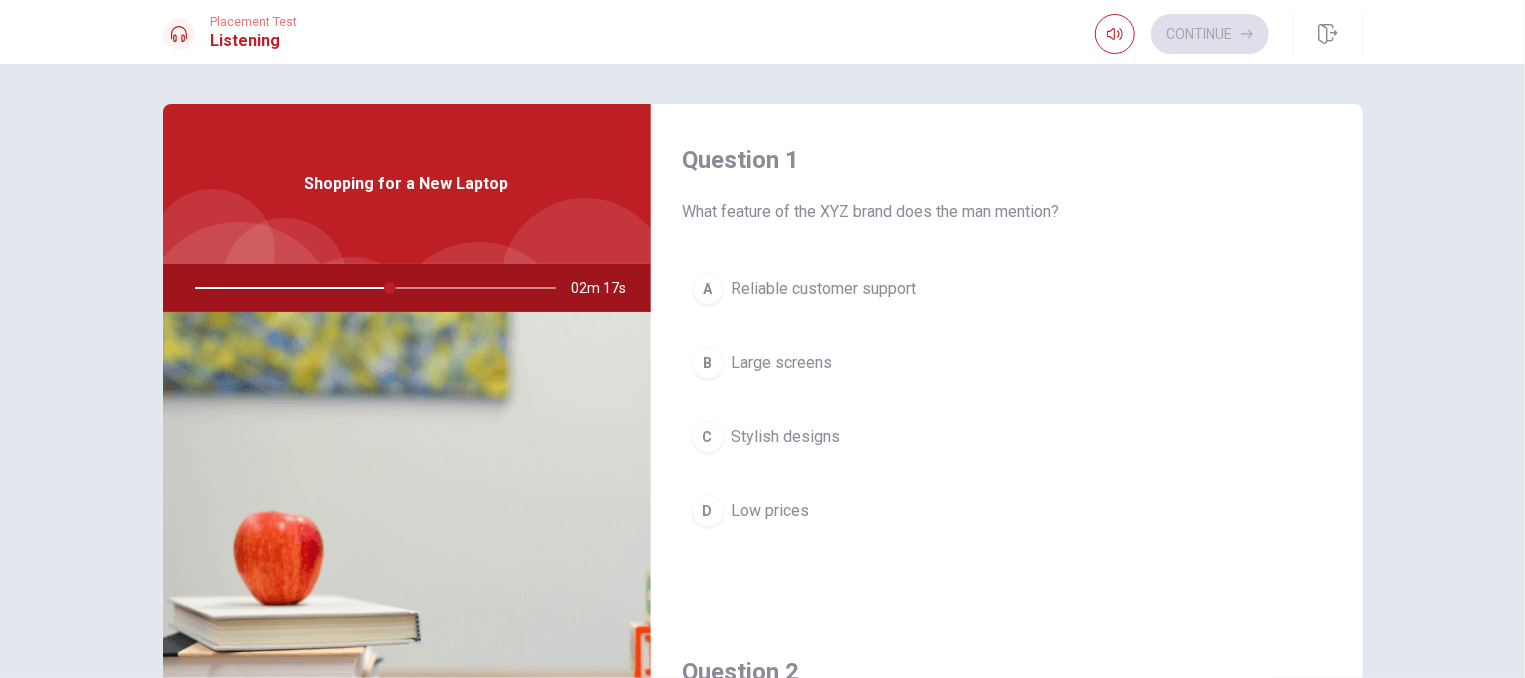 click on "Reliable customer support" at bounding box center (824, 289) 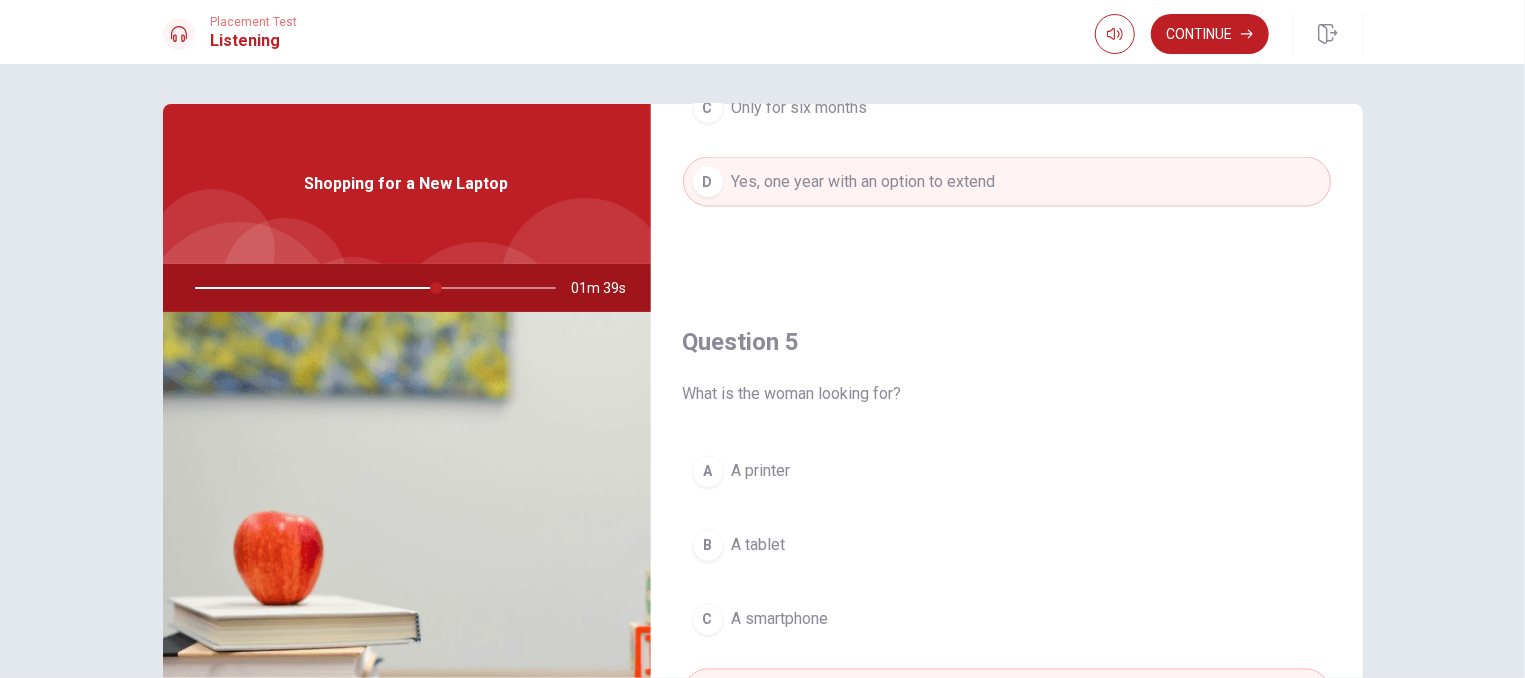 scroll, scrollTop: 1869, scrollLeft: 0, axis: vertical 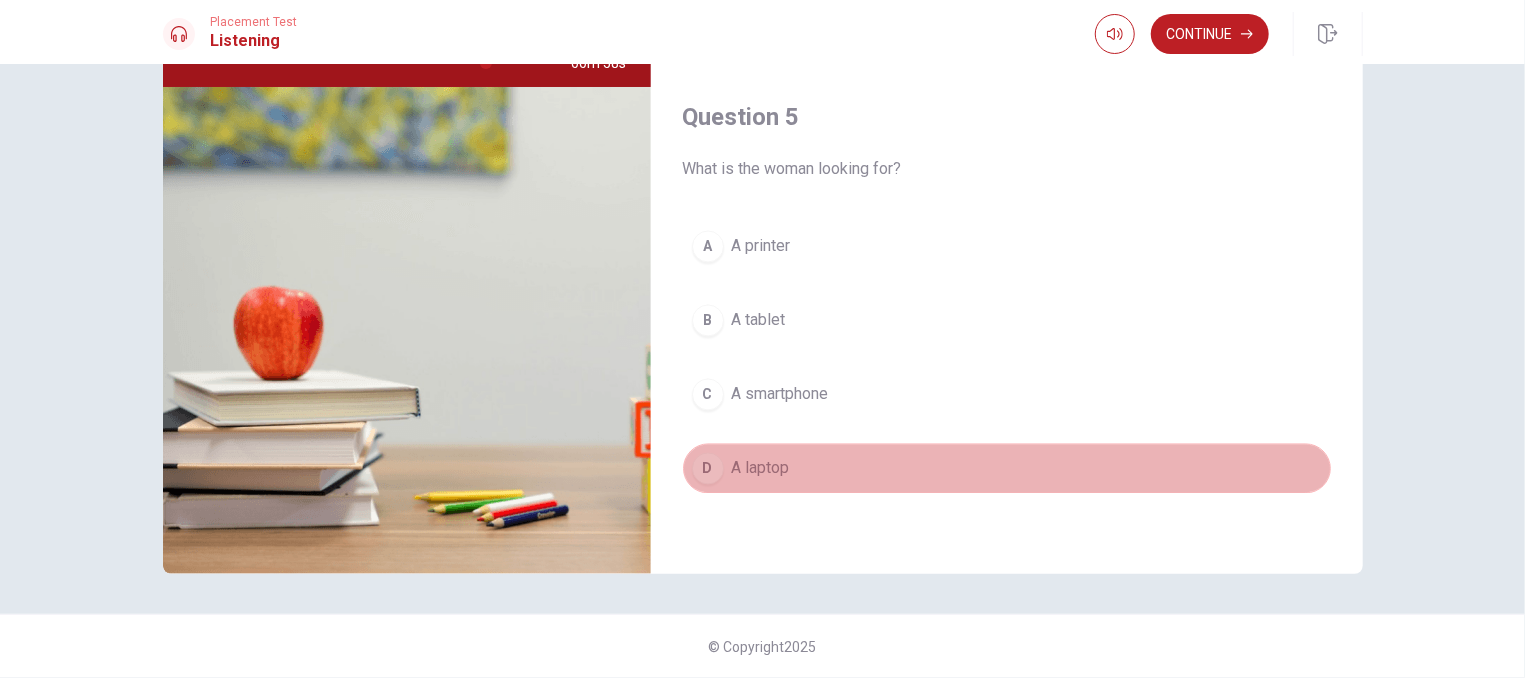 click on "D A laptop" at bounding box center (1007, 469) 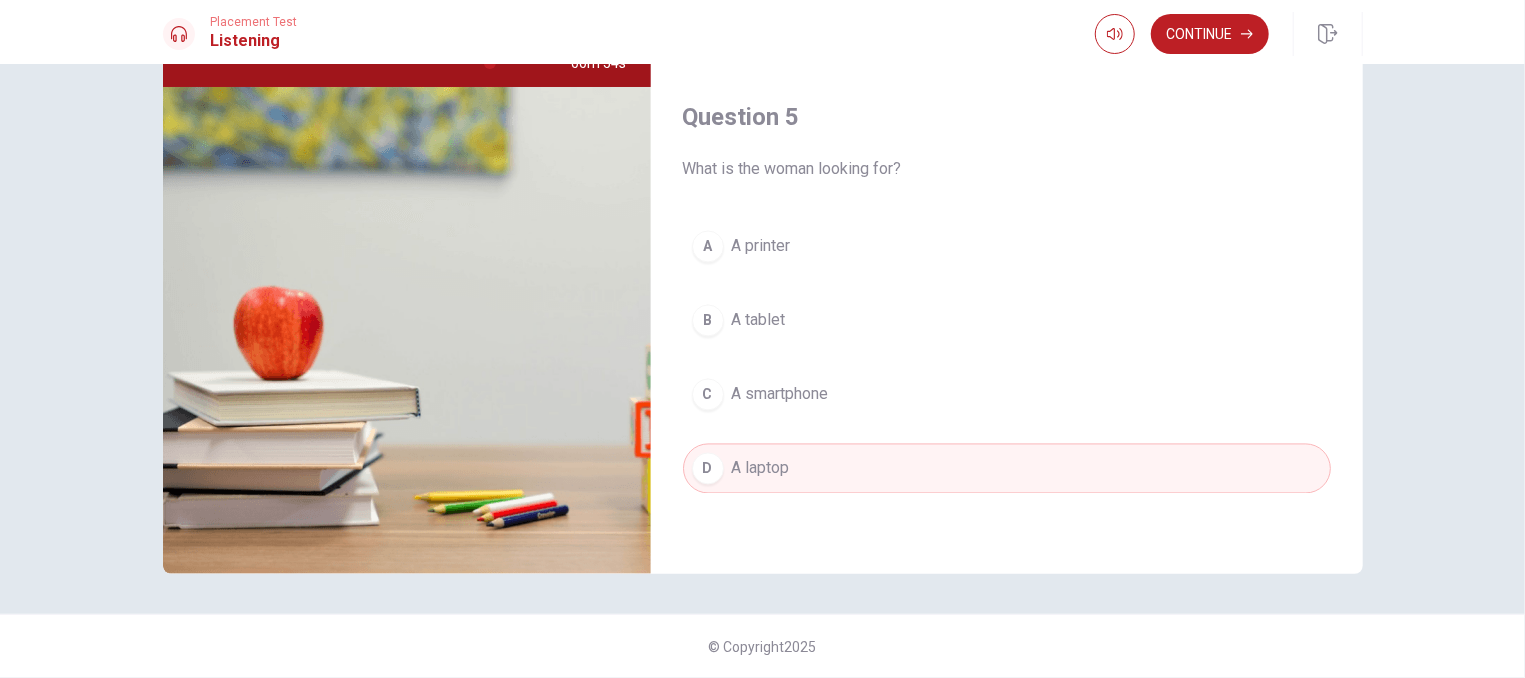 click on "A laptop" at bounding box center [761, 469] 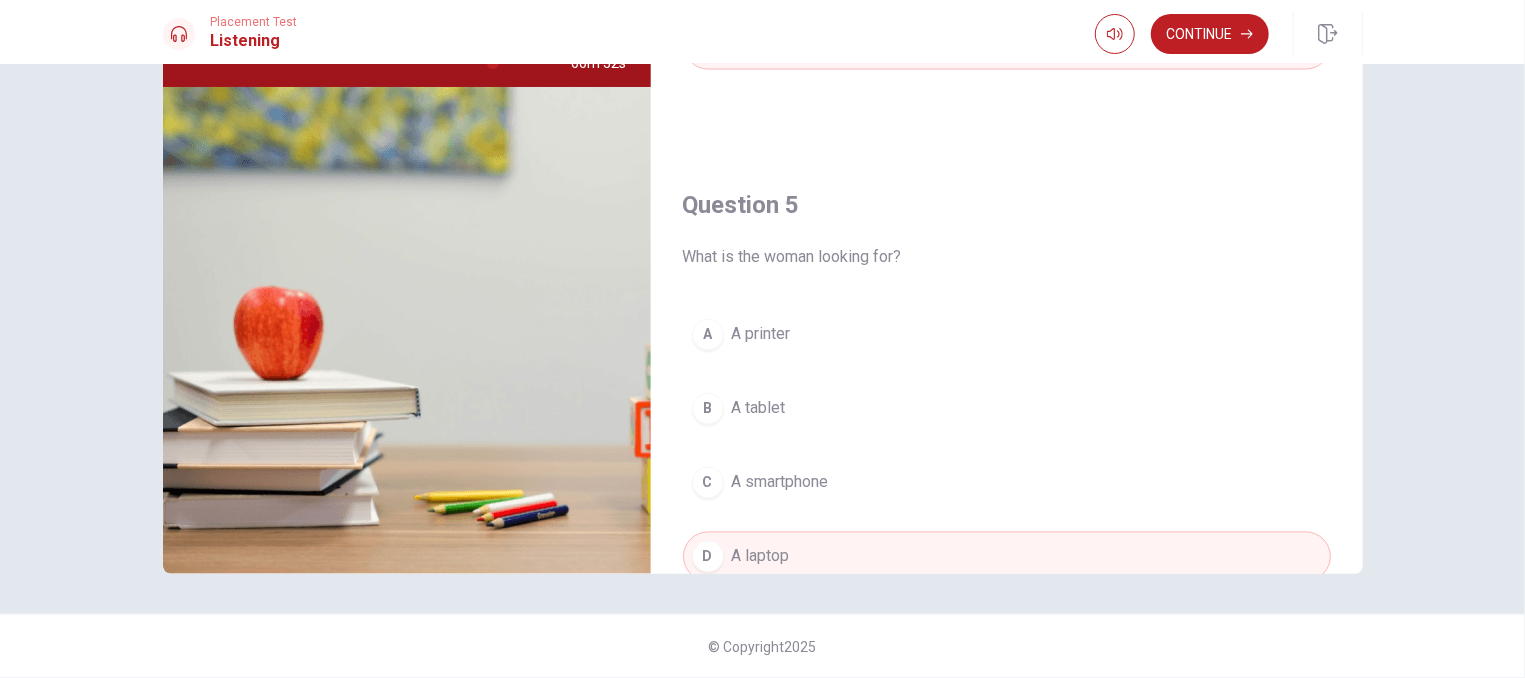 scroll, scrollTop: 1749, scrollLeft: 0, axis: vertical 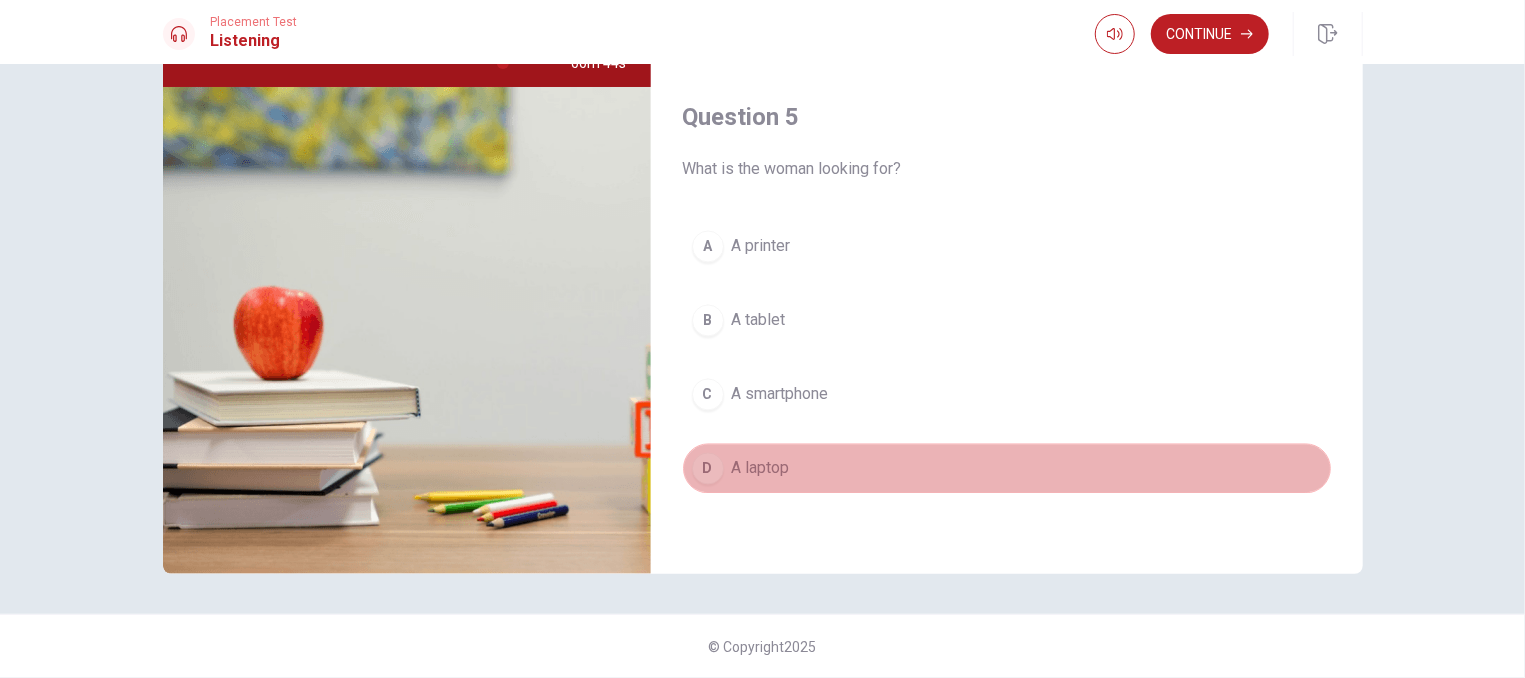 click on "D A laptop" at bounding box center (1007, 469) 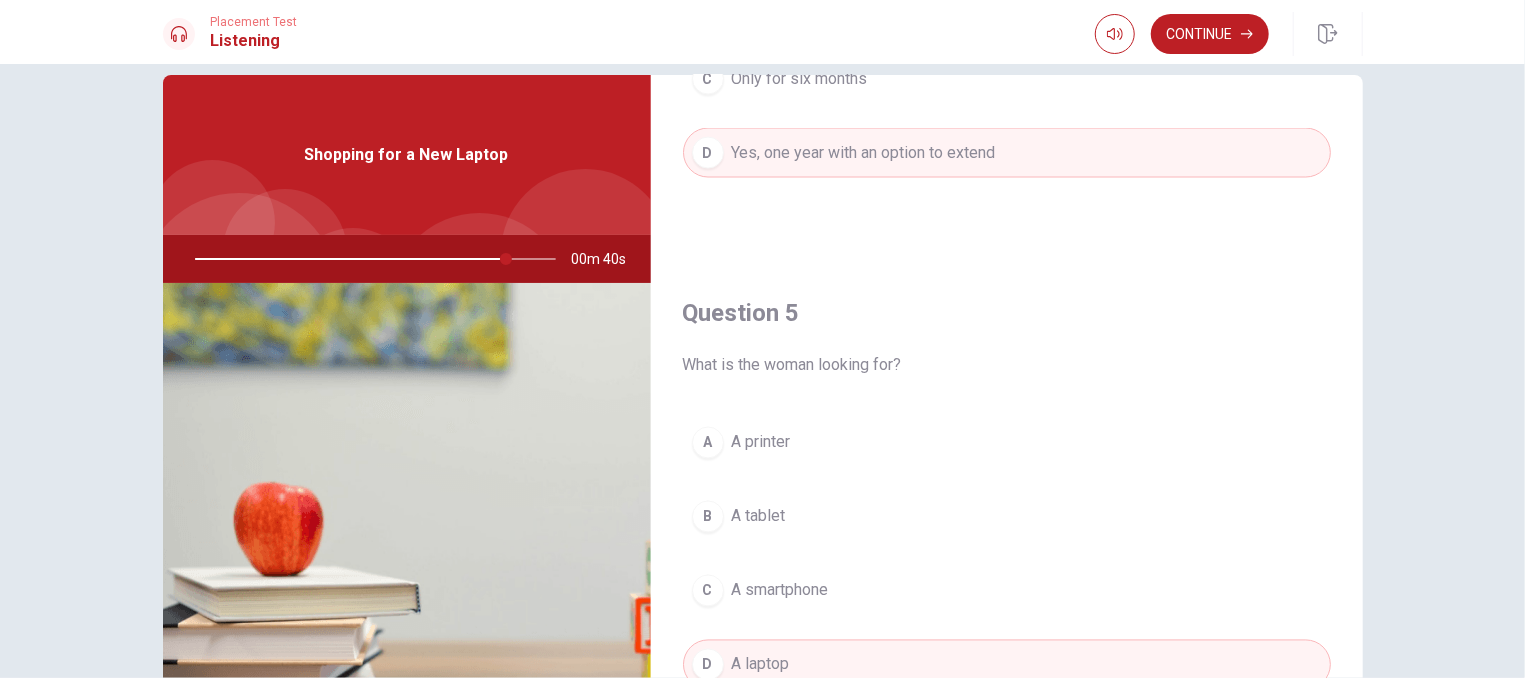 scroll, scrollTop: 0, scrollLeft: 0, axis: both 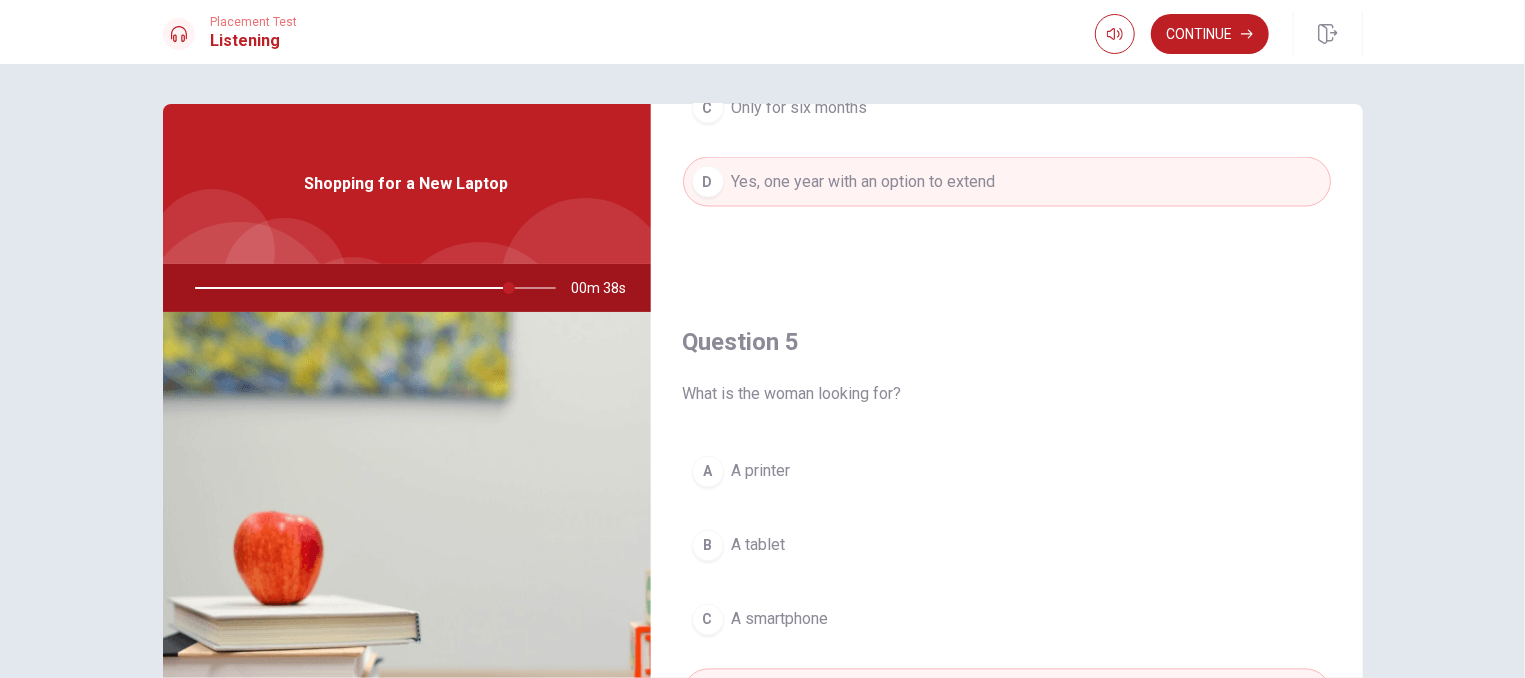 click on "Yes, one year with an option to extend" at bounding box center [864, 182] 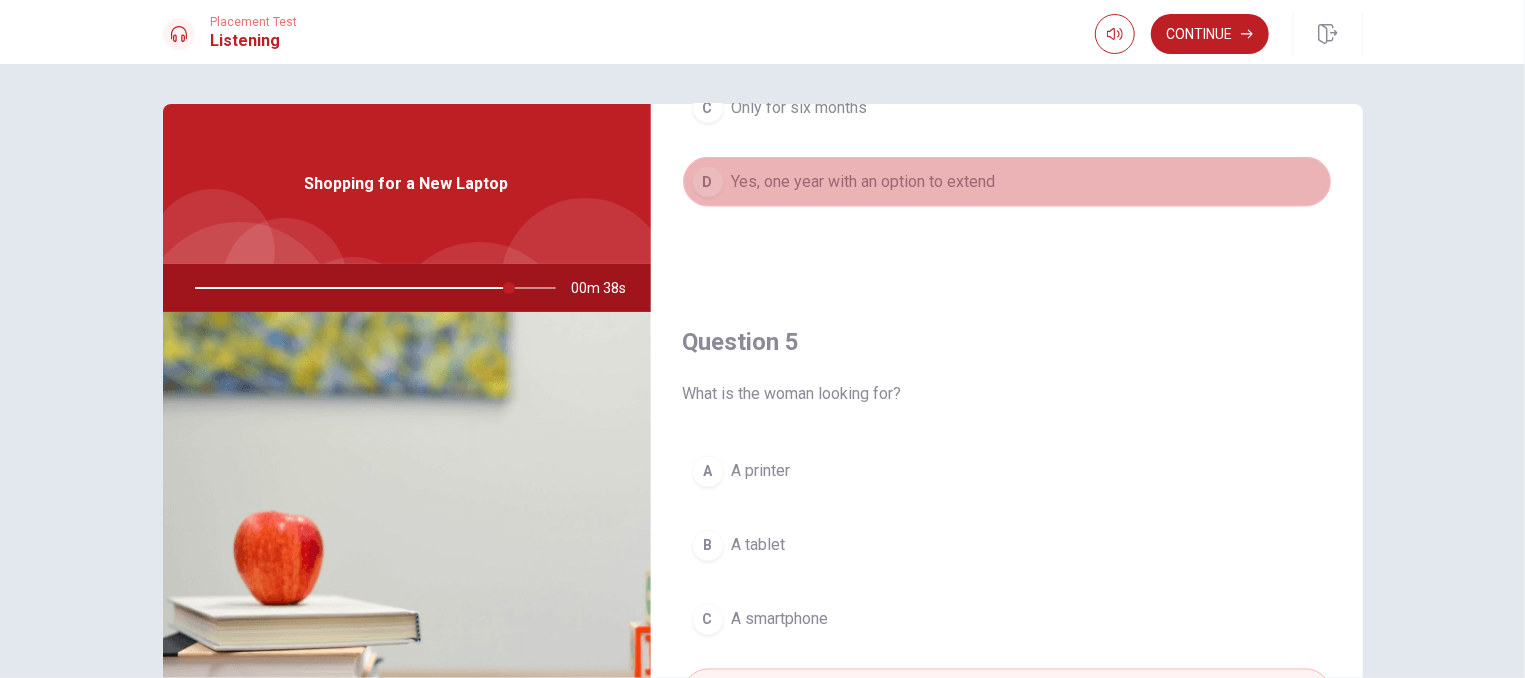 click on "Yes, one year with an option to extend" at bounding box center (864, 182) 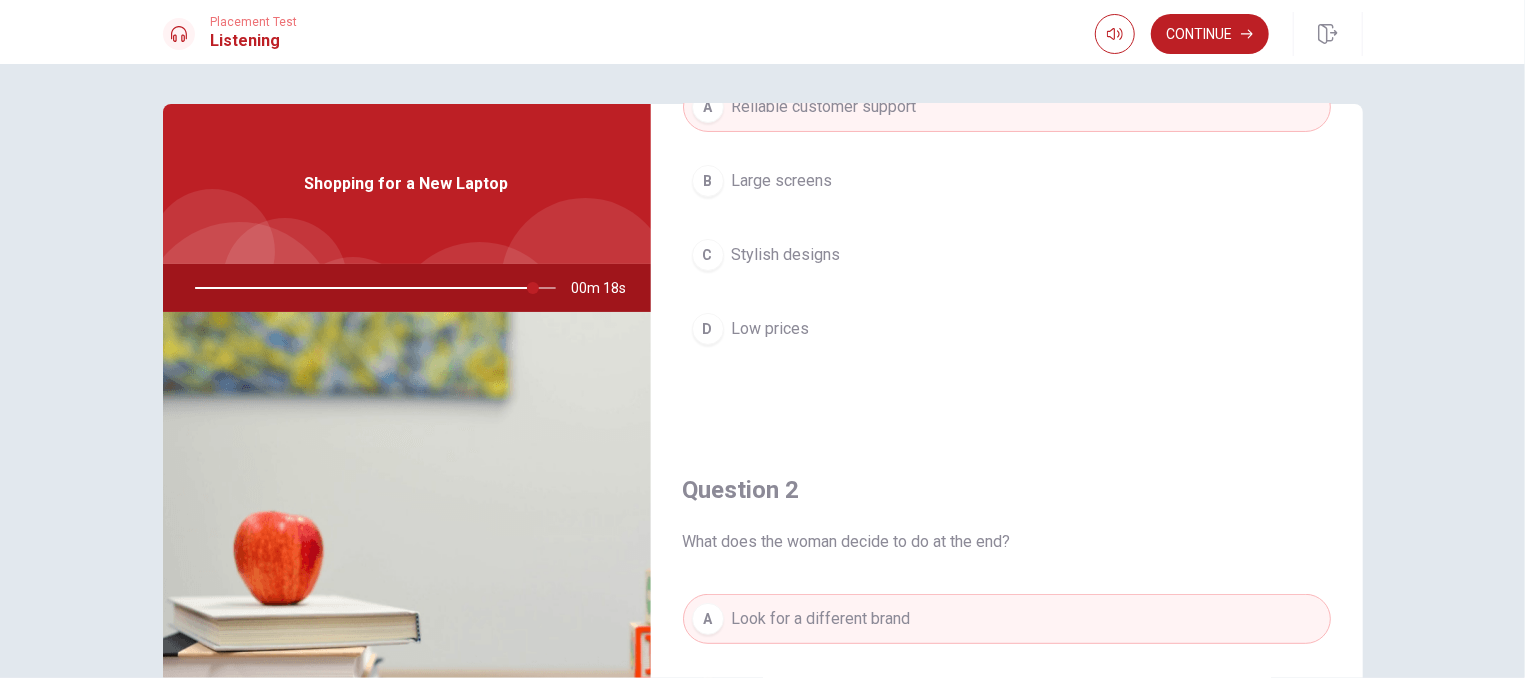 scroll, scrollTop: 0, scrollLeft: 0, axis: both 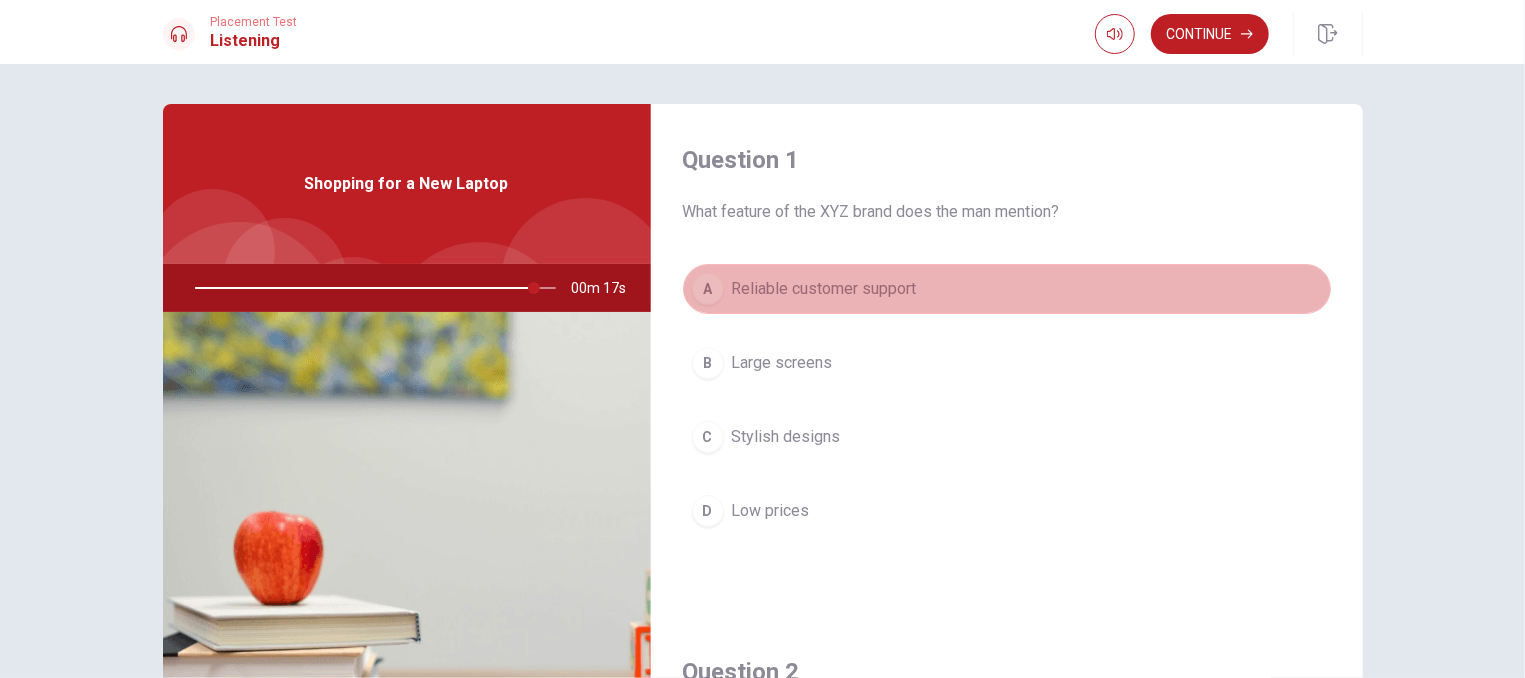 click on "A Reliable customer support" at bounding box center (1007, 289) 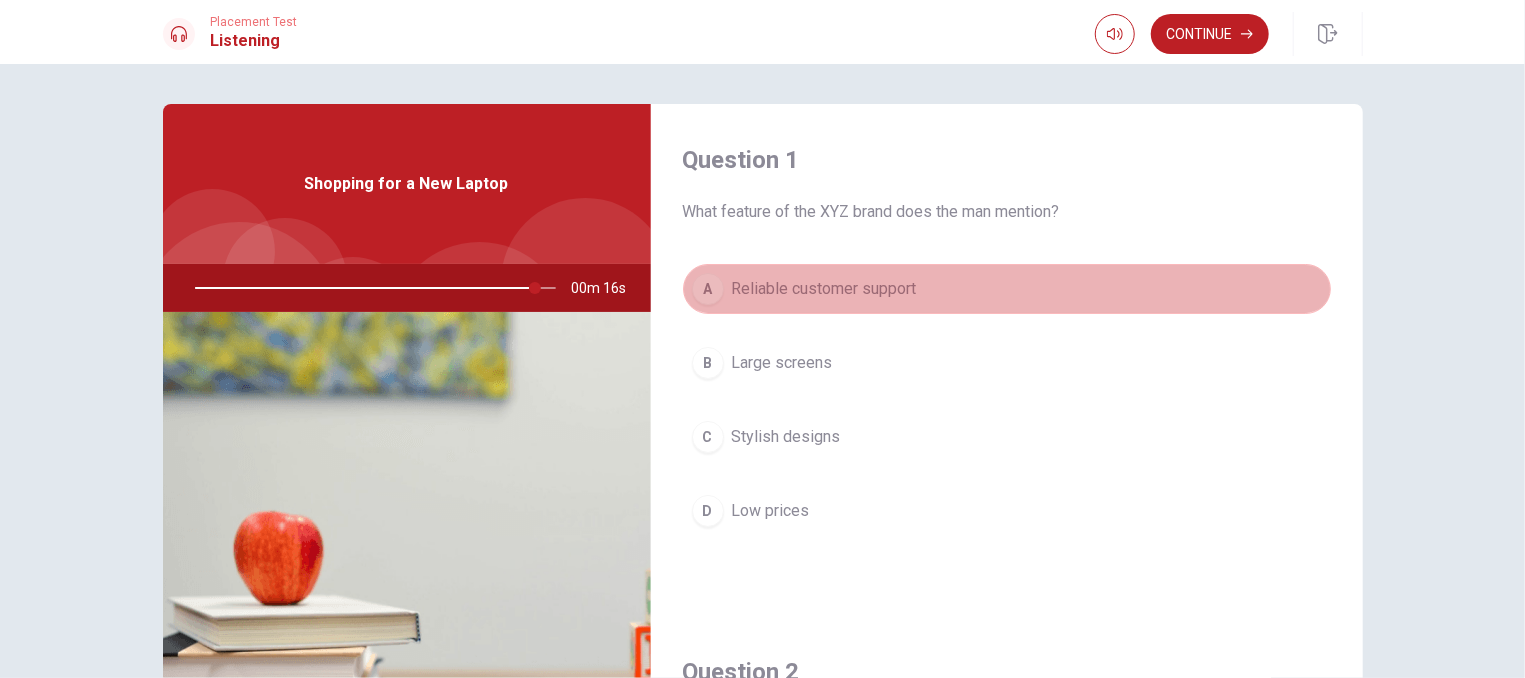 click on "A Reliable customer support" at bounding box center [1007, 289] 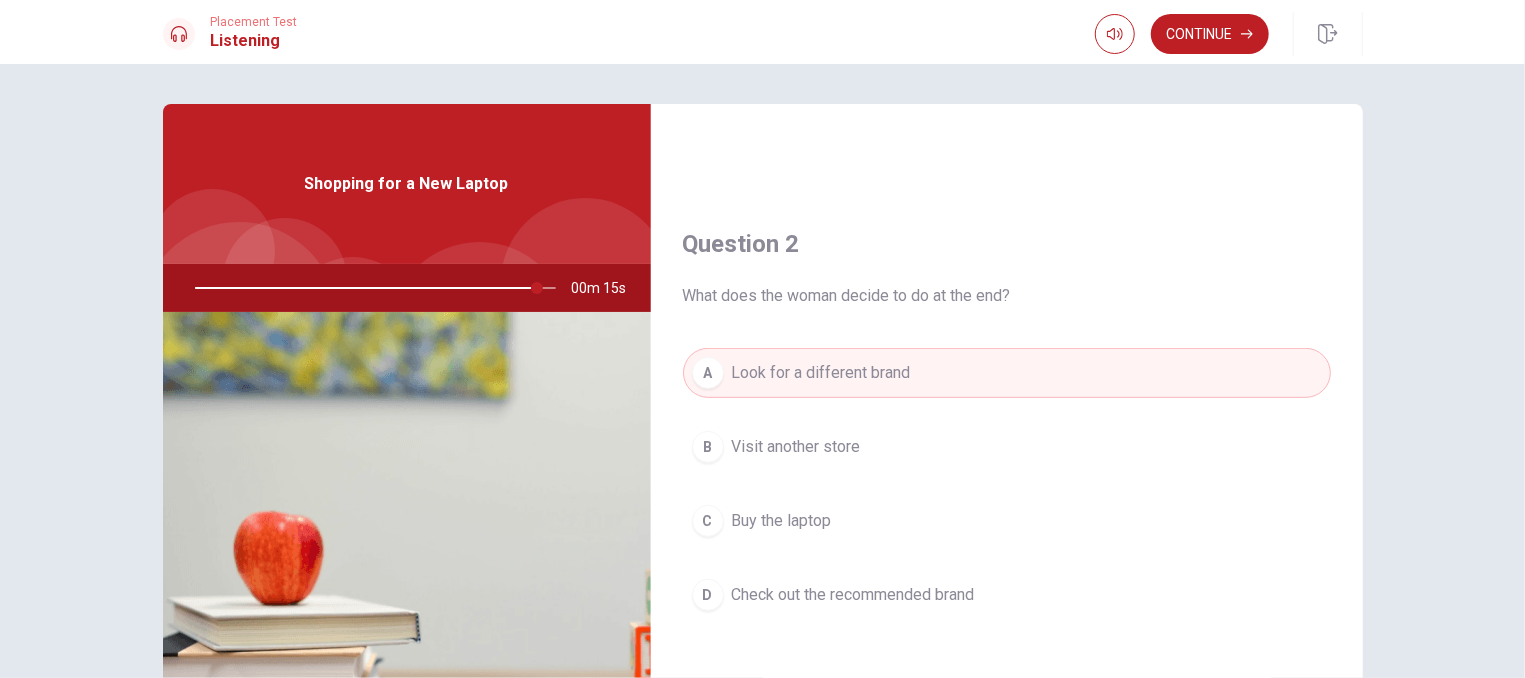 scroll, scrollTop: 482, scrollLeft: 0, axis: vertical 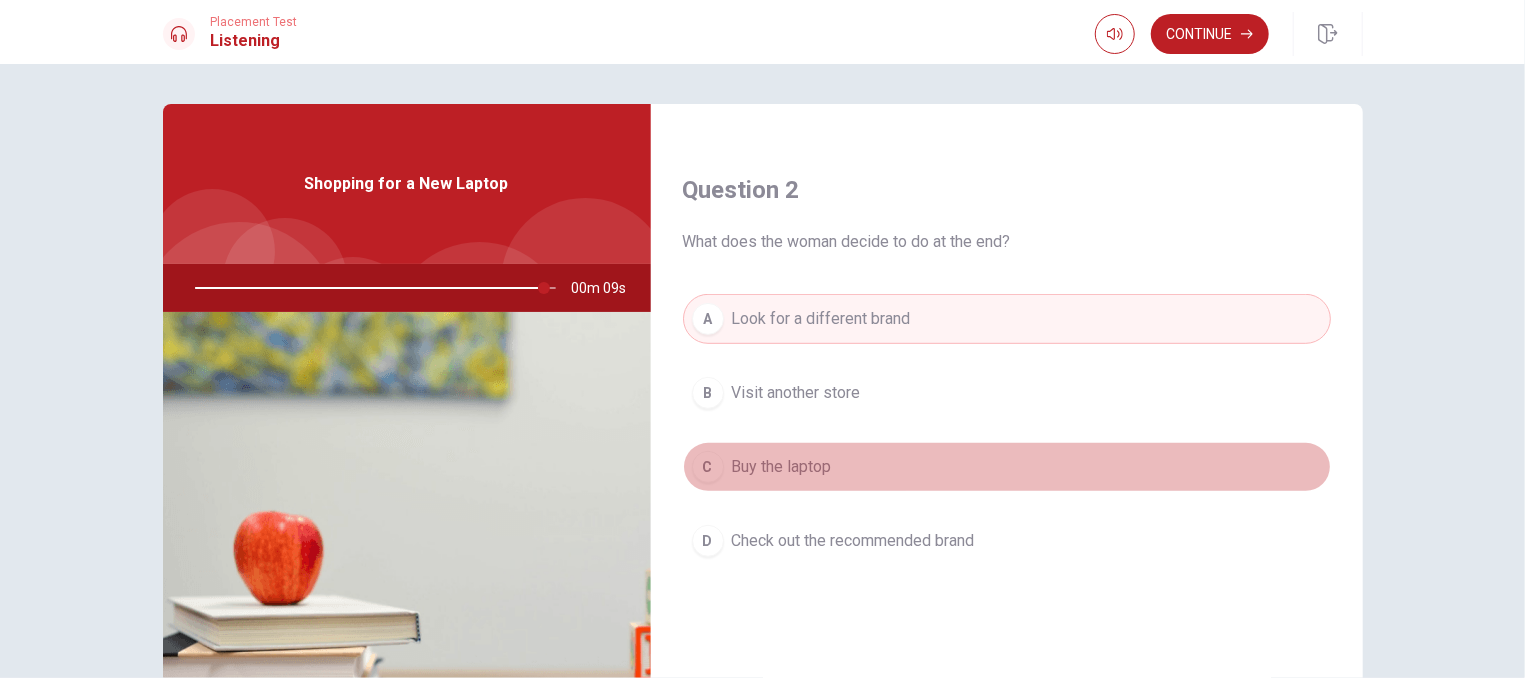 click on "C Buy the laptop" at bounding box center [1007, 467] 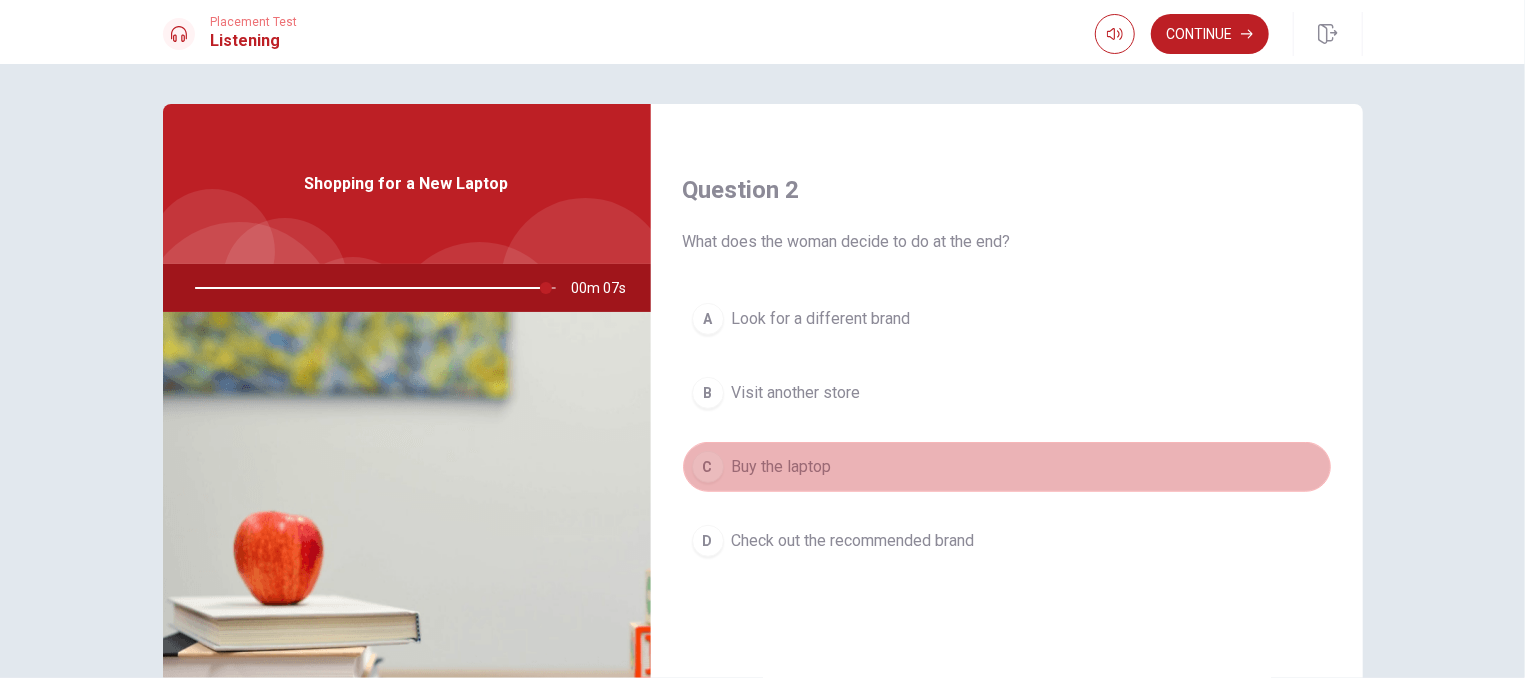 click on "C Buy the laptop" at bounding box center (1007, 467) 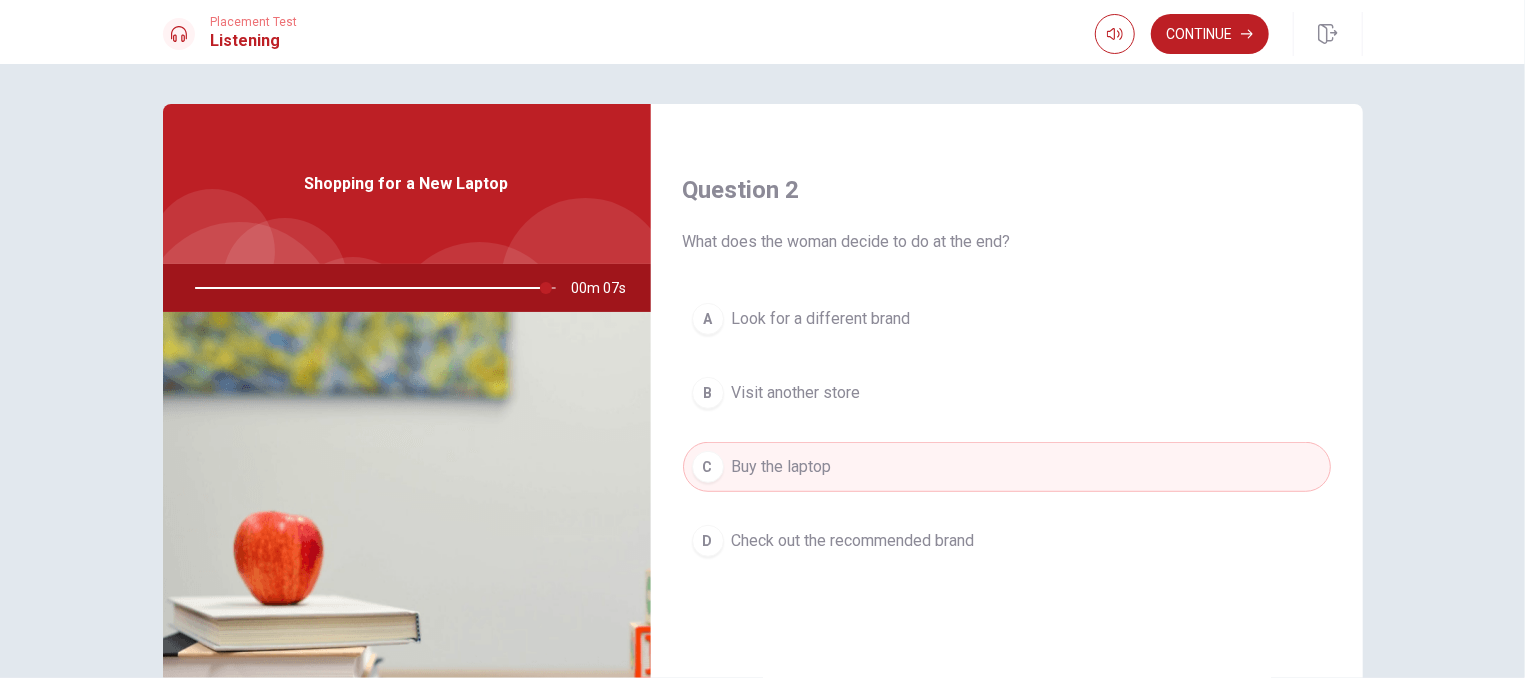 click on "C Buy the laptop" at bounding box center [1007, 467] 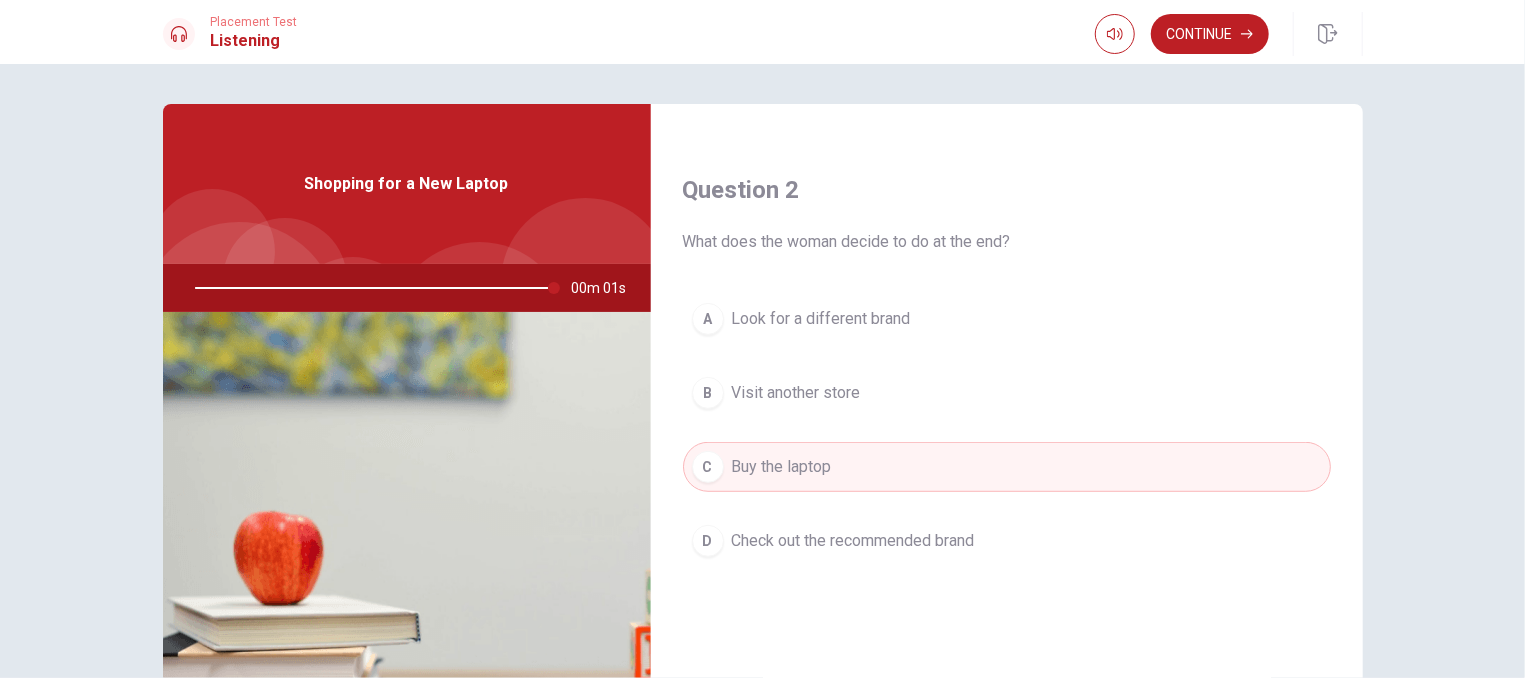 click on "Check out the recommended brand" at bounding box center [853, 541] 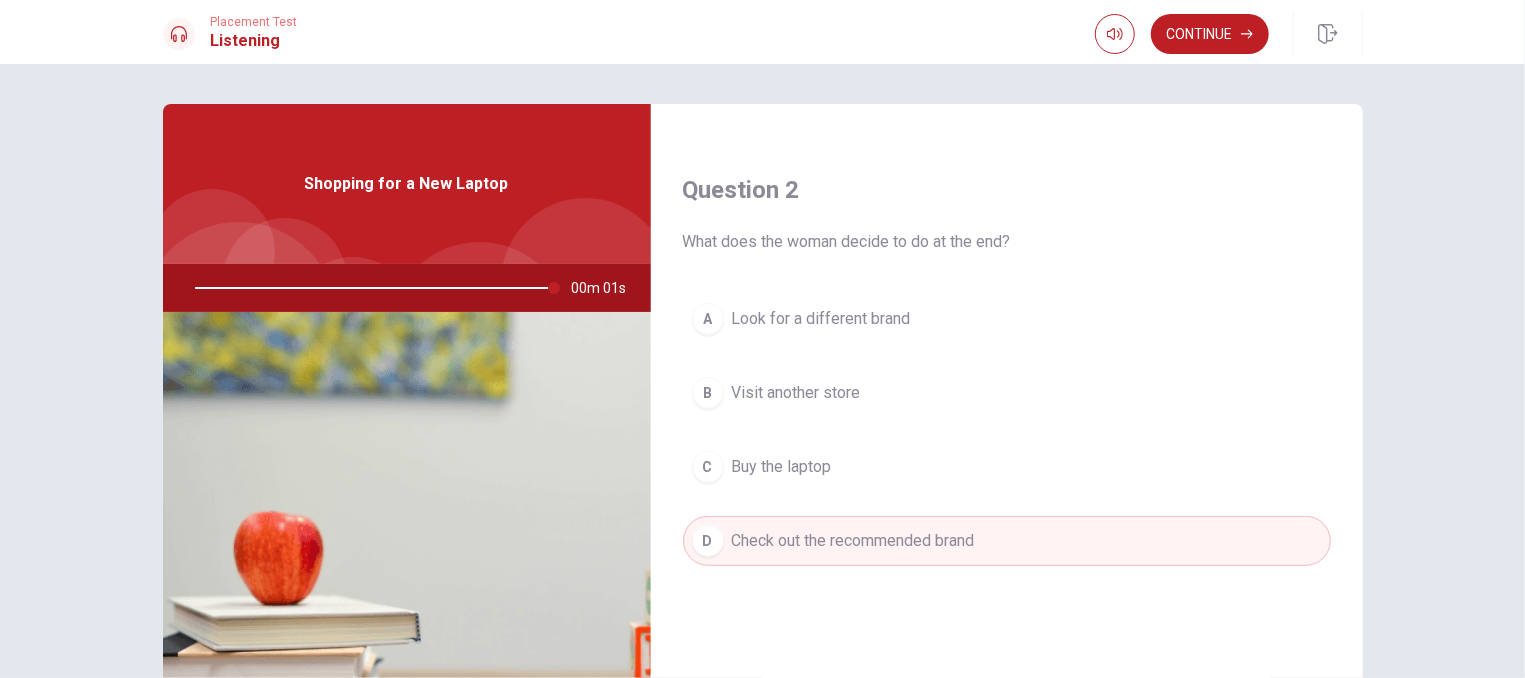 click on "Check out the recommended brand" at bounding box center [853, 541] 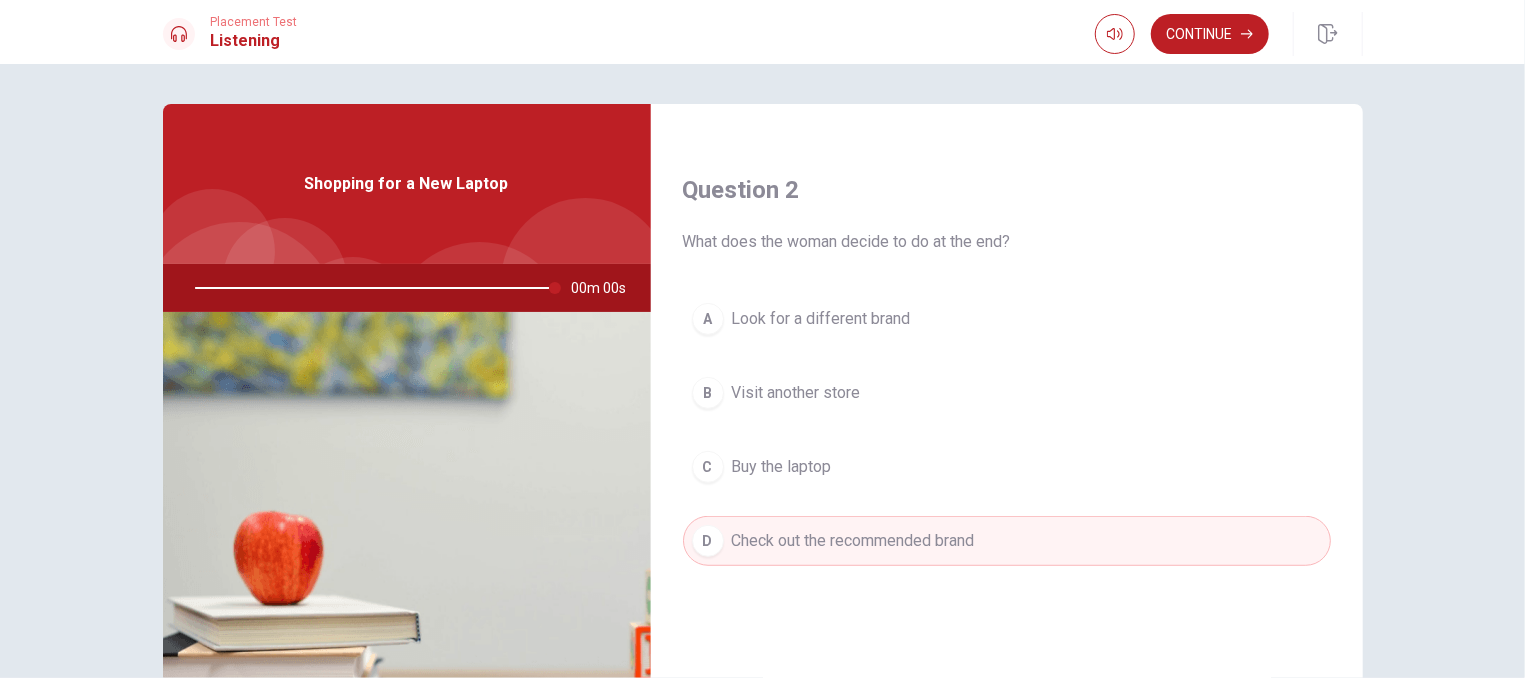 type on "0" 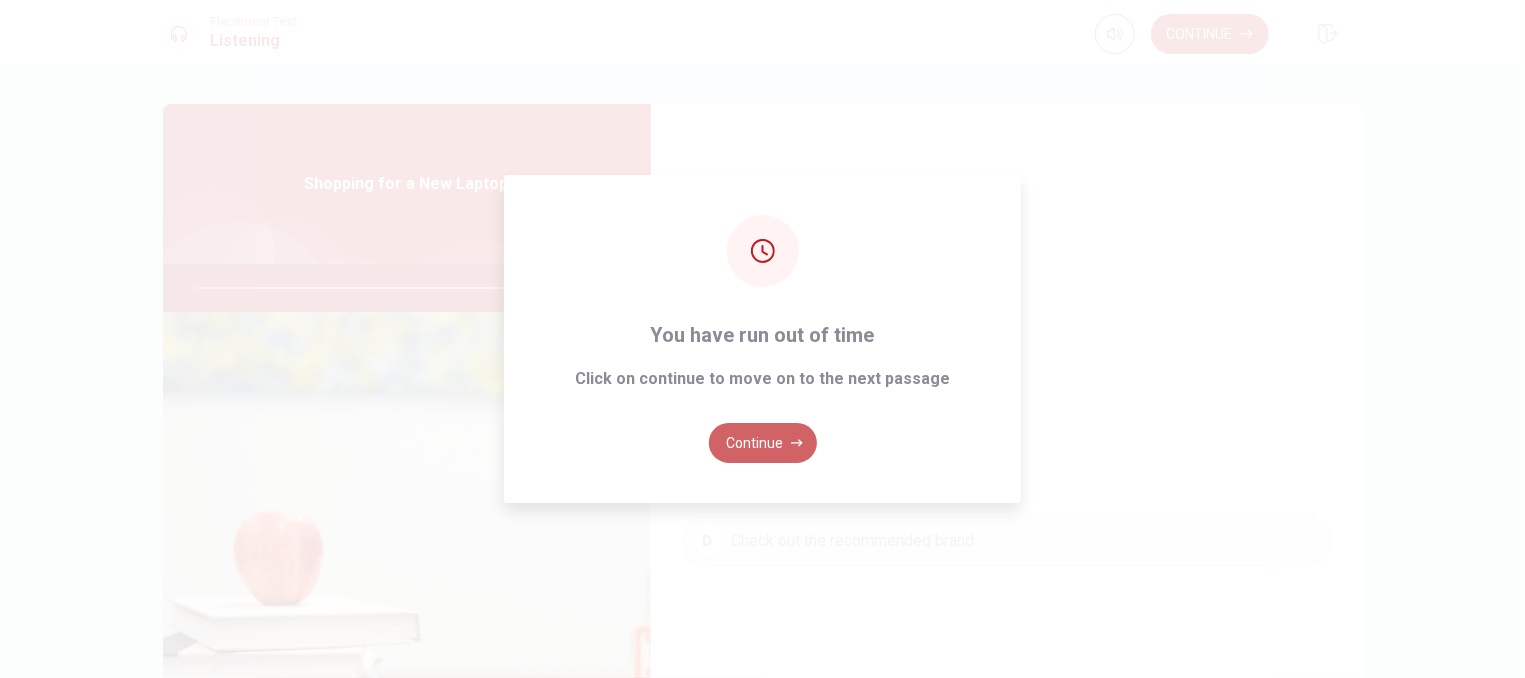 drag, startPoint x: 786, startPoint y: 434, endPoint x: 946, endPoint y: 441, distance: 160.15305 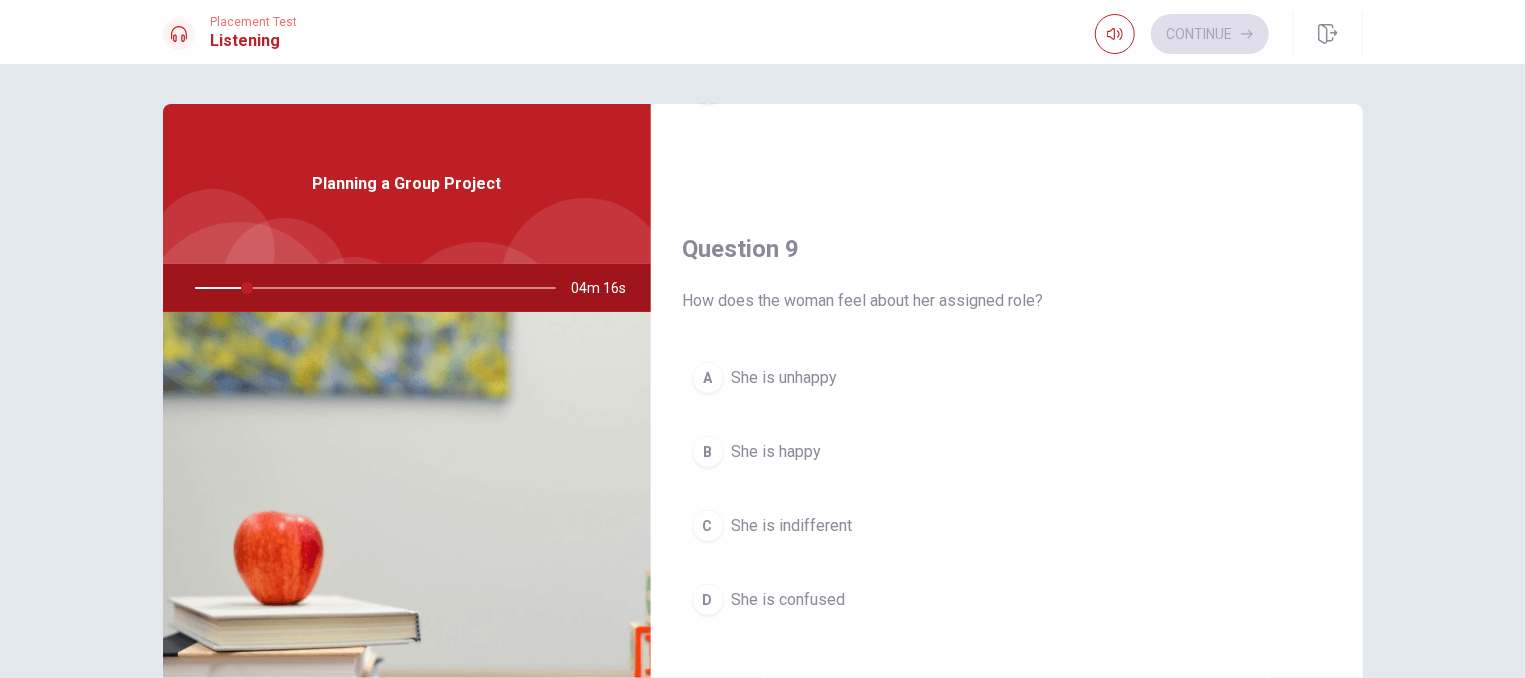 scroll, scrollTop: 1869, scrollLeft: 0, axis: vertical 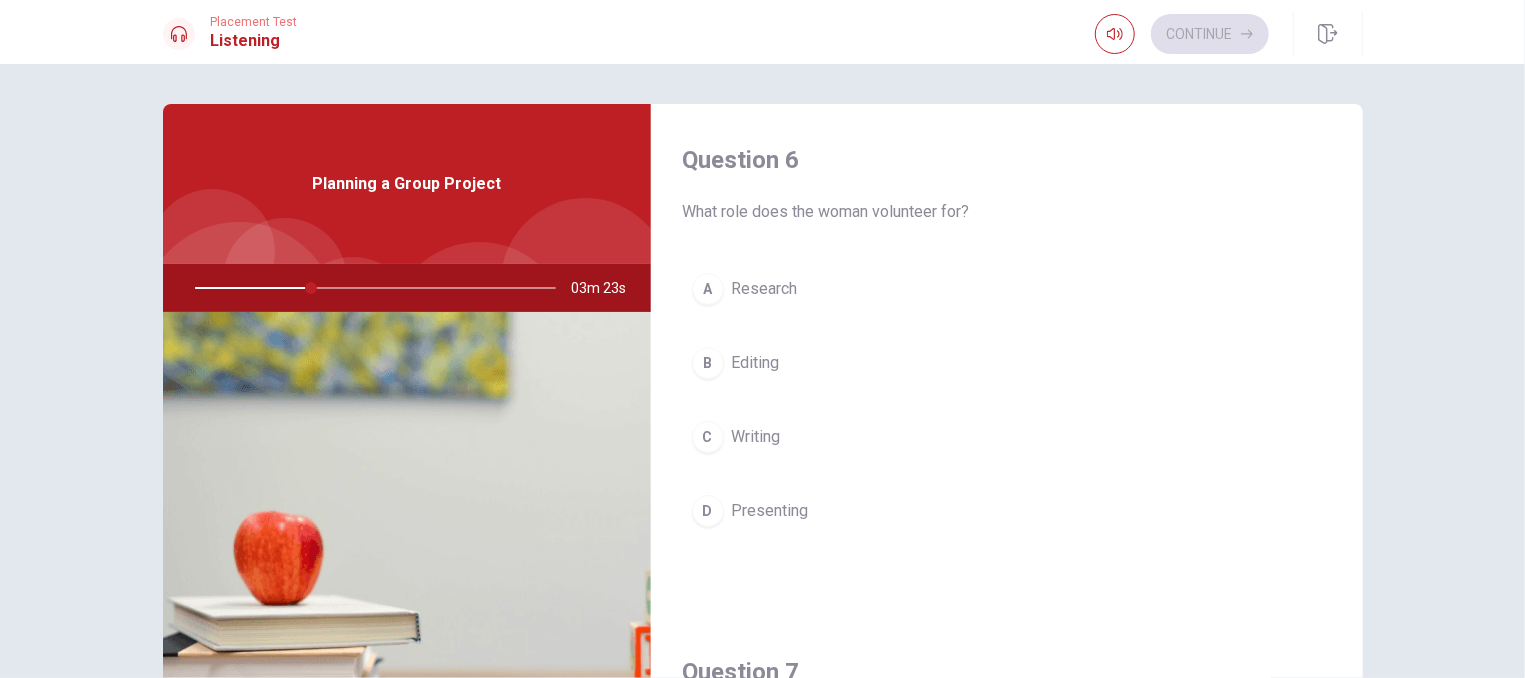 click on "A" at bounding box center (708, 289) 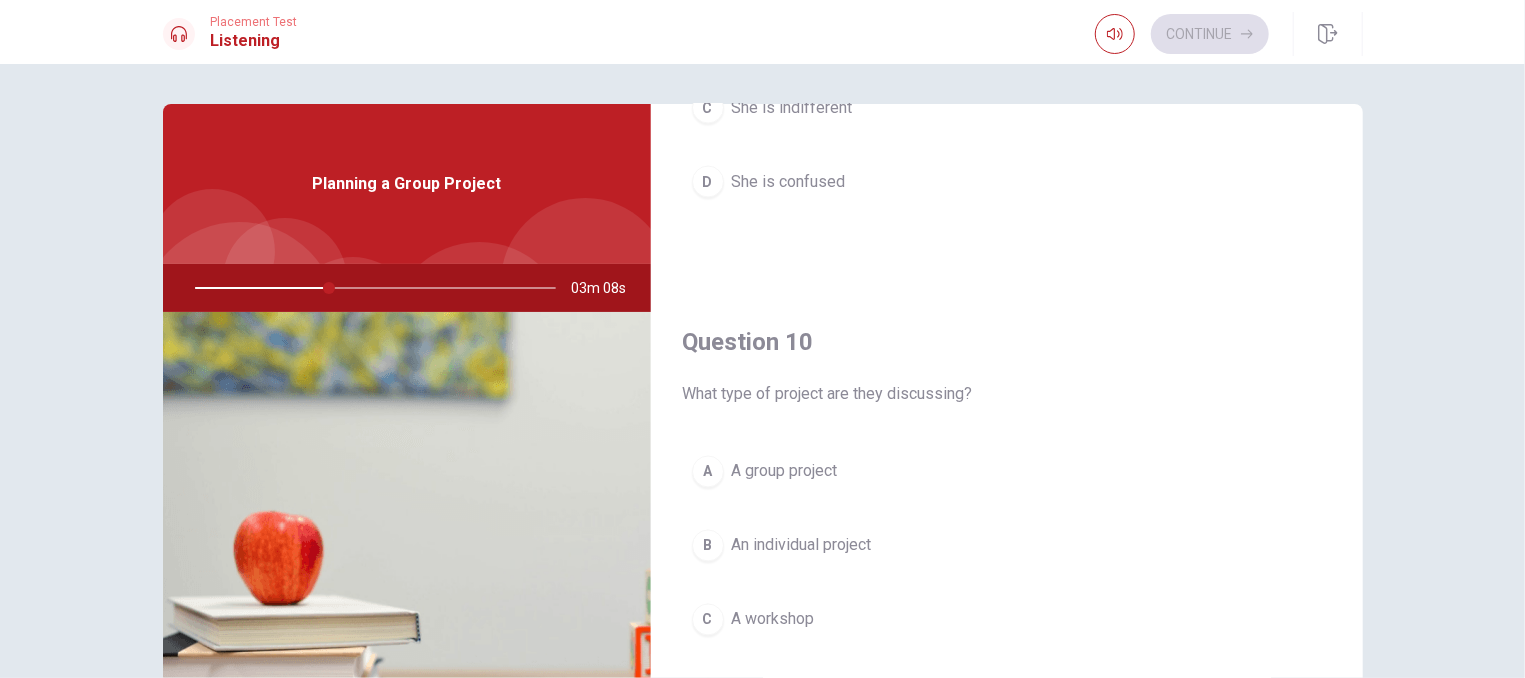 scroll, scrollTop: 1869, scrollLeft: 0, axis: vertical 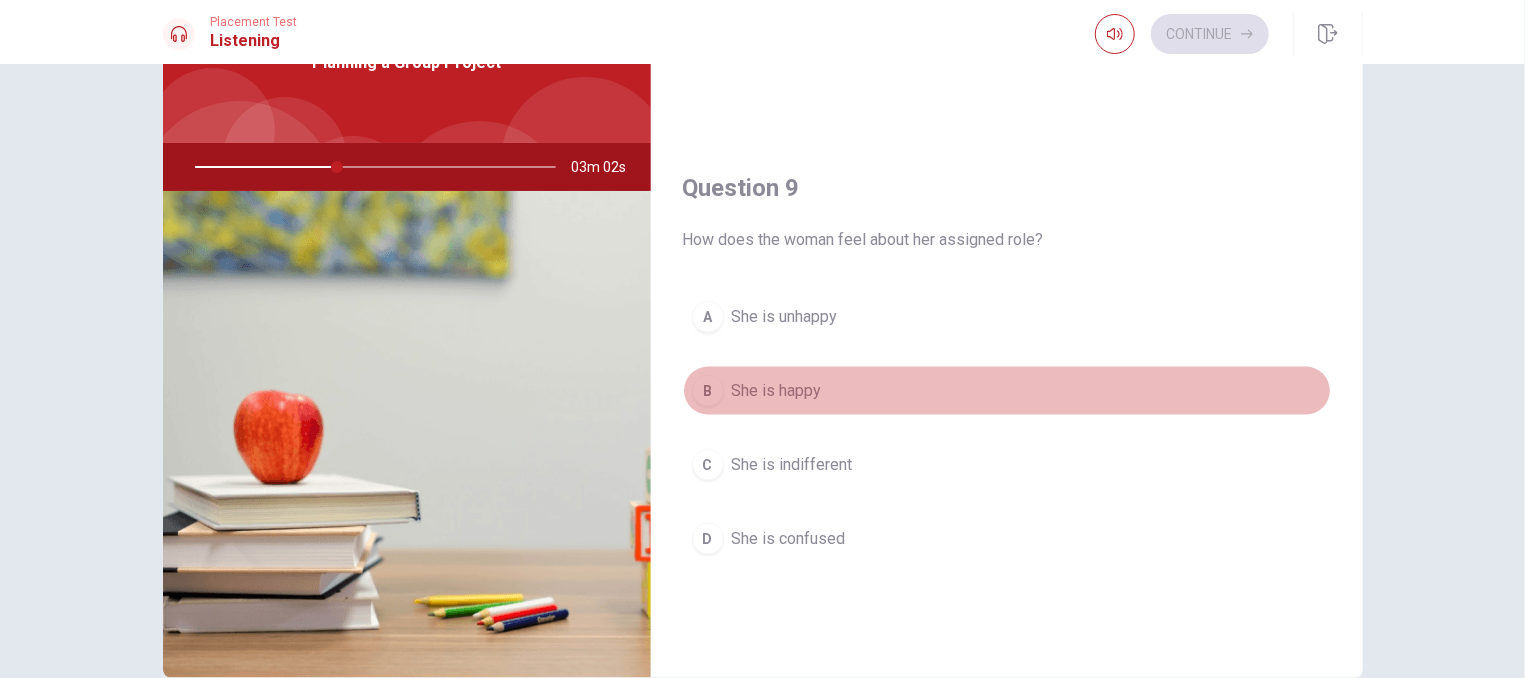 click on "She is happy" at bounding box center [777, 391] 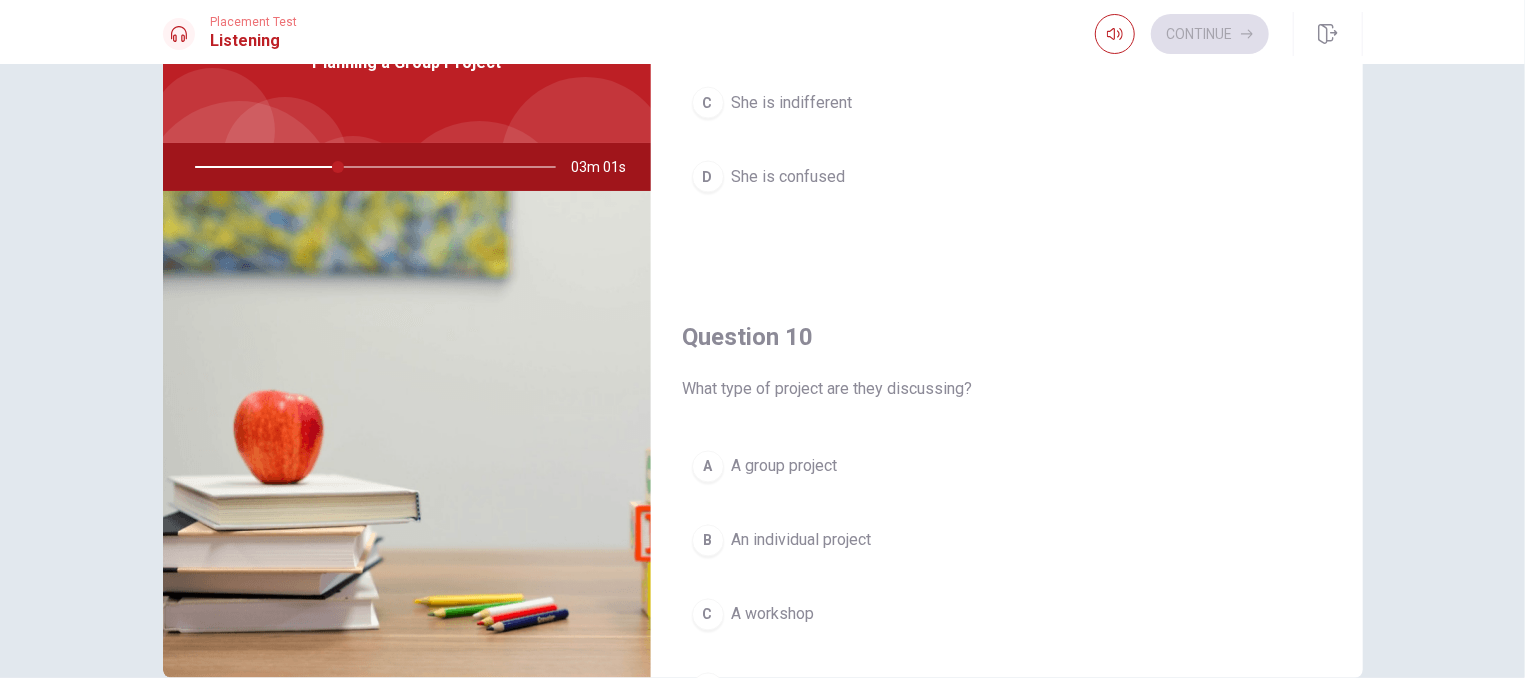 scroll, scrollTop: 1869, scrollLeft: 0, axis: vertical 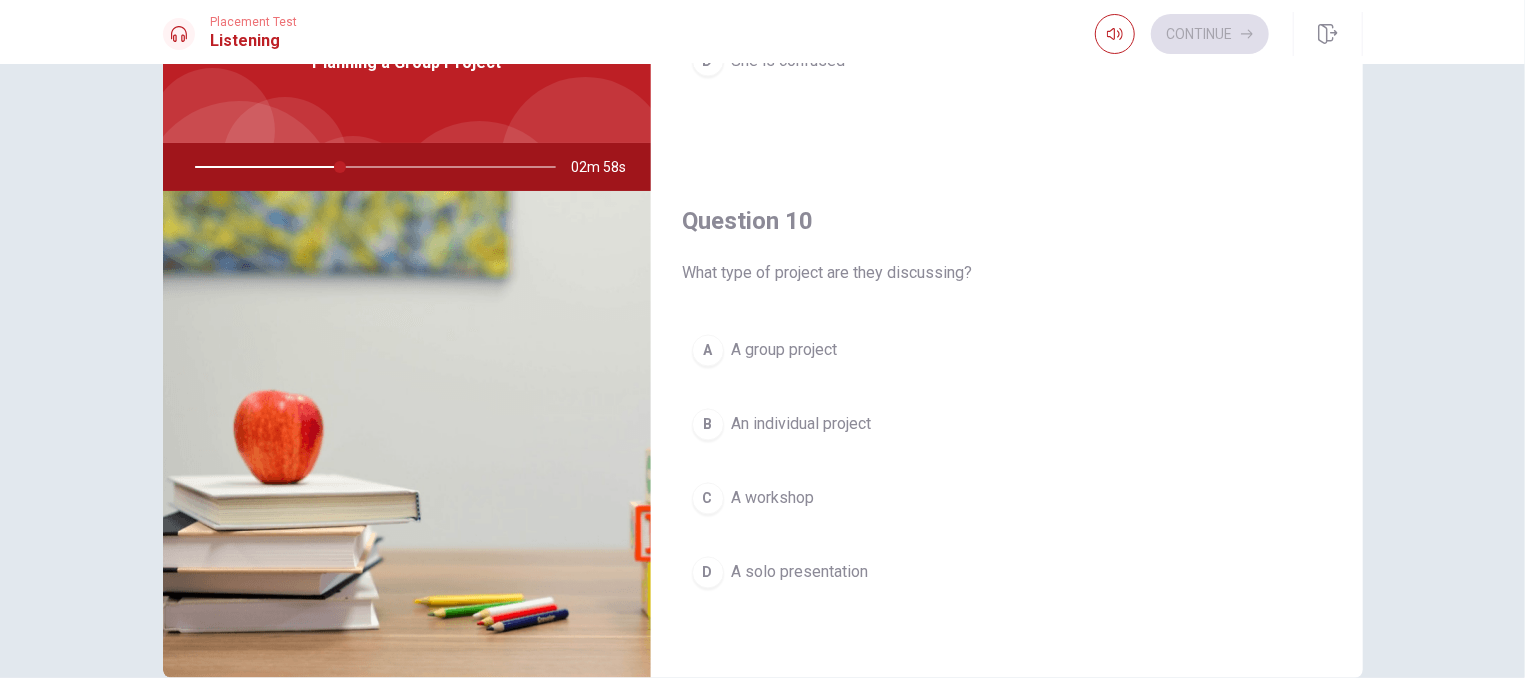 click on "A group project" at bounding box center (785, 351) 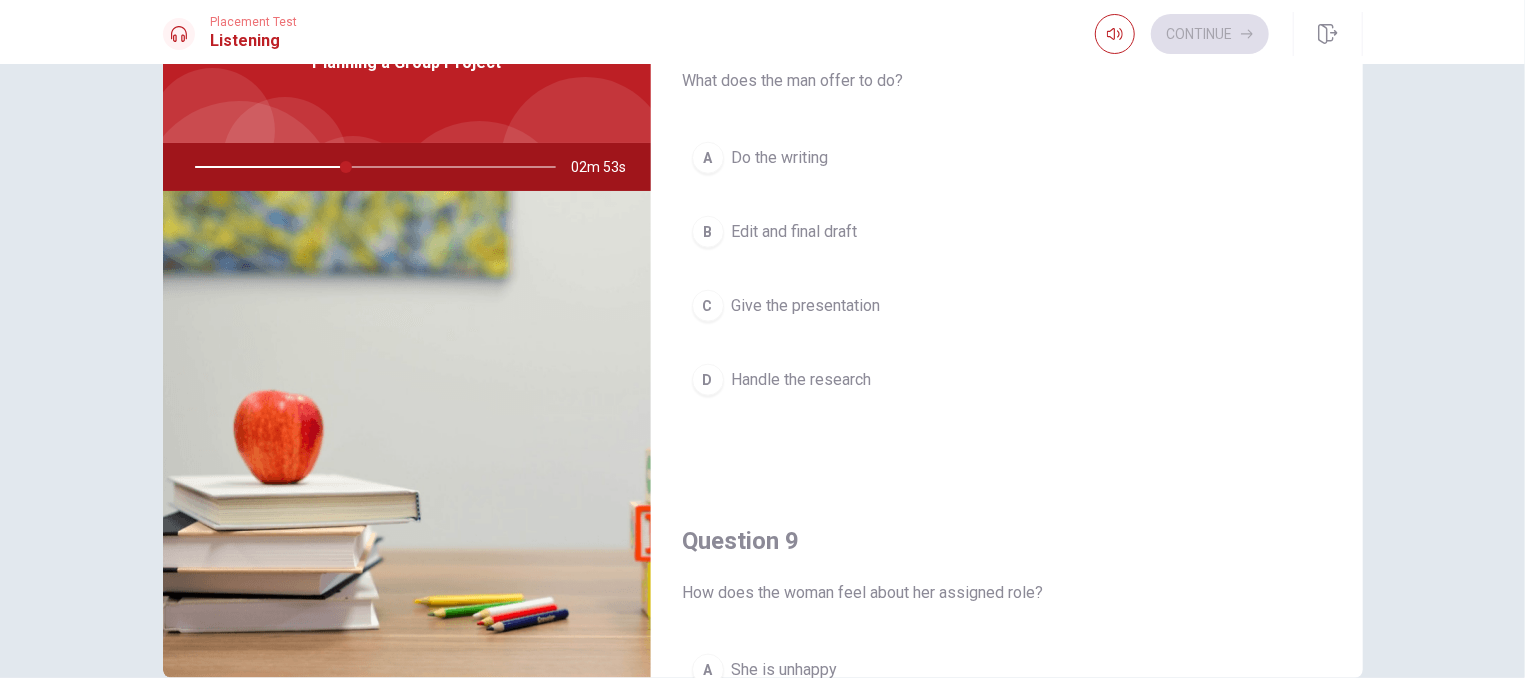 scroll, scrollTop: 1025, scrollLeft: 0, axis: vertical 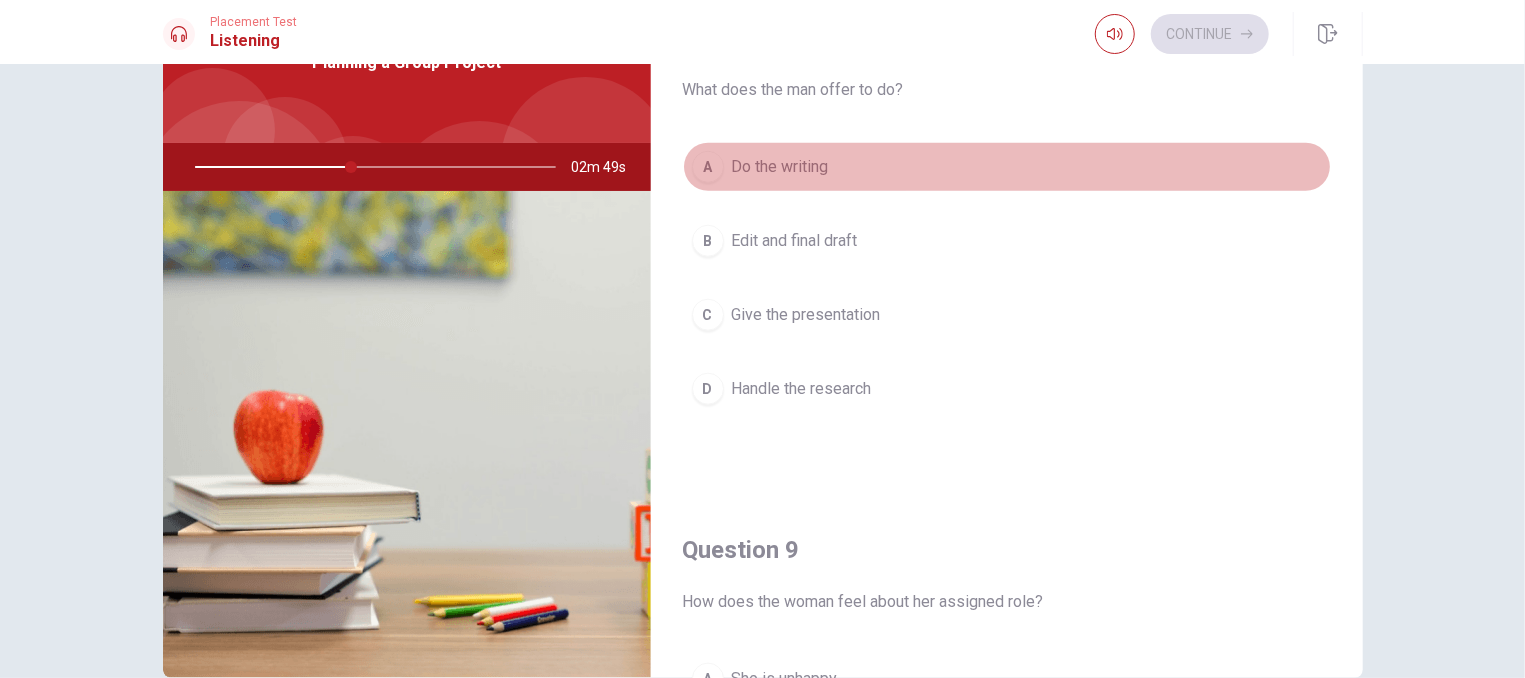 click on "Do the writing" at bounding box center (780, 167) 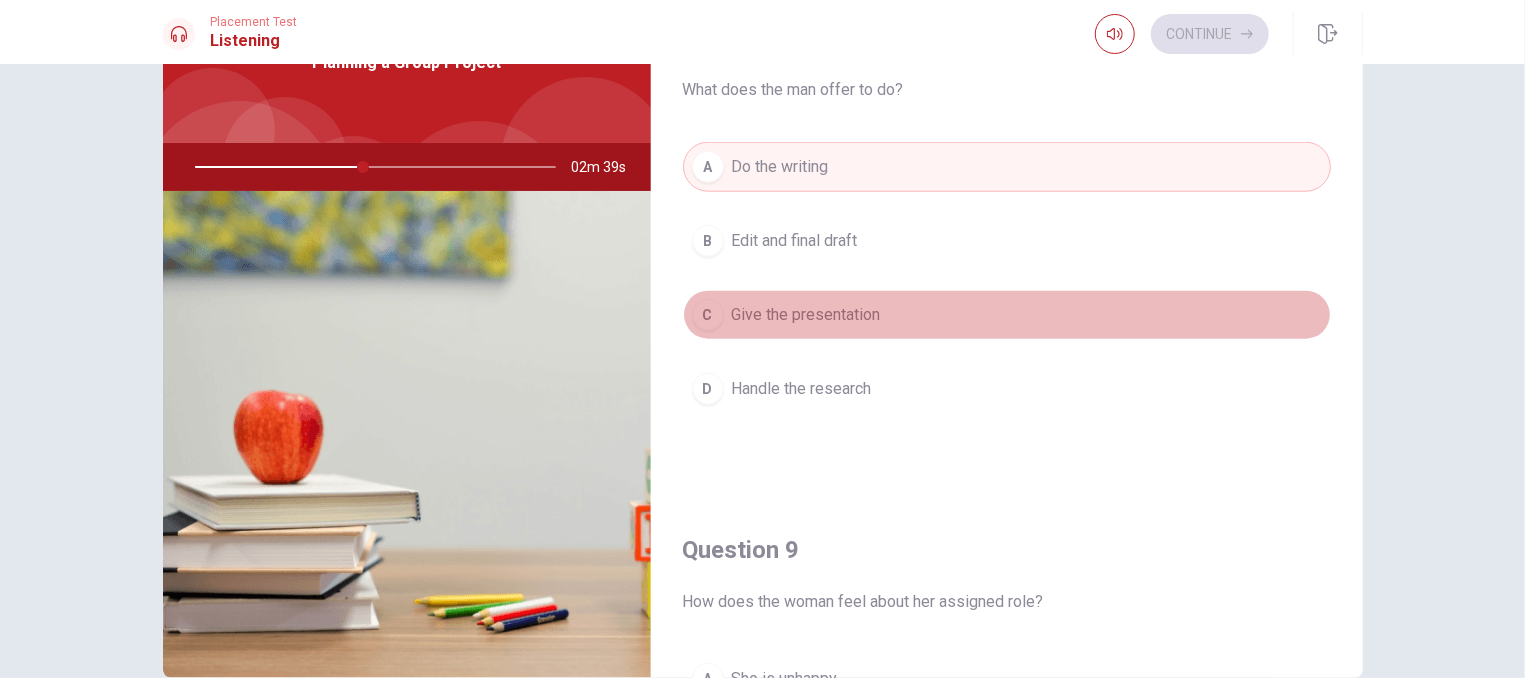 click on "Give the presentation" at bounding box center [806, 315] 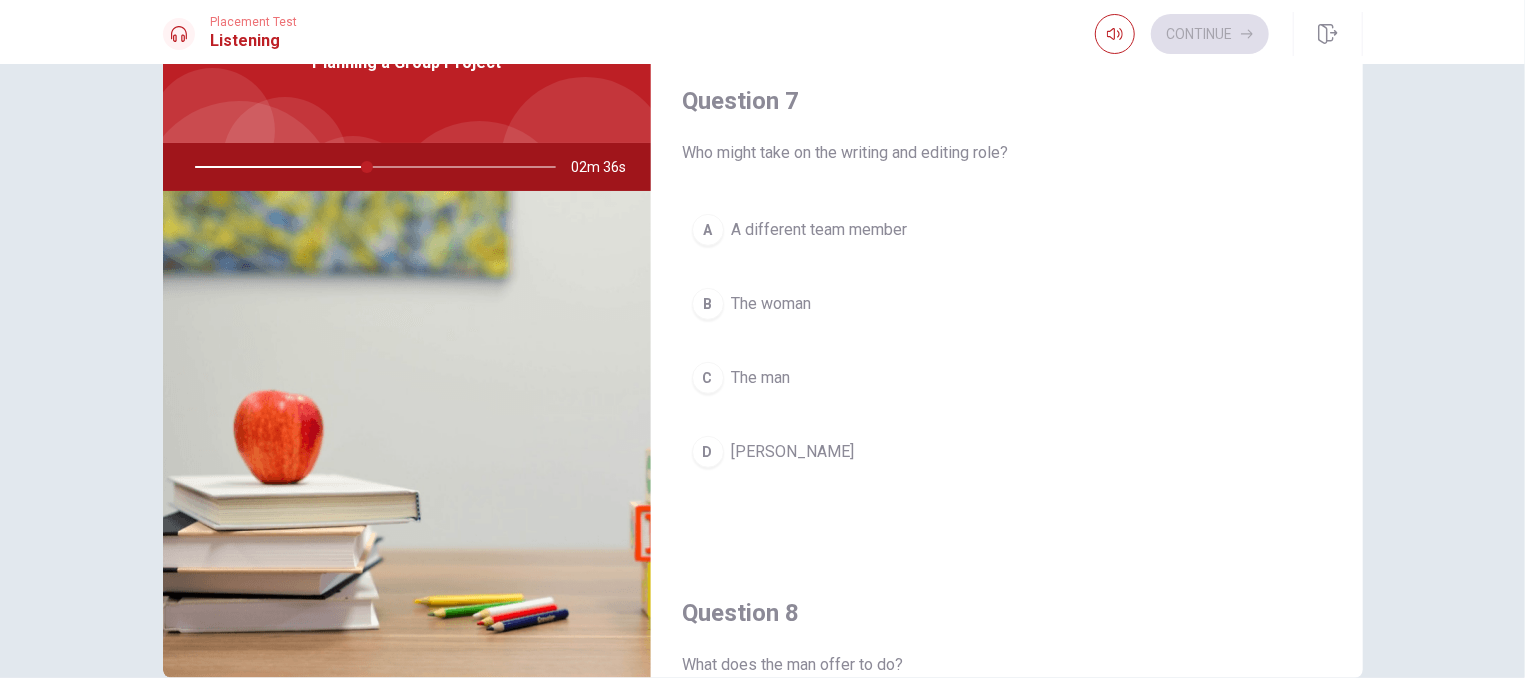scroll, scrollTop: 422, scrollLeft: 0, axis: vertical 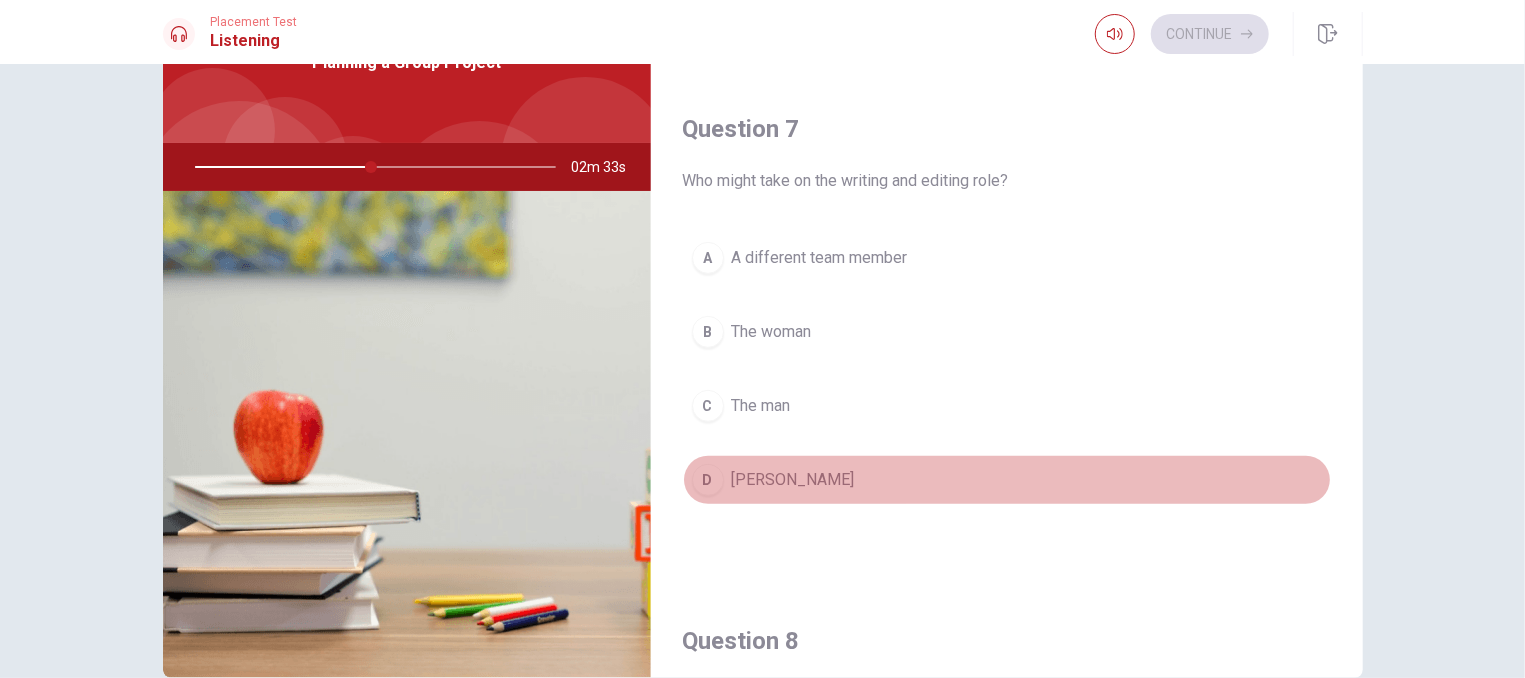 click on "[PERSON_NAME]" at bounding box center [793, 480] 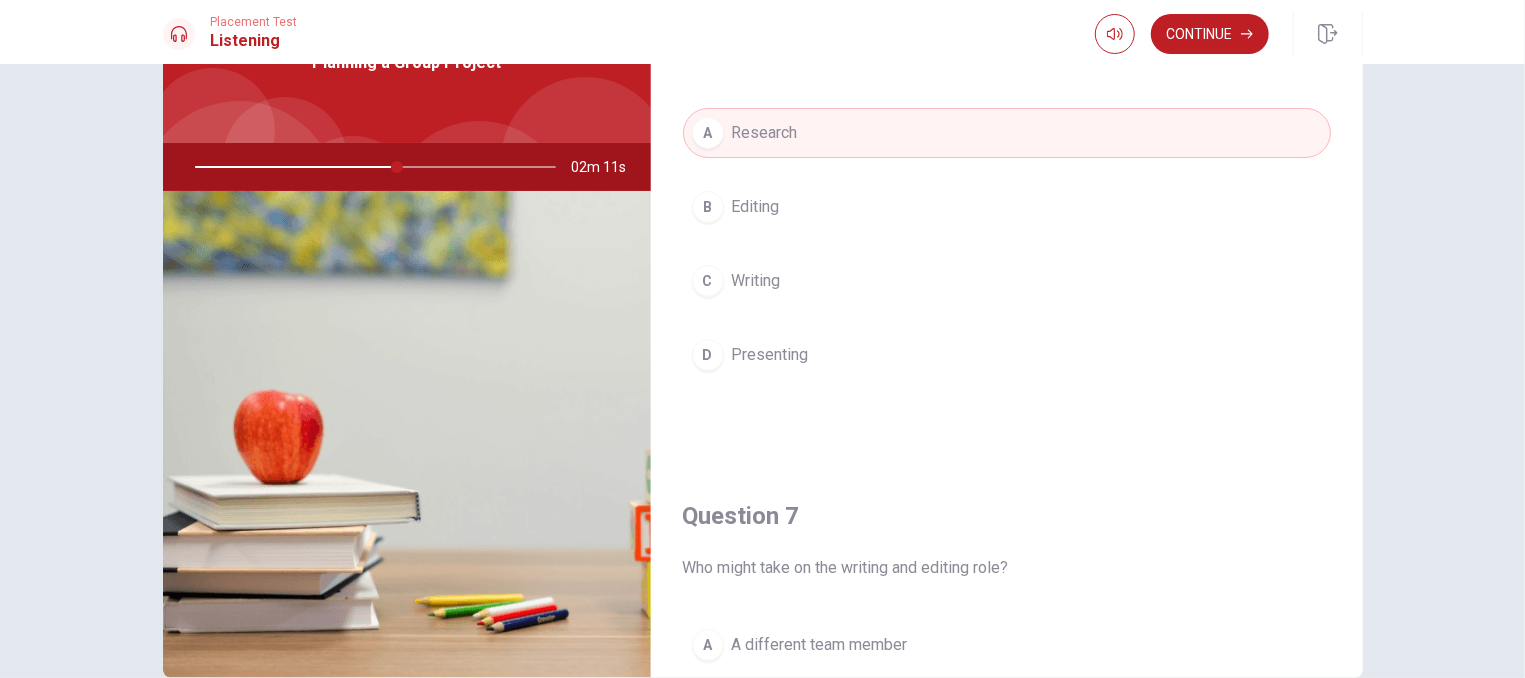 scroll, scrollTop: 0, scrollLeft: 0, axis: both 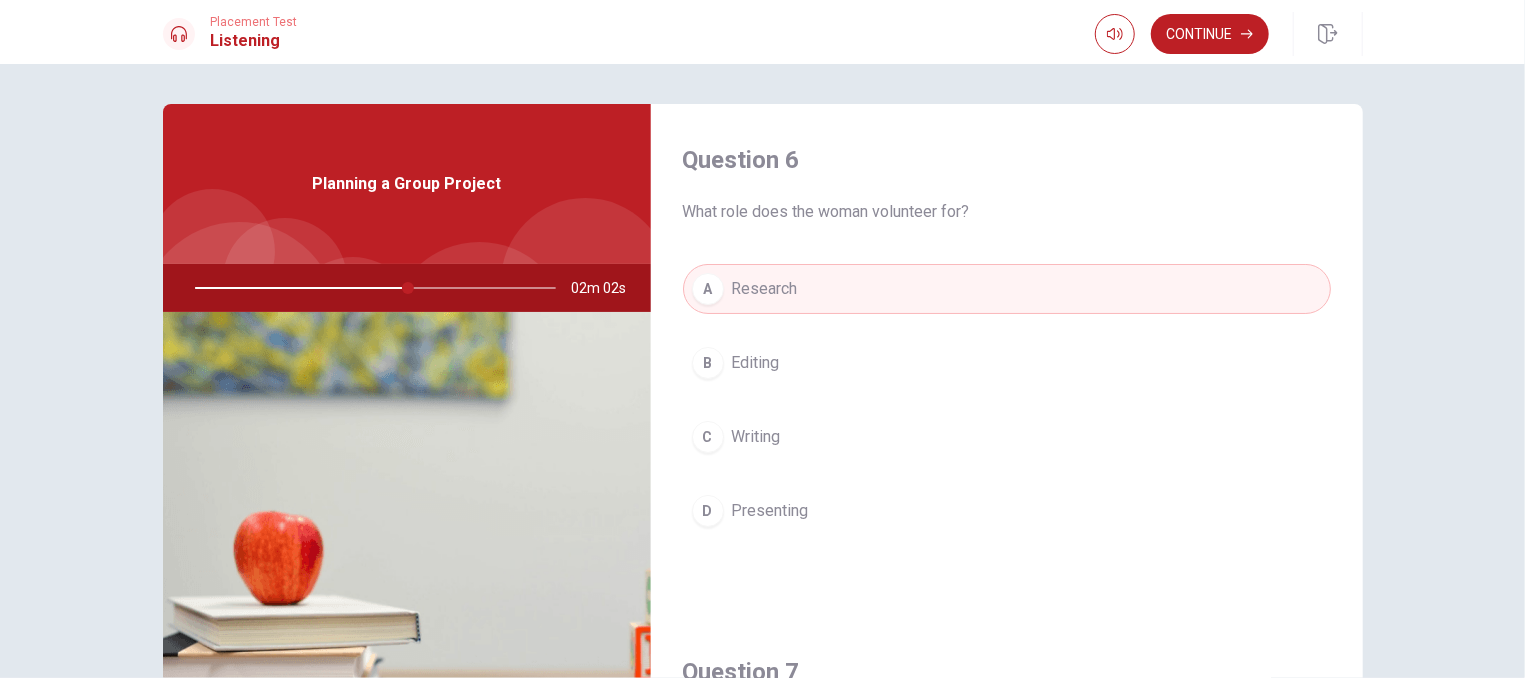 click on "A Research" at bounding box center (1007, 289) 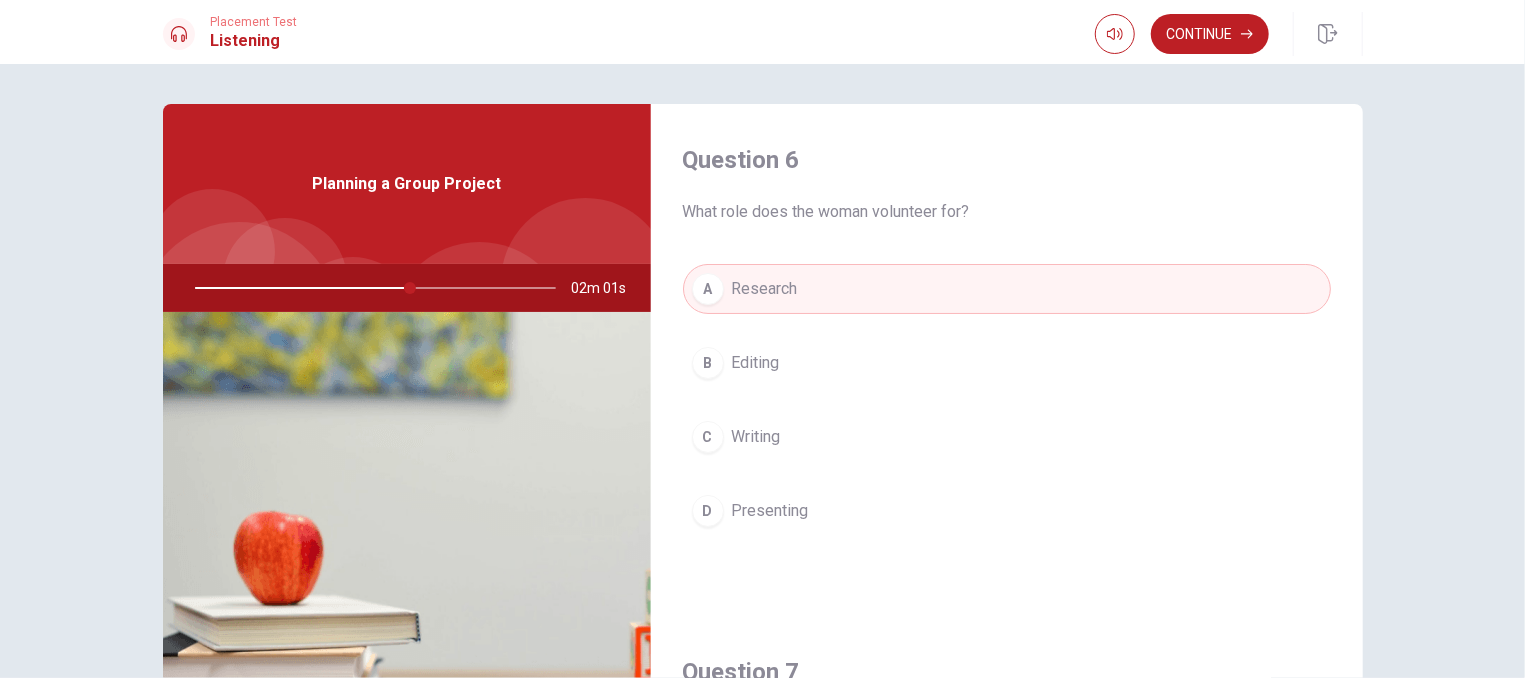 click on "A Research" at bounding box center (1007, 289) 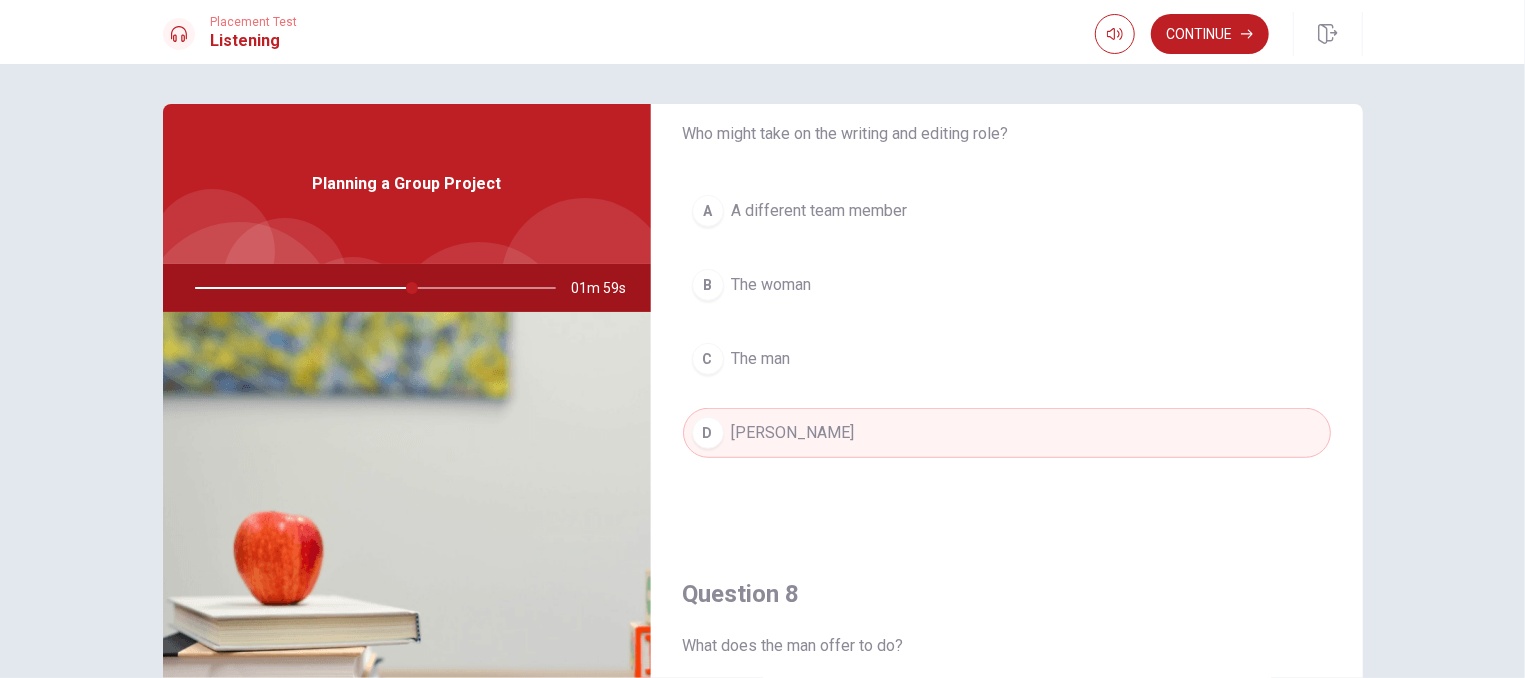 scroll, scrollTop: 603, scrollLeft: 0, axis: vertical 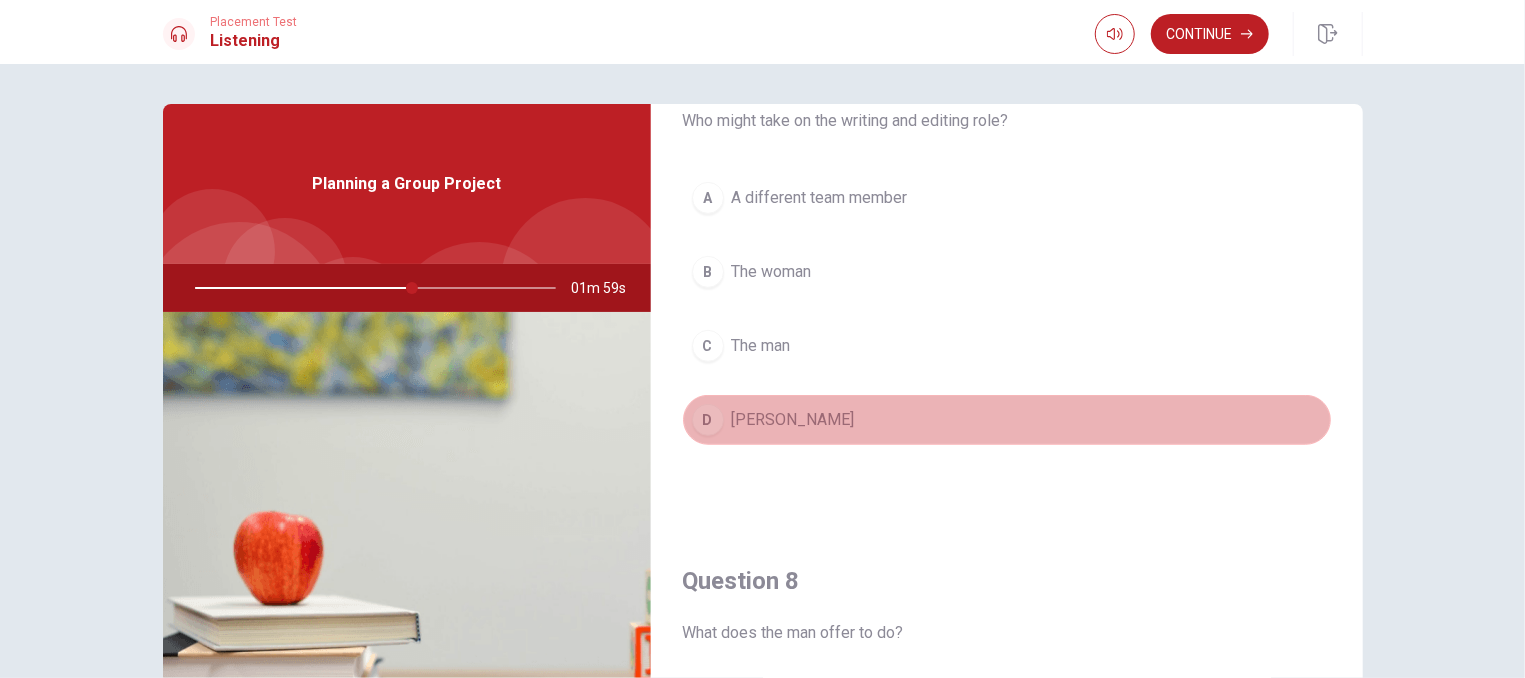 click on "D [PERSON_NAME]" at bounding box center (1007, 420) 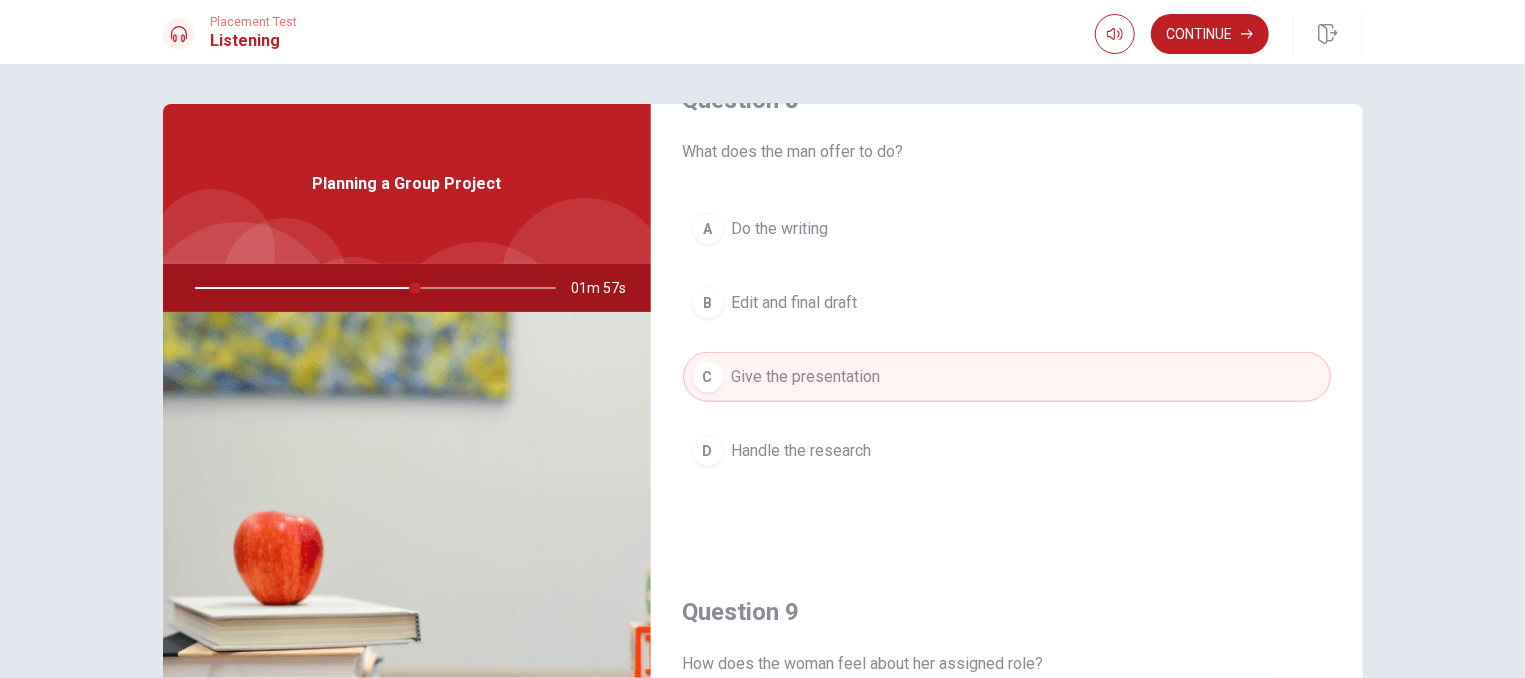 scroll, scrollTop: 1085, scrollLeft: 0, axis: vertical 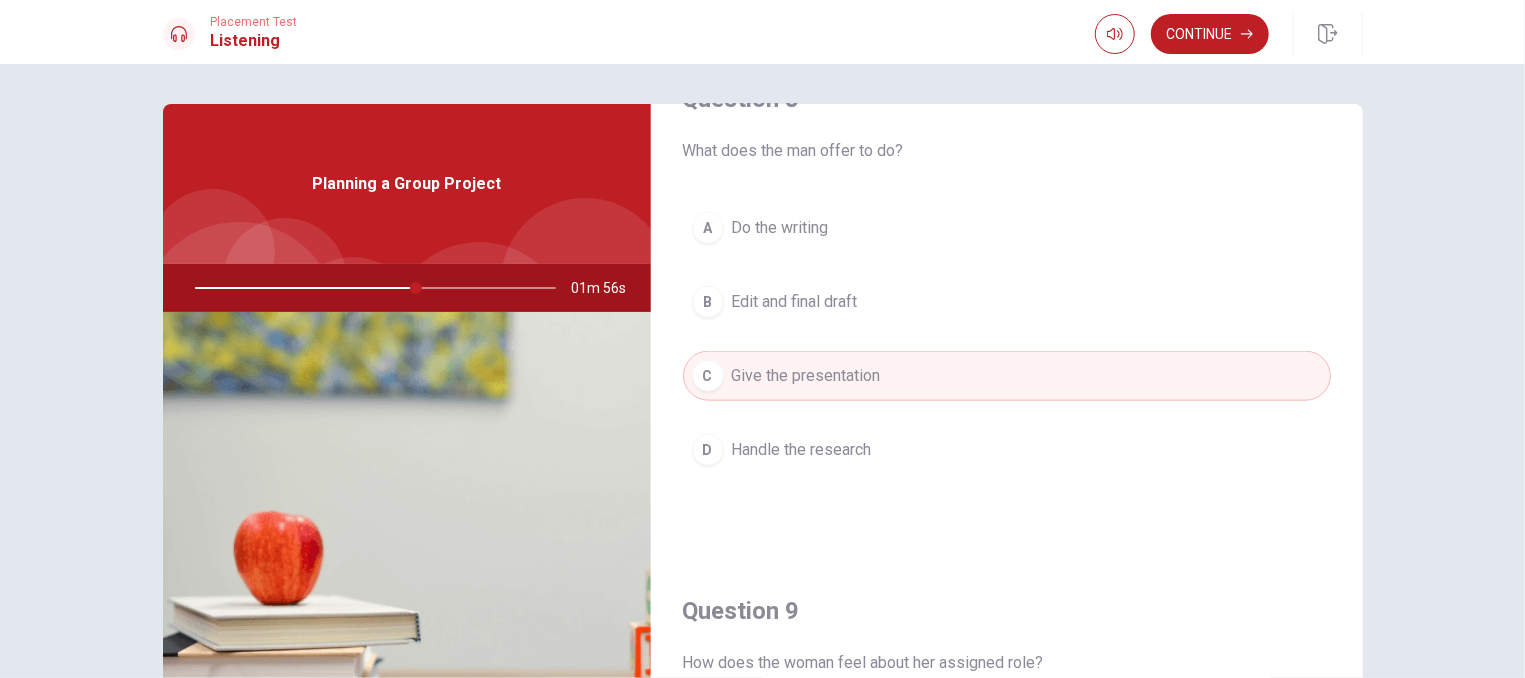 click on "C Give the presentation" at bounding box center (1007, 376) 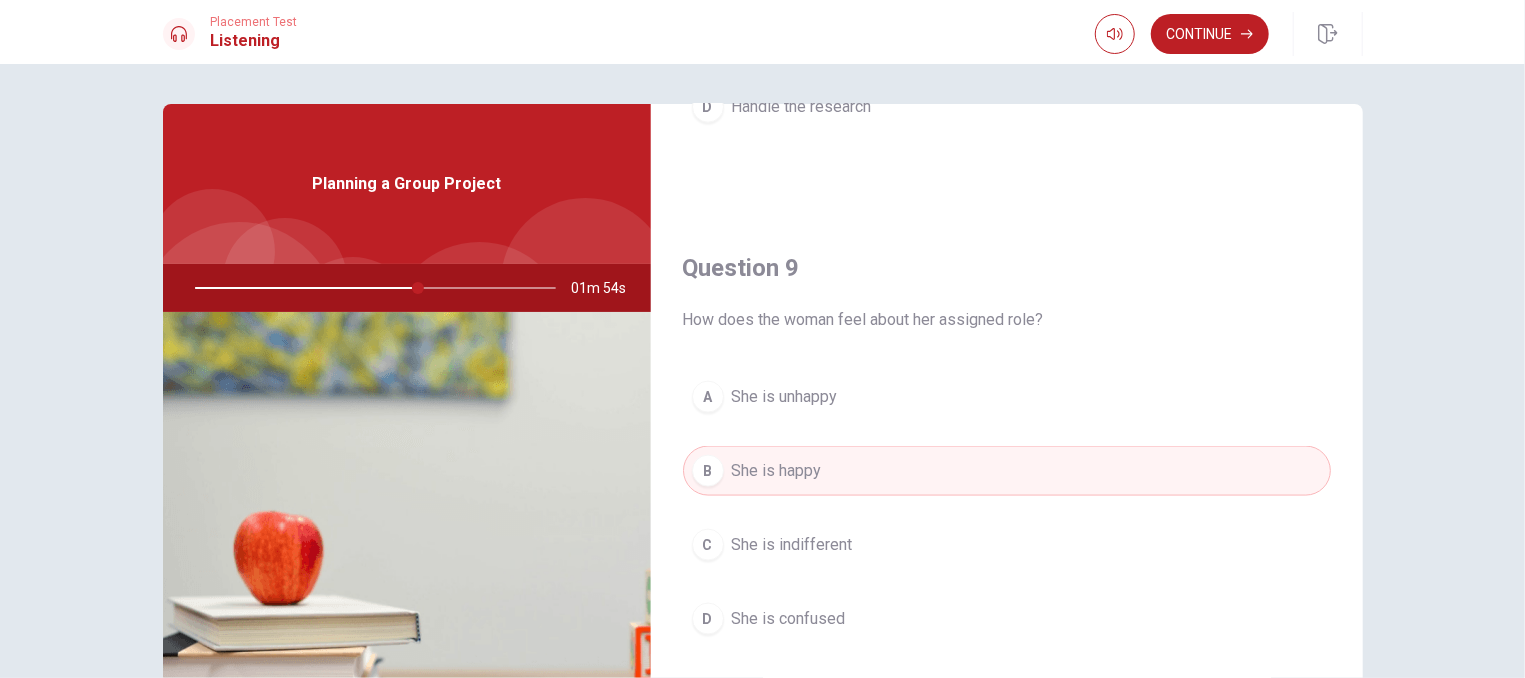 scroll, scrollTop: 1568, scrollLeft: 0, axis: vertical 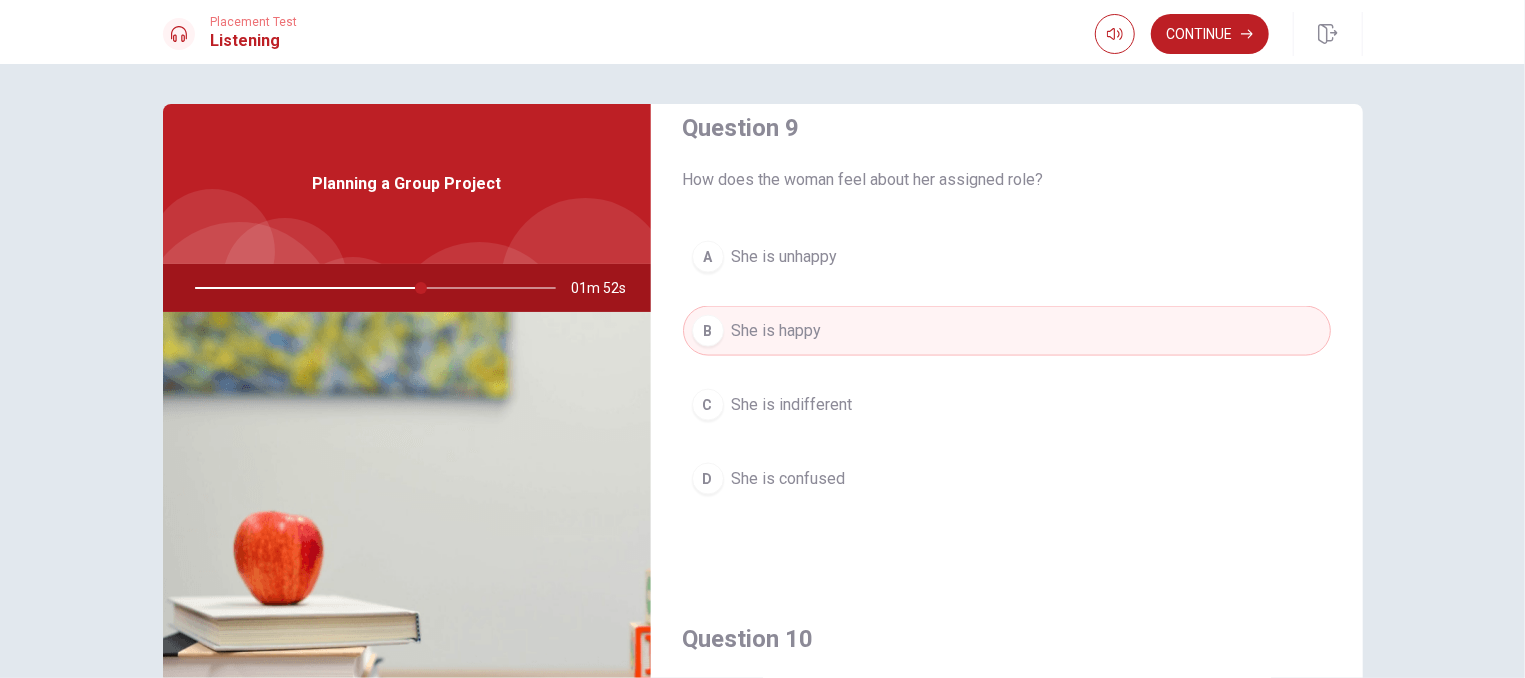 click on "B She is happy" at bounding box center (1007, 331) 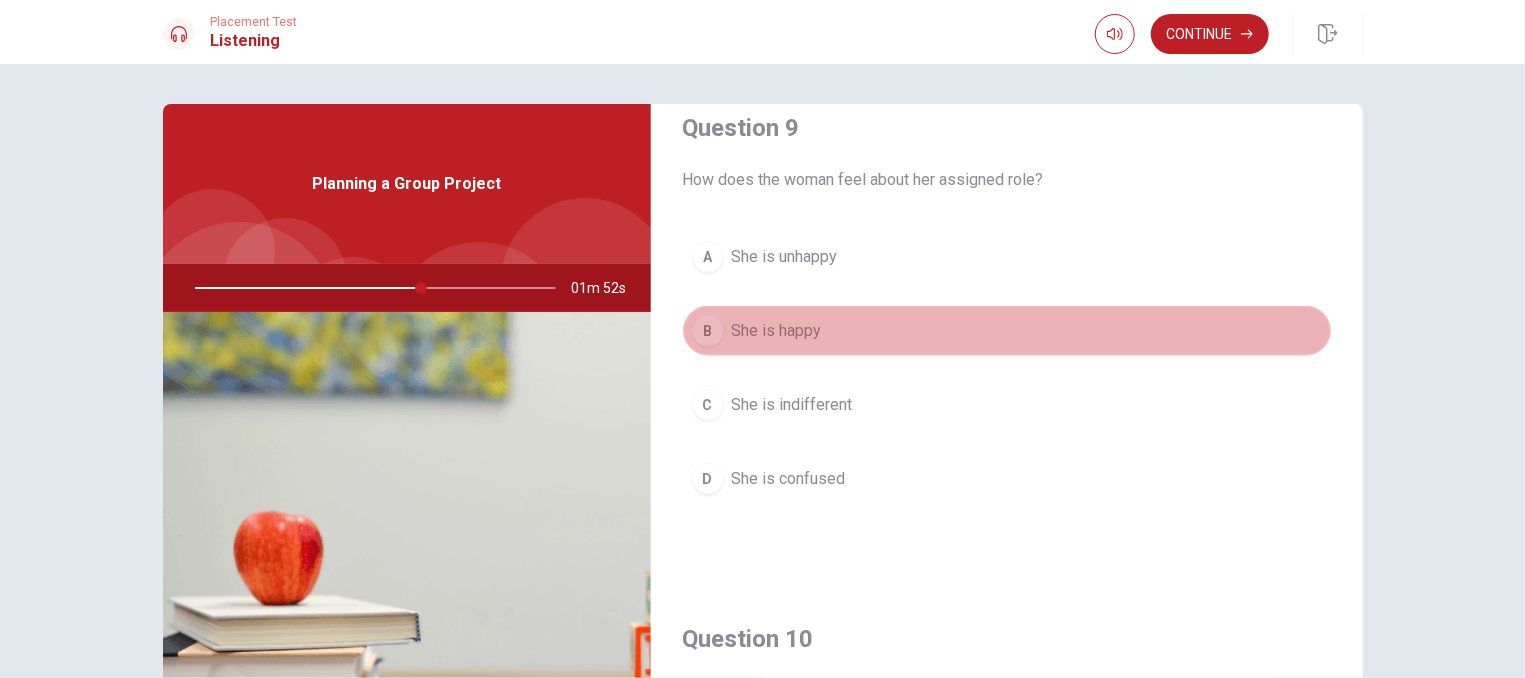 click on "B She is happy" at bounding box center [1007, 331] 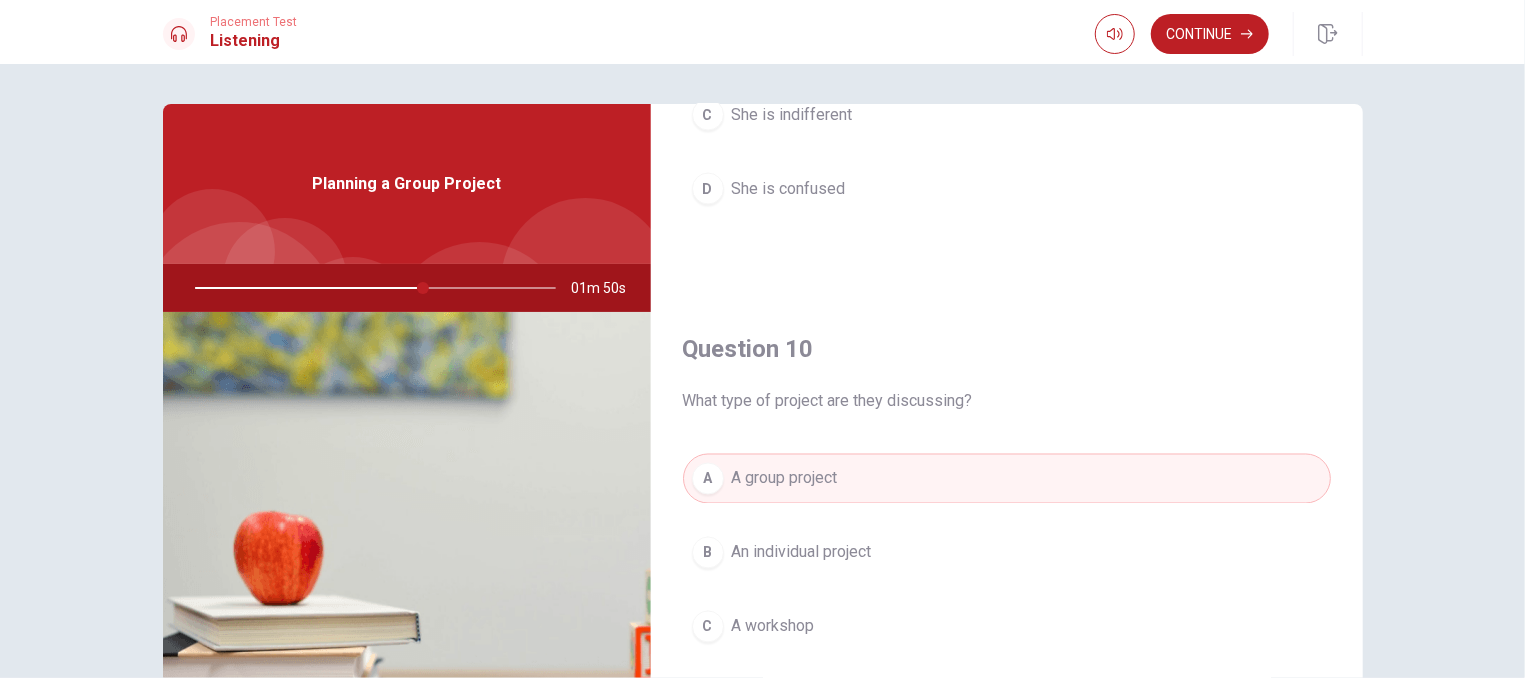 scroll, scrollTop: 1869, scrollLeft: 0, axis: vertical 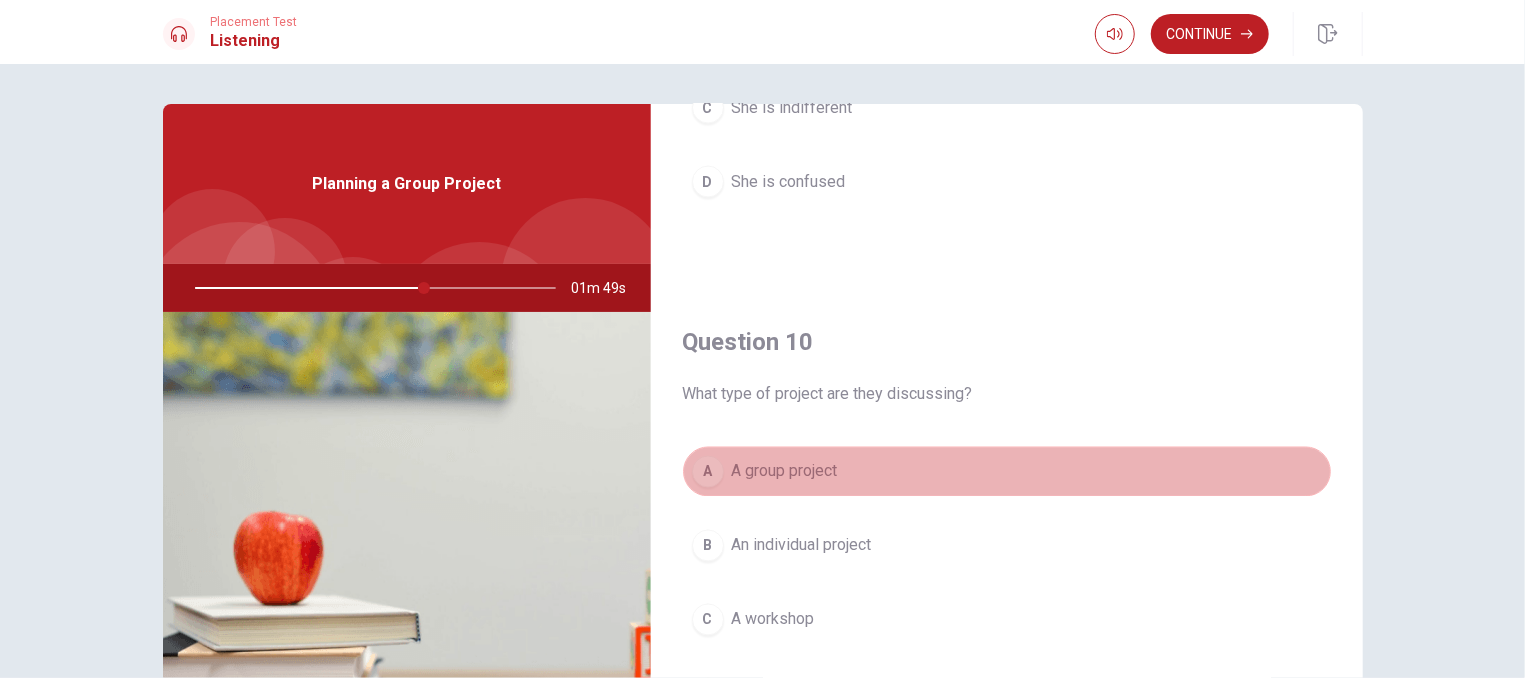 click on "A A group project" at bounding box center [1007, 472] 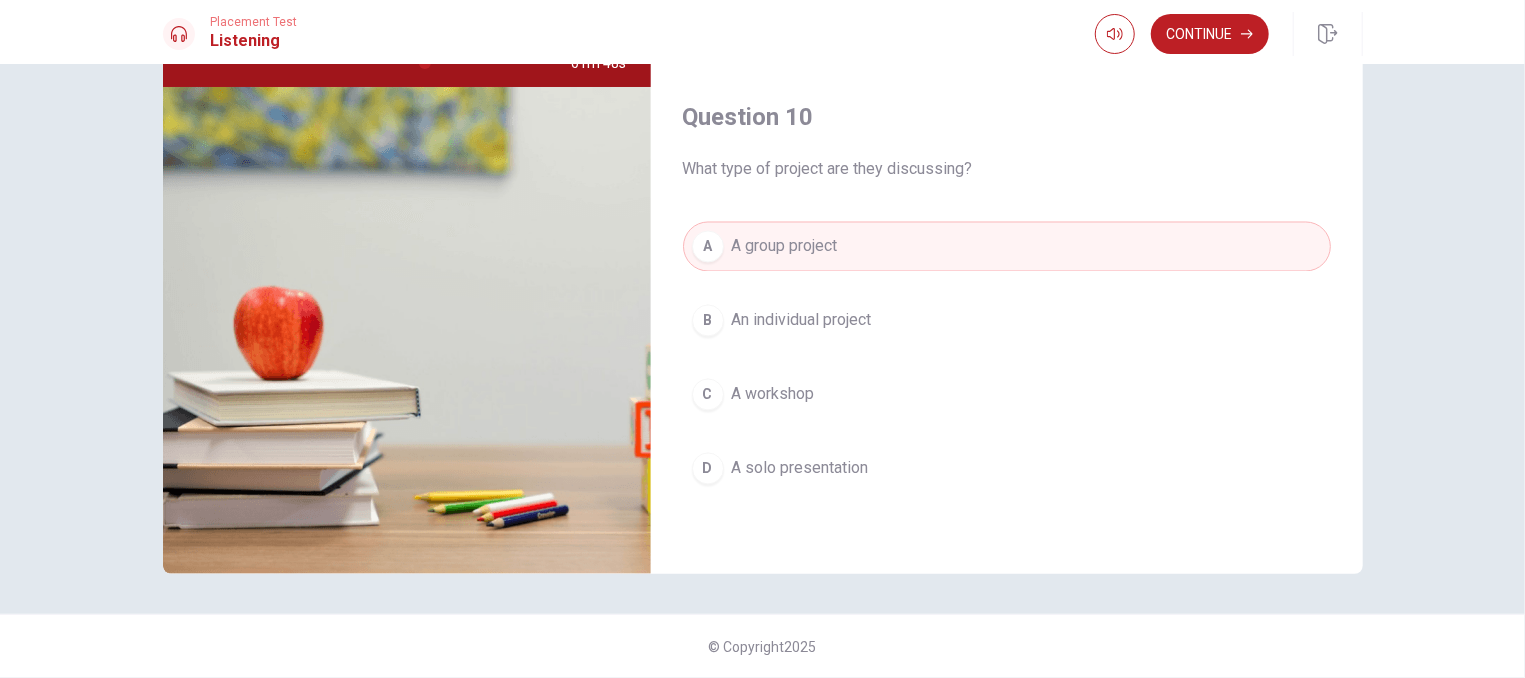 scroll, scrollTop: 105, scrollLeft: 0, axis: vertical 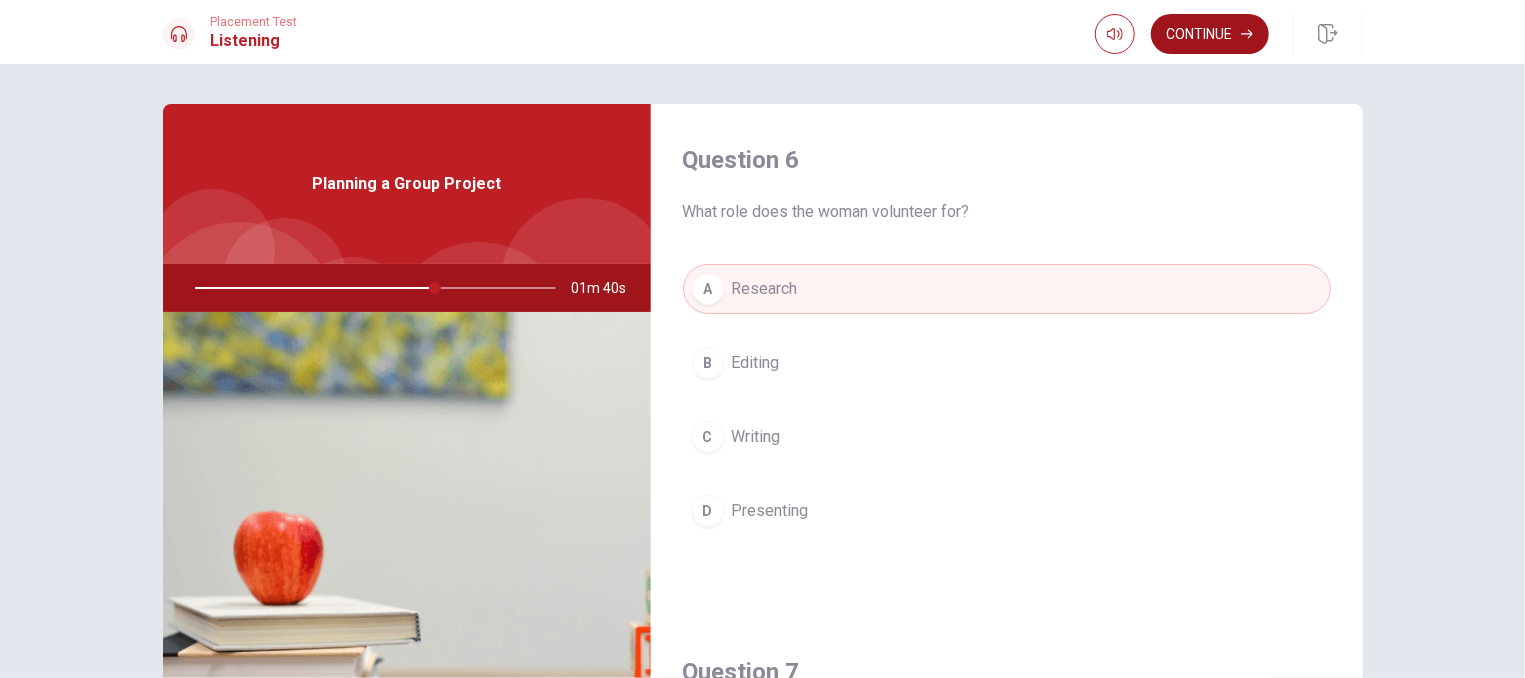 click on "Continue" at bounding box center [1210, 34] 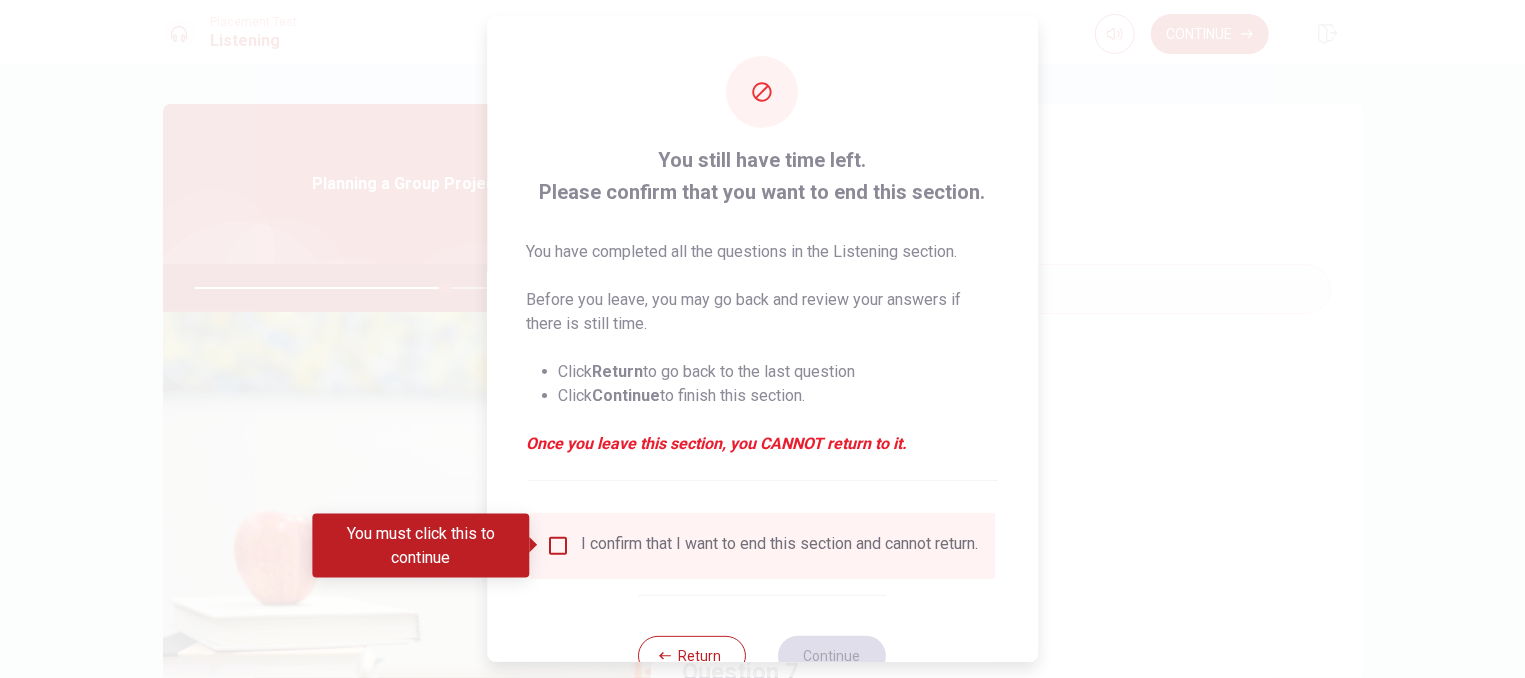 click at bounding box center (558, 546) 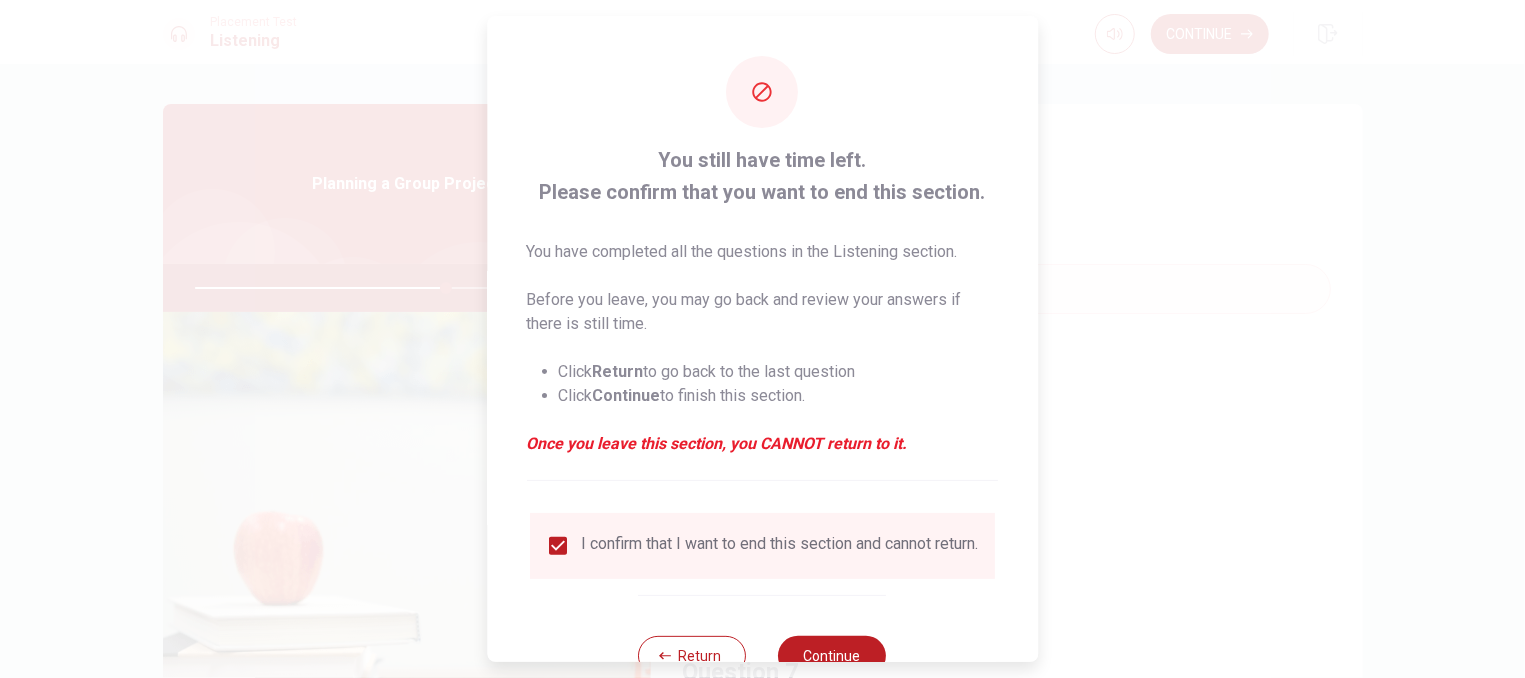 click at bounding box center (558, 546) 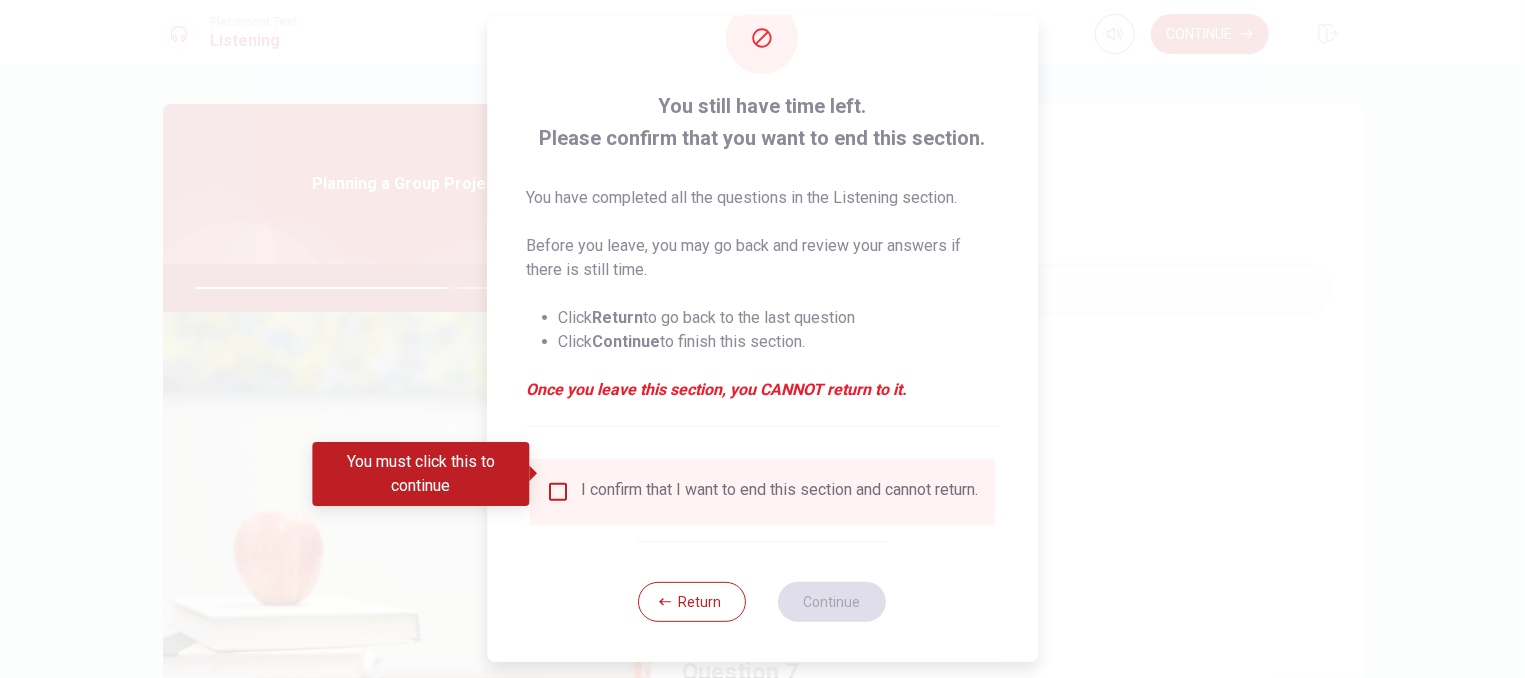 scroll, scrollTop: 71, scrollLeft: 0, axis: vertical 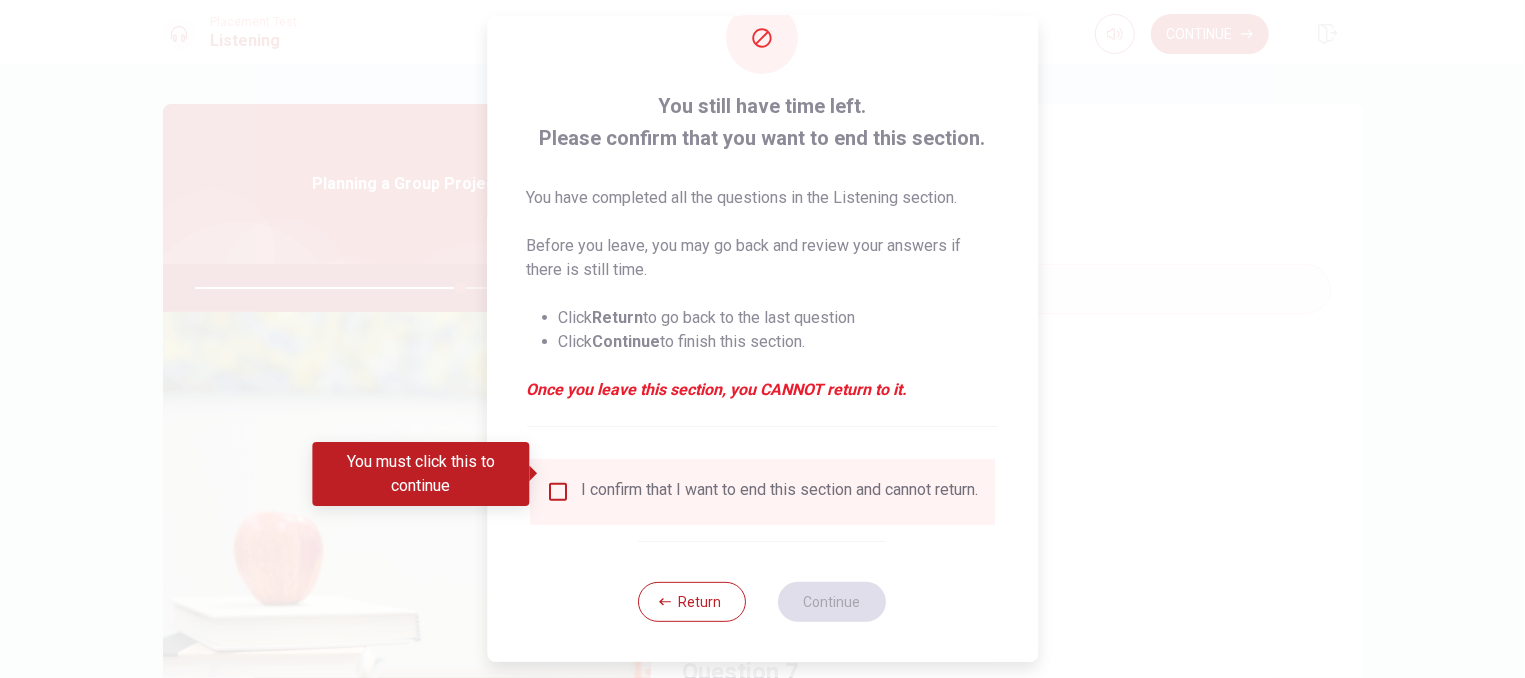 click at bounding box center [558, 492] 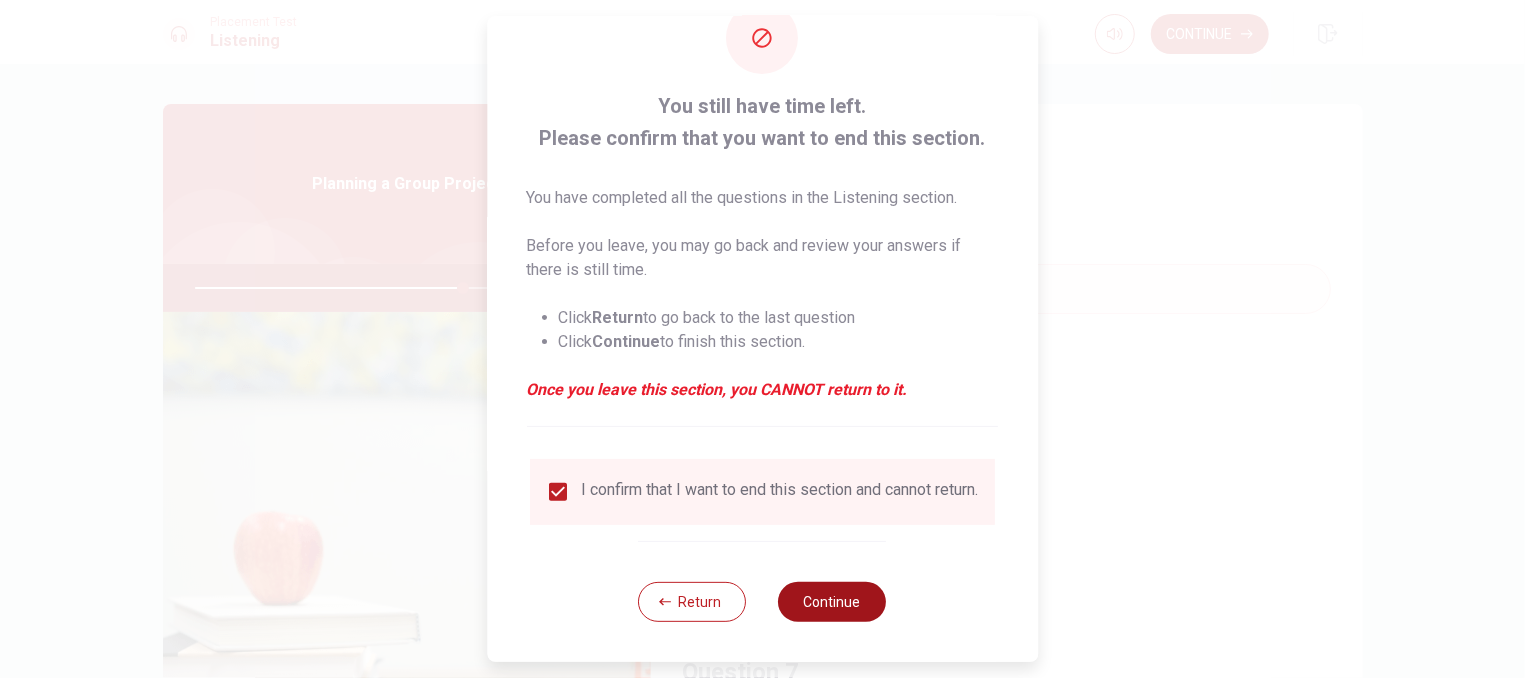 click on "Continue" at bounding box center (833, 602) 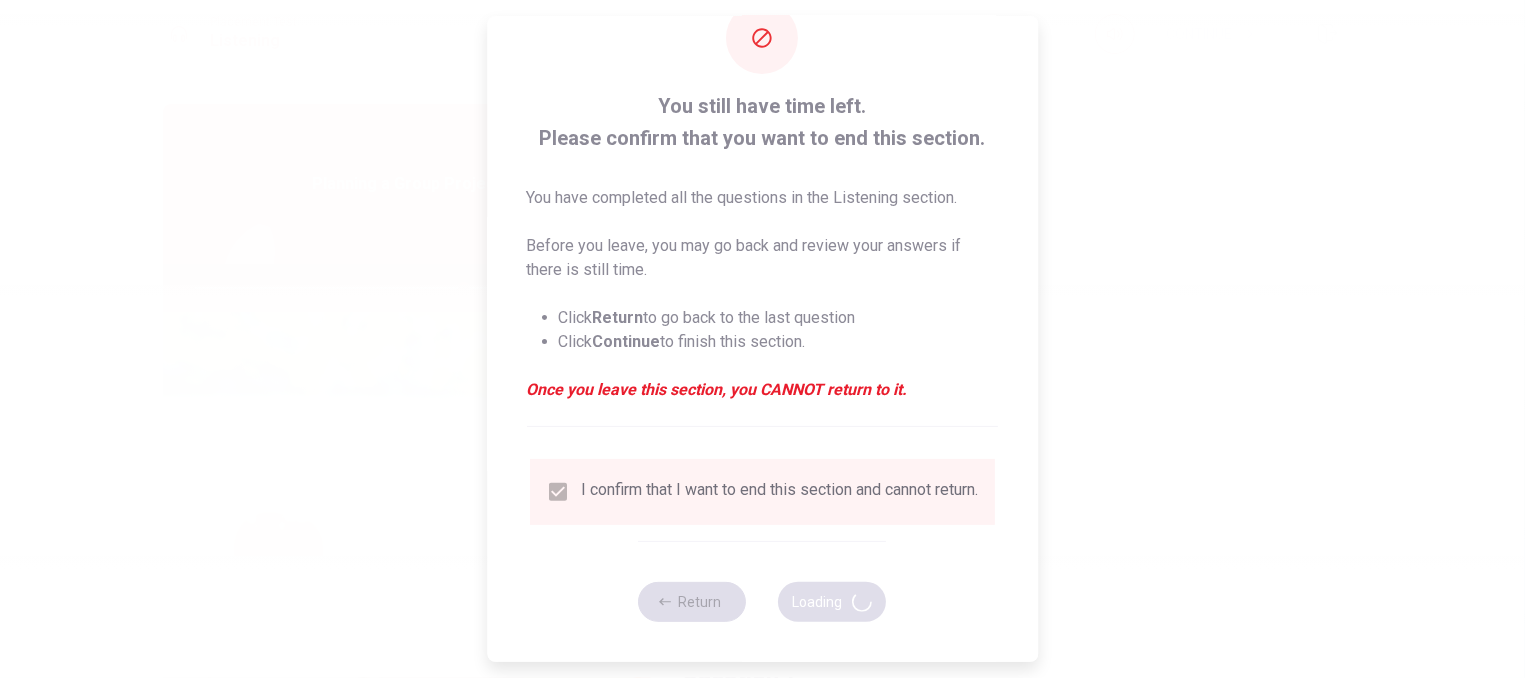 type on "75" 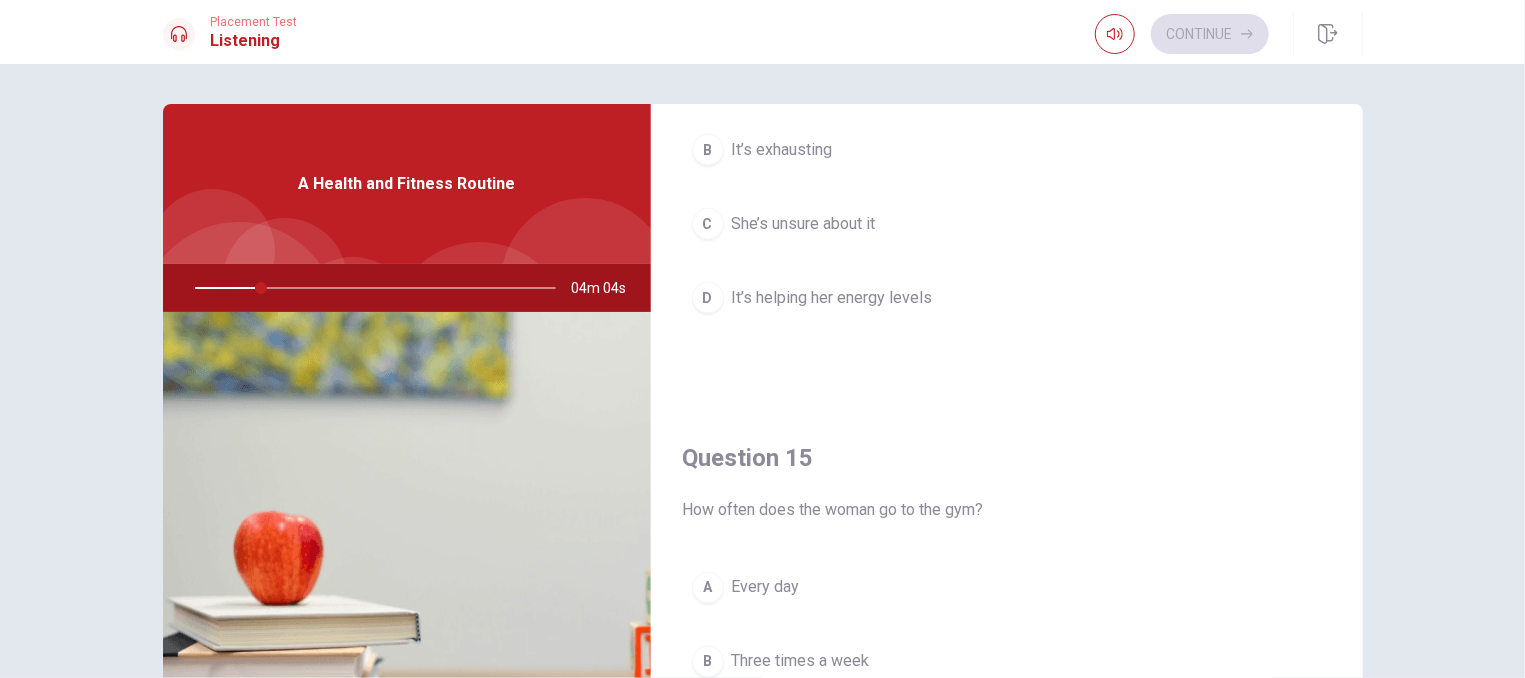 scroll, scrollTop: 1869, scrollLeft: 0, axis: vertical 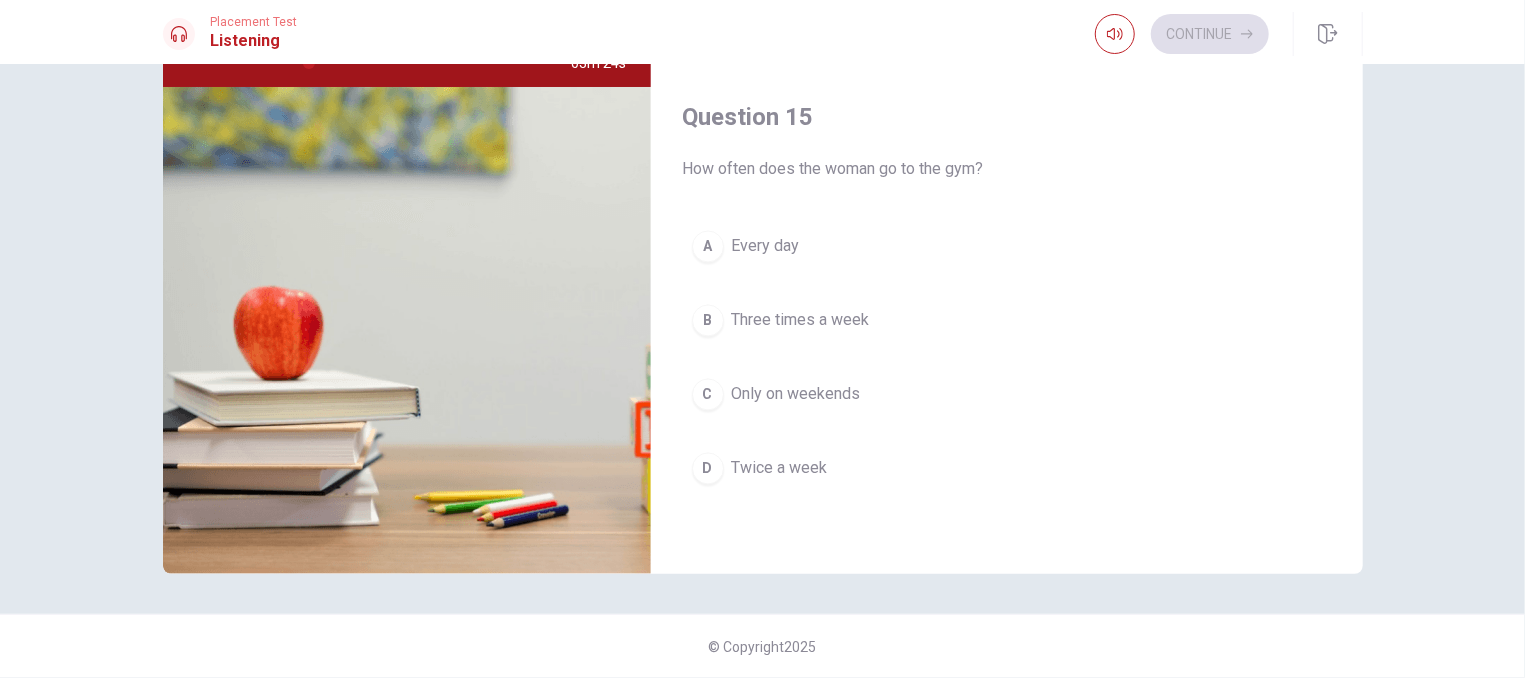 click on "B" at bounding box center [708, 321] 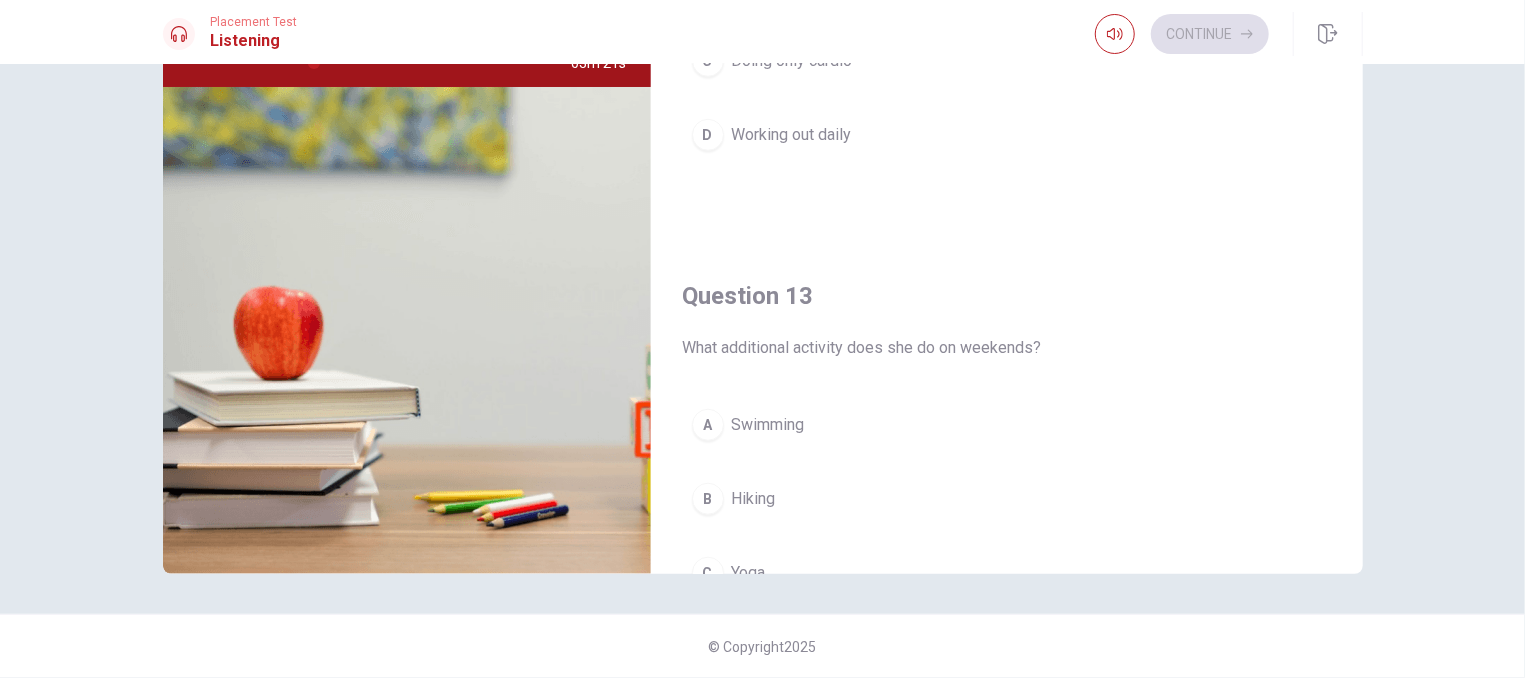 scroll, scrollTop: 784, scrollLeft: 0, axis: vertical 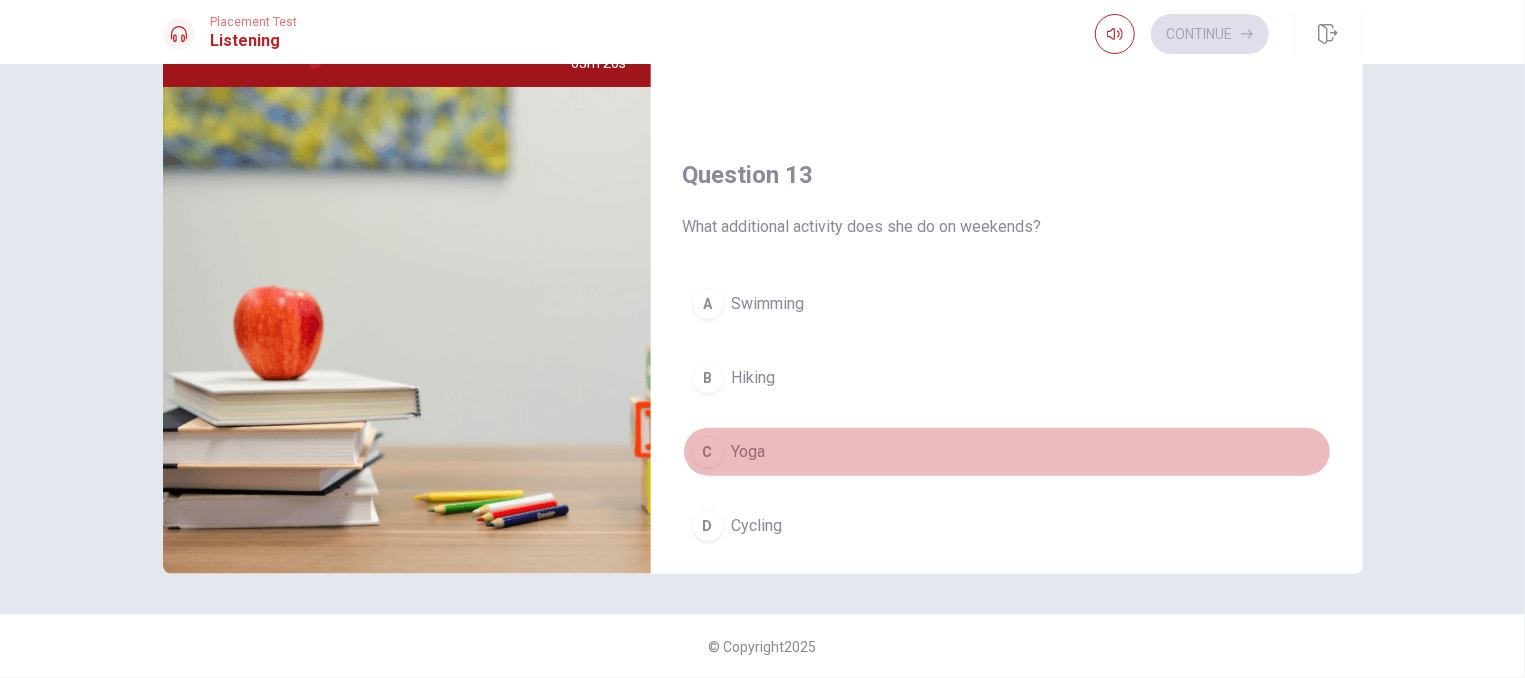 click on "C" at bounding box center [708, 452] 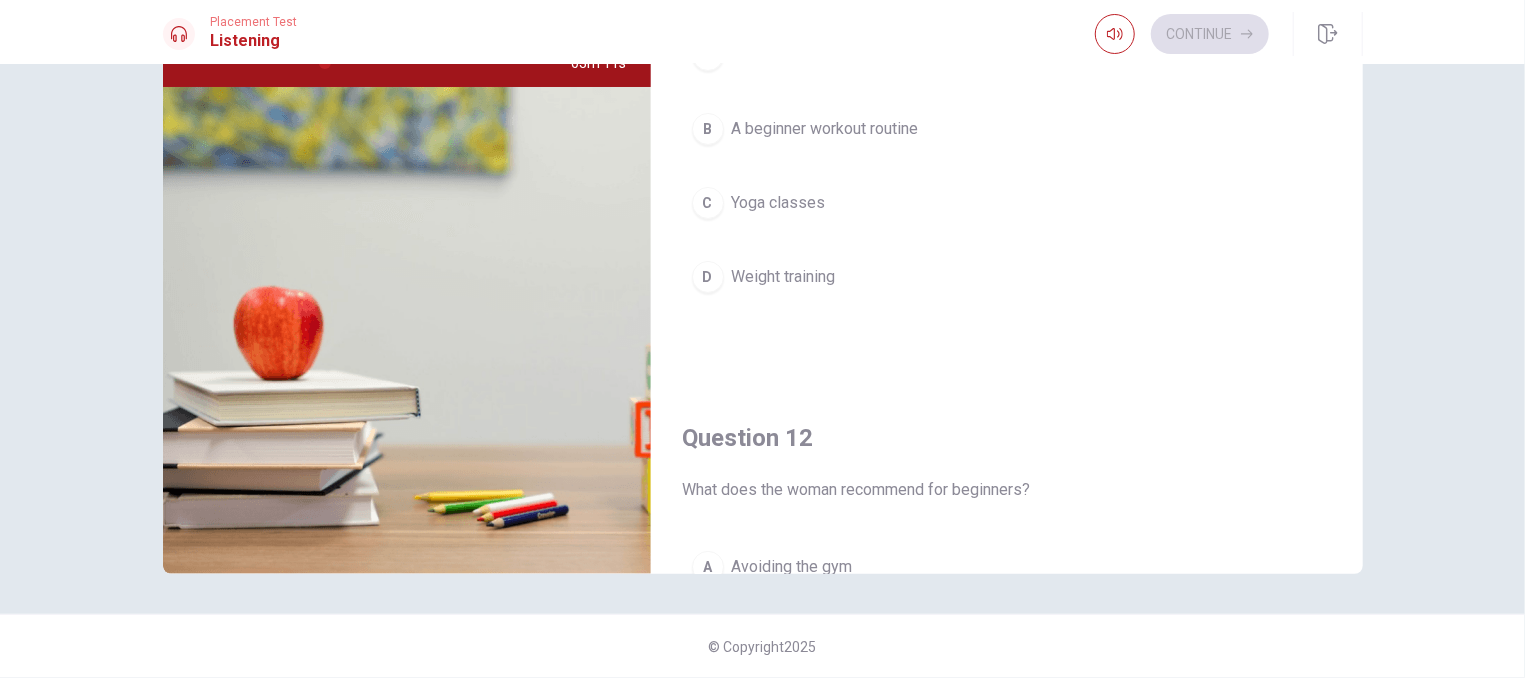 scroll, scrollTop: 0, scrollLeft: 0, axis: both 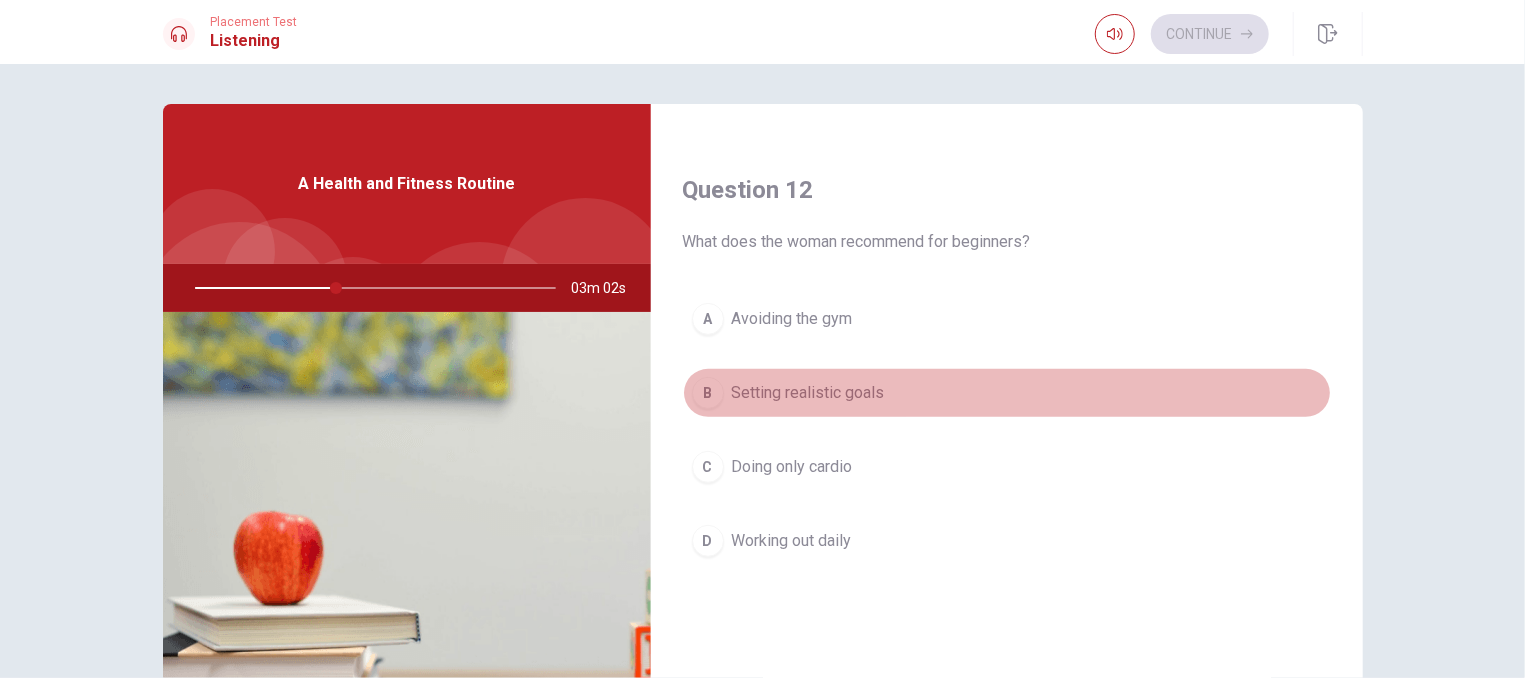 click on "B" at bounding box center (708, 393) 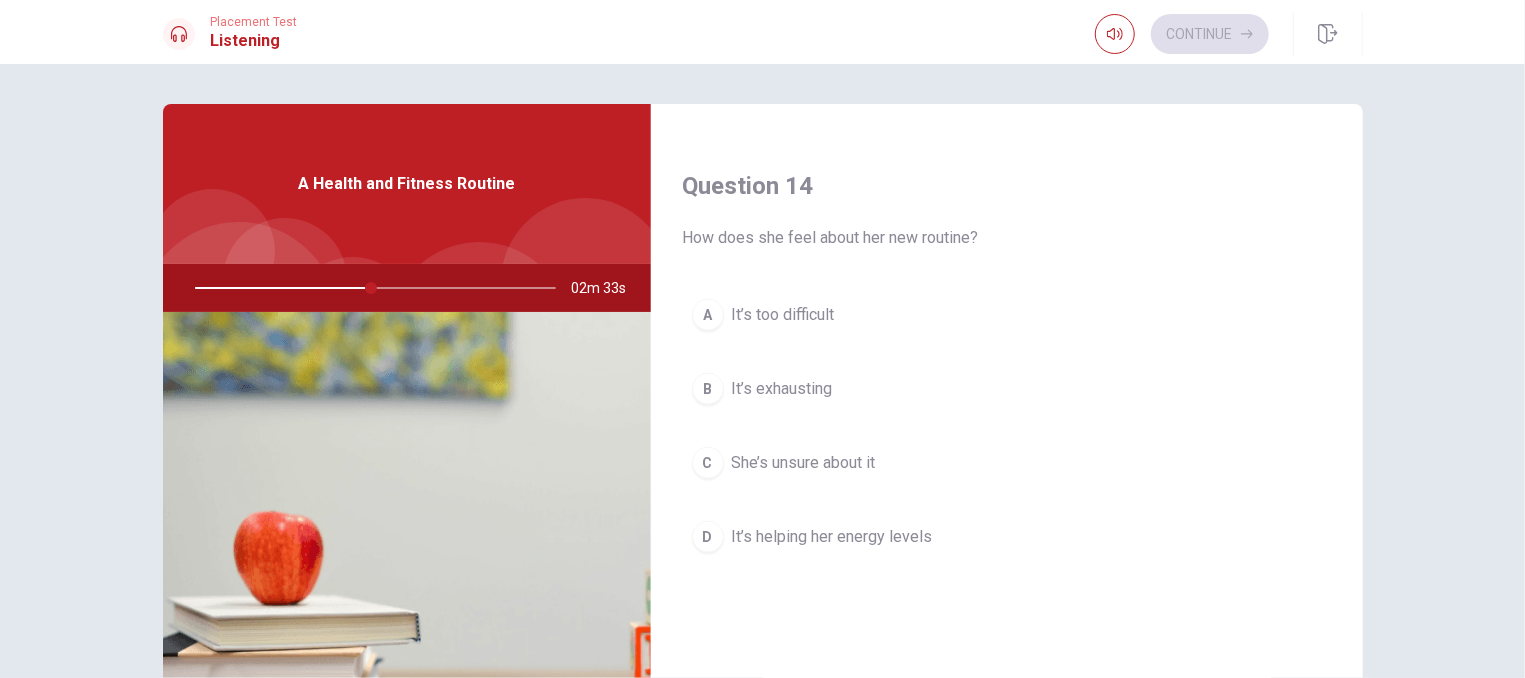 scroll, scrollTop: 1508, scrollLeft: 0, axis: vertical 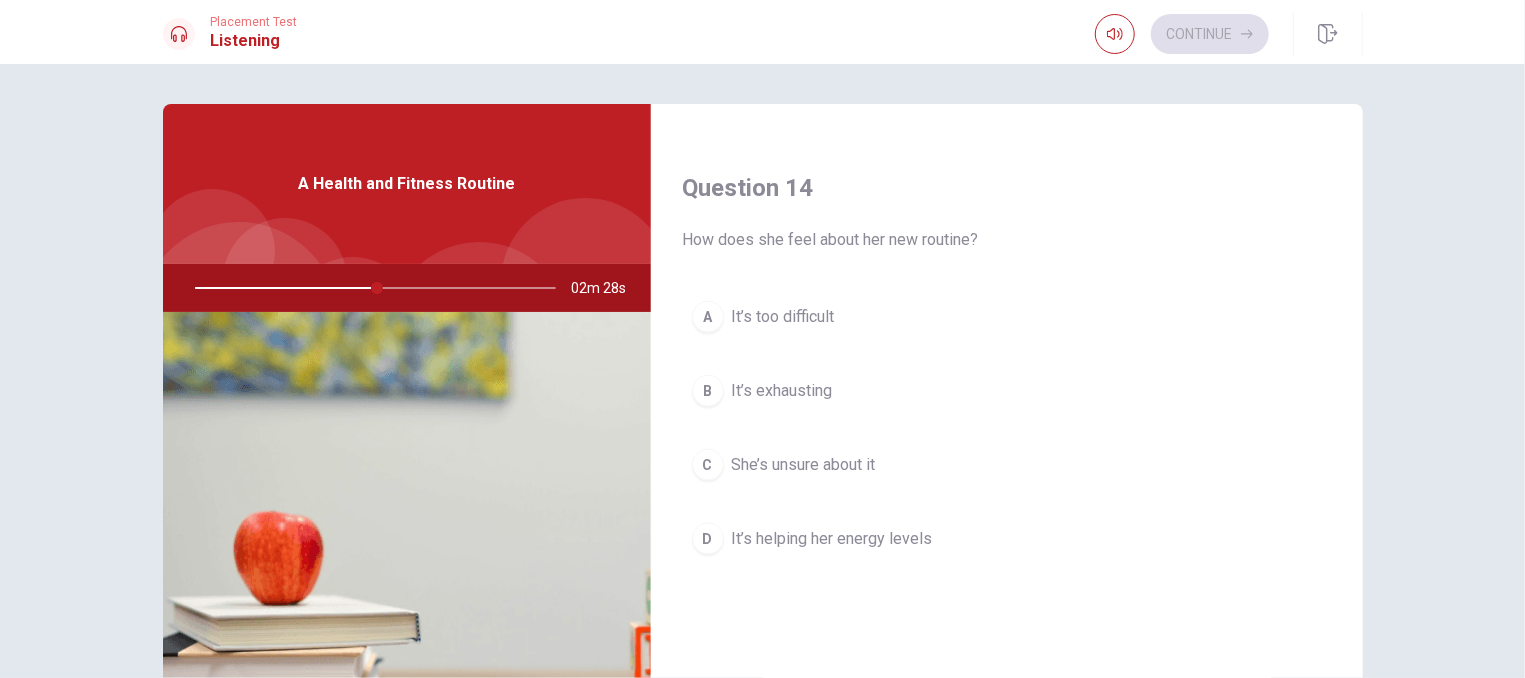 click on "D" at bounding box center [708, 539] 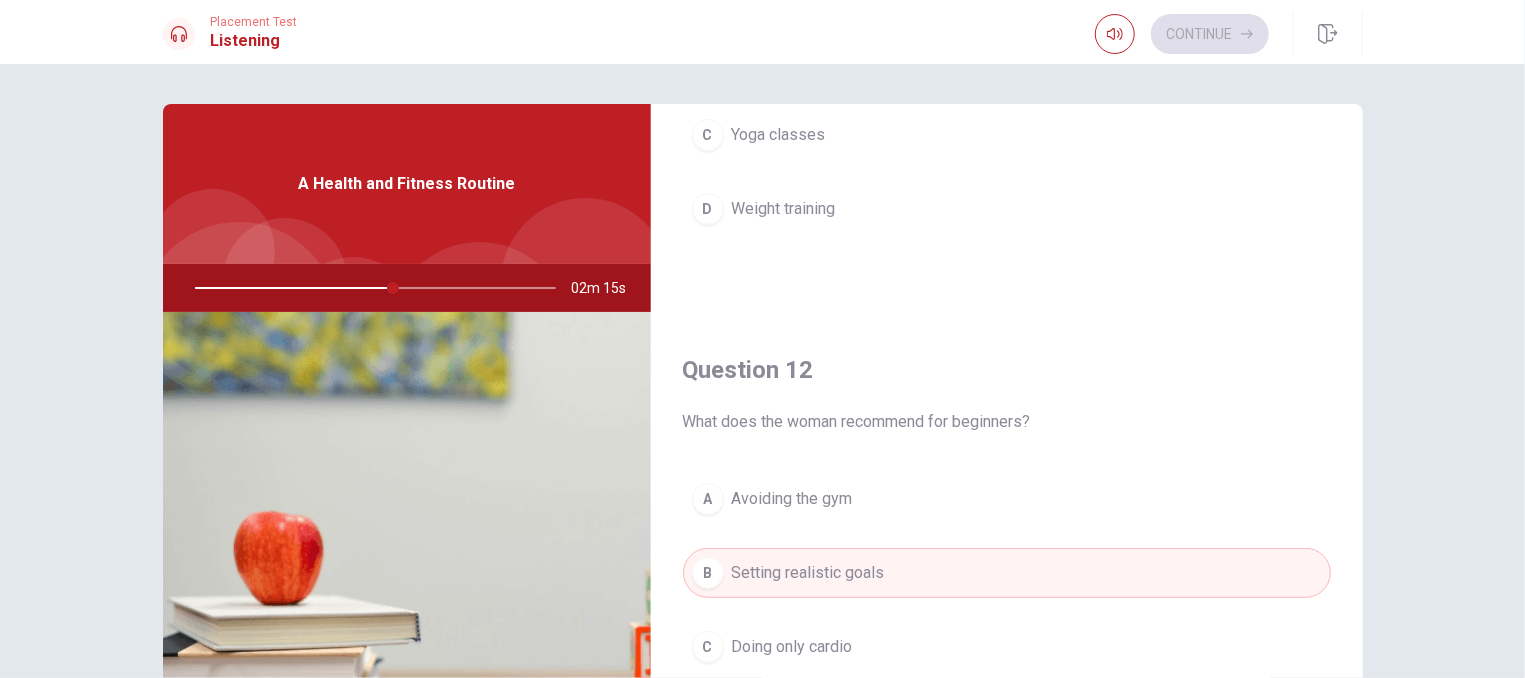 scroll, scrollTop: 0, scrollLeft: 0, axis: both 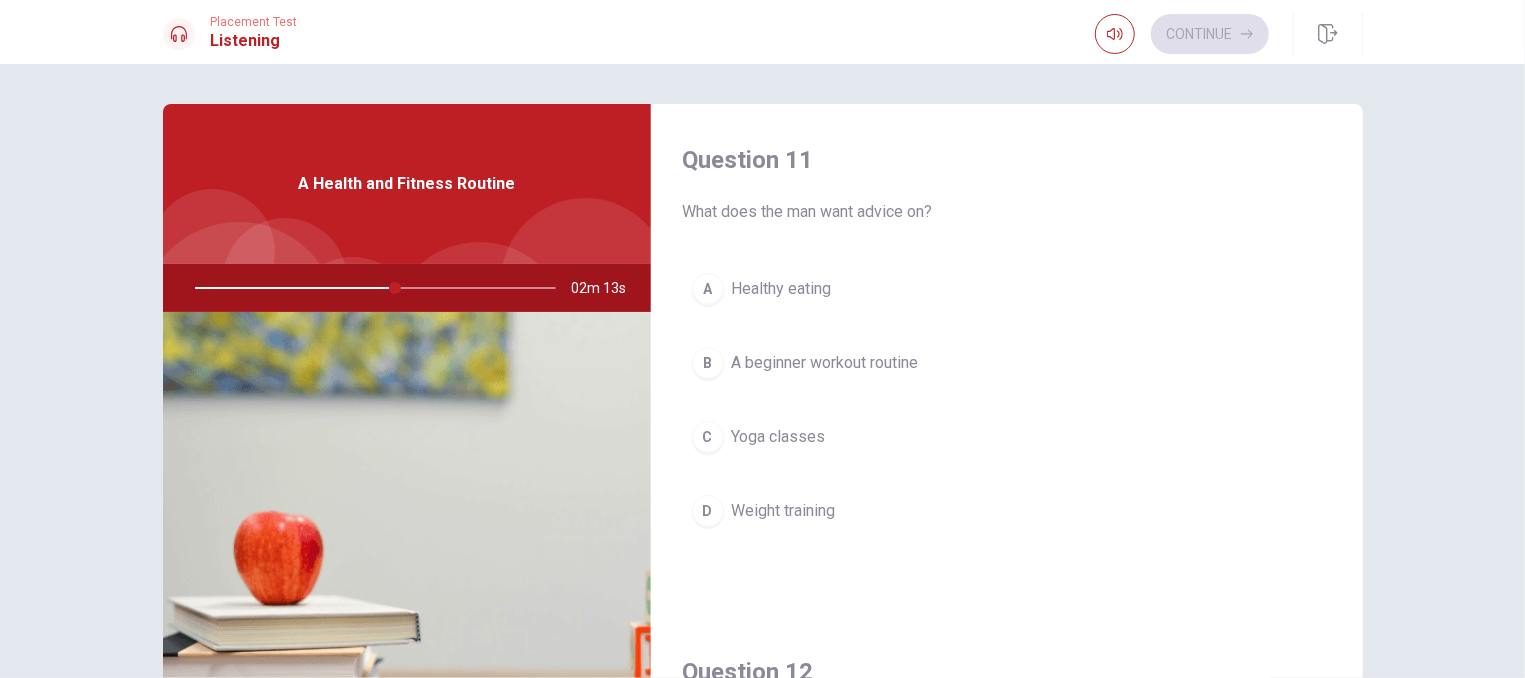 click on "A beginner workout routine" at bounding box center (825, 363) 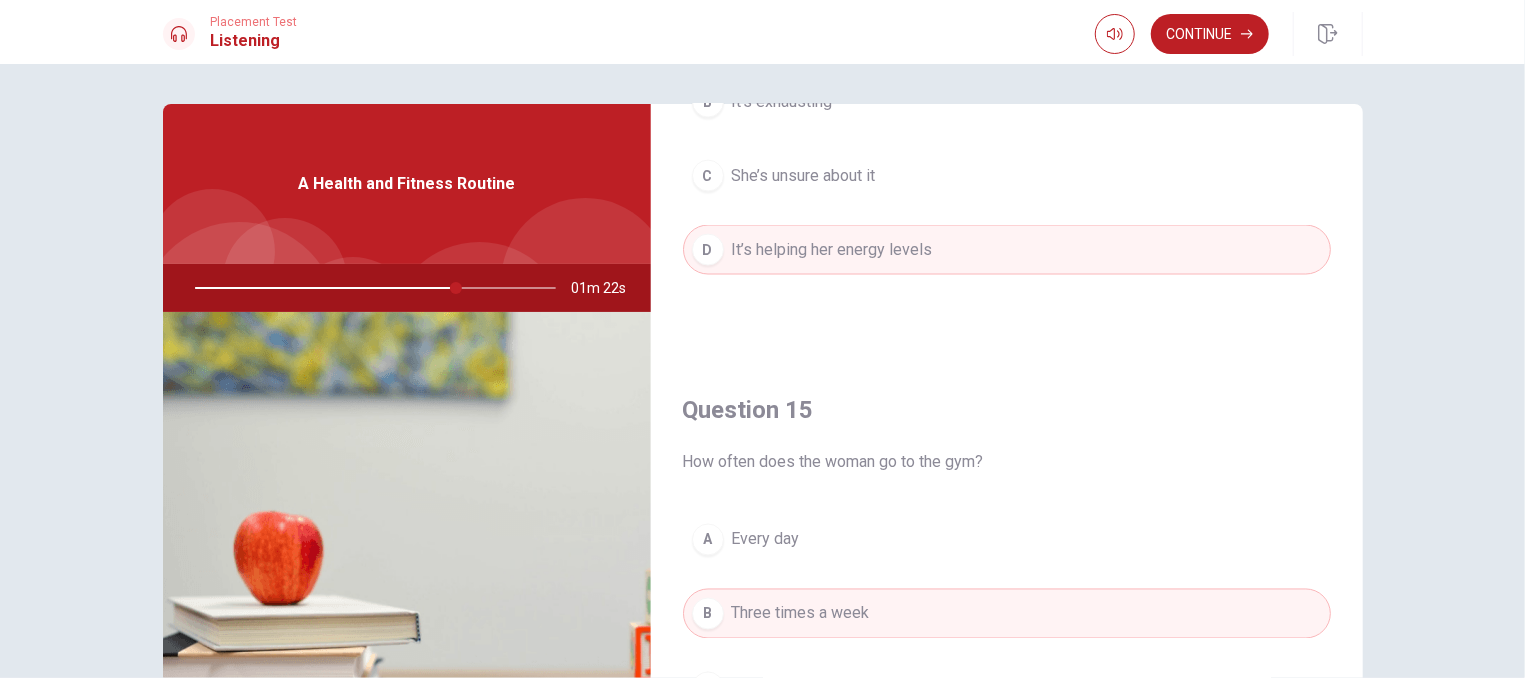scroll, scrollTop: 1869, scrollLeft: 0, axis: vertical 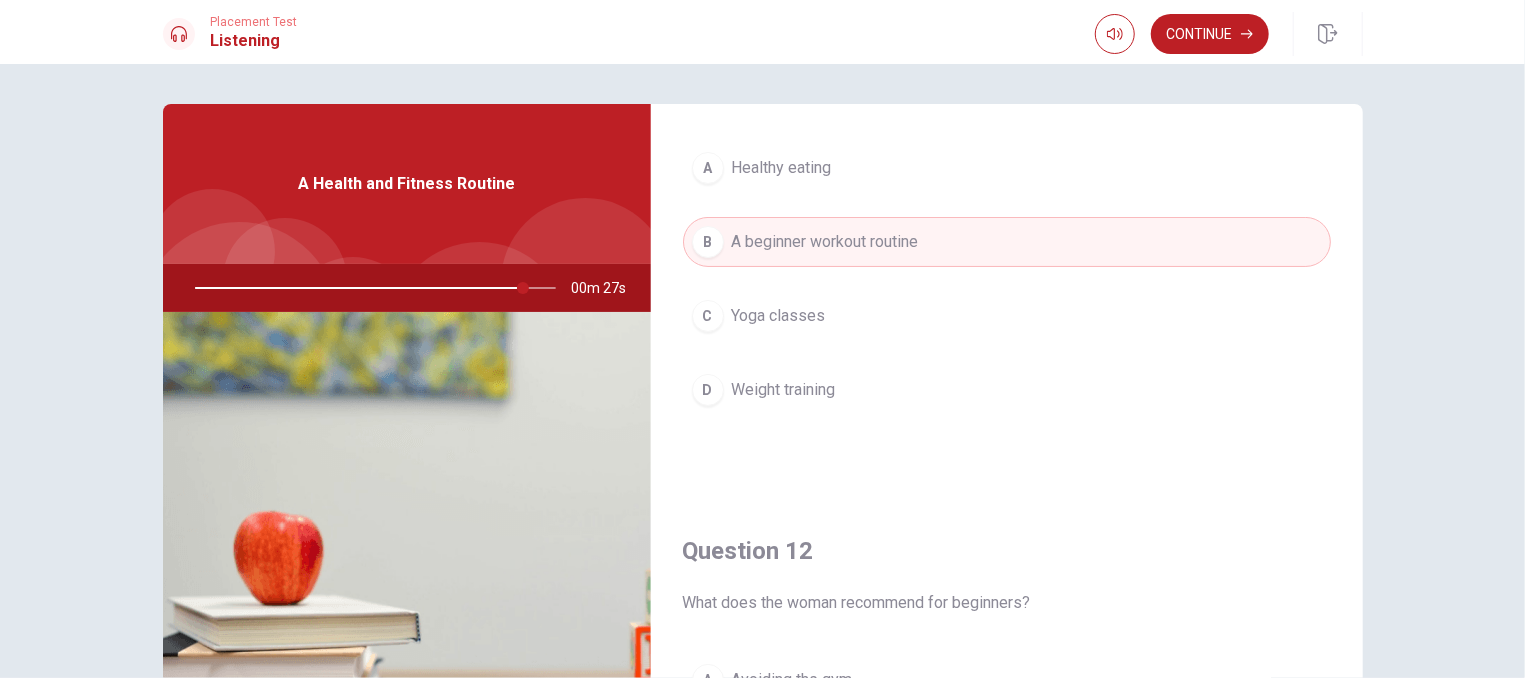 click on "B A beginner workout routine" at bounding box center [1007, 242] 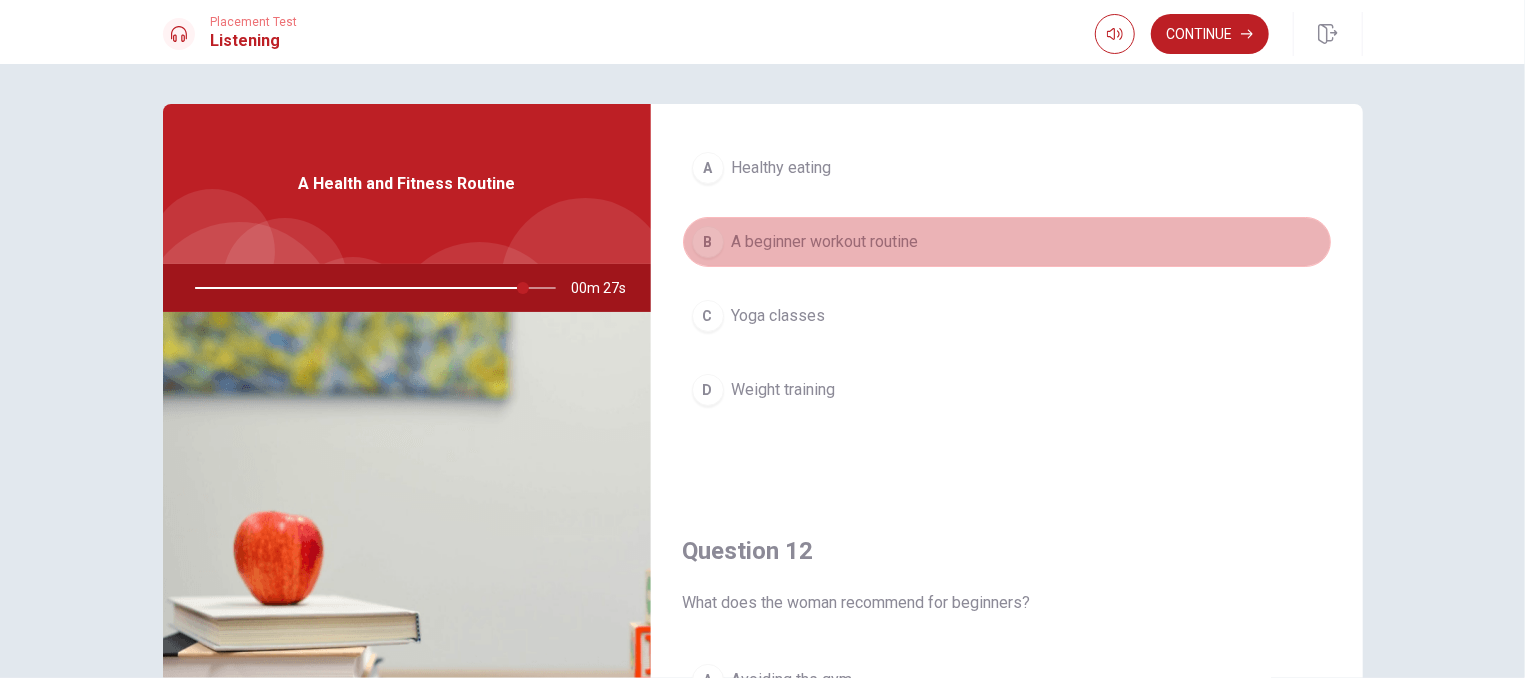 click on "B A beginner workout routine" at bounding box center (1007, 242) 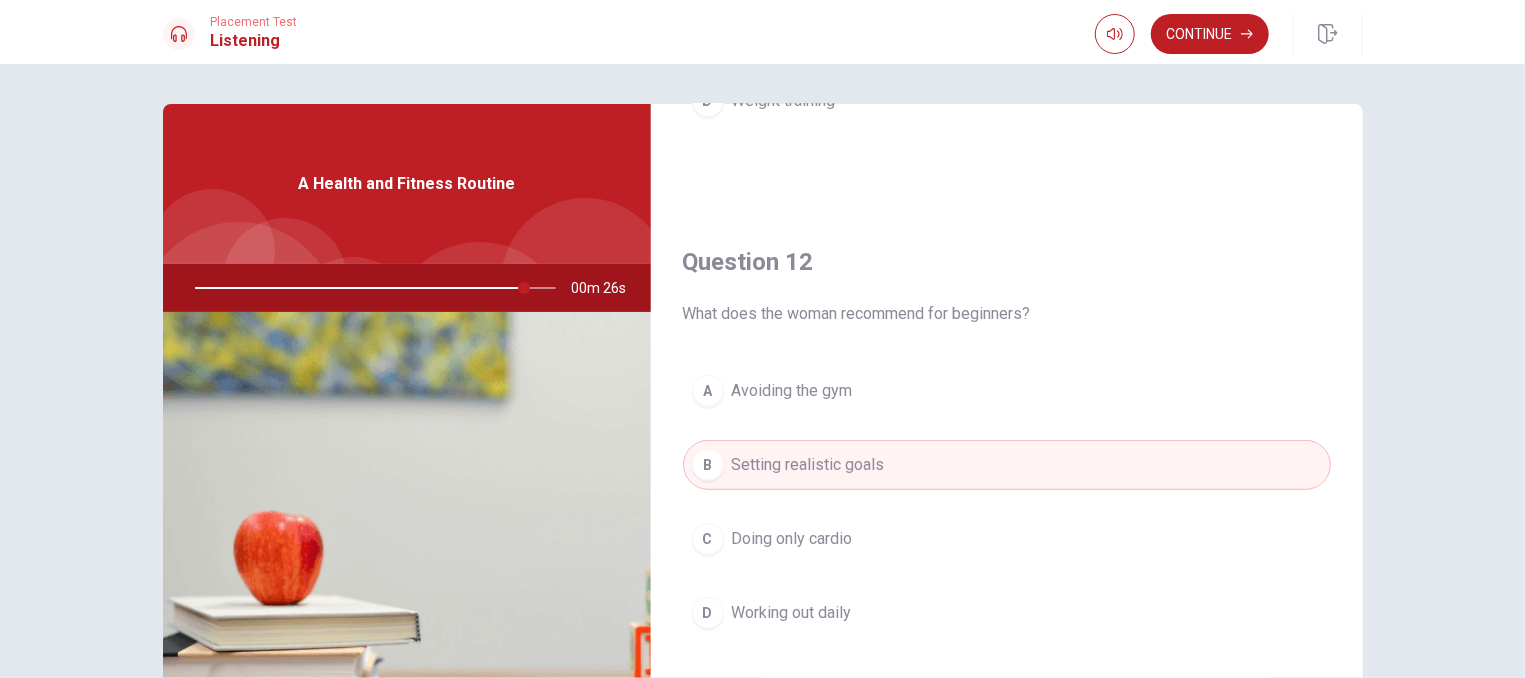 scroll, scrollTop: 482, scrollLeft: 0, axis: vertical 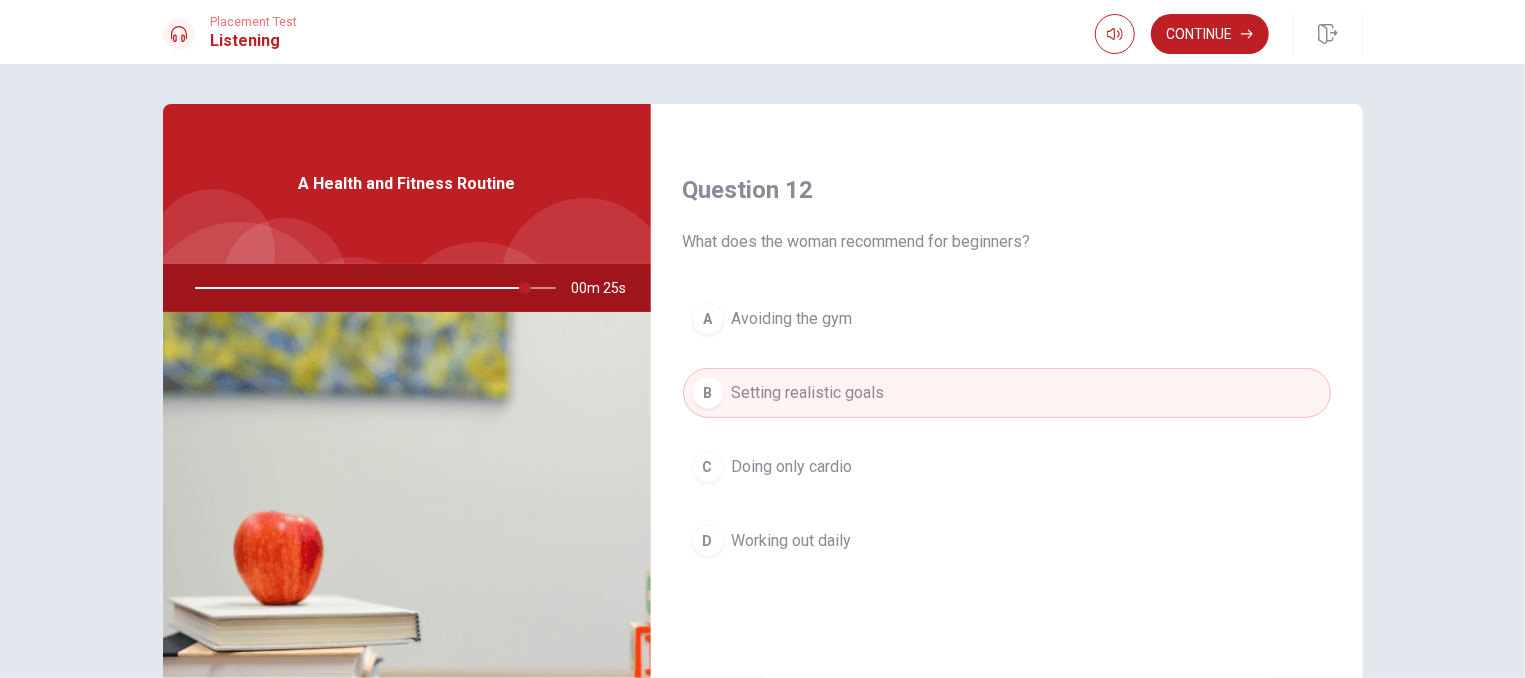 click on "B Setting realistic goals" at bounding box center [1007, 393] 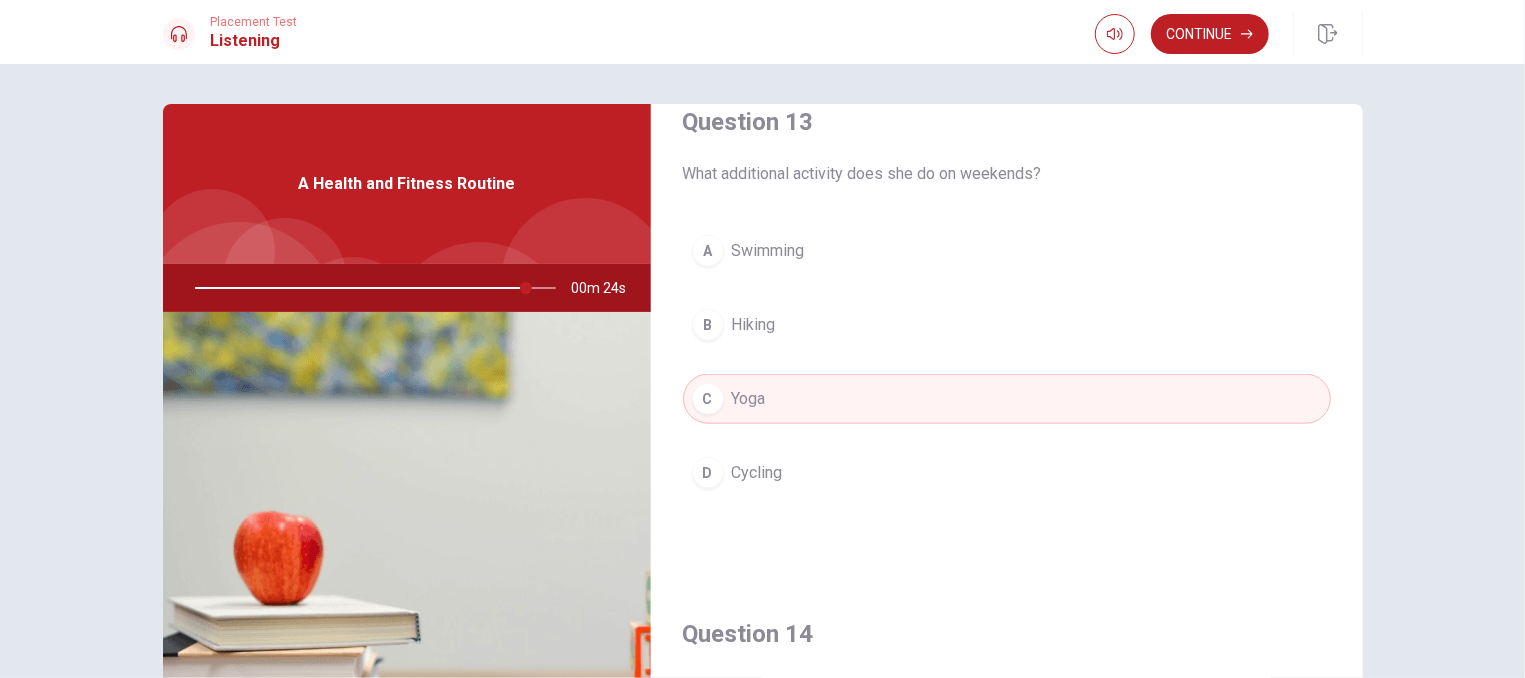 scroll, scrollTop: 1085, scrollLeft: 0, axis: vertical 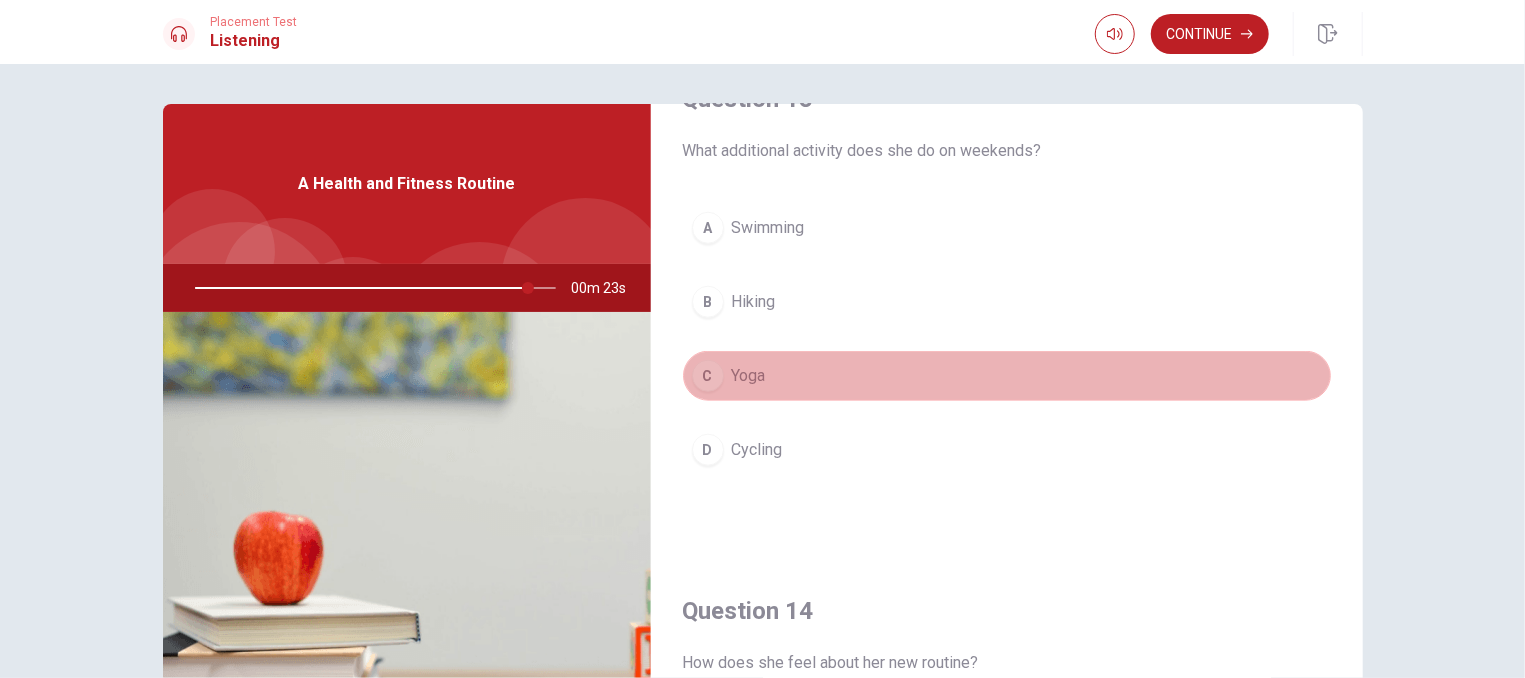 click on "C Yoga" at bounding box center (1007, 376) 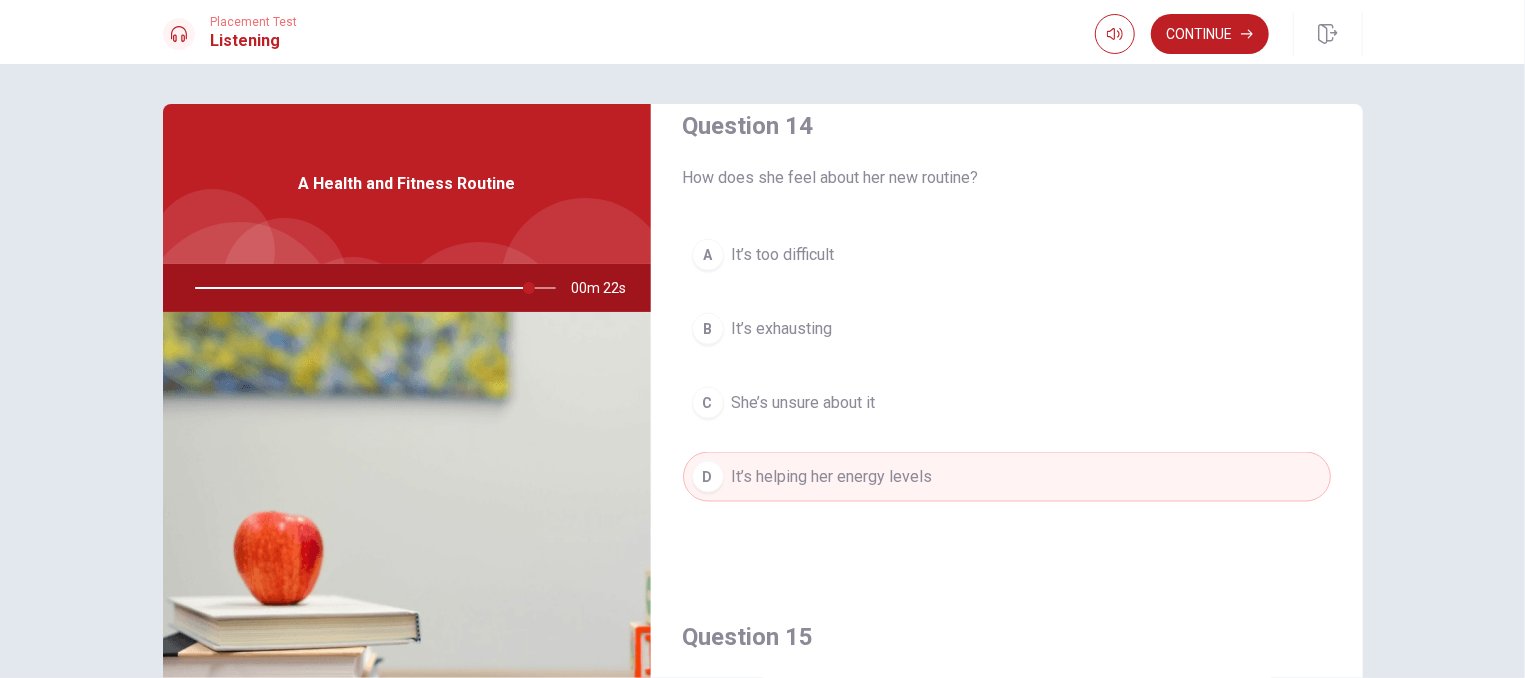 scroll, scrollTop: 1688, scrollLeft: 0, axis: vertical 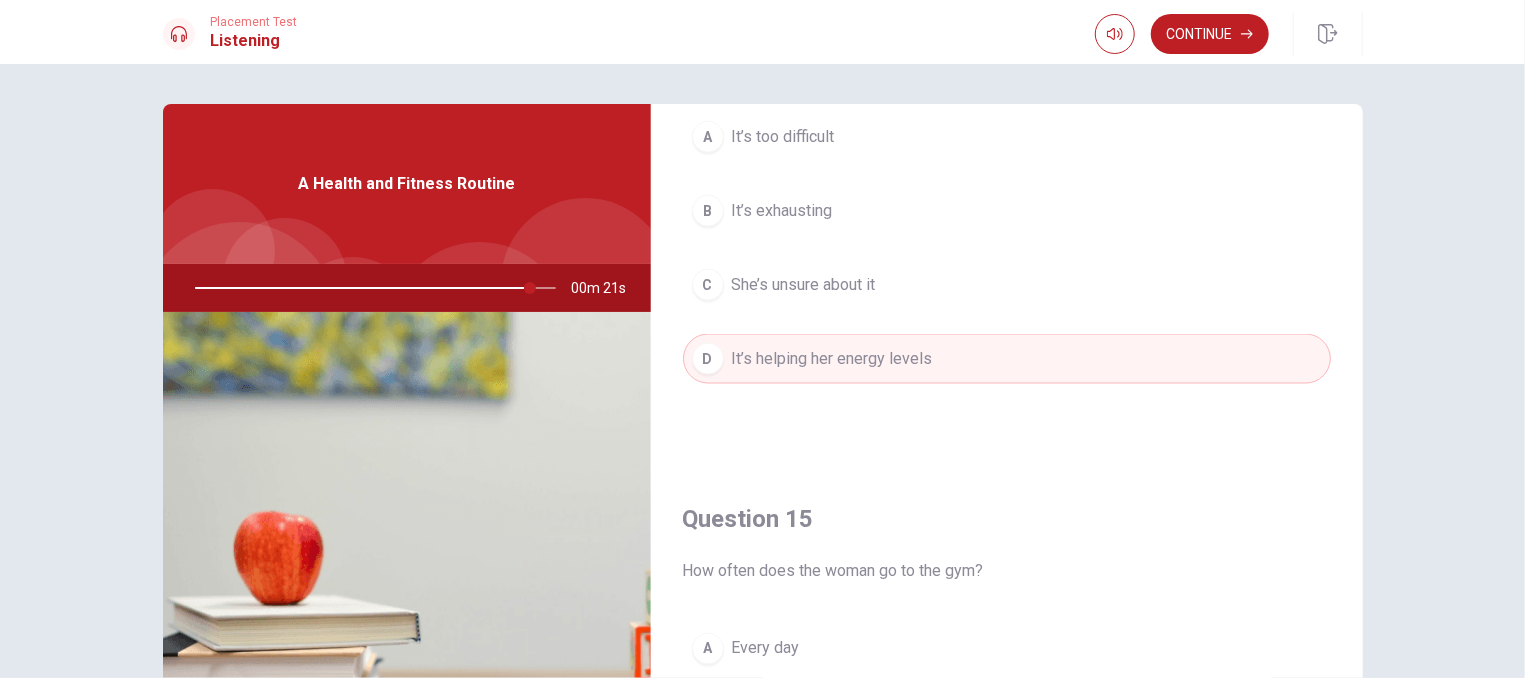 click on "D It’s helping her energy levels" at bounding box center (1007, 359) 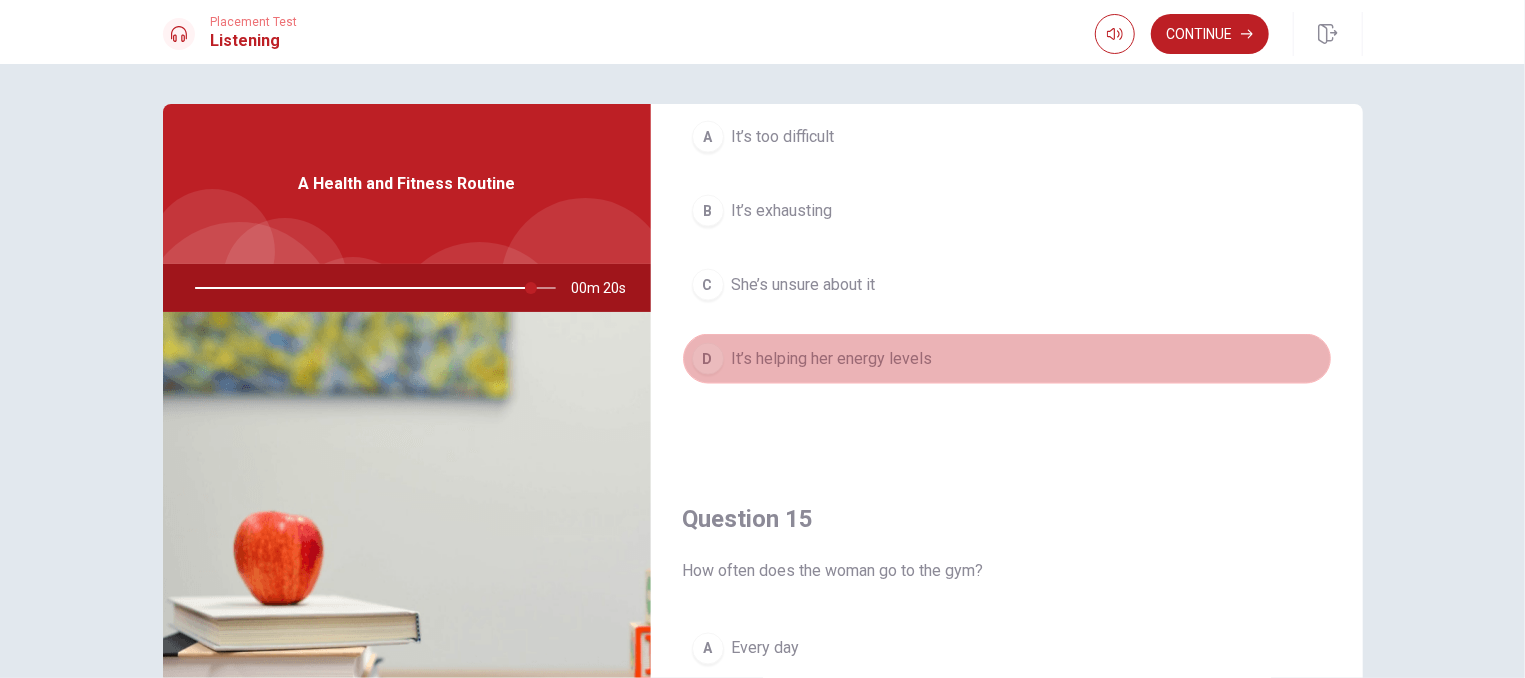 click on "D It’s helping her energy levels" at bounding box center (1007, 359) 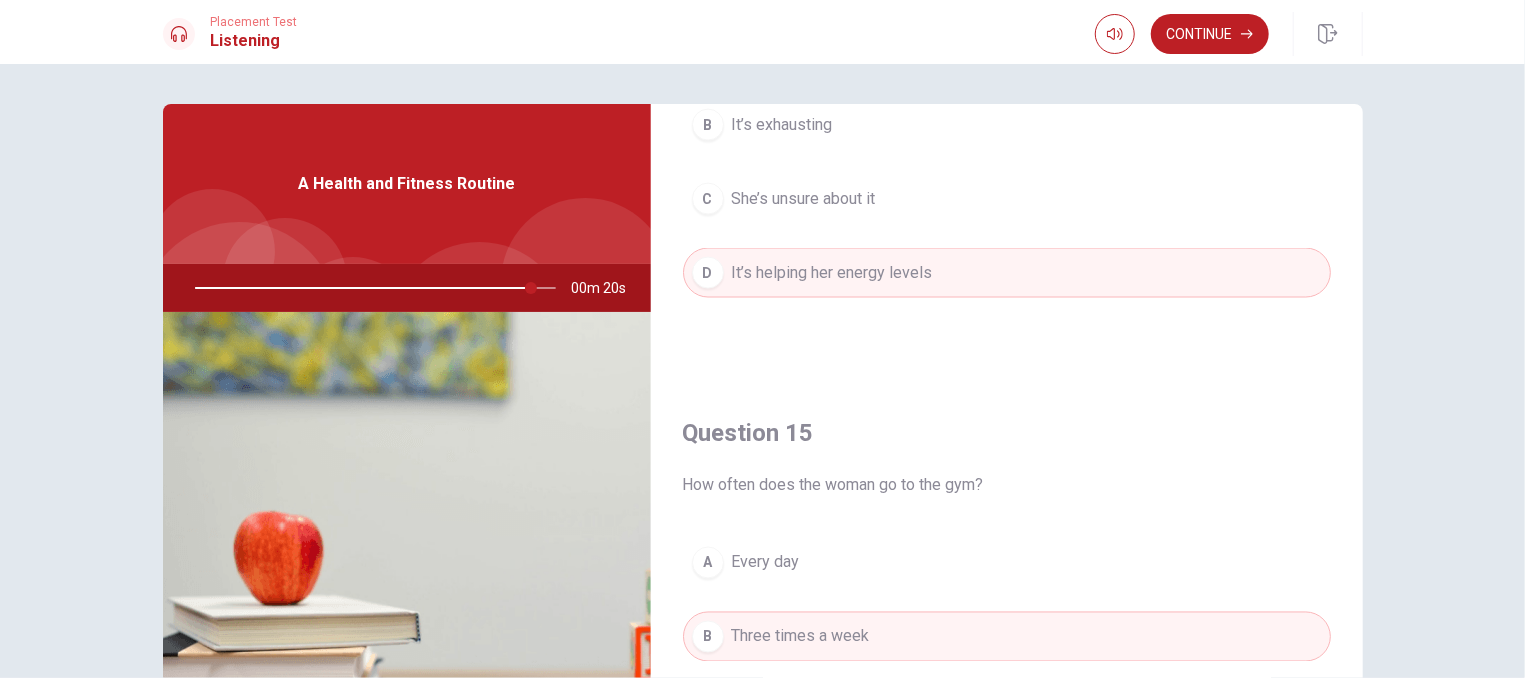 scroll, scrollTop: 1869, scrollLeft: 0, axis: vertical 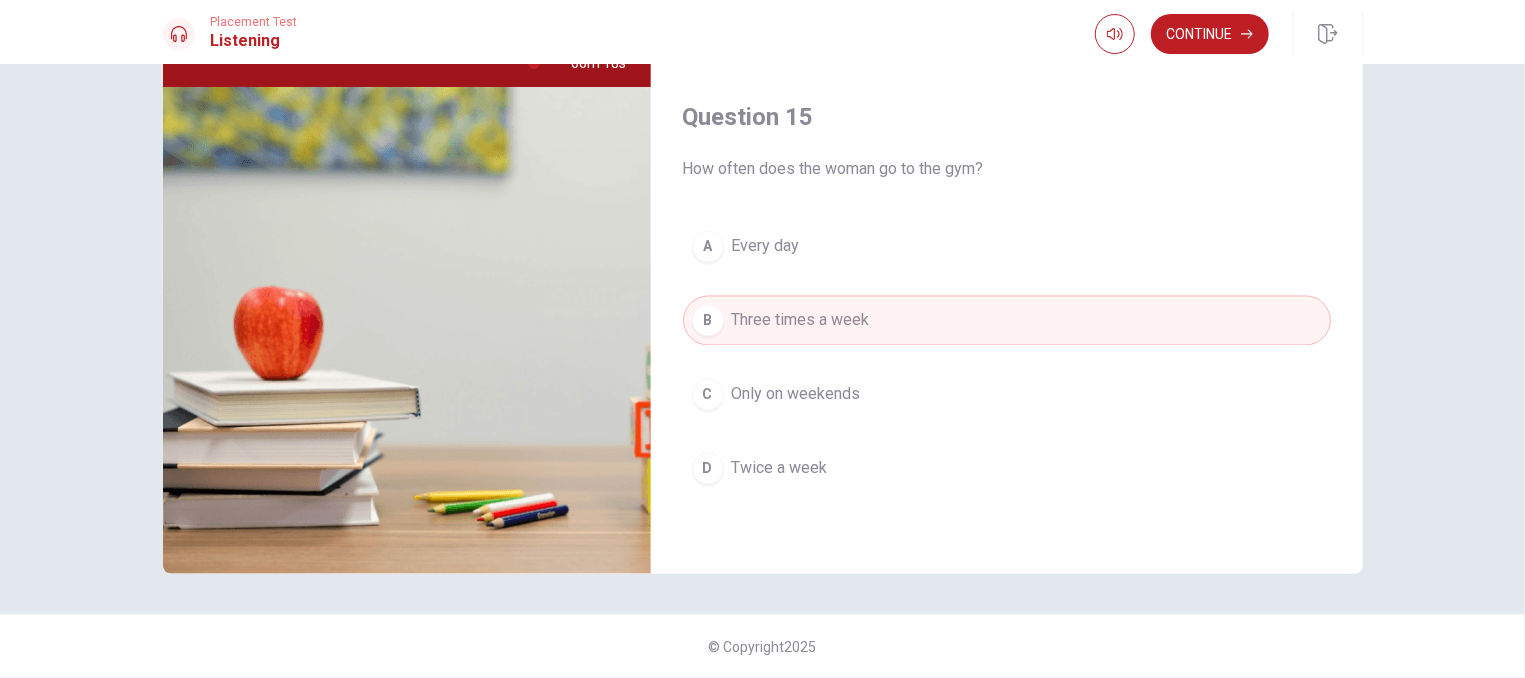 click on "B Three times a week" at bounding box center (1007, 321) 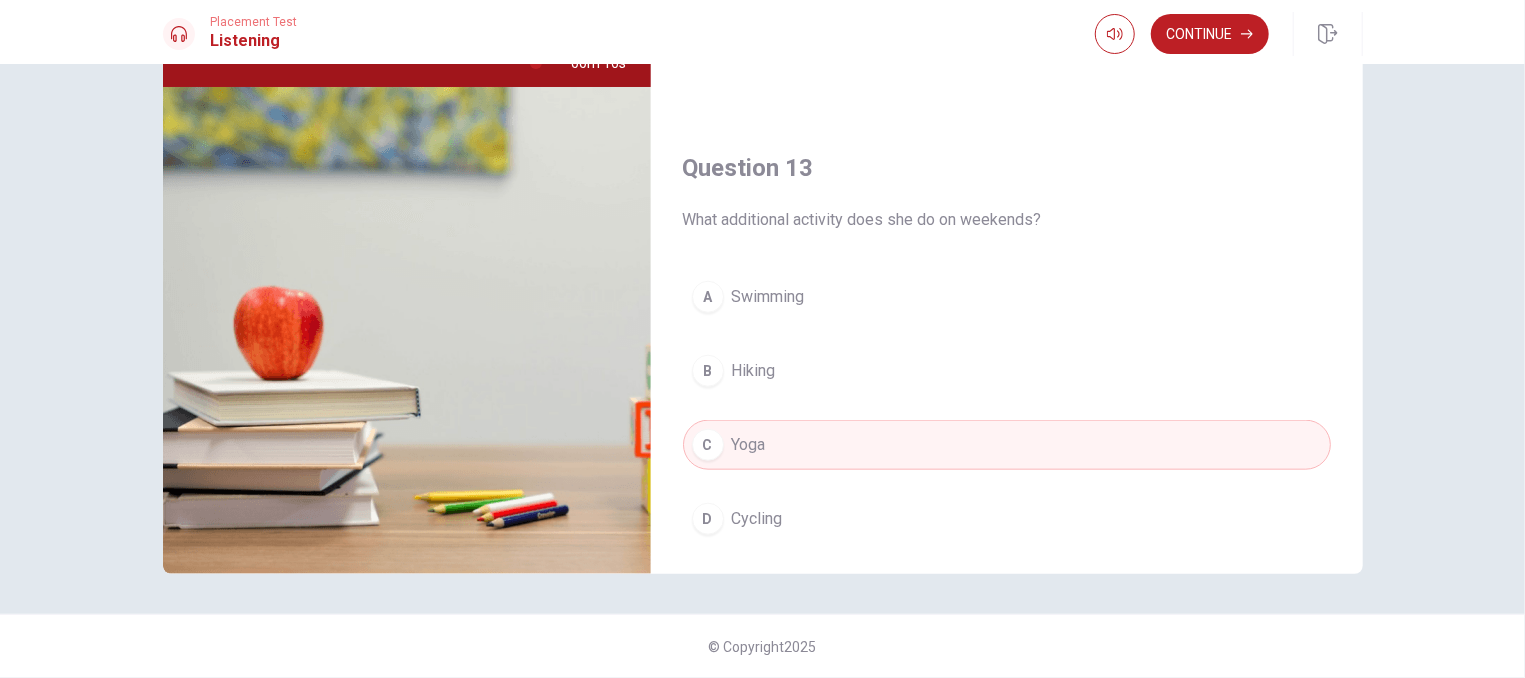 scroll, scrollTop: 784, scrollLeft: 0, axis: vertical 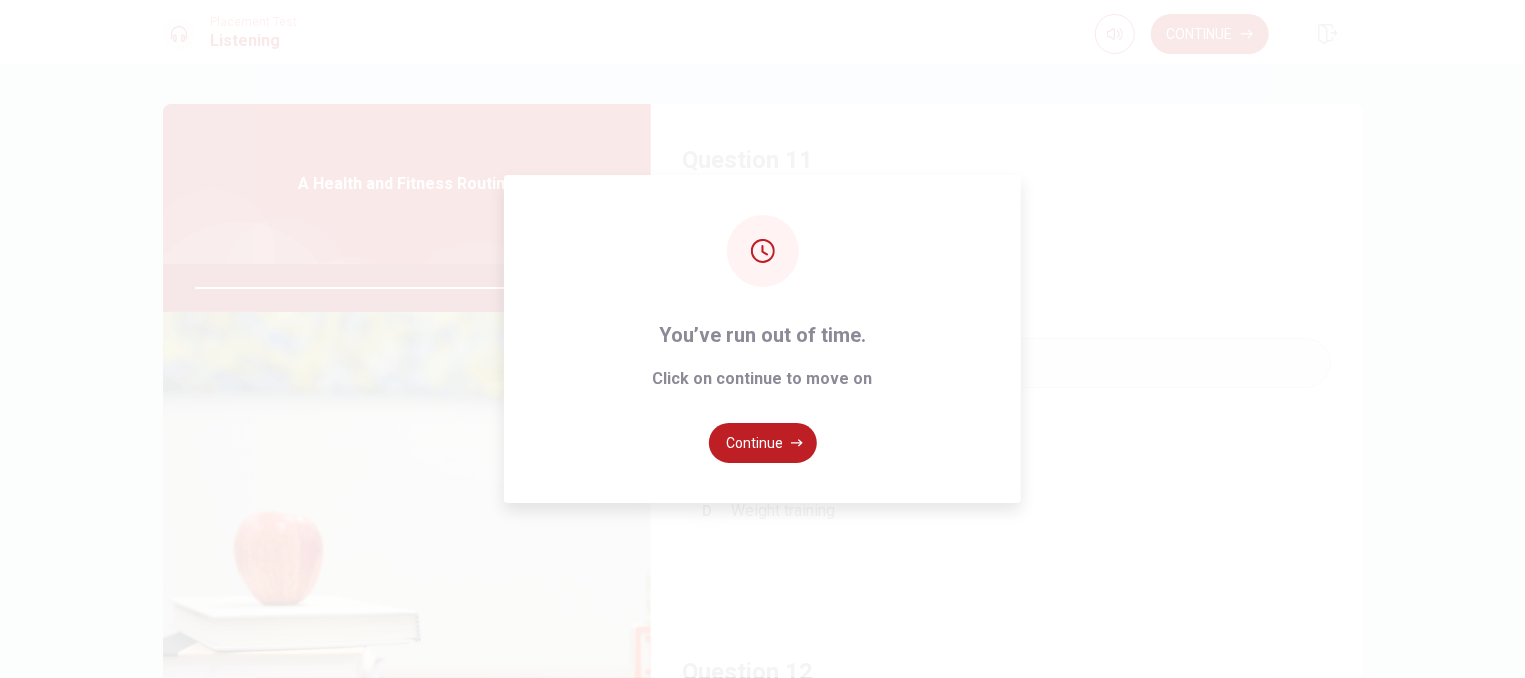 type on "0" 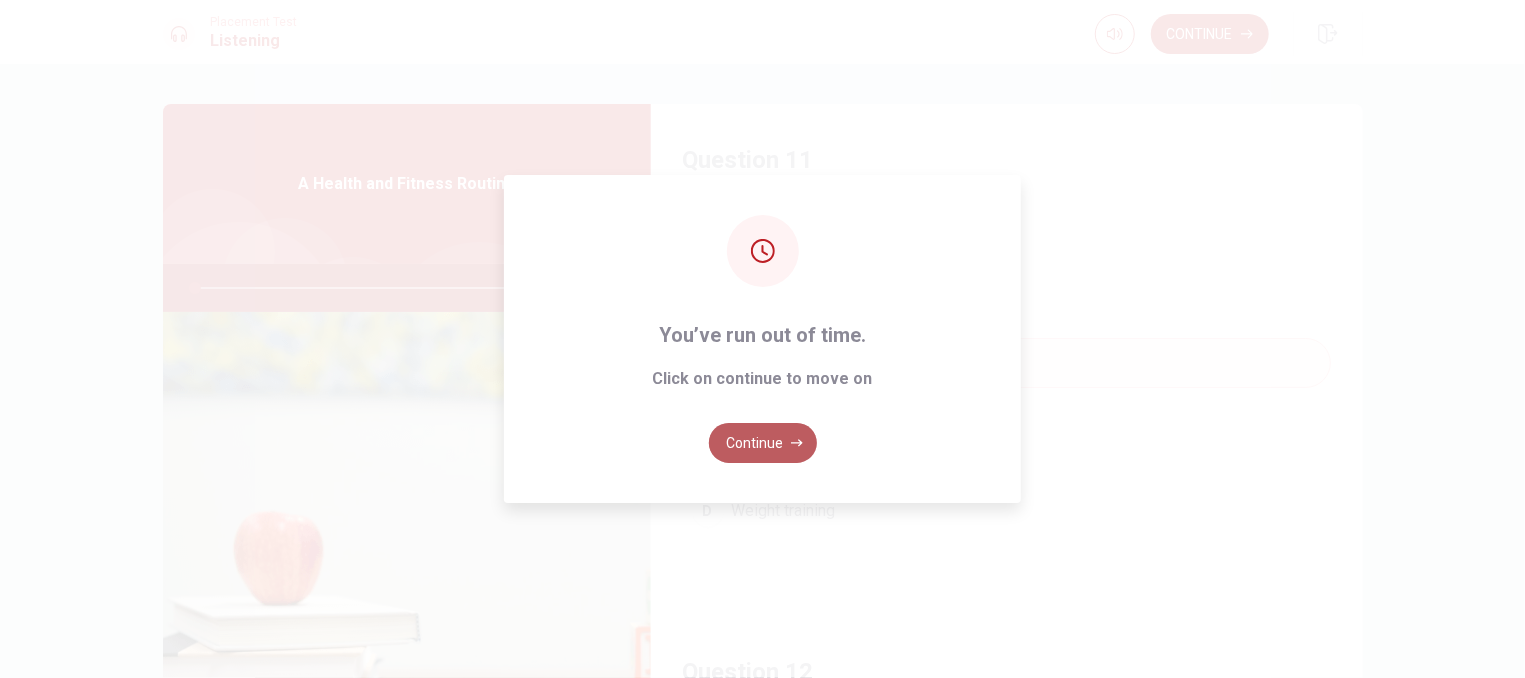 click on "Continue" at bounding box center [763, 443] 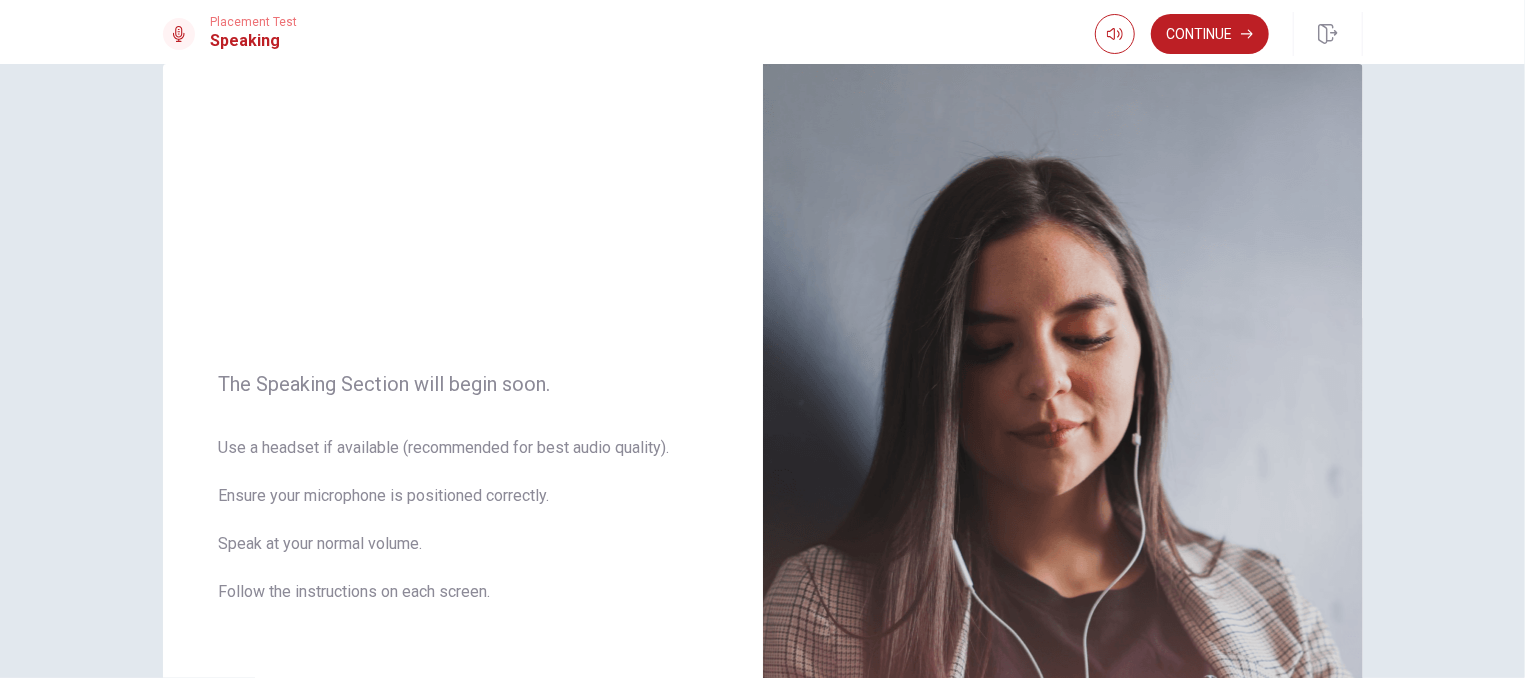 scroll, scrollTop: 0, scrollLeft: 0, axis: both 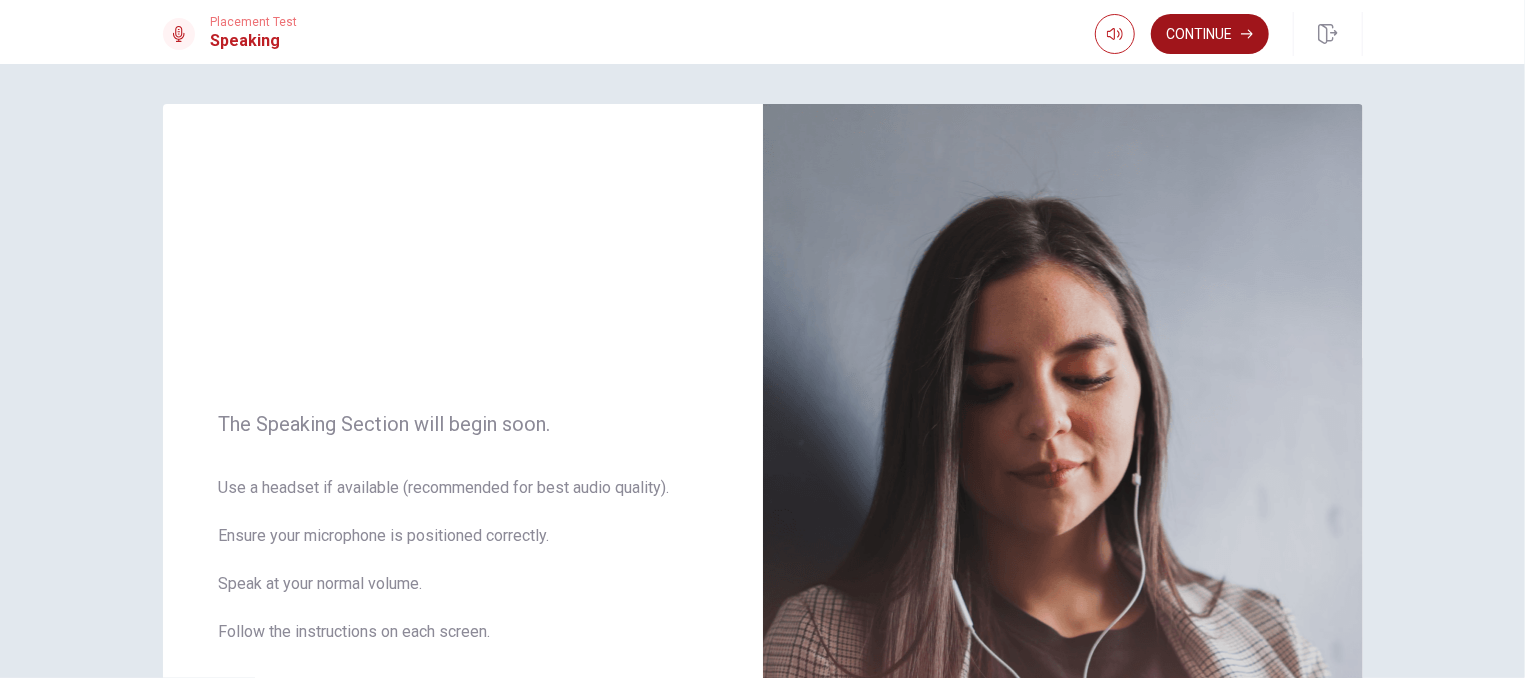 click on "Continue" at bounding box center [1210, 34] 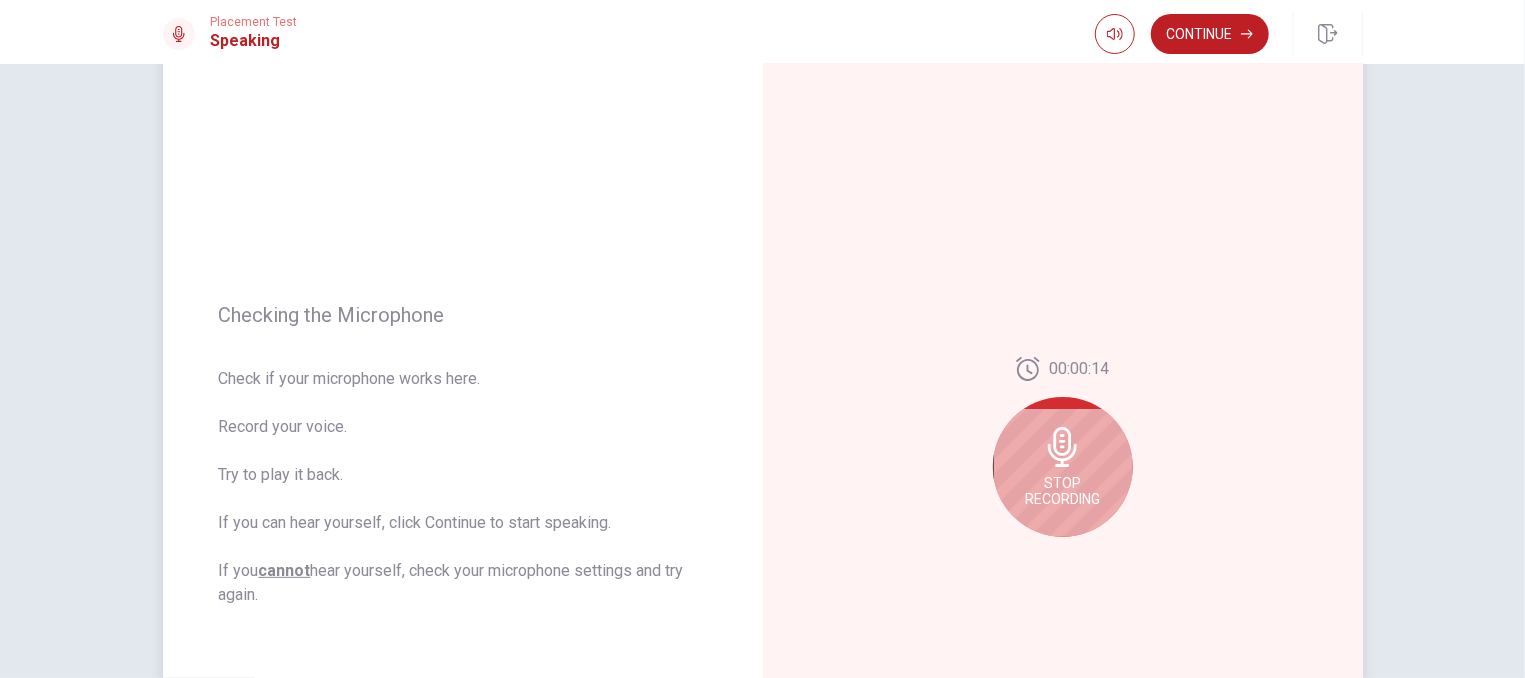 scroll, scrollTop: 121, scrollLeft: 0, axis: vertical 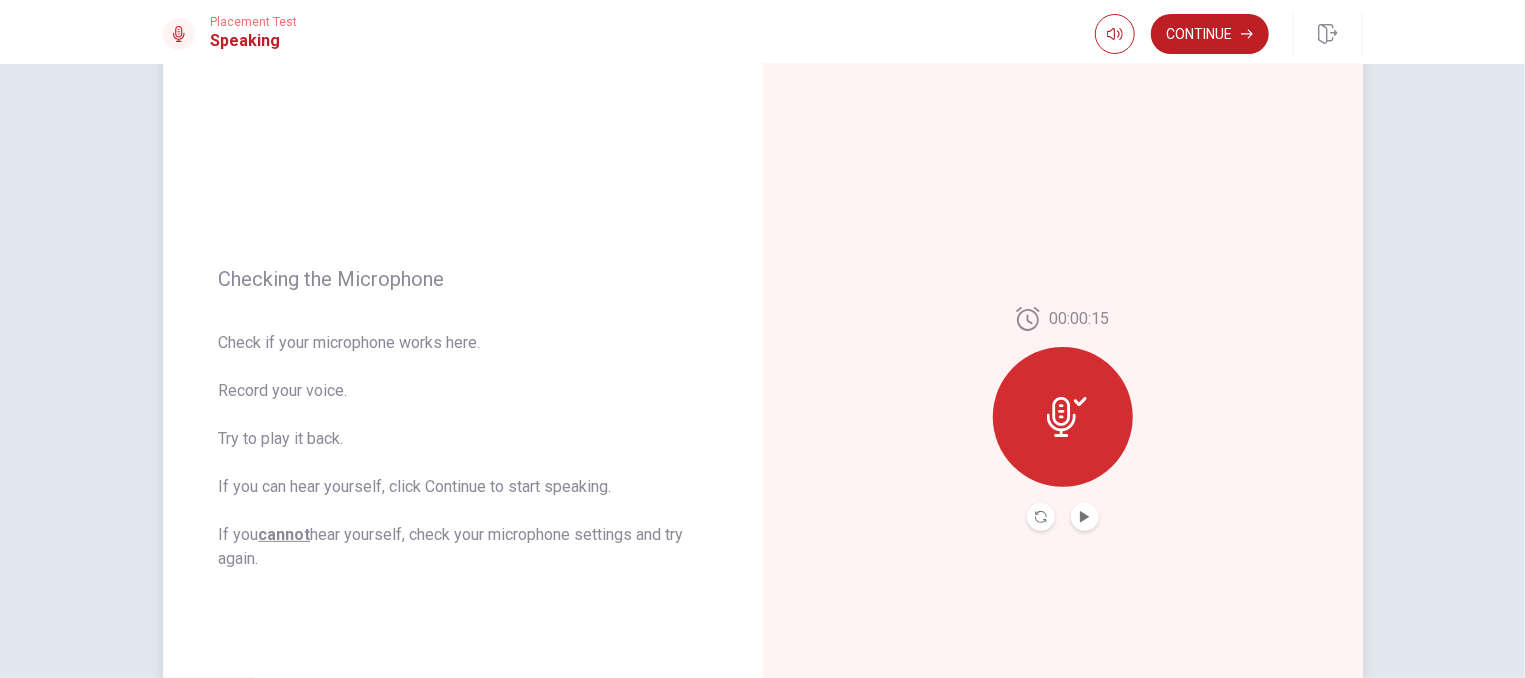 click at bounding box center (1085, 517) 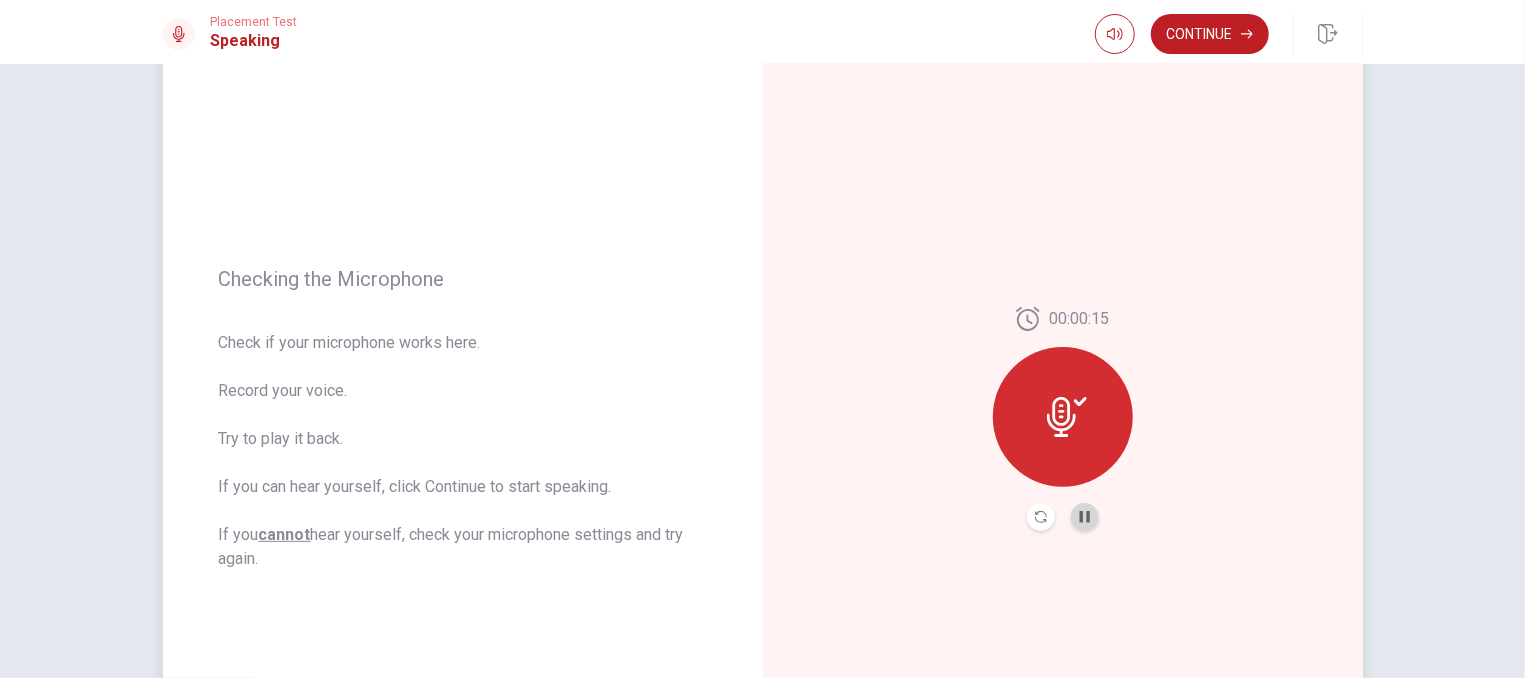 click at bounding box center (1085, 517) 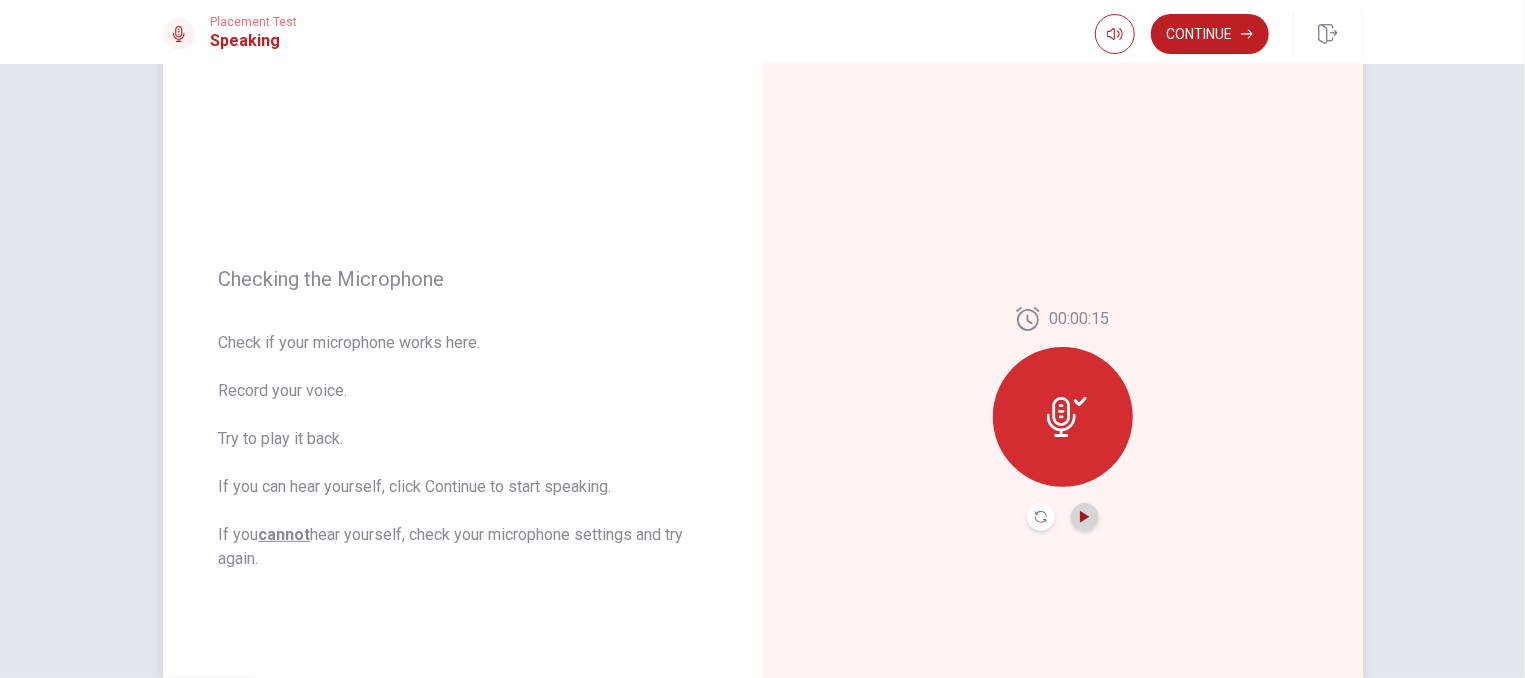 click 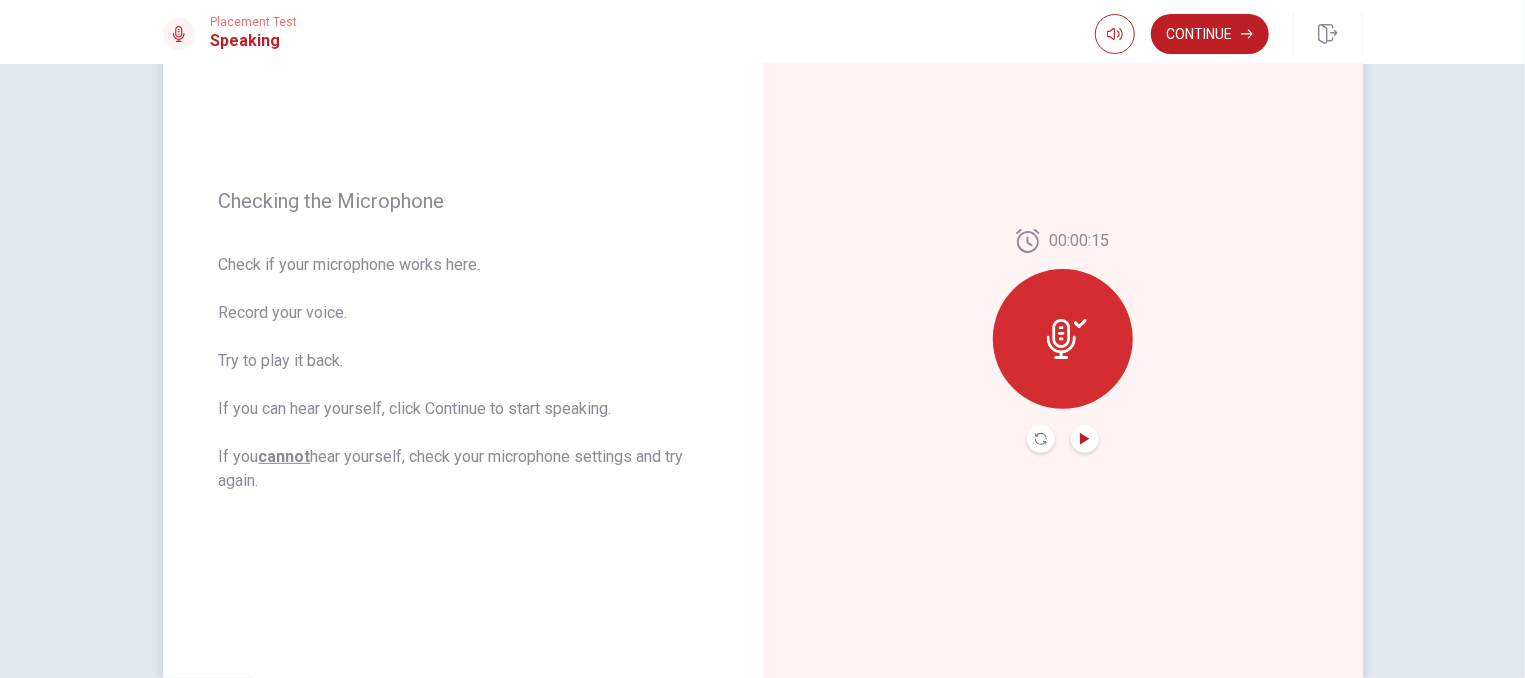 scroll, scrollTop: 161, scrollLeft: 0, axis: vertical 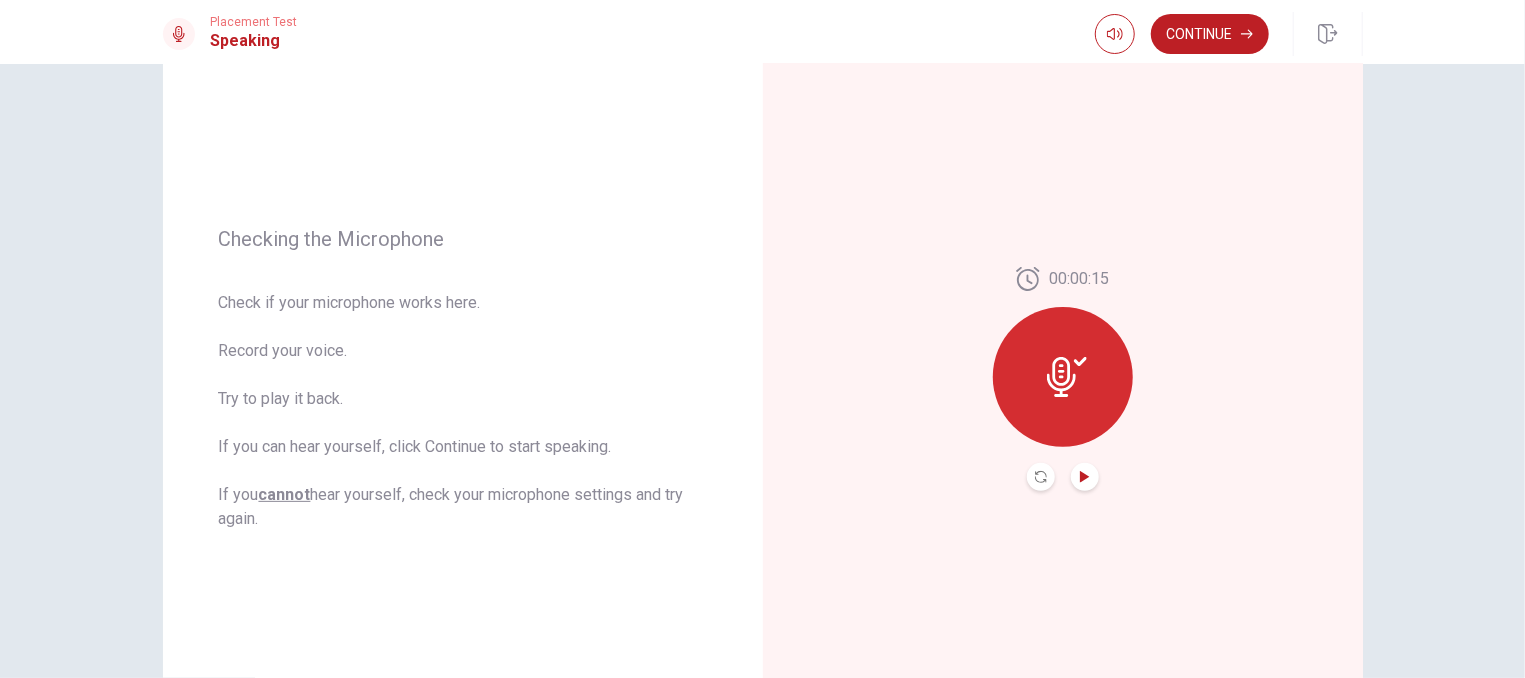 click at bounding box center (1041, 477) 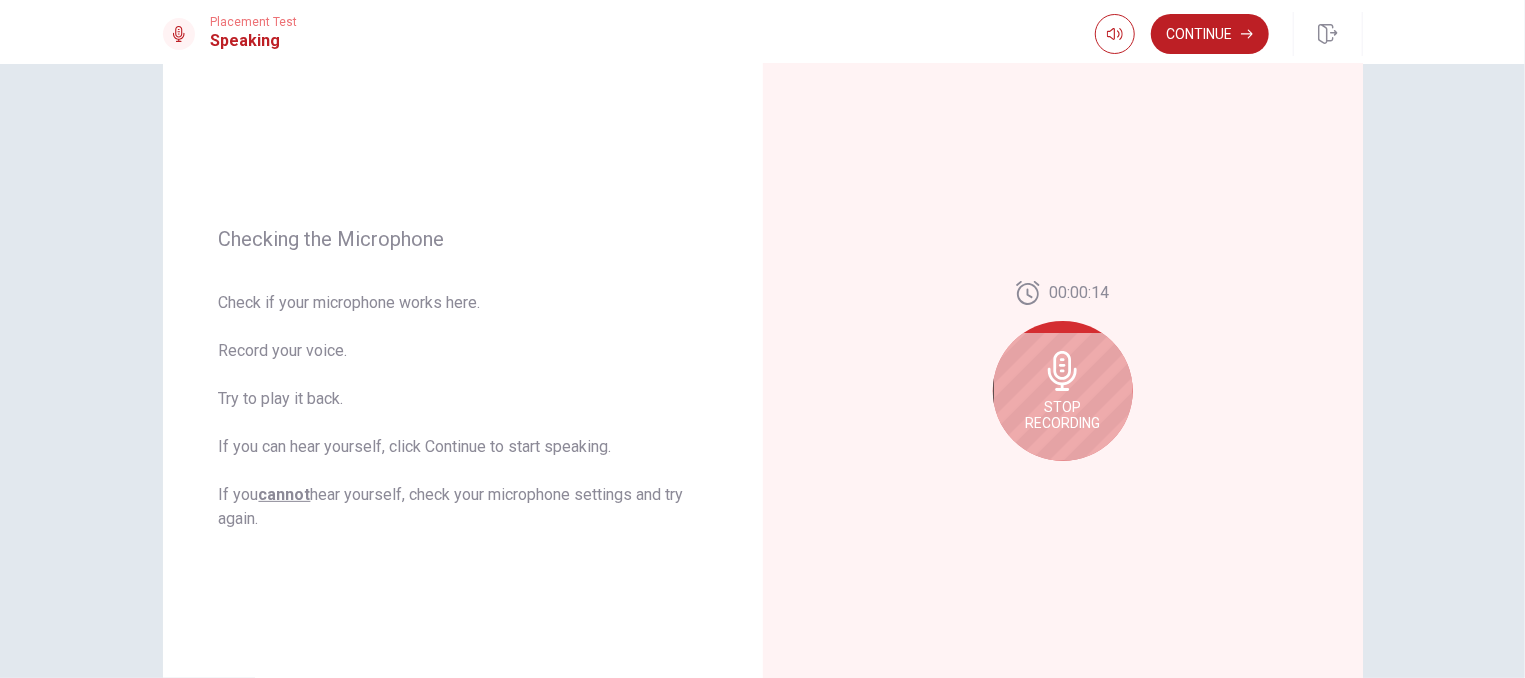 click on "Stop   Recording" at bounding box center (1062, 415) 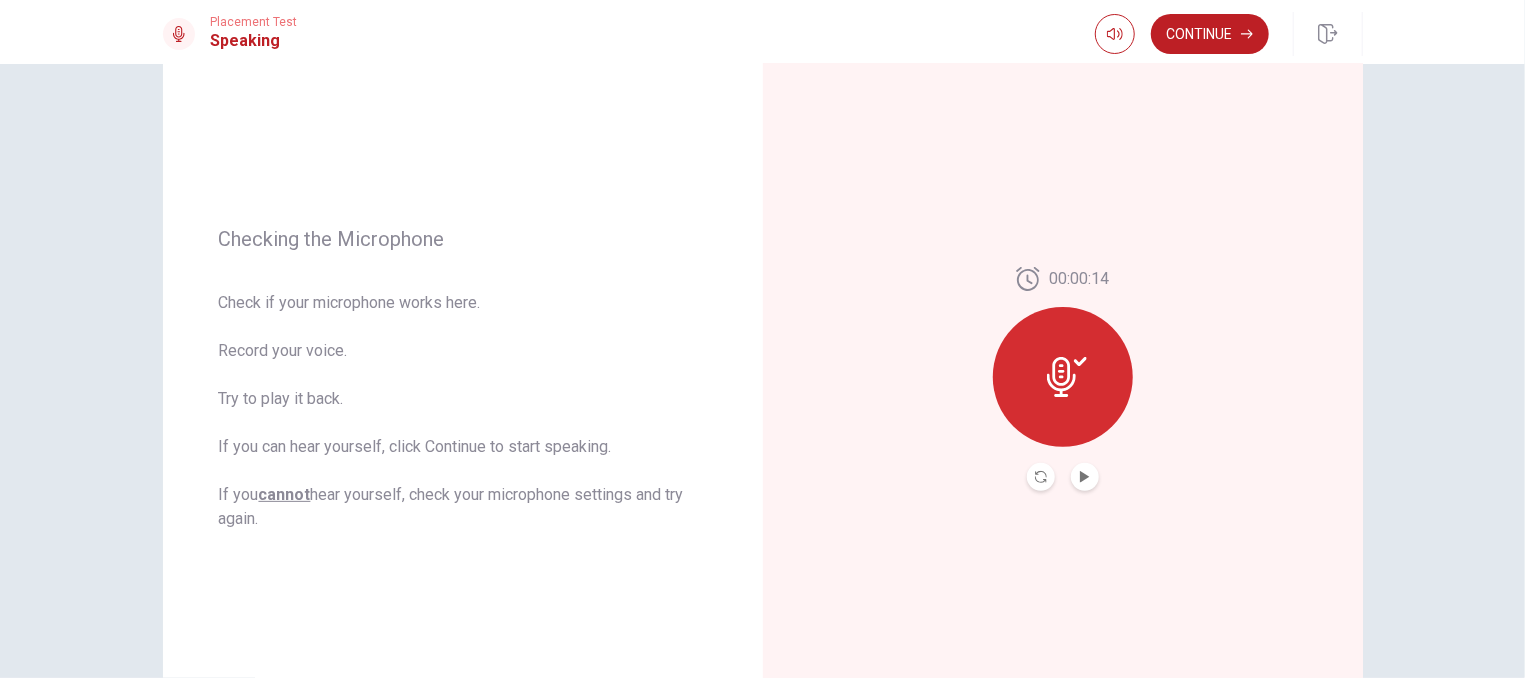 click at bounding box center [1063, 377] 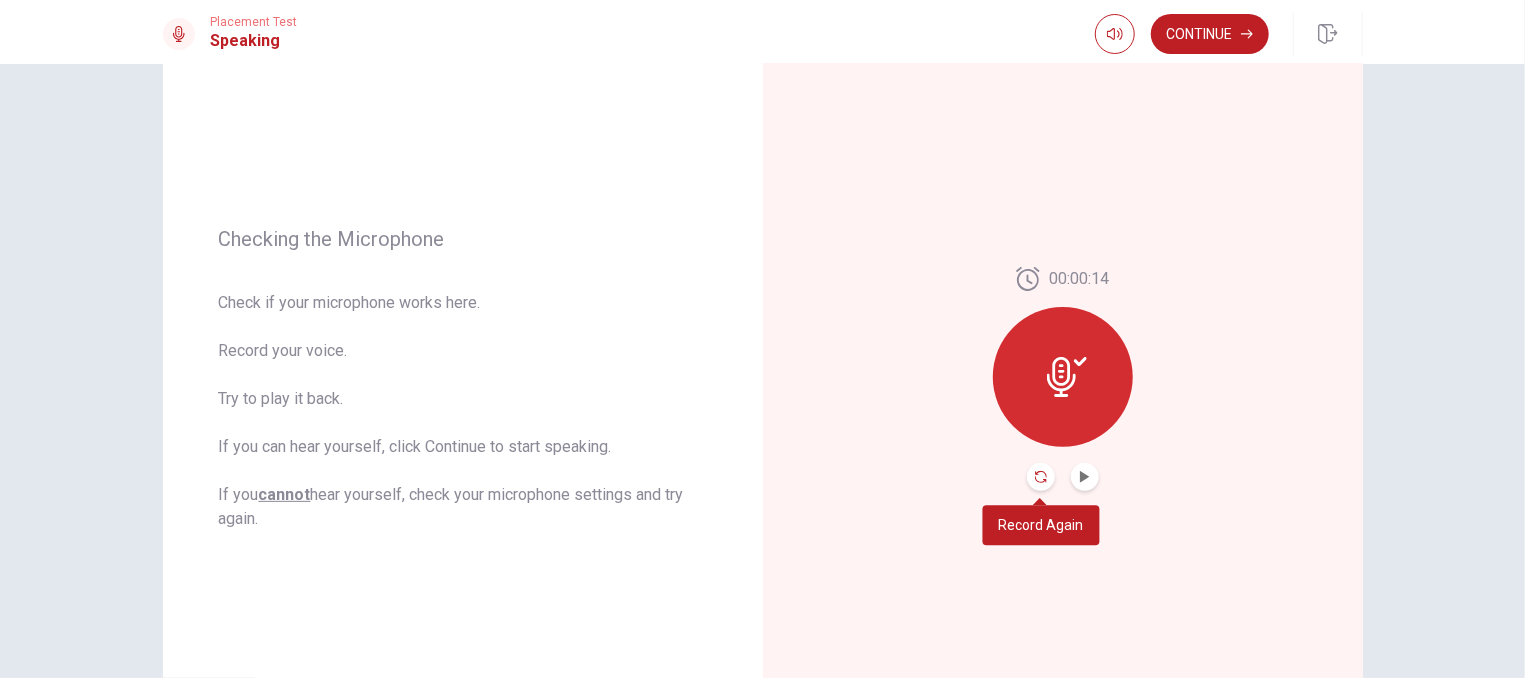 click 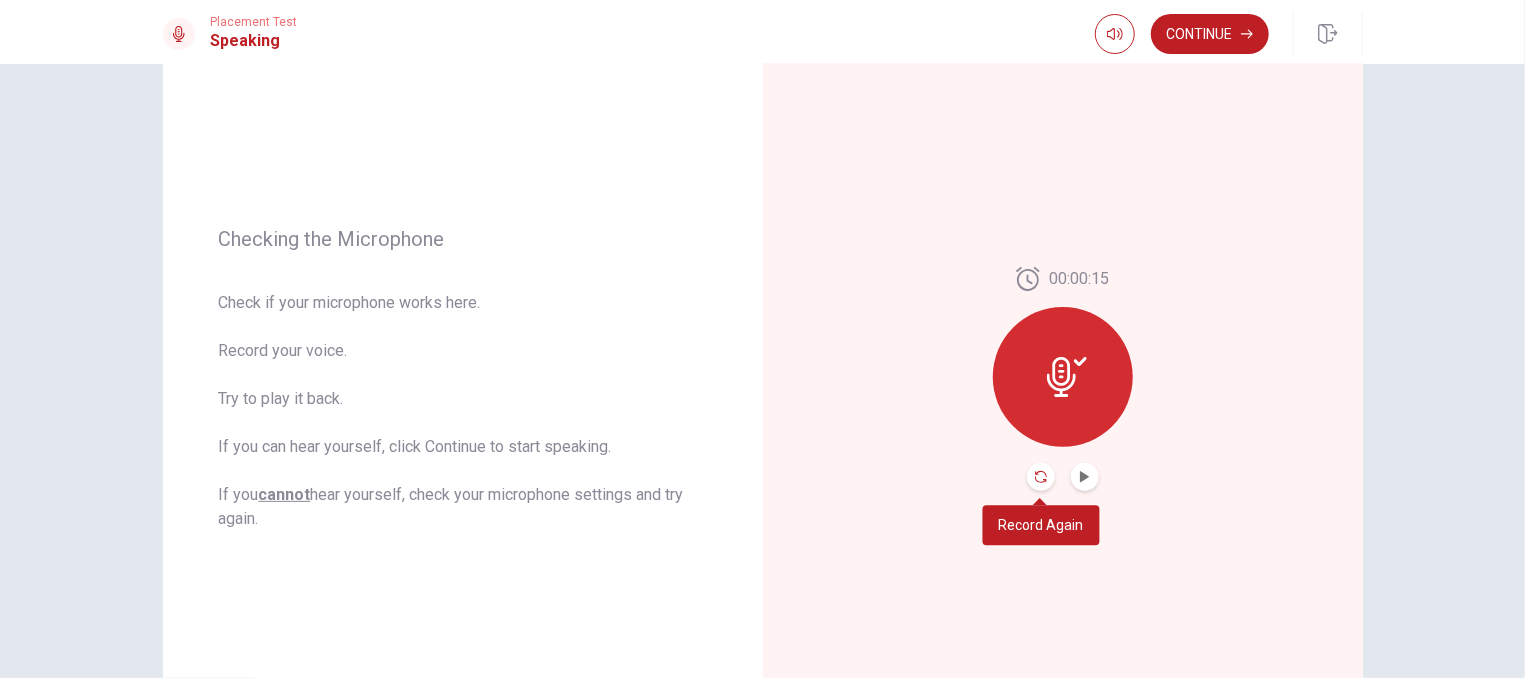 click 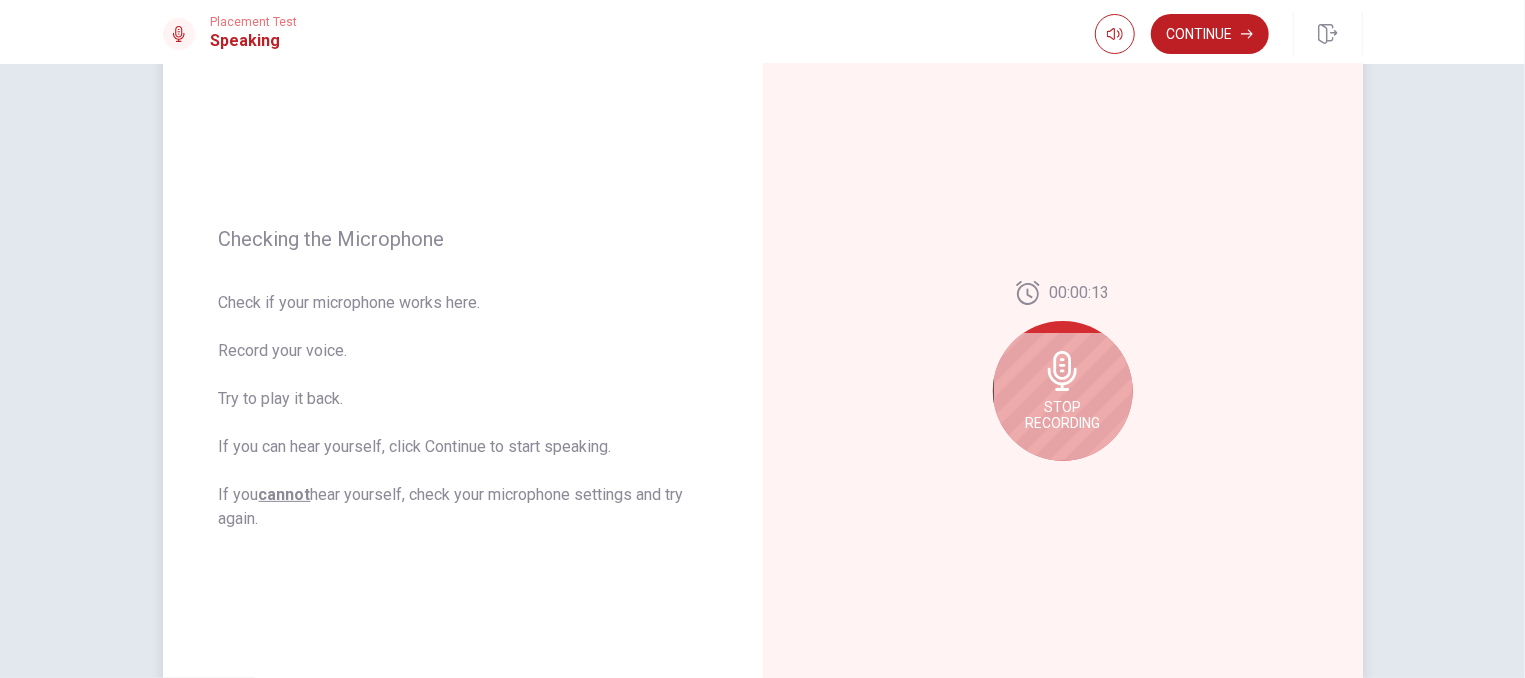 click 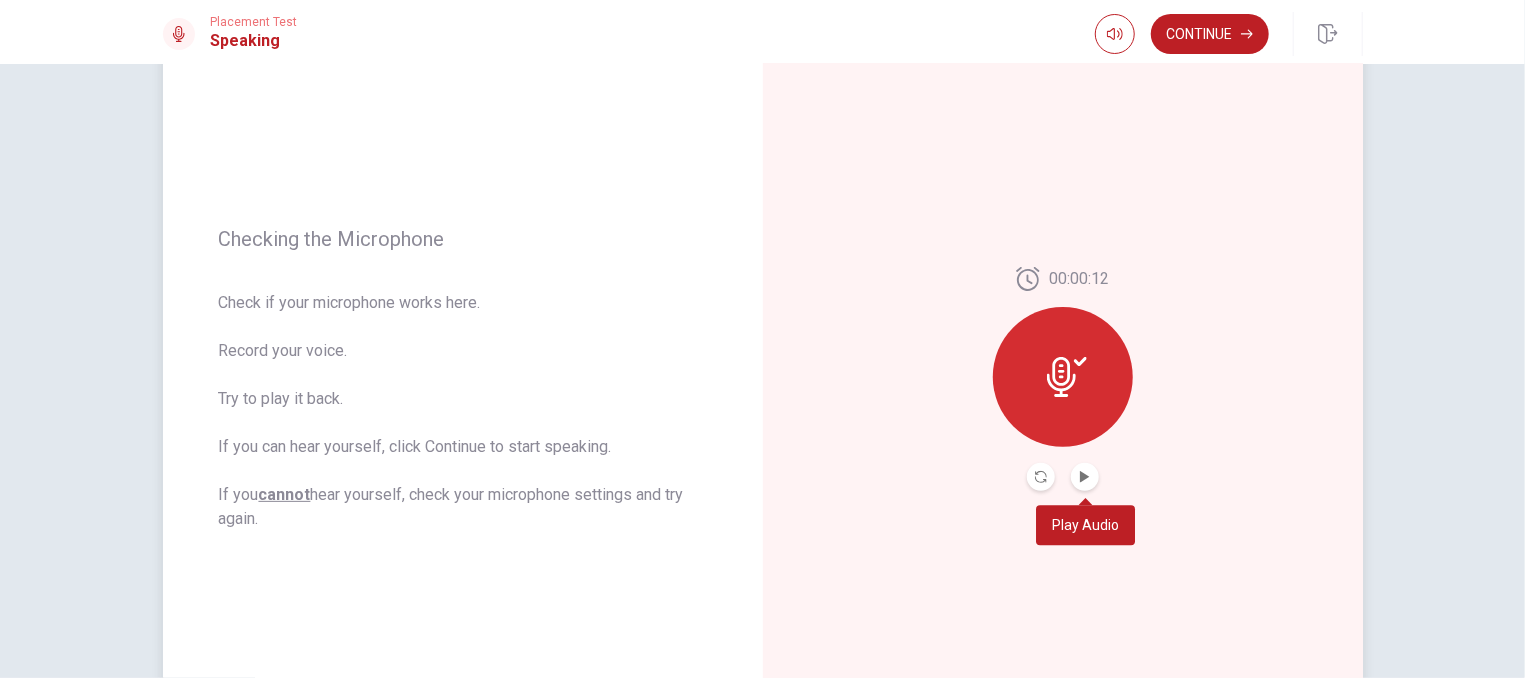 click at bounding box center [1085, 477] 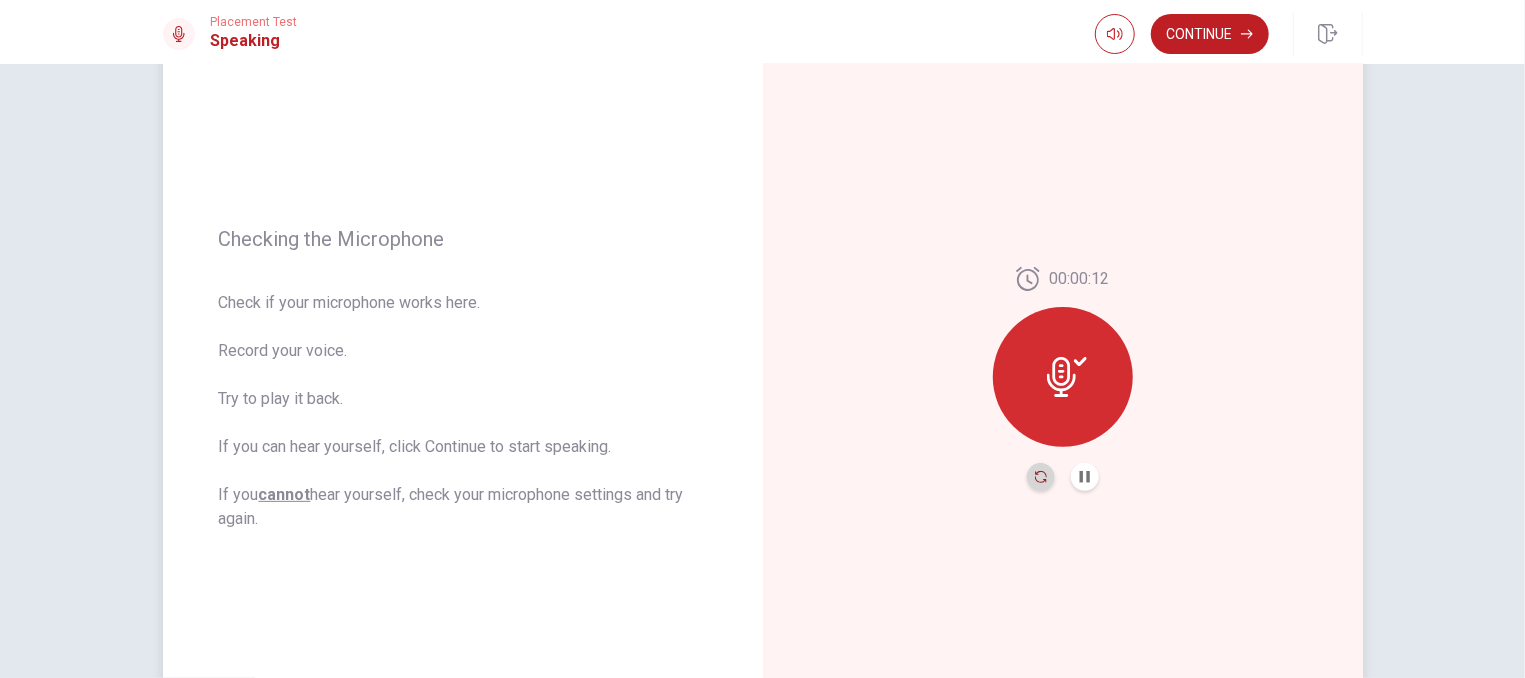 click 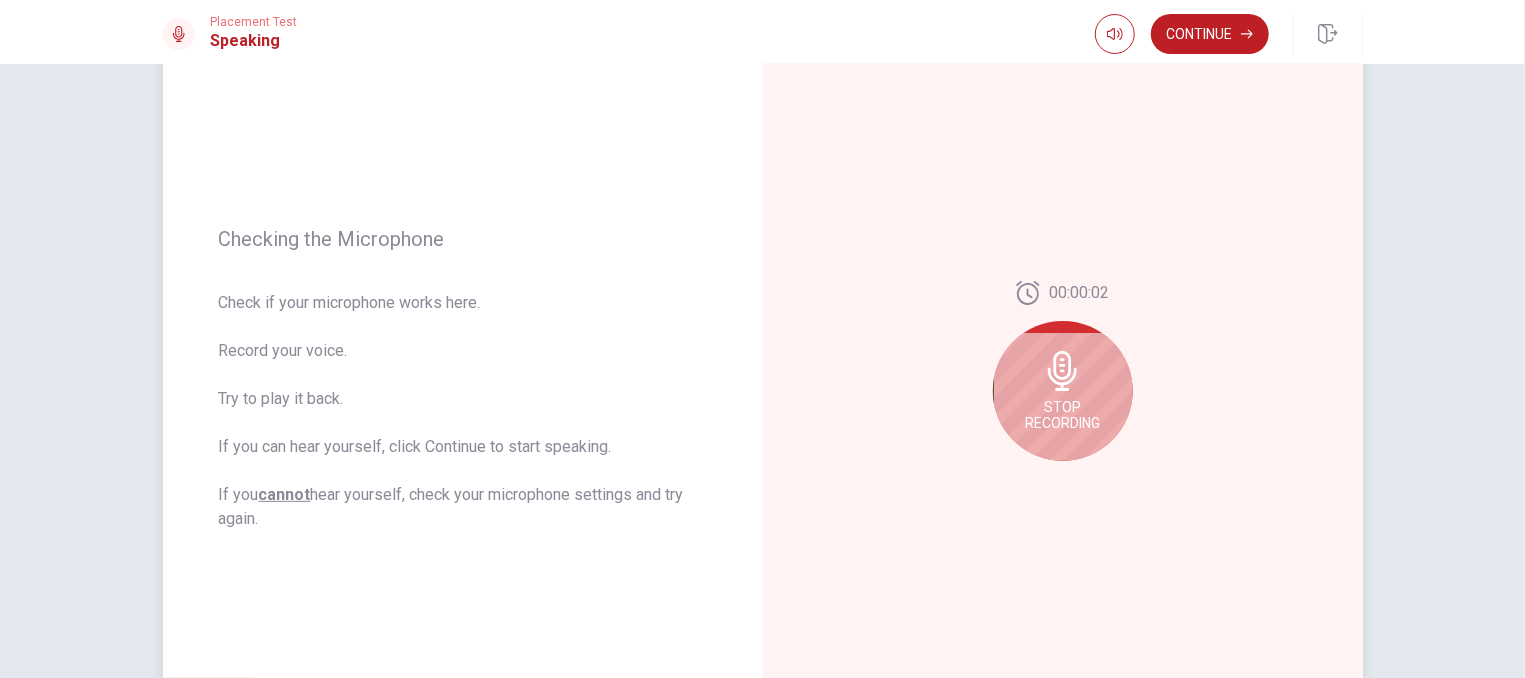 click on "Stop   Recording" at bounding box center [1063, 391] 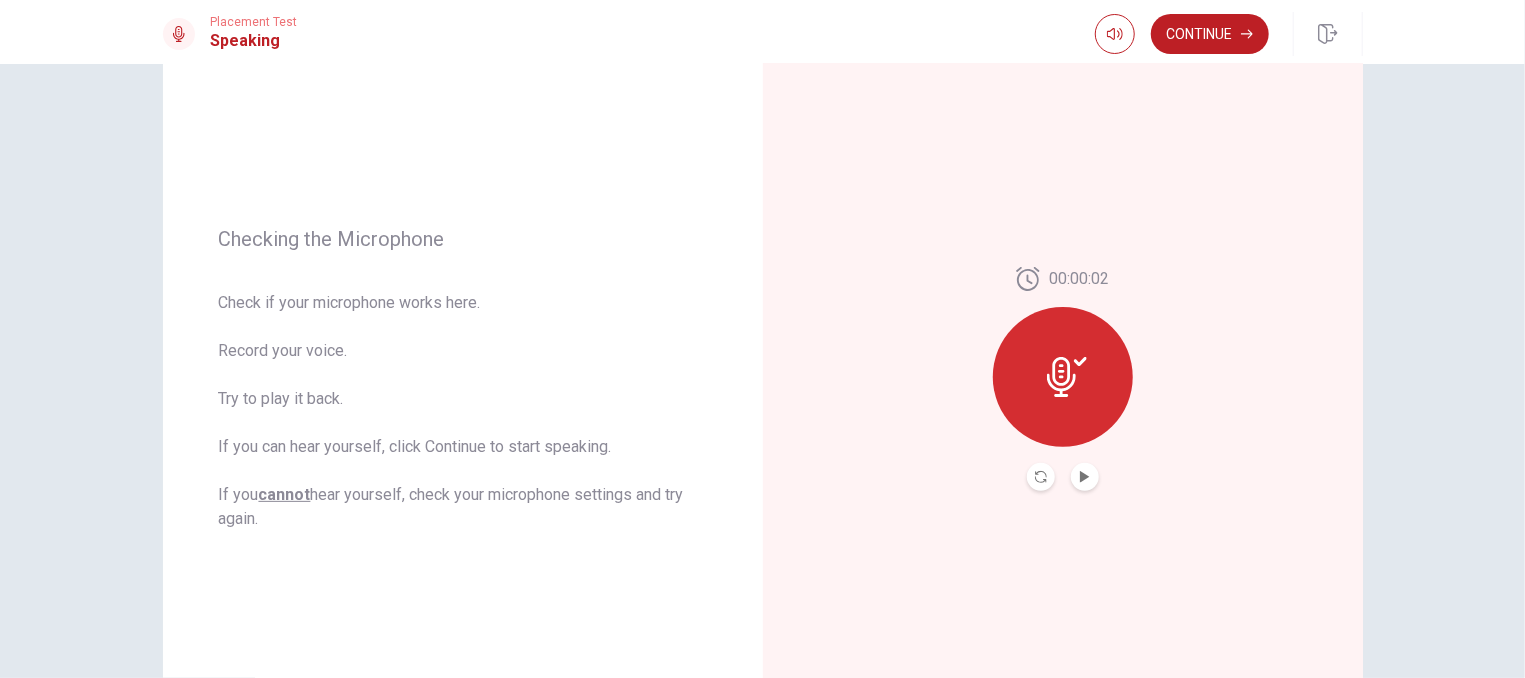 click at bounding box center (1085, 477) 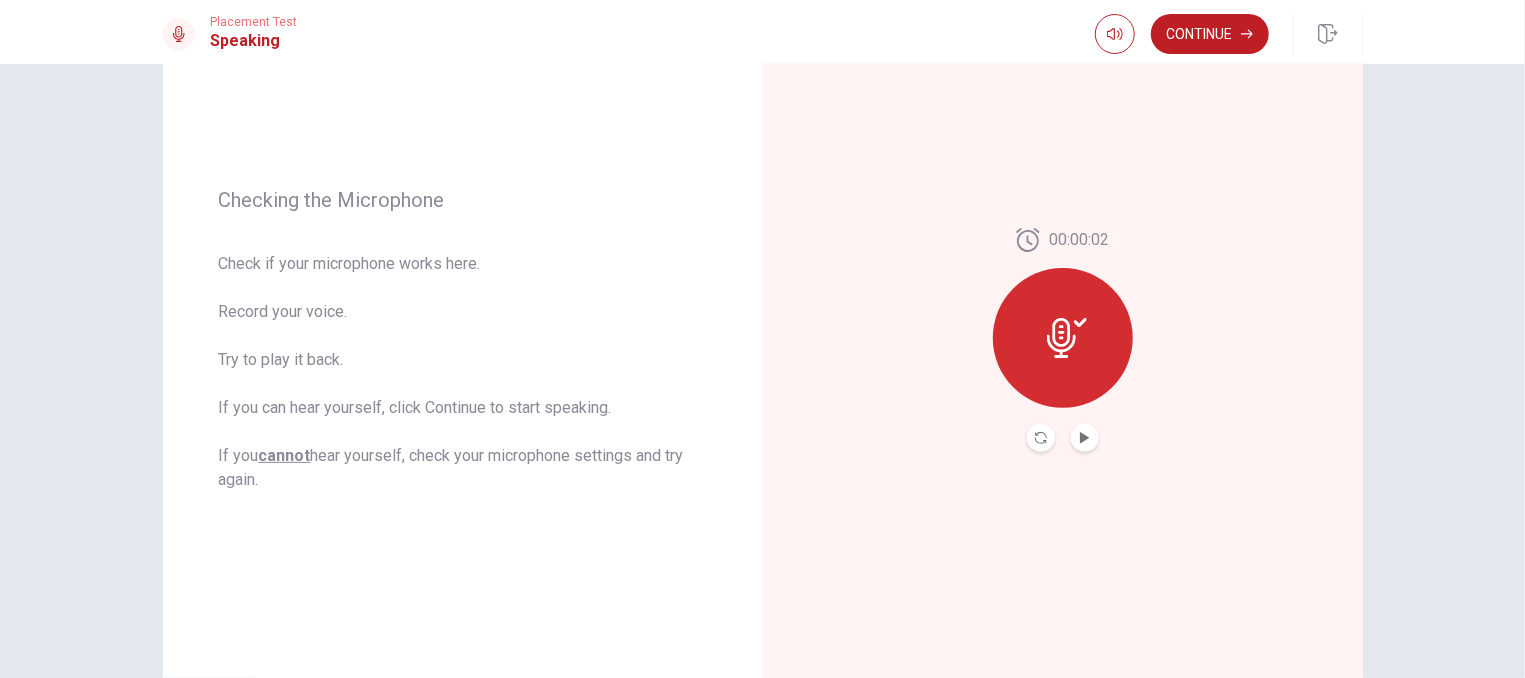scroll, scrollTop: 161, scrollLeft: 0, axis: vertical 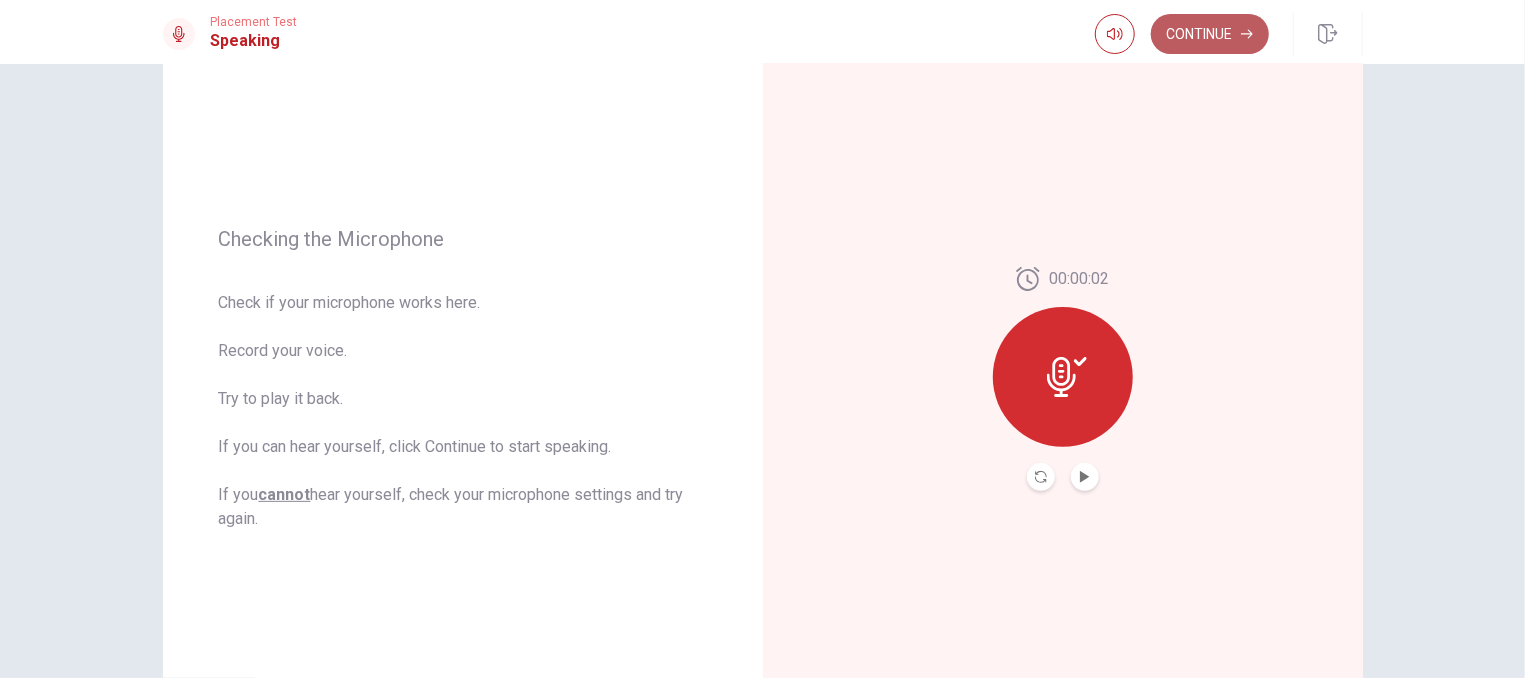 click on "Continue" at bounding box center [1210, 34] 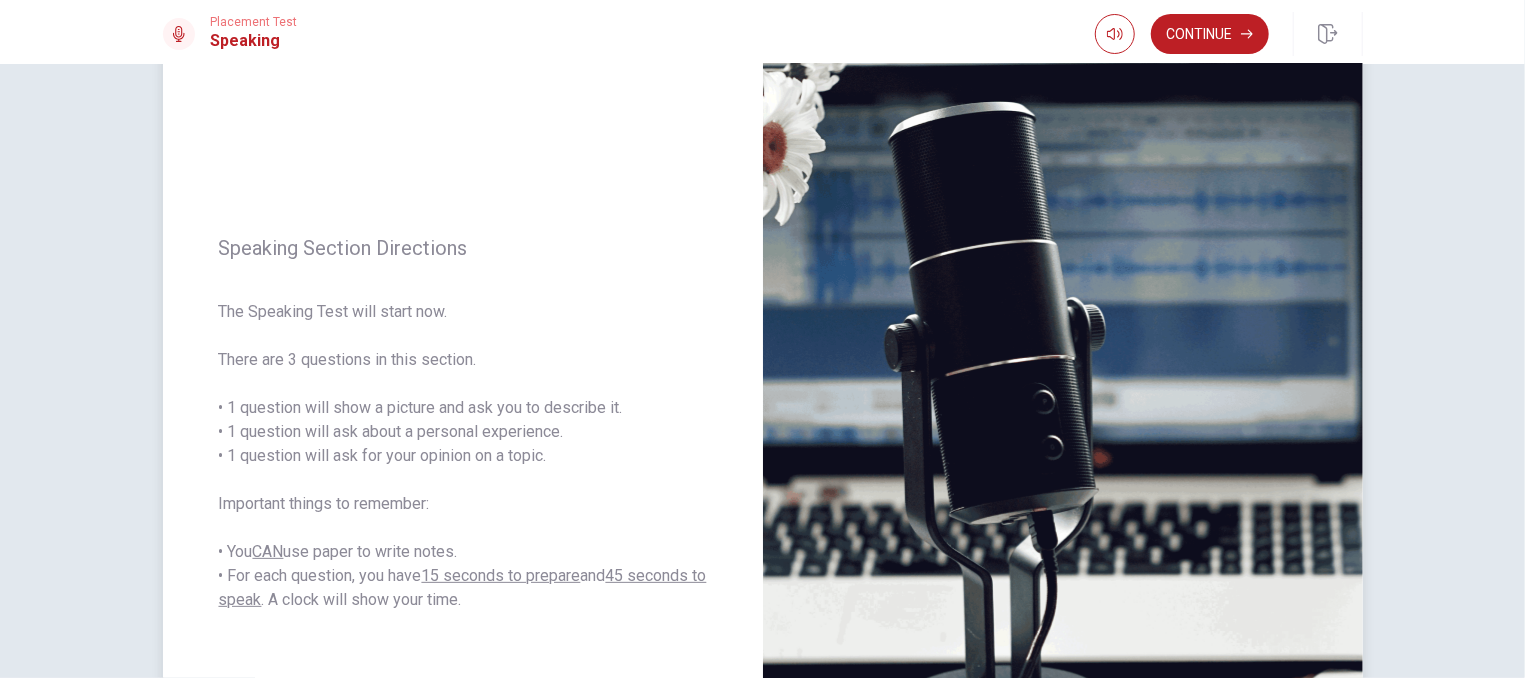 scroll, scrollTop: 161, scrollLeft: 0, axis: vertical 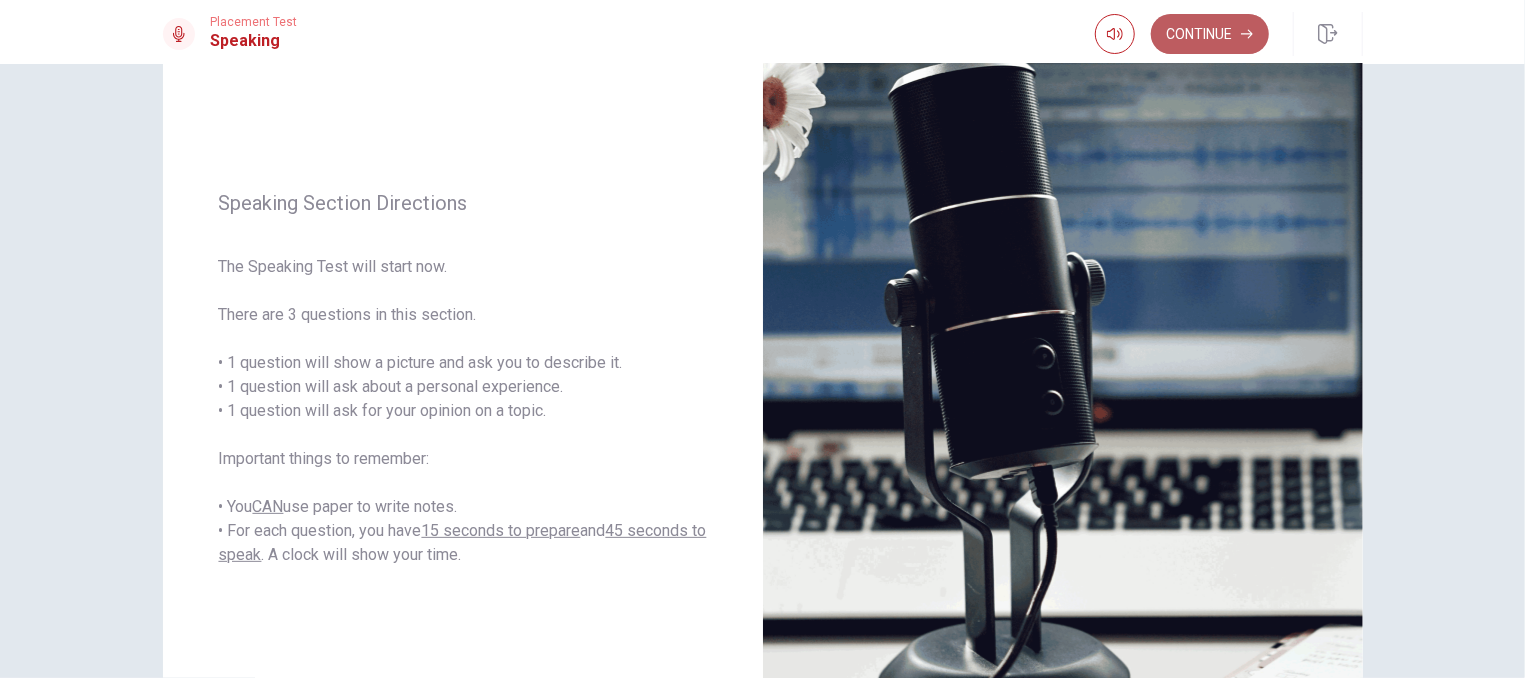 click on "Continue" at bounding box center [1210, 34] 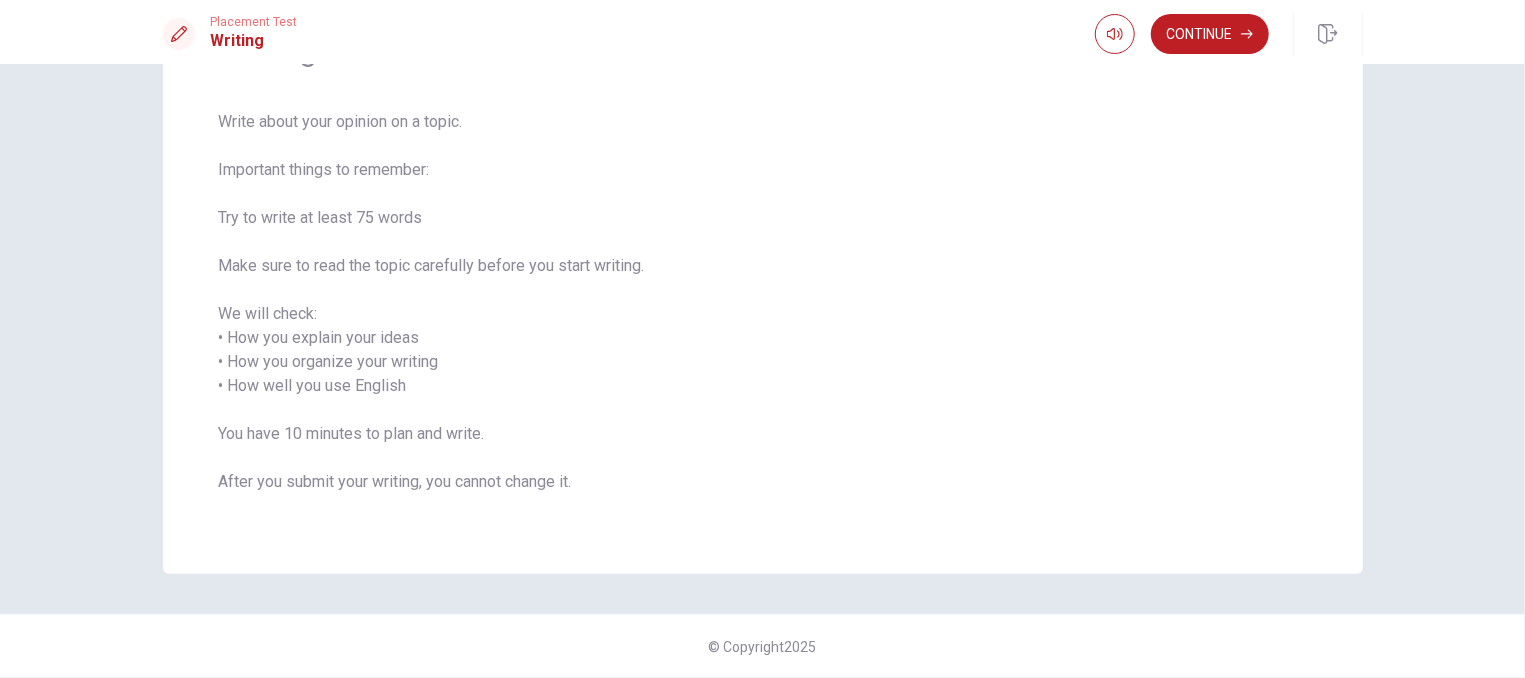scroll, scrollTop: 10, scrollLeft: 0, axis: vertical 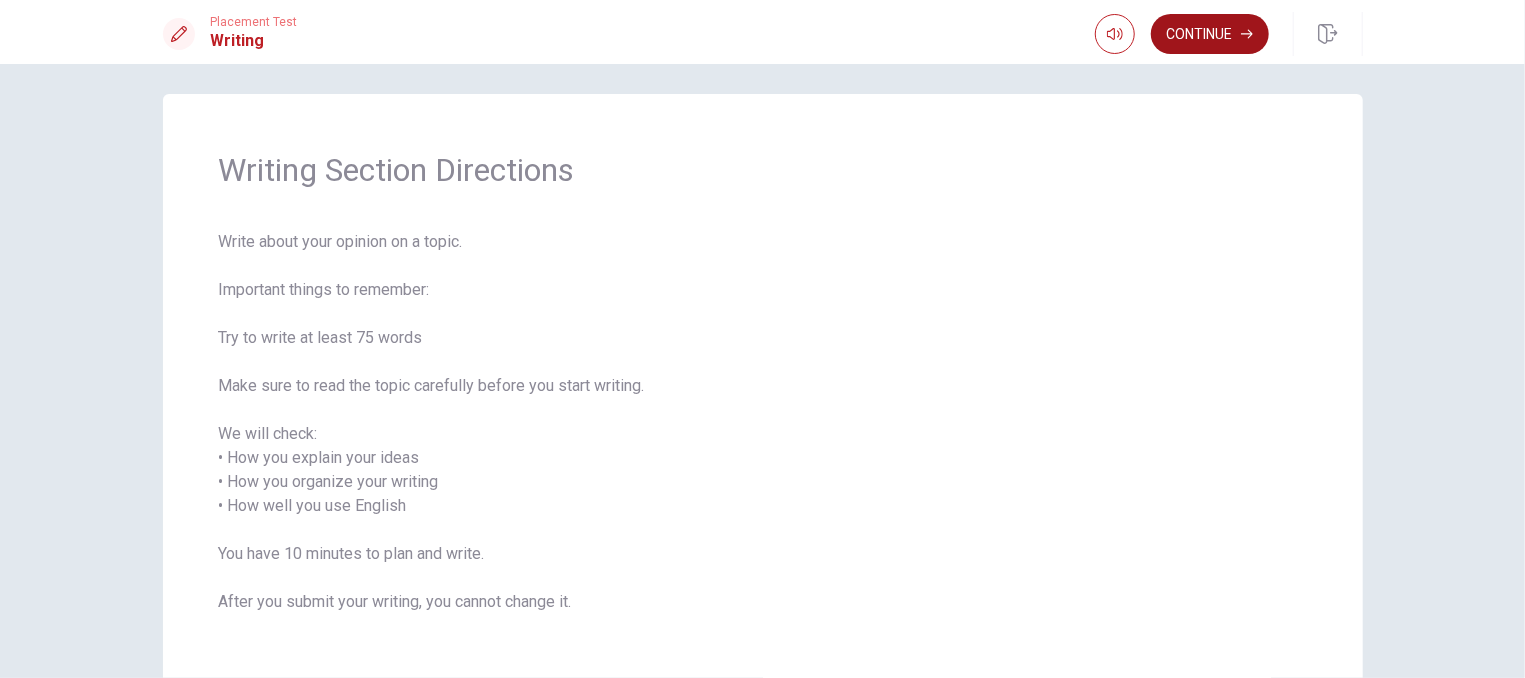 click on "Continue" at bounding box center (1210, 34) 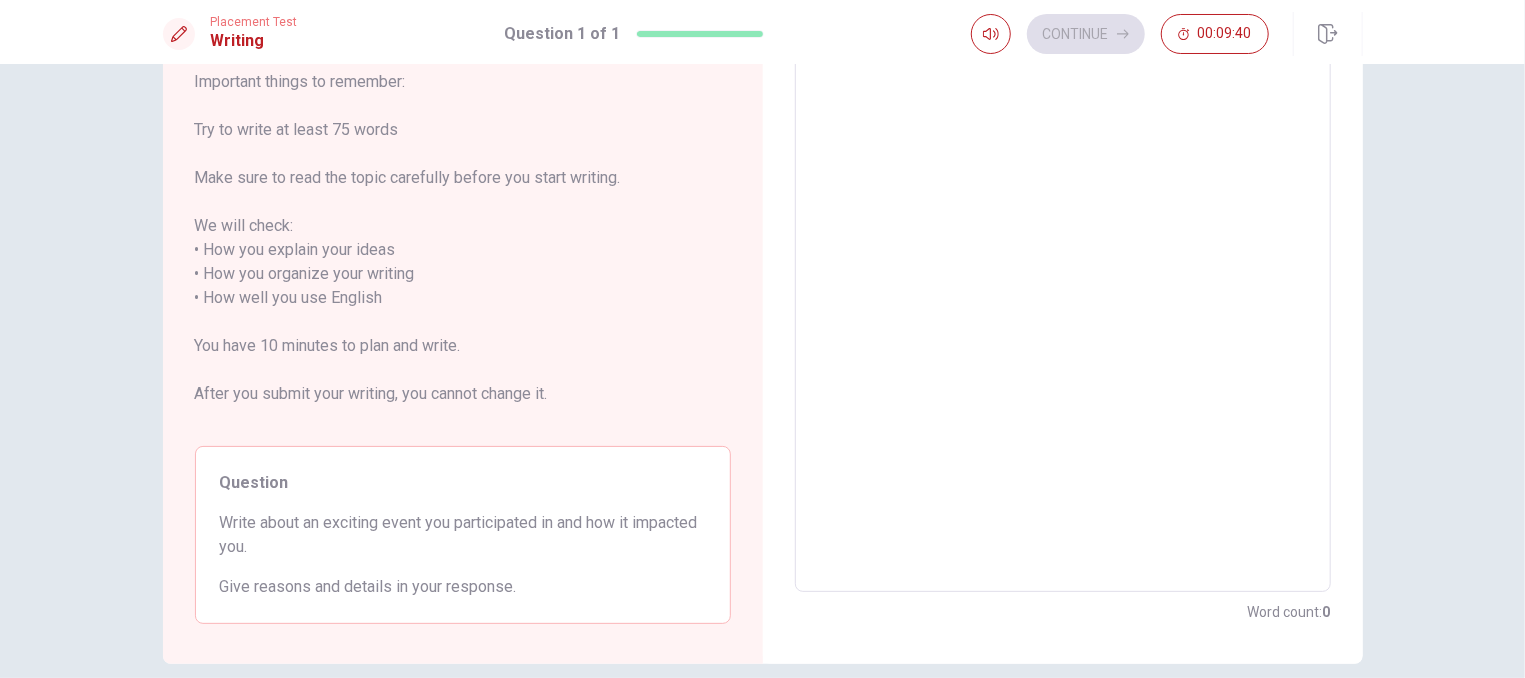 scroll, scrollTop: 131, scrollLeft: 0, axis: vertical 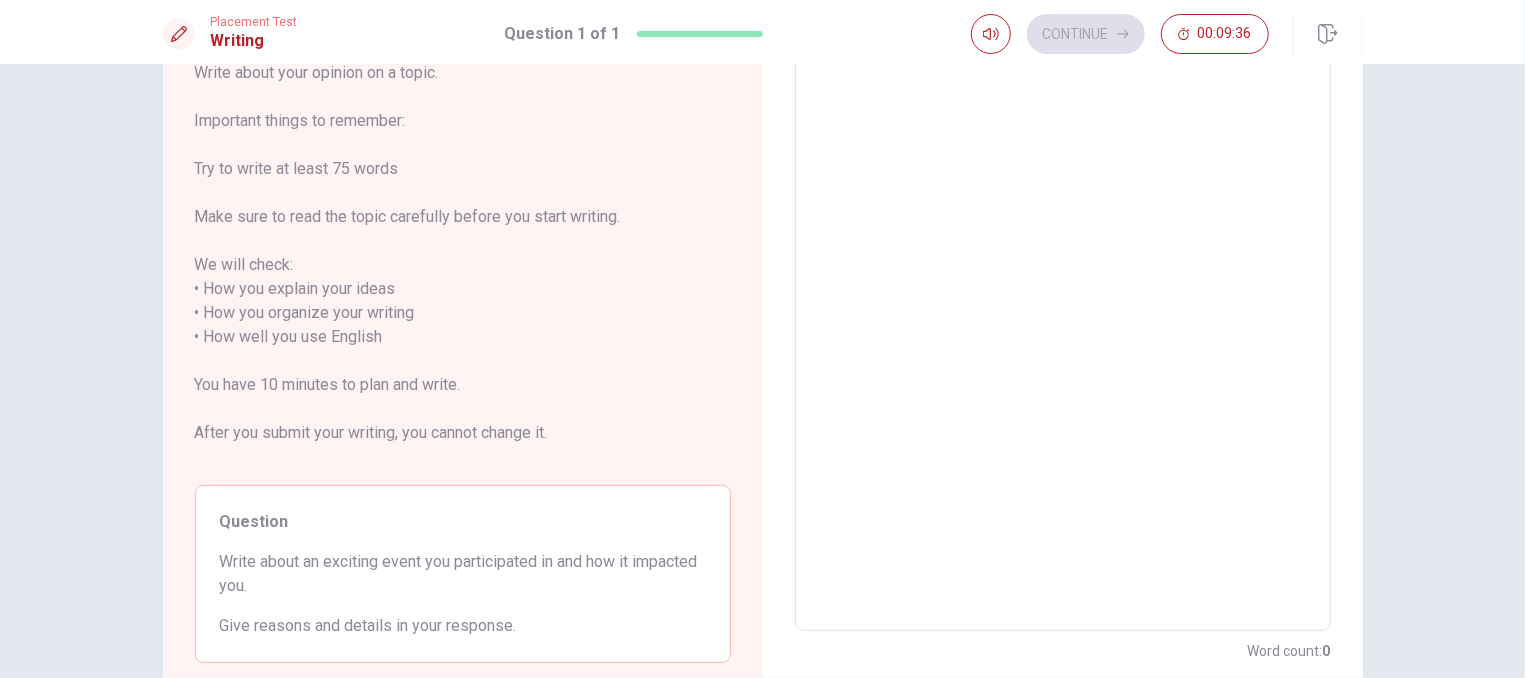 click at bounding box center (1063, 337) 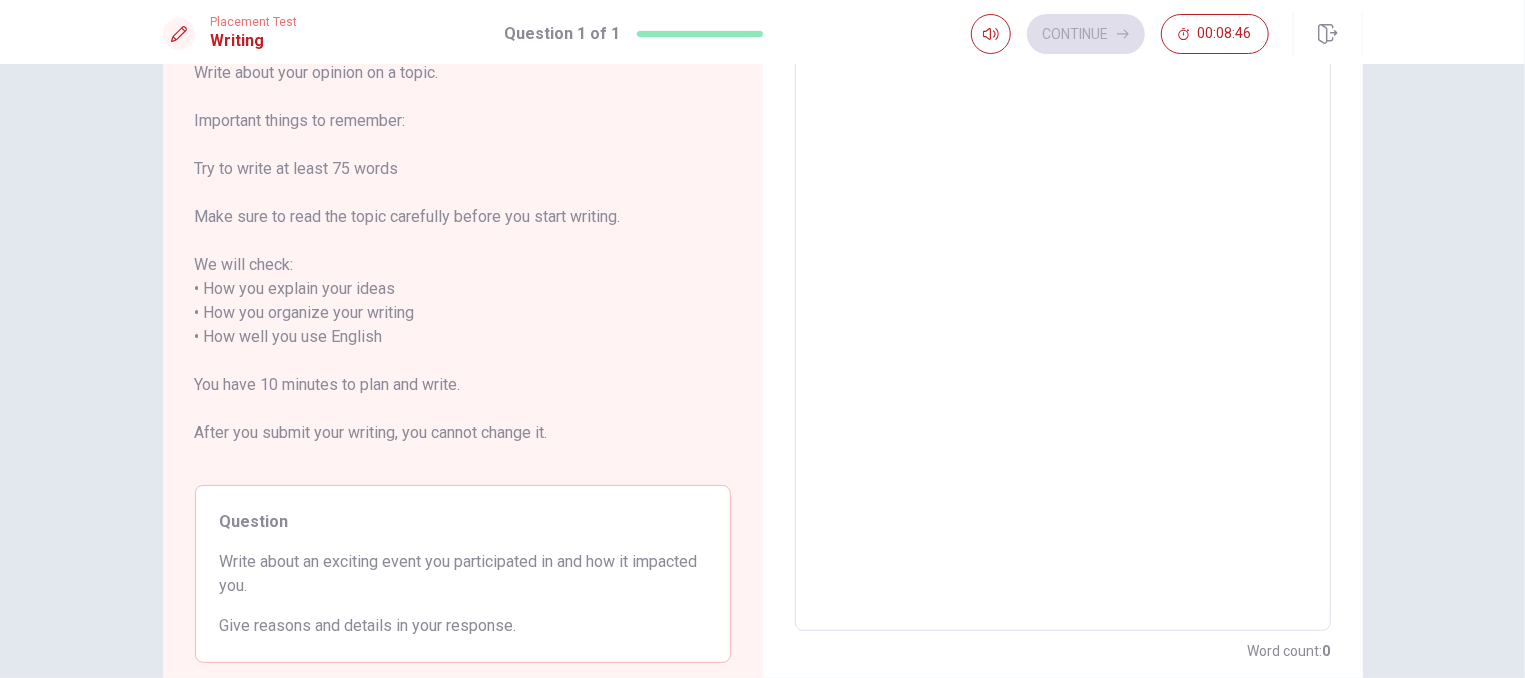 type on "I" 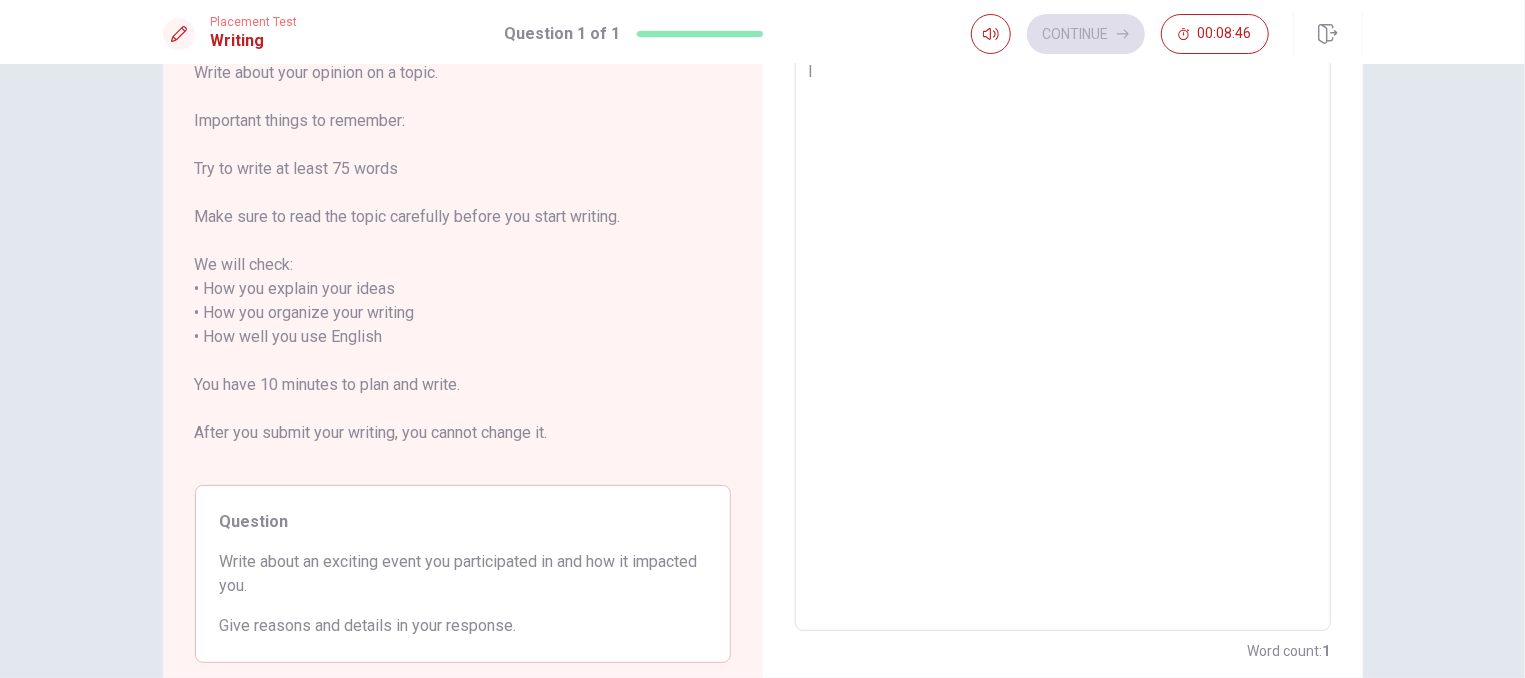 scroll, scrollTop: 127, scrollLeft: 0, axis: vertical 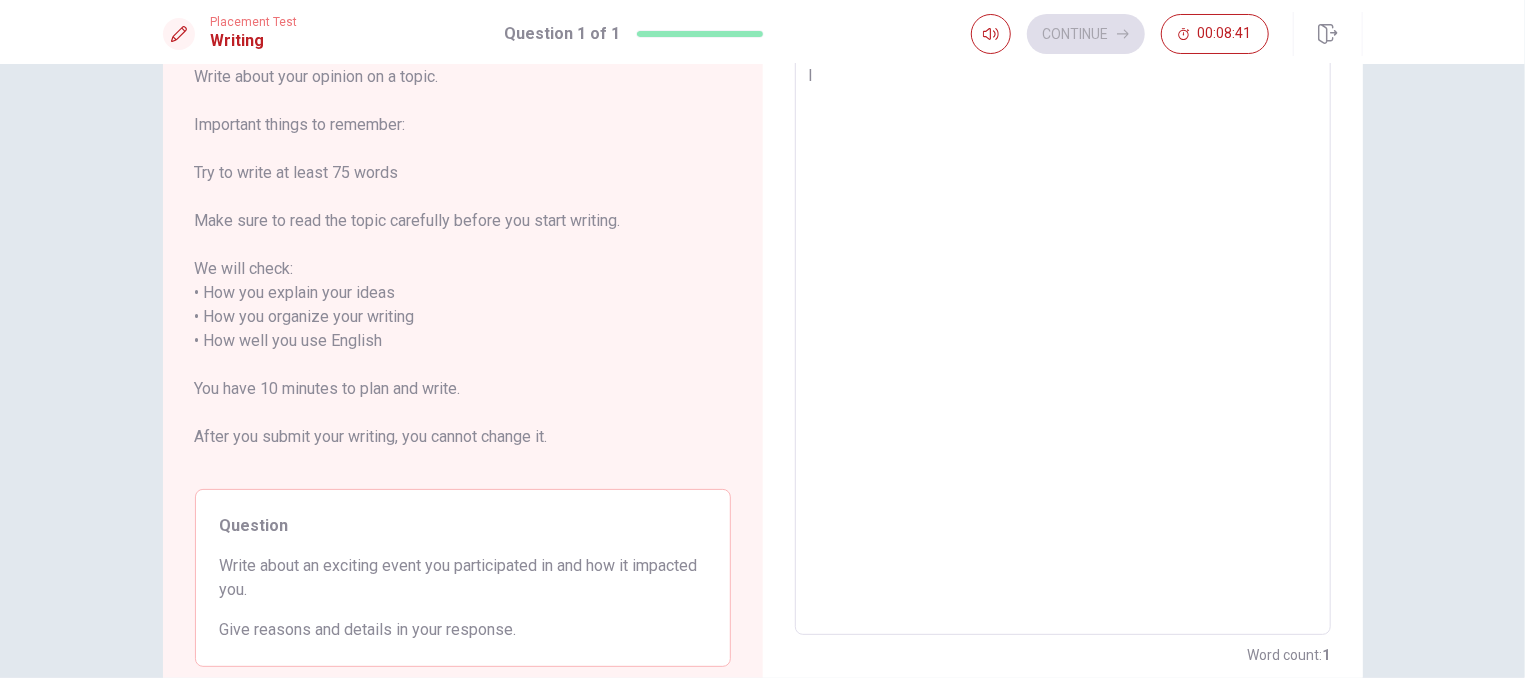 type on "x" 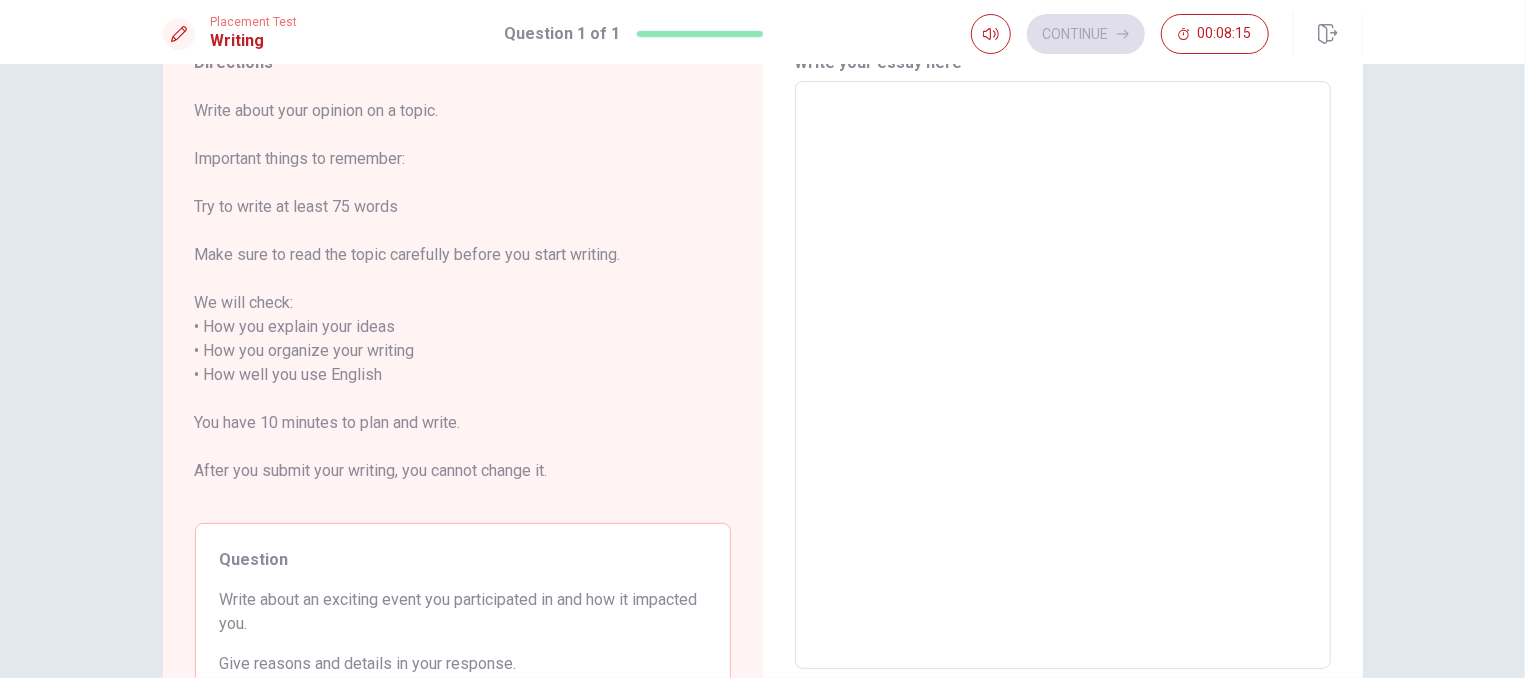 scroll, scrollTop: 121, scrollLeft: 0, axis: vertical 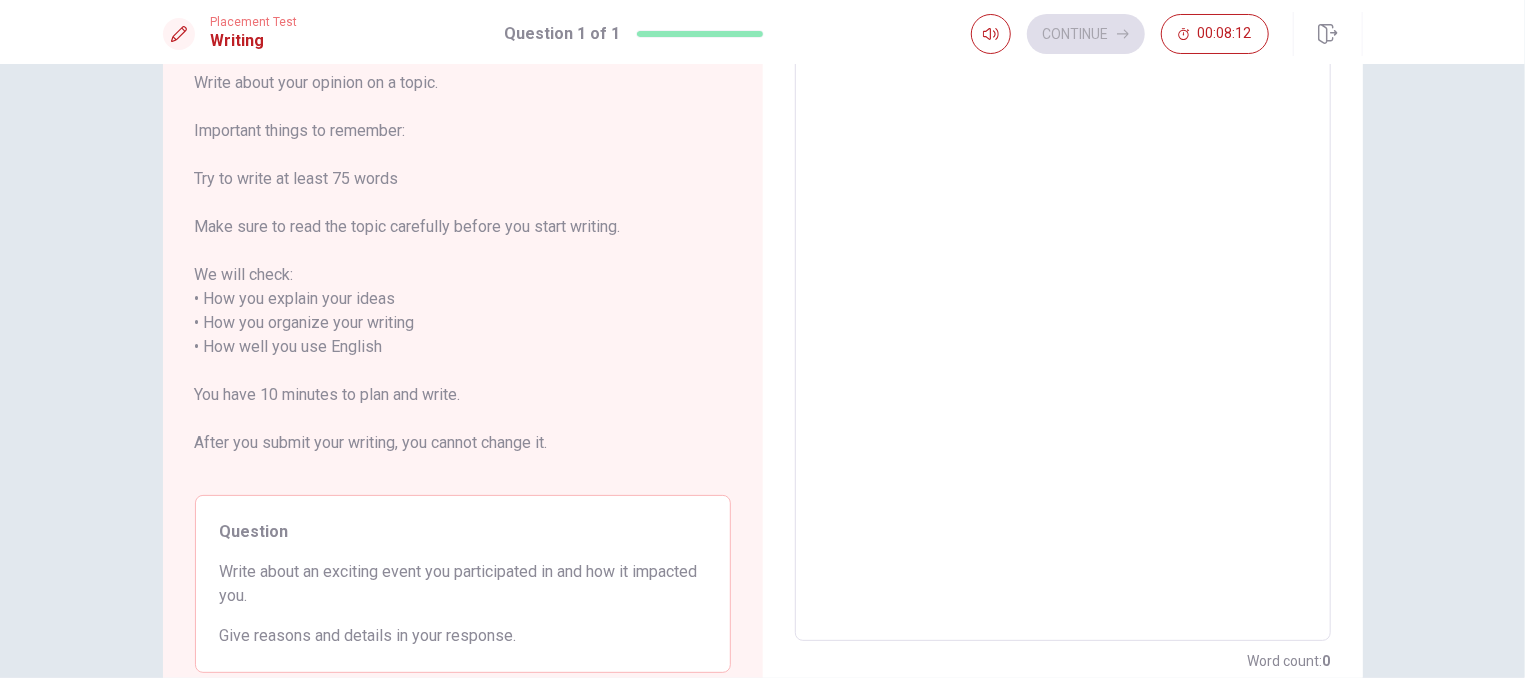 type on "W" 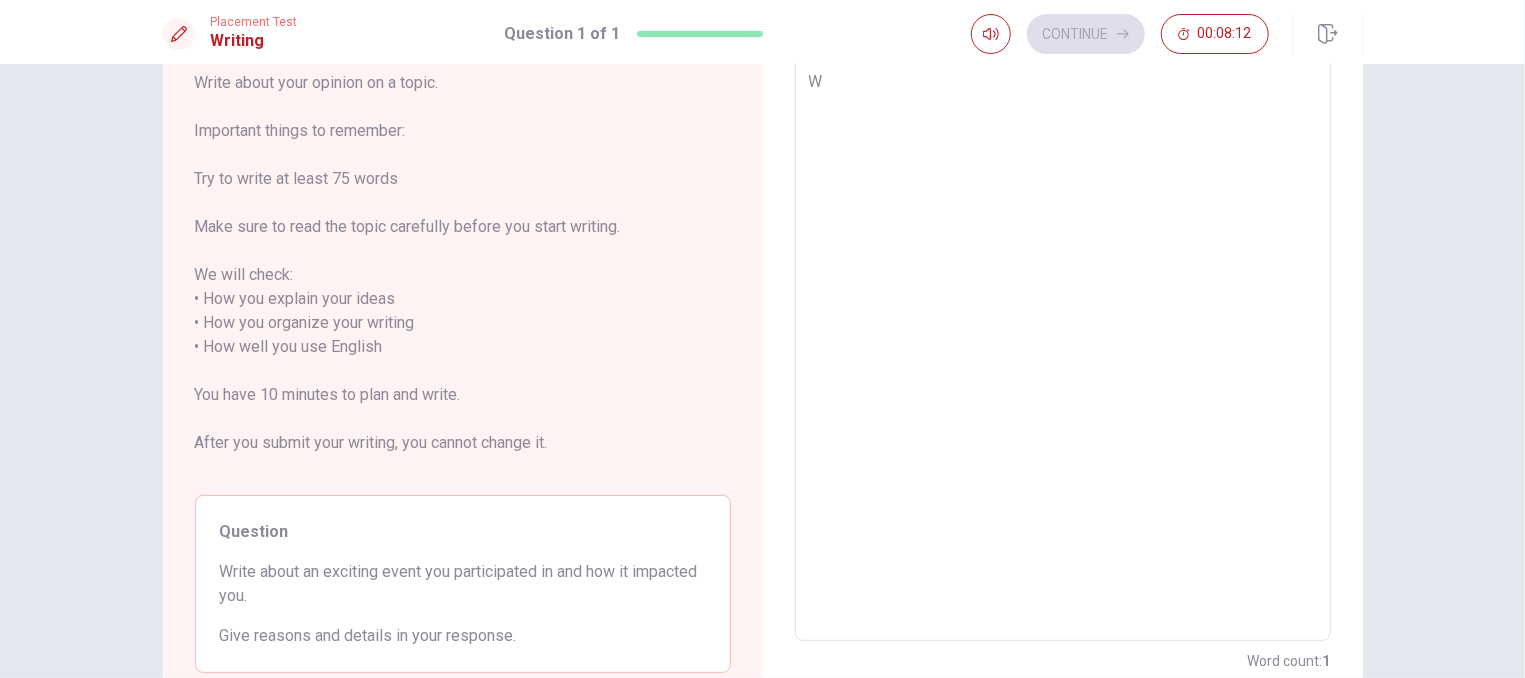 type on "x" 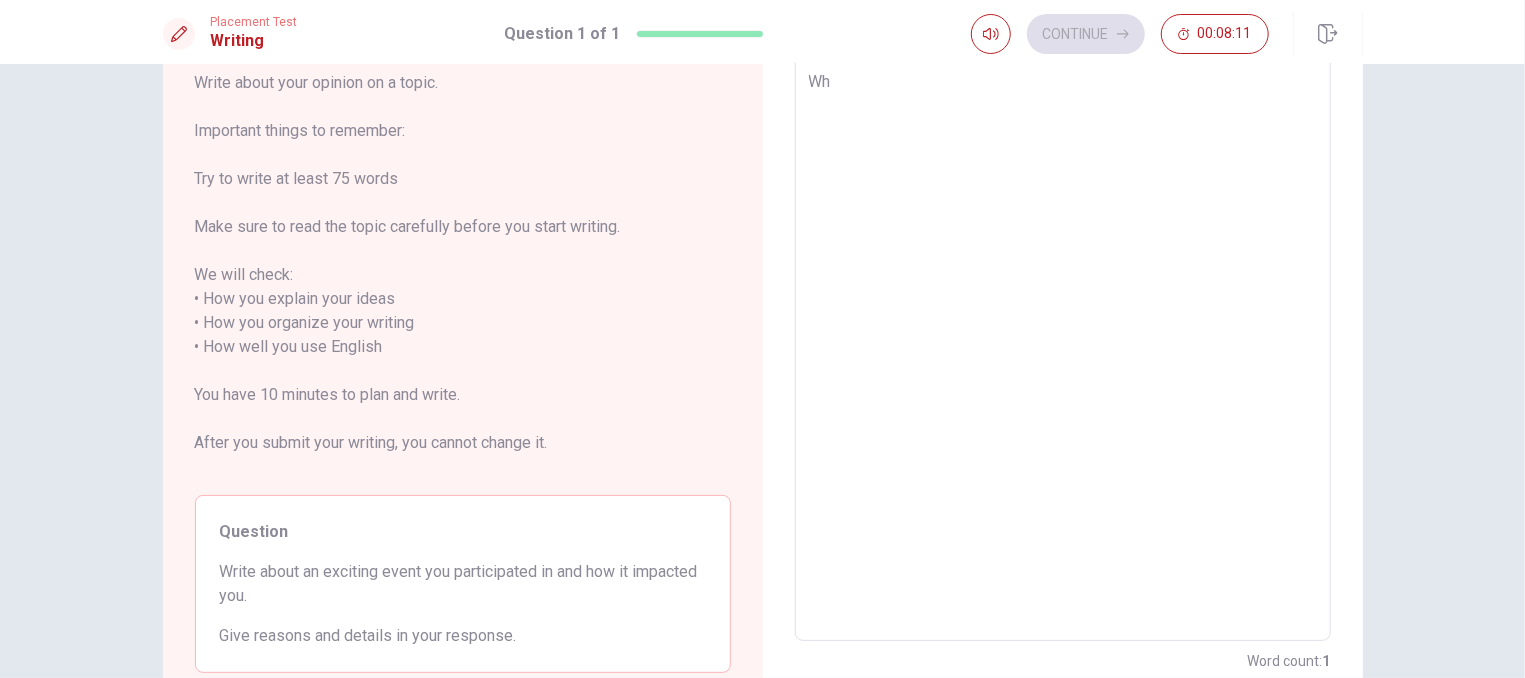 type on "x" 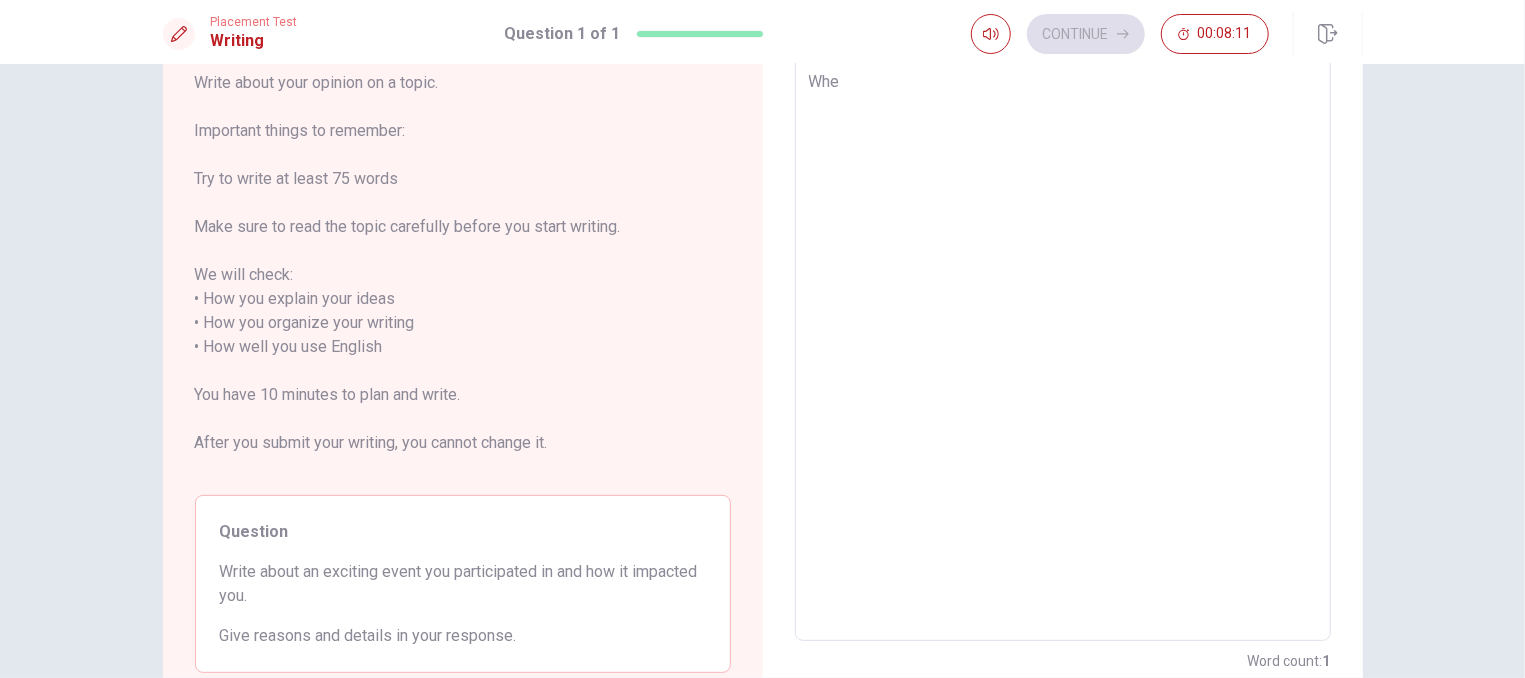 type on "x" 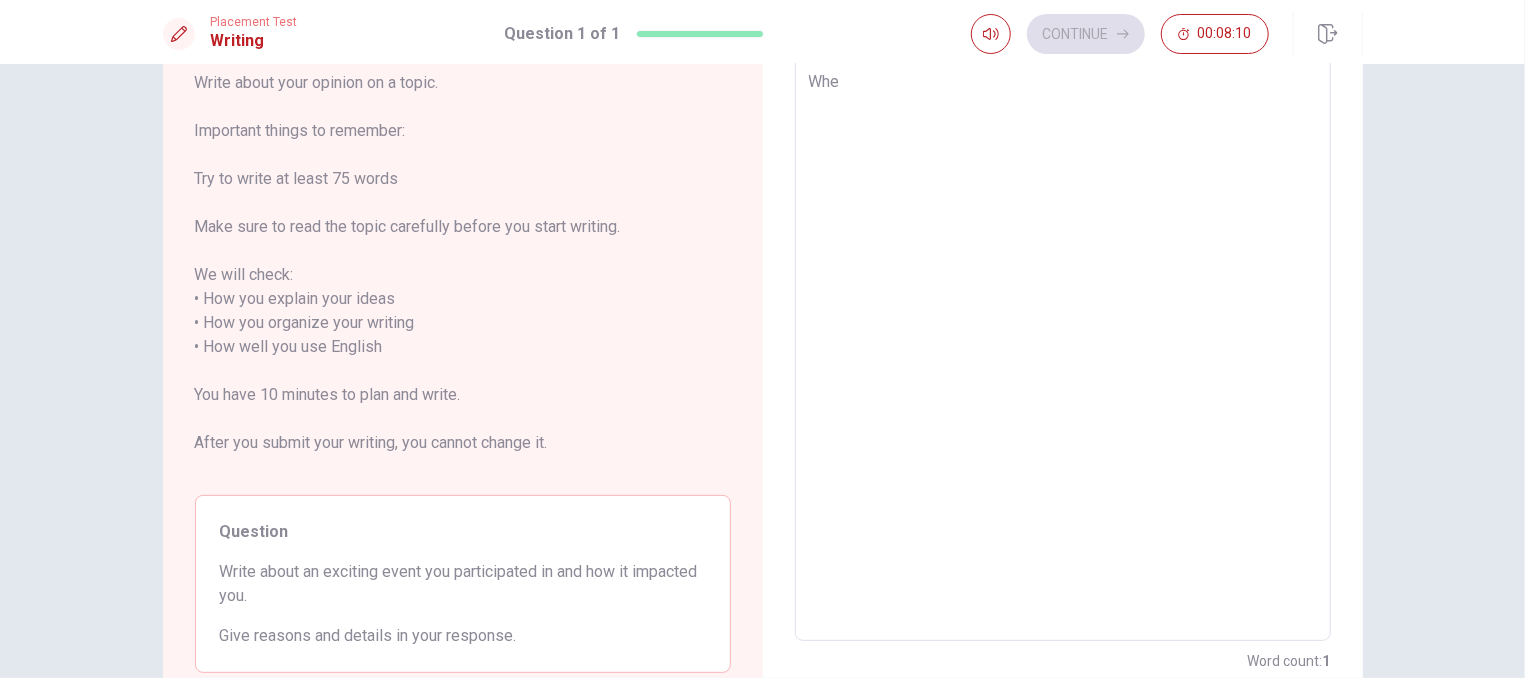 type on "When" 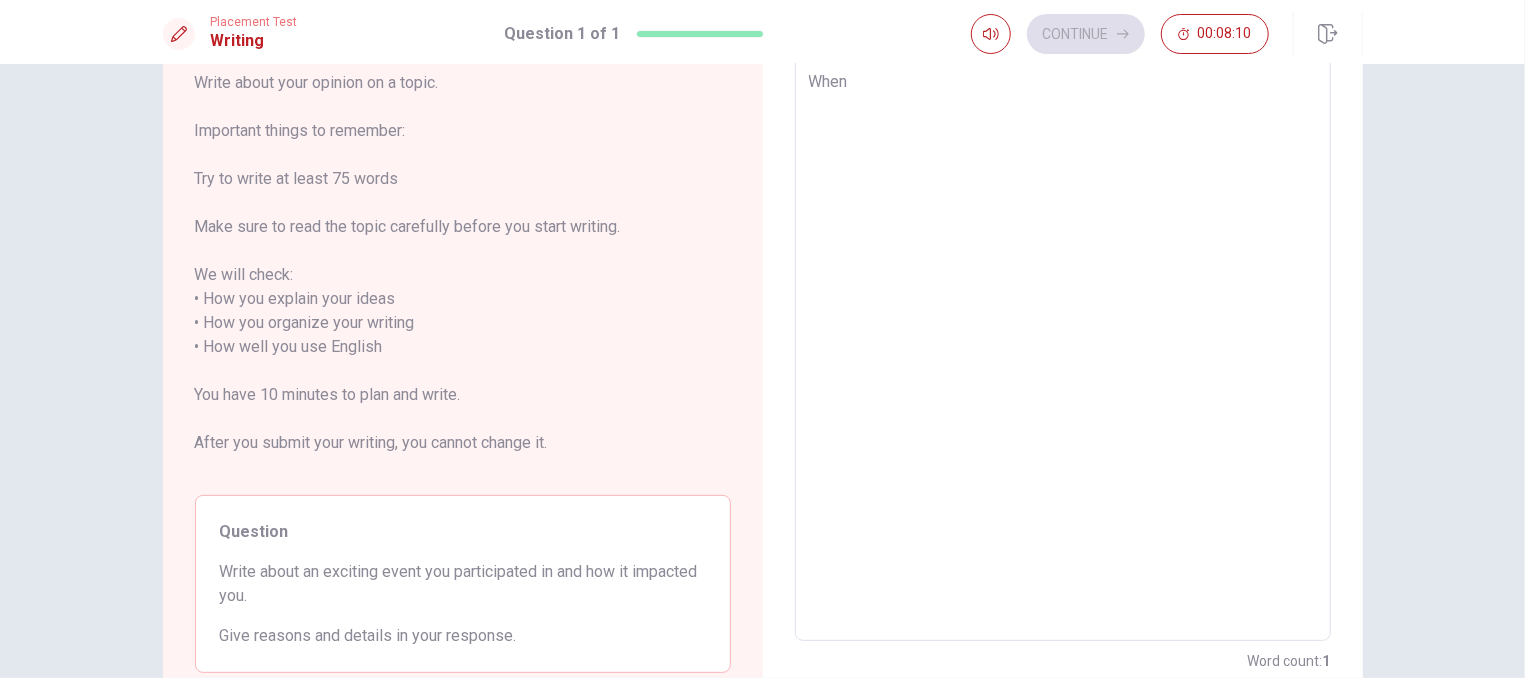 type on "x" 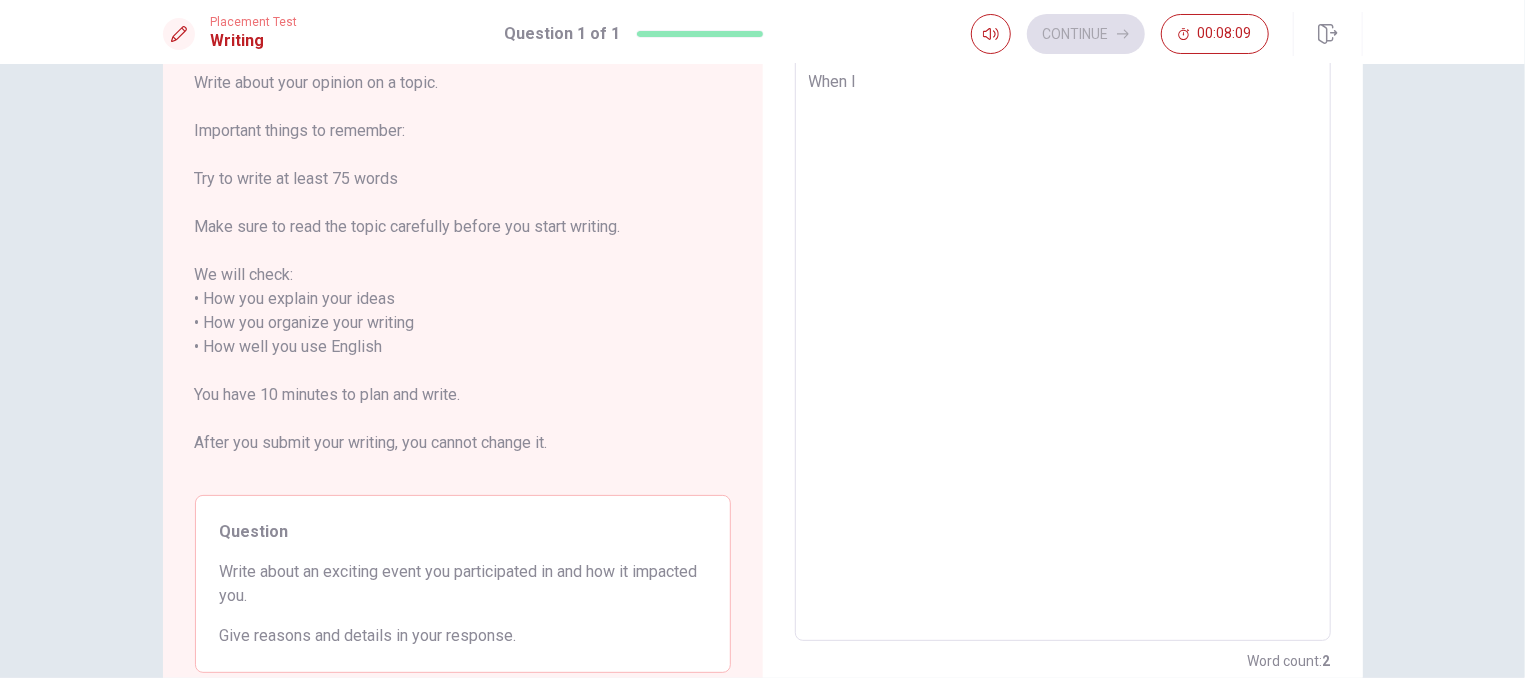type on "x" 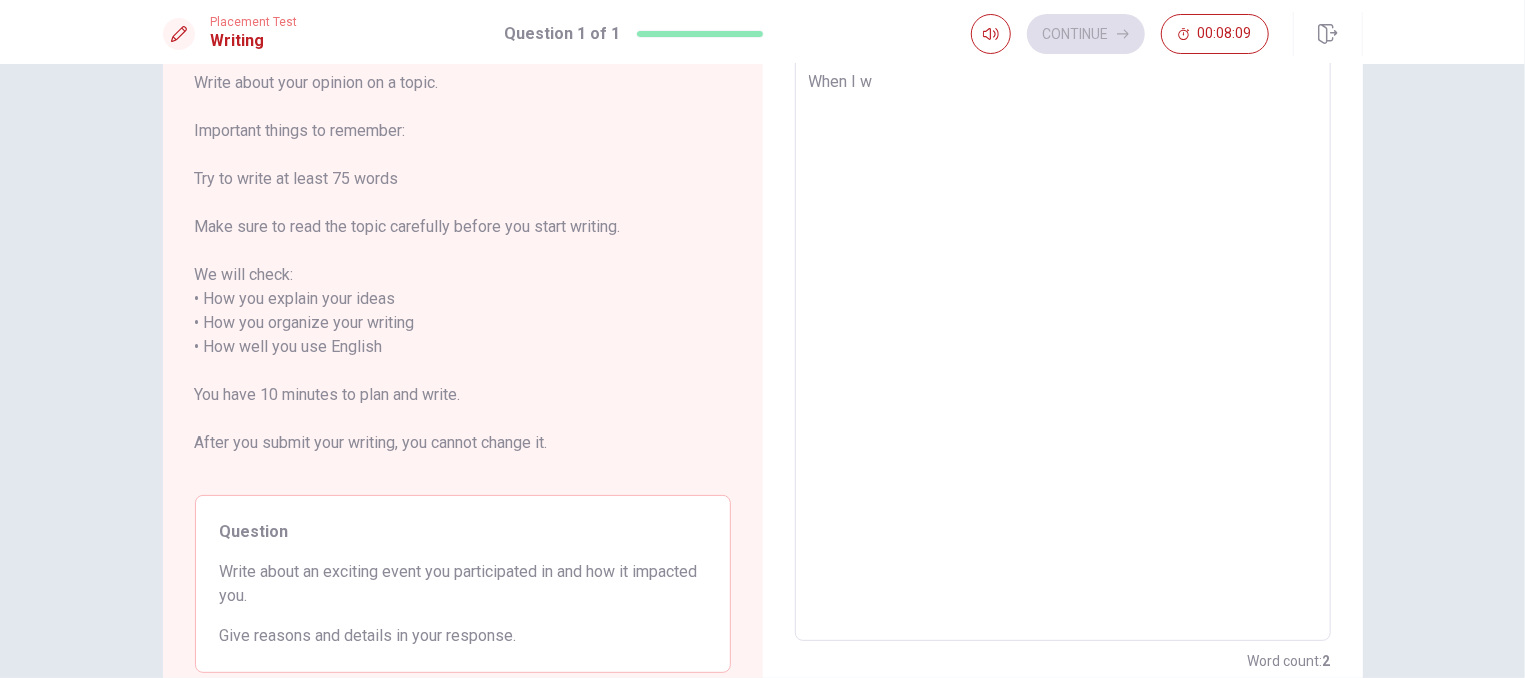 type on "x" 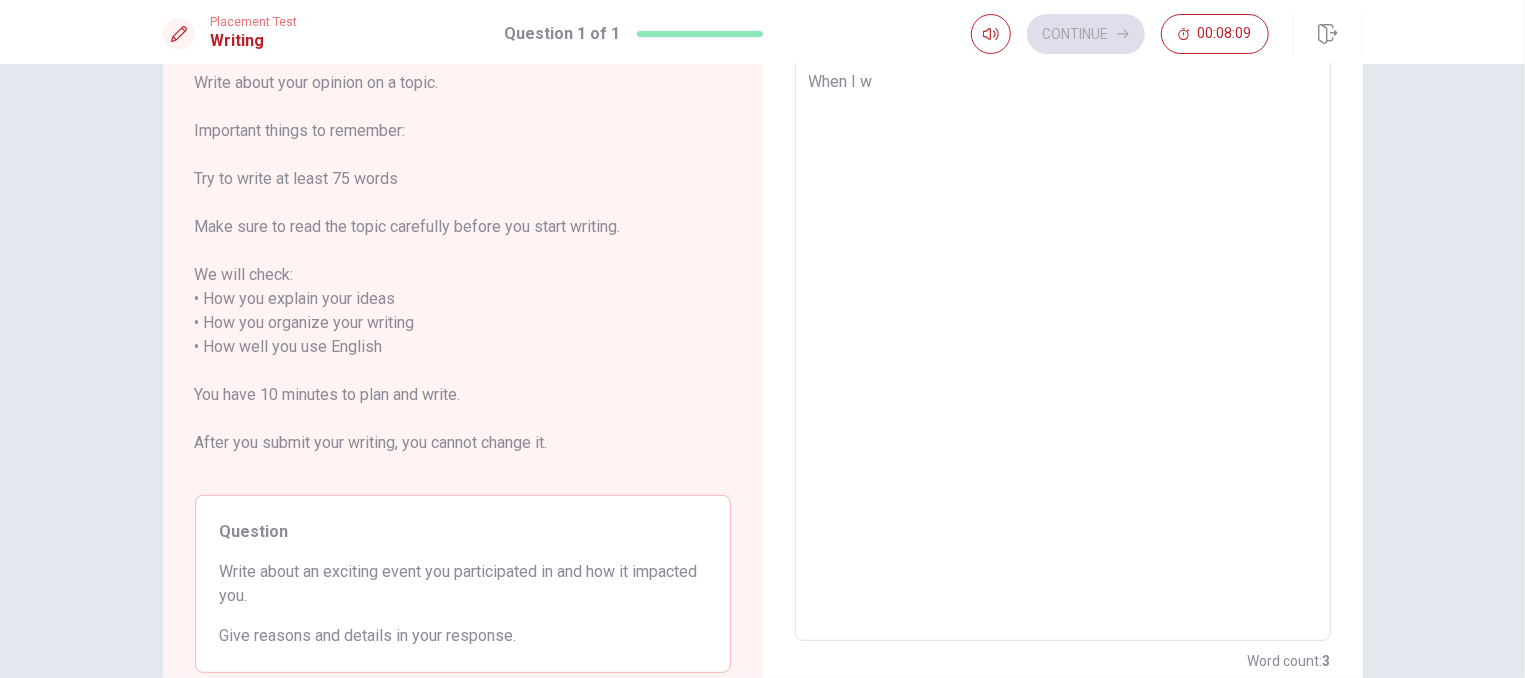 type on "When I wa" 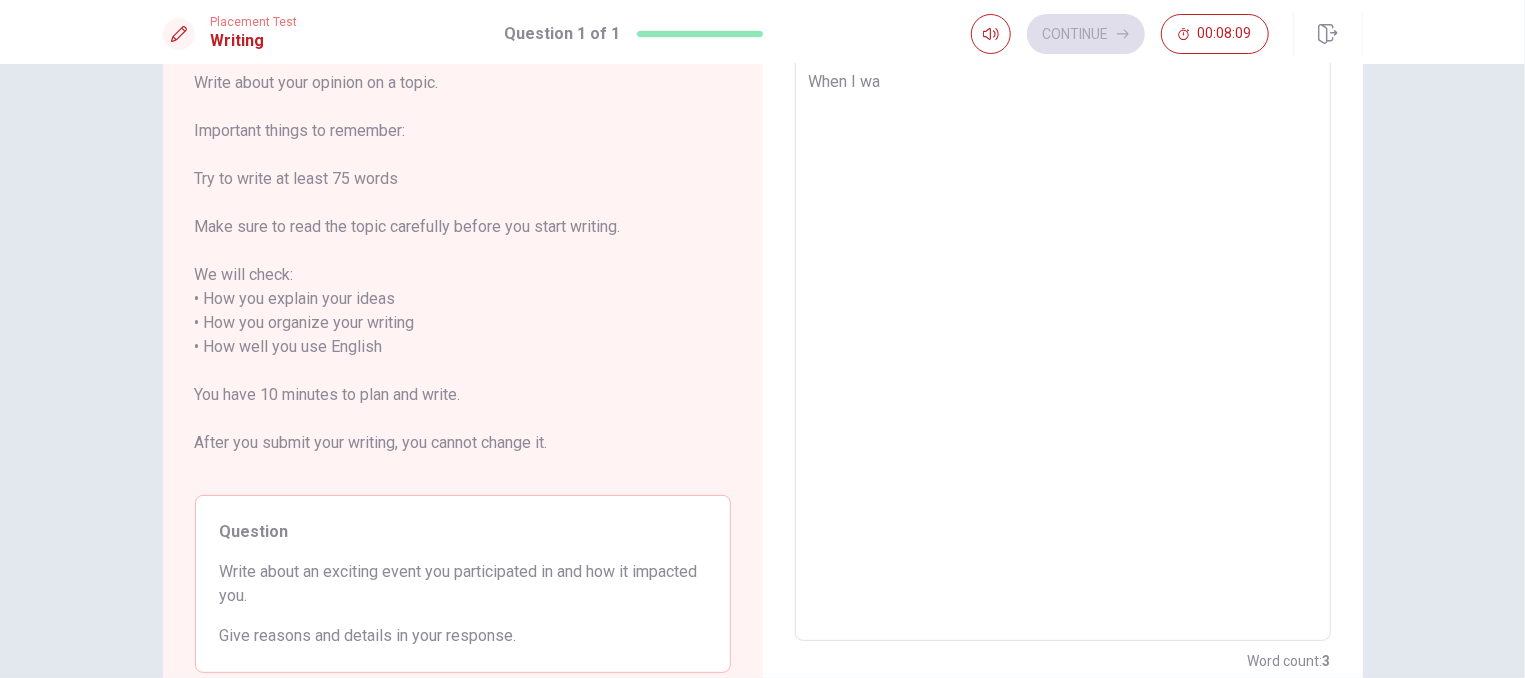 type on "x" 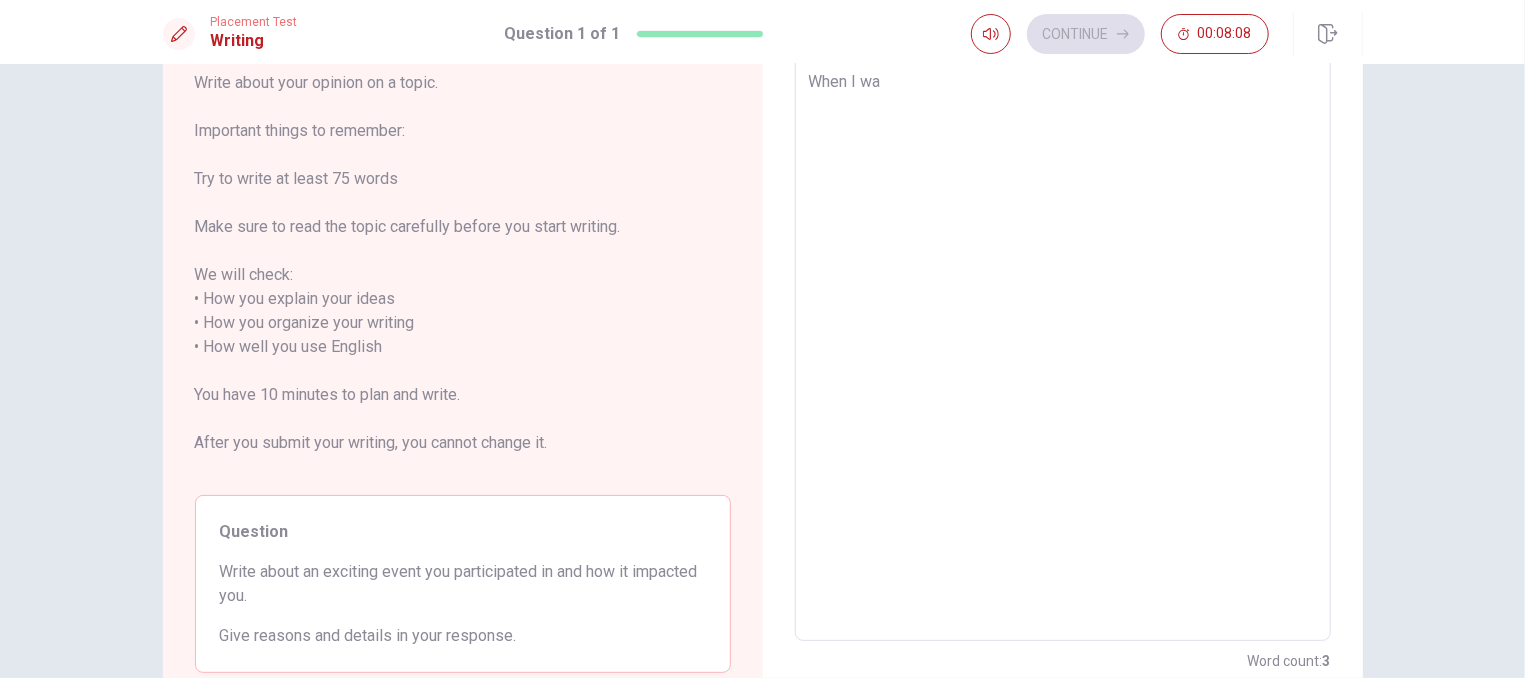 type on "When I was" 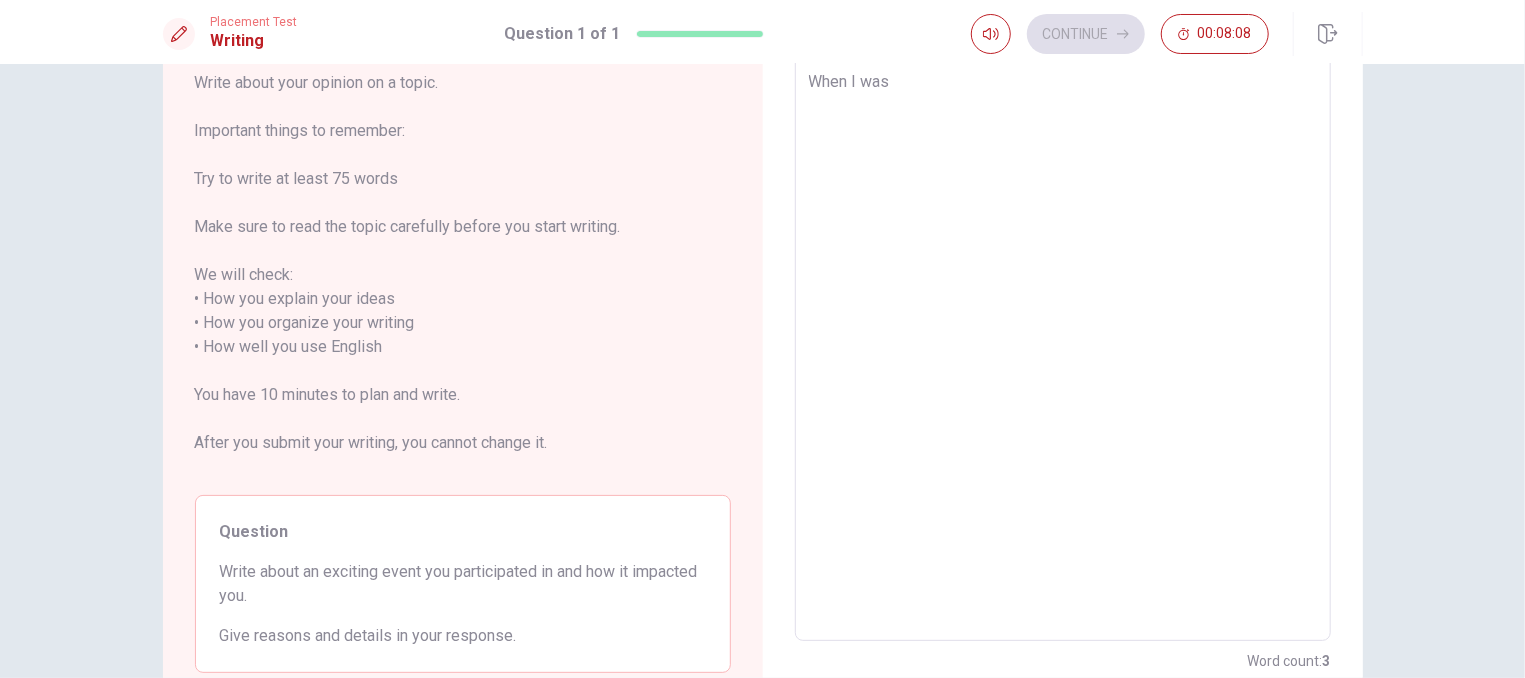 type on "x" 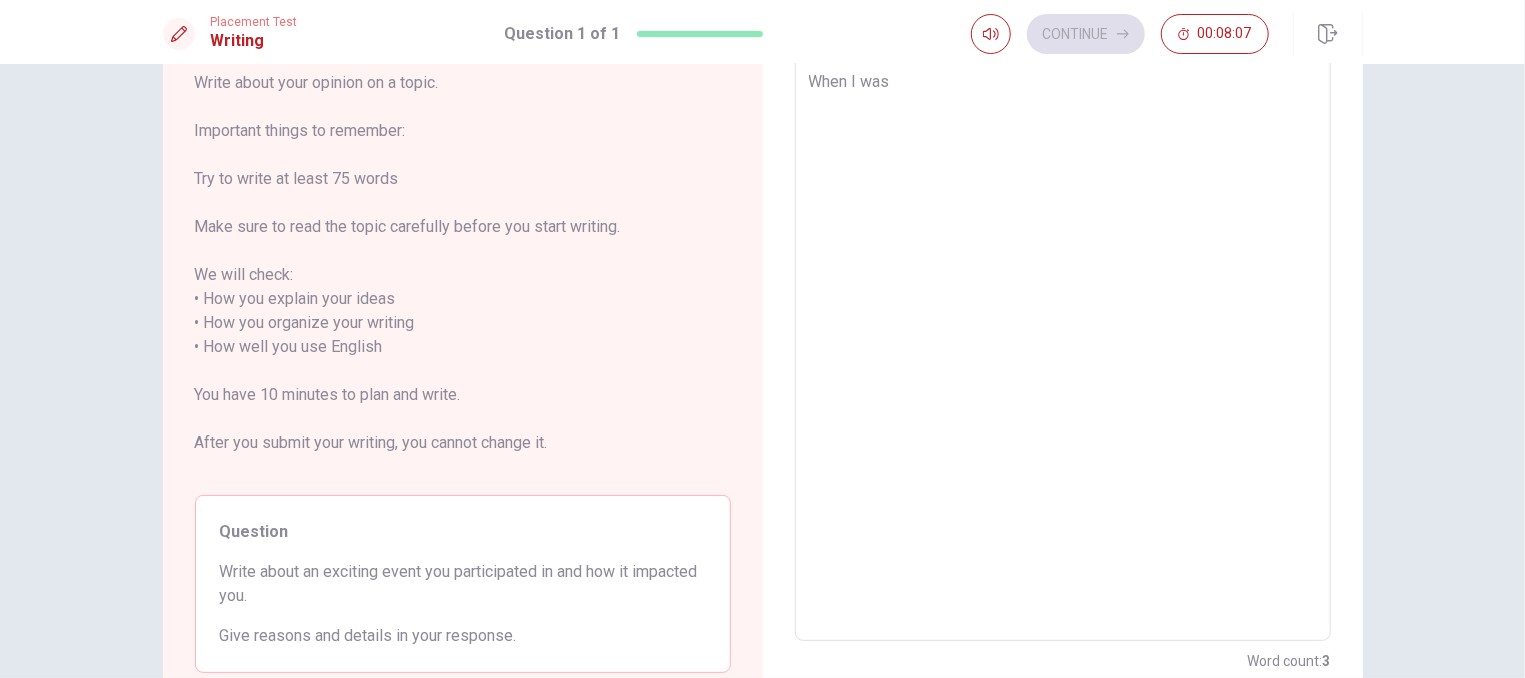 type on "x" 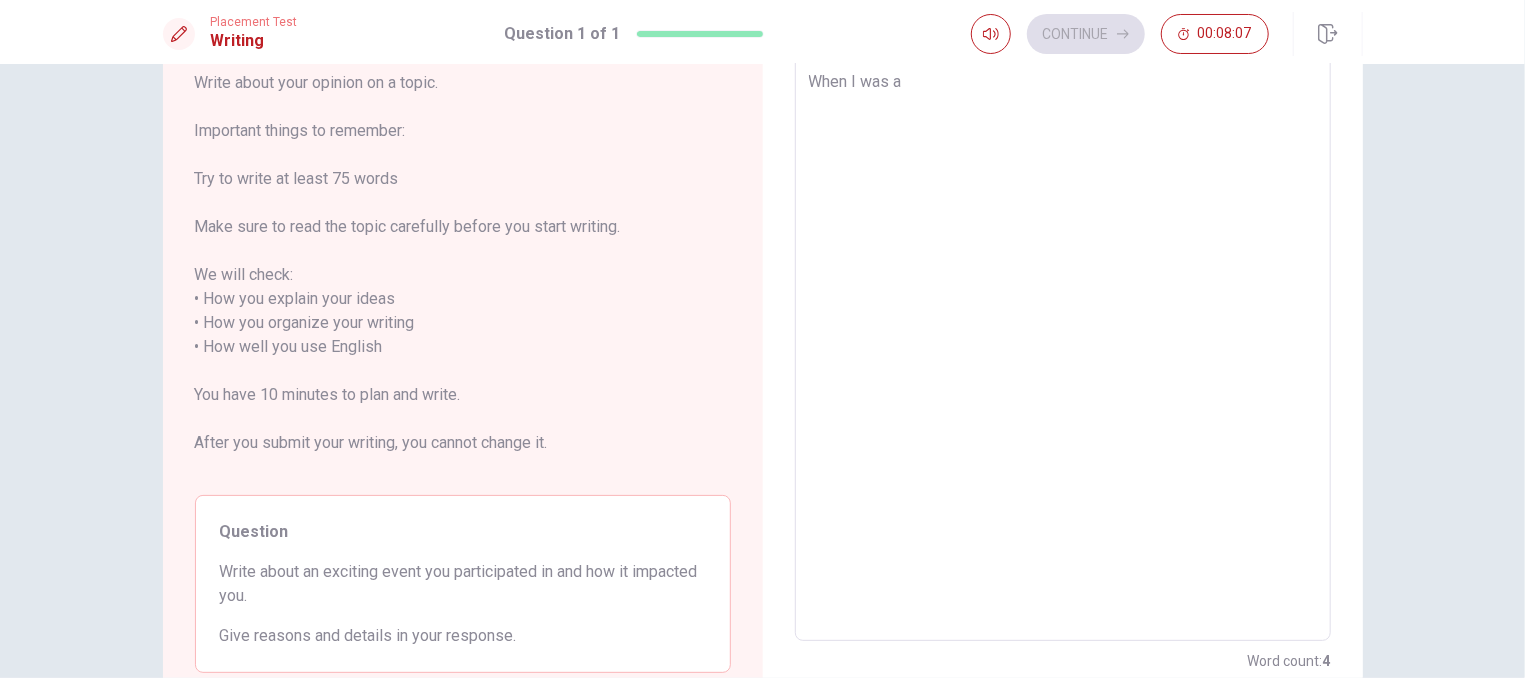 type on "x" 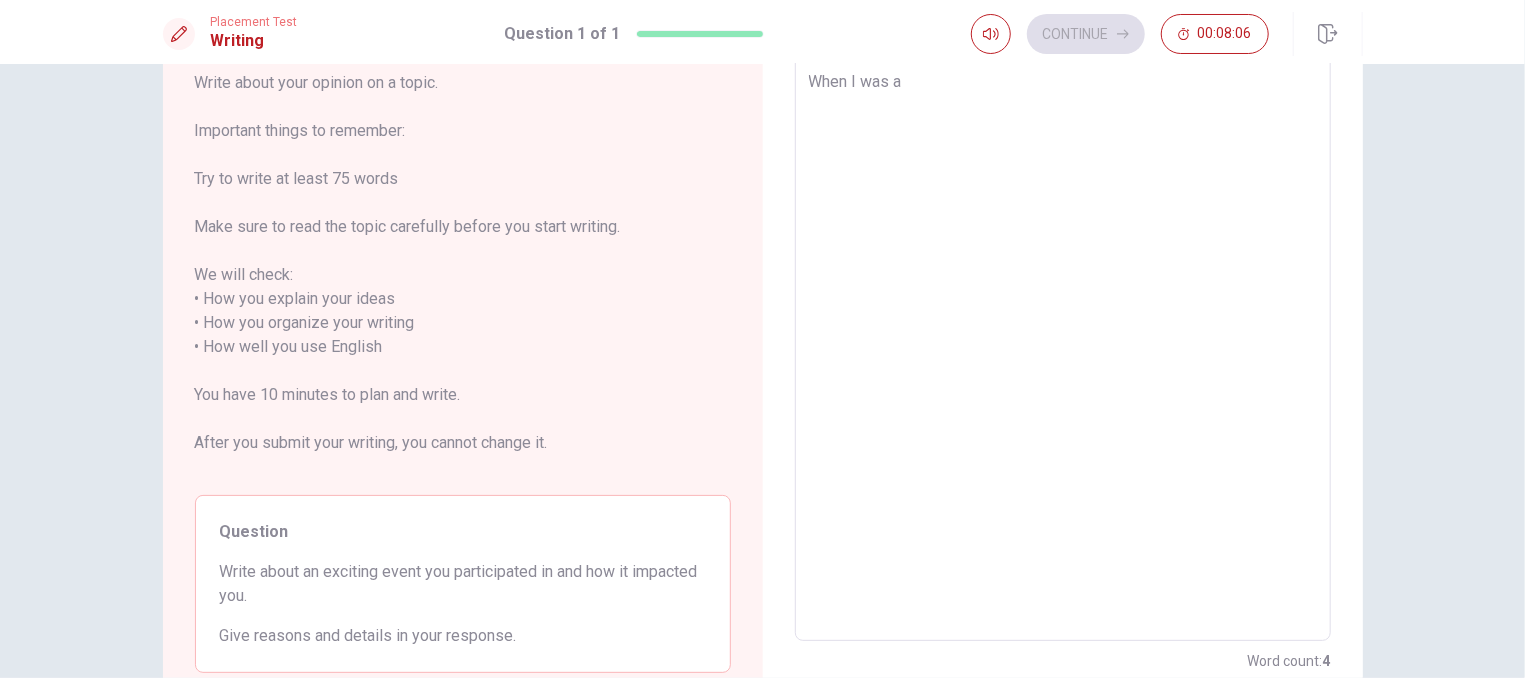type on "x" 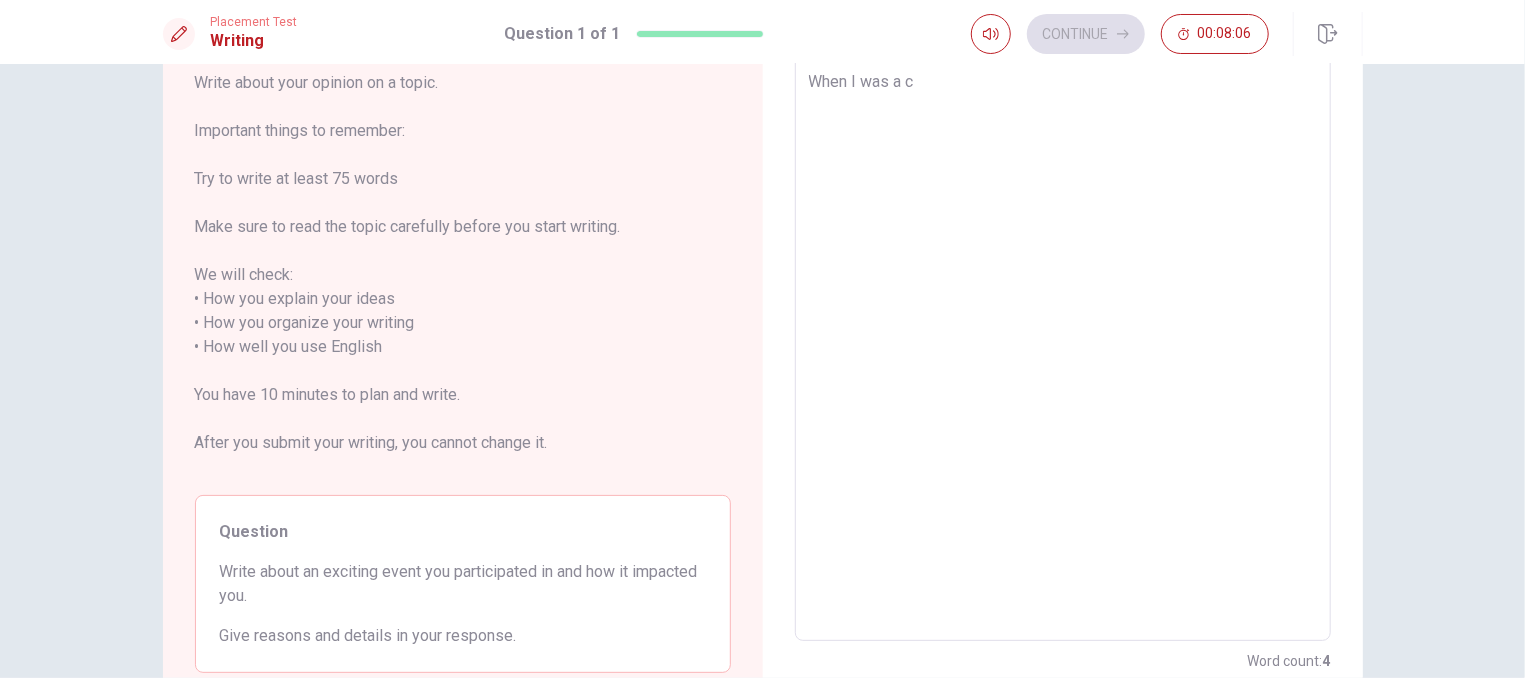type on "x" 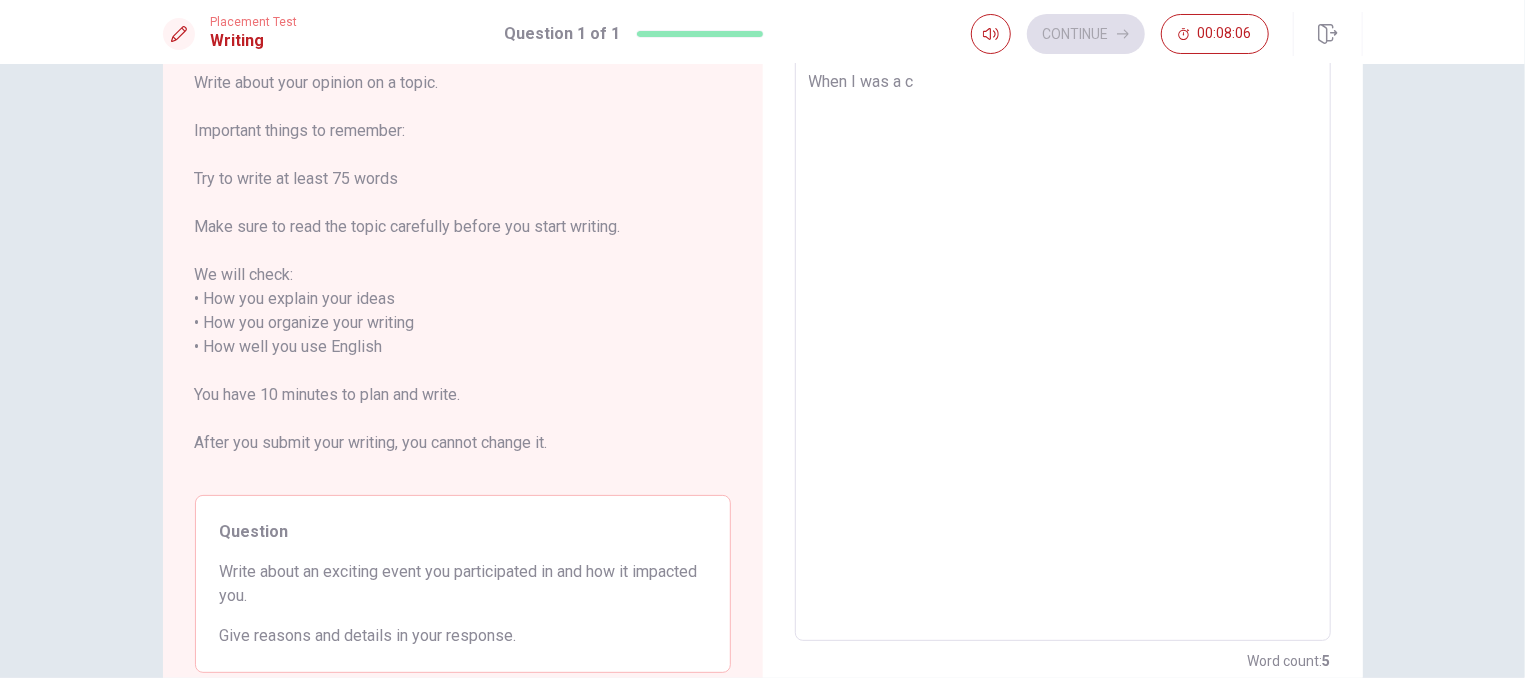 type on "When I was a ch" 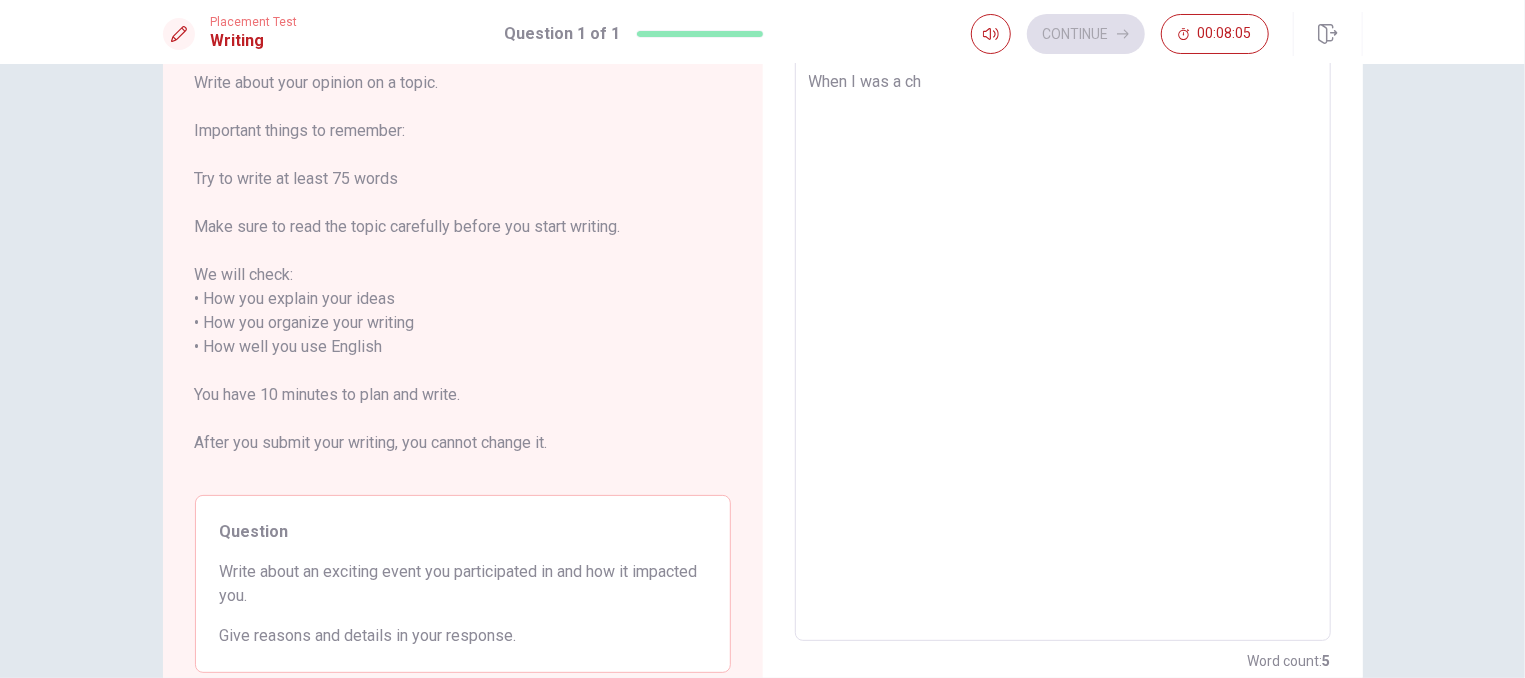 type on "x" 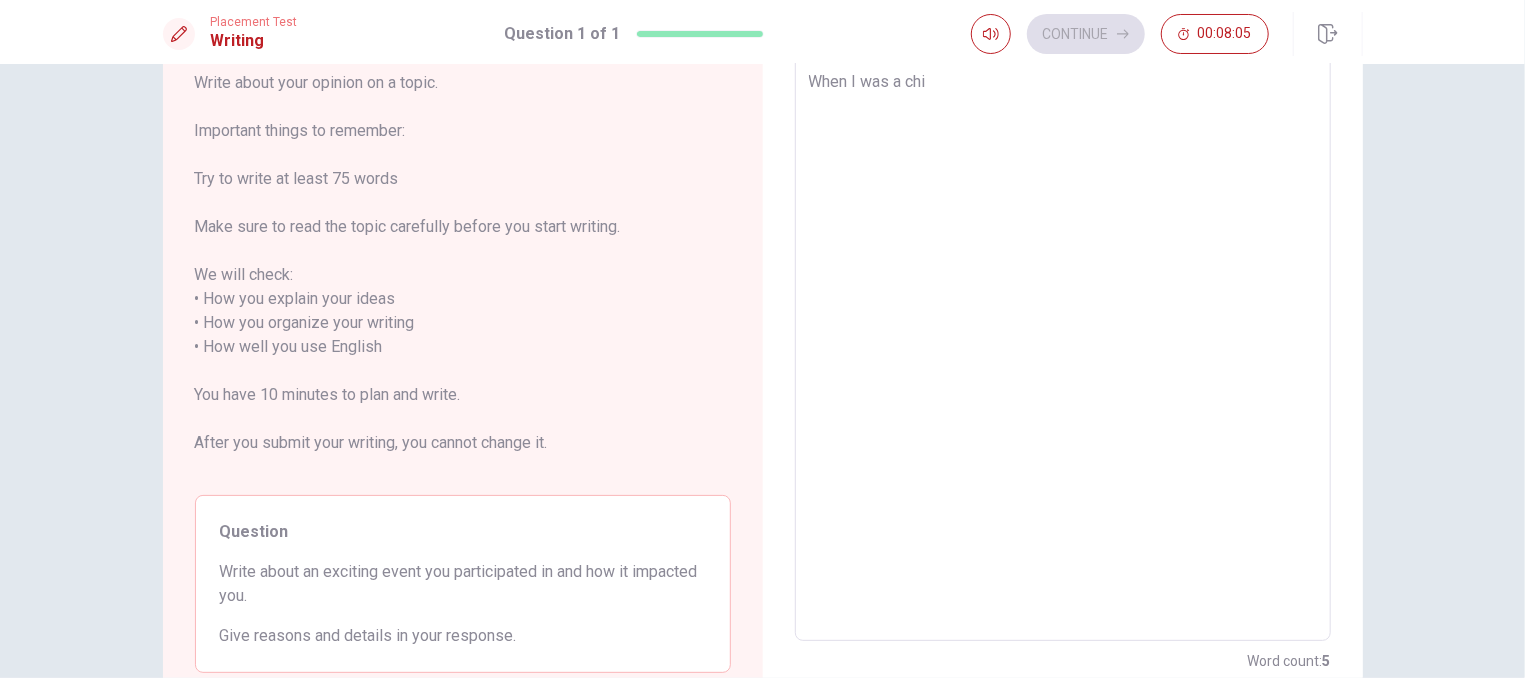 type on "x" 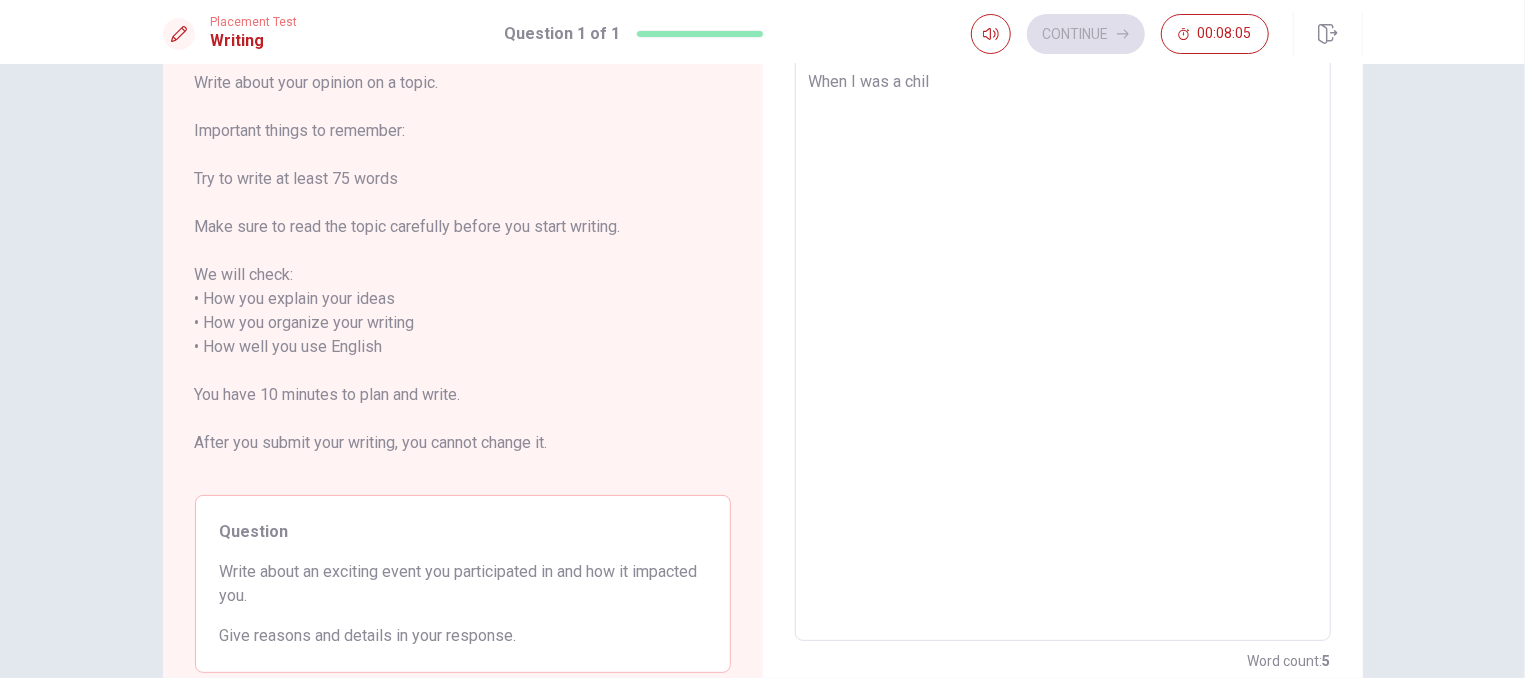 type on "x" 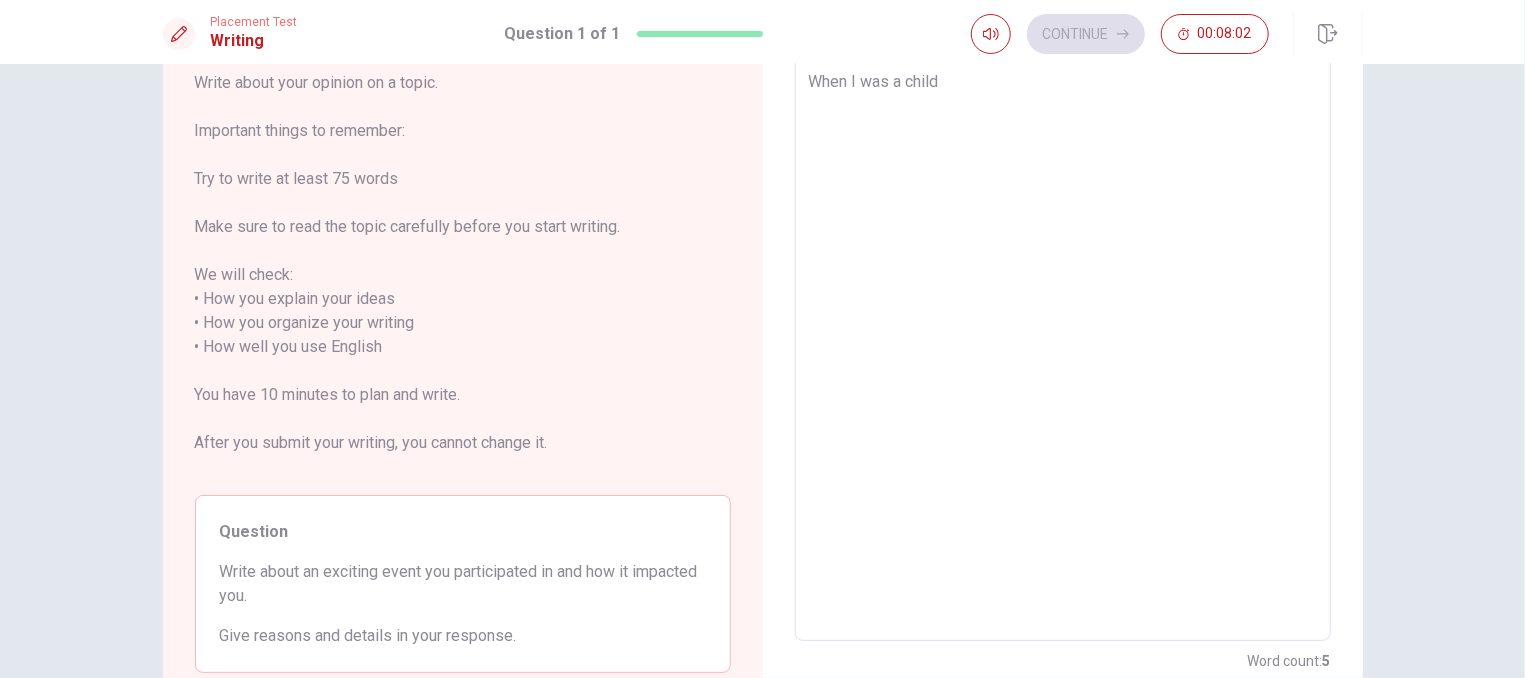 type on "x" 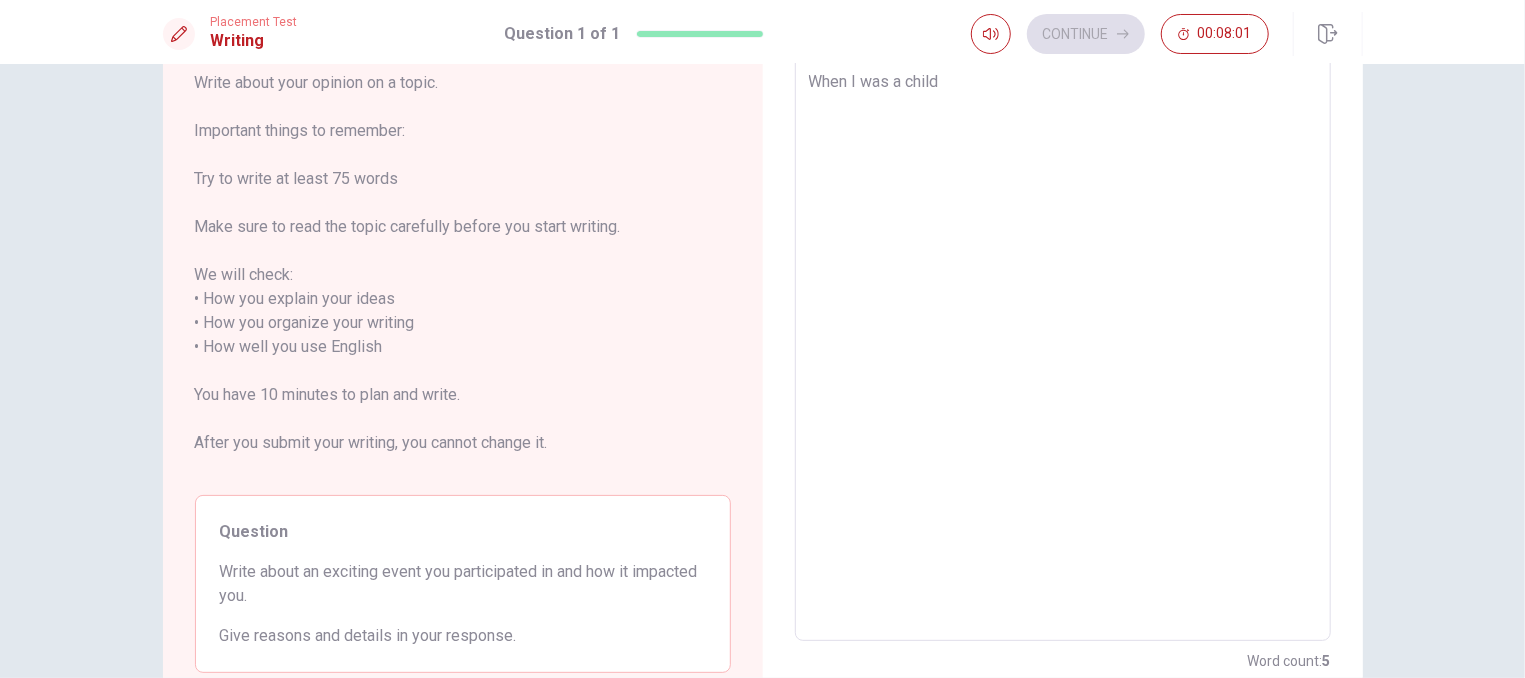 type on "When I was a child" 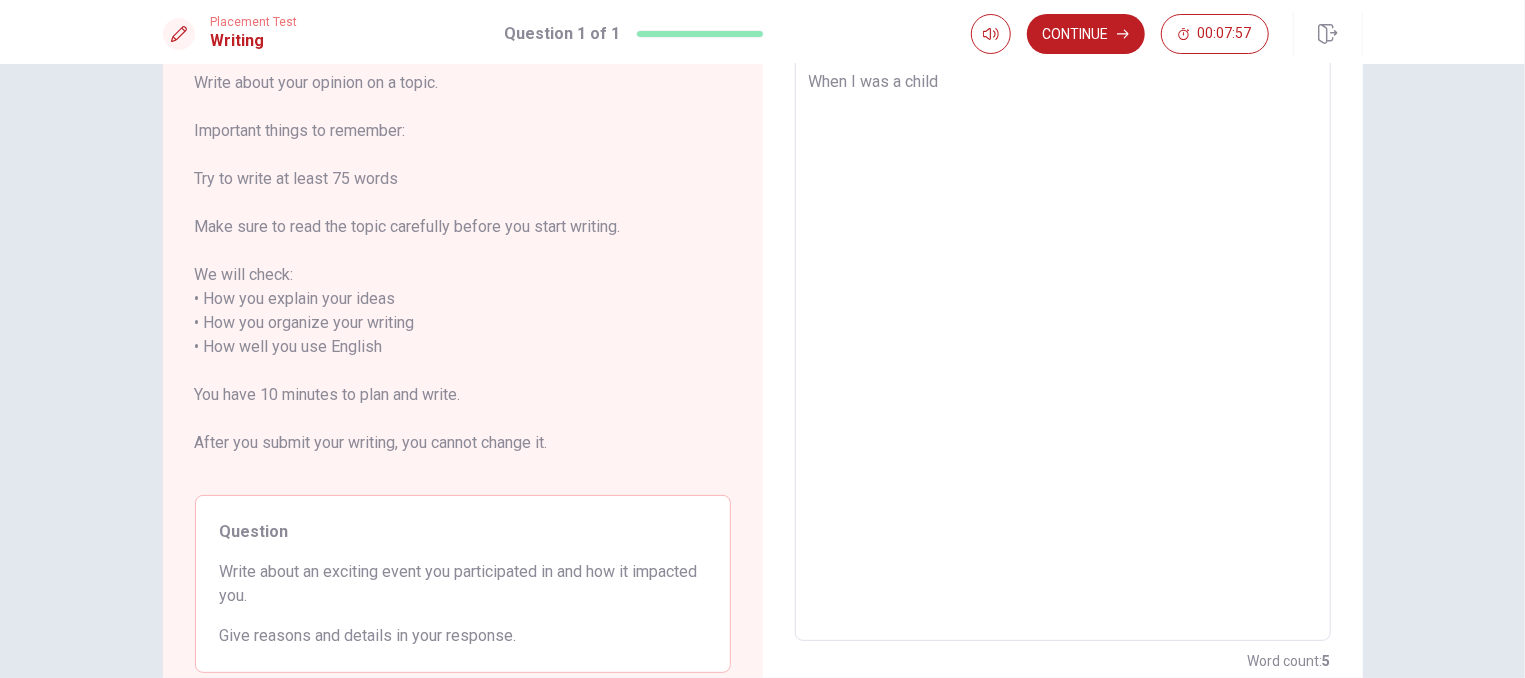 type on "x" 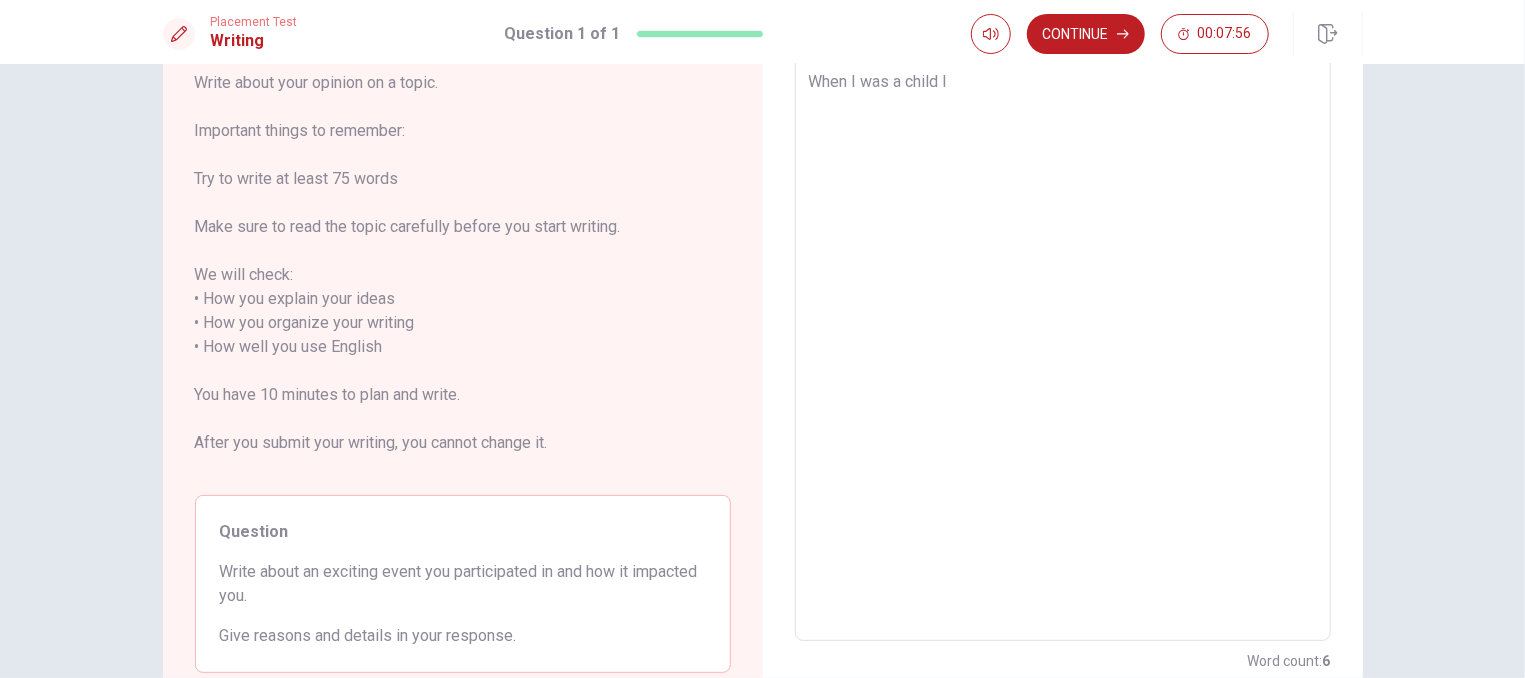 type on "x" 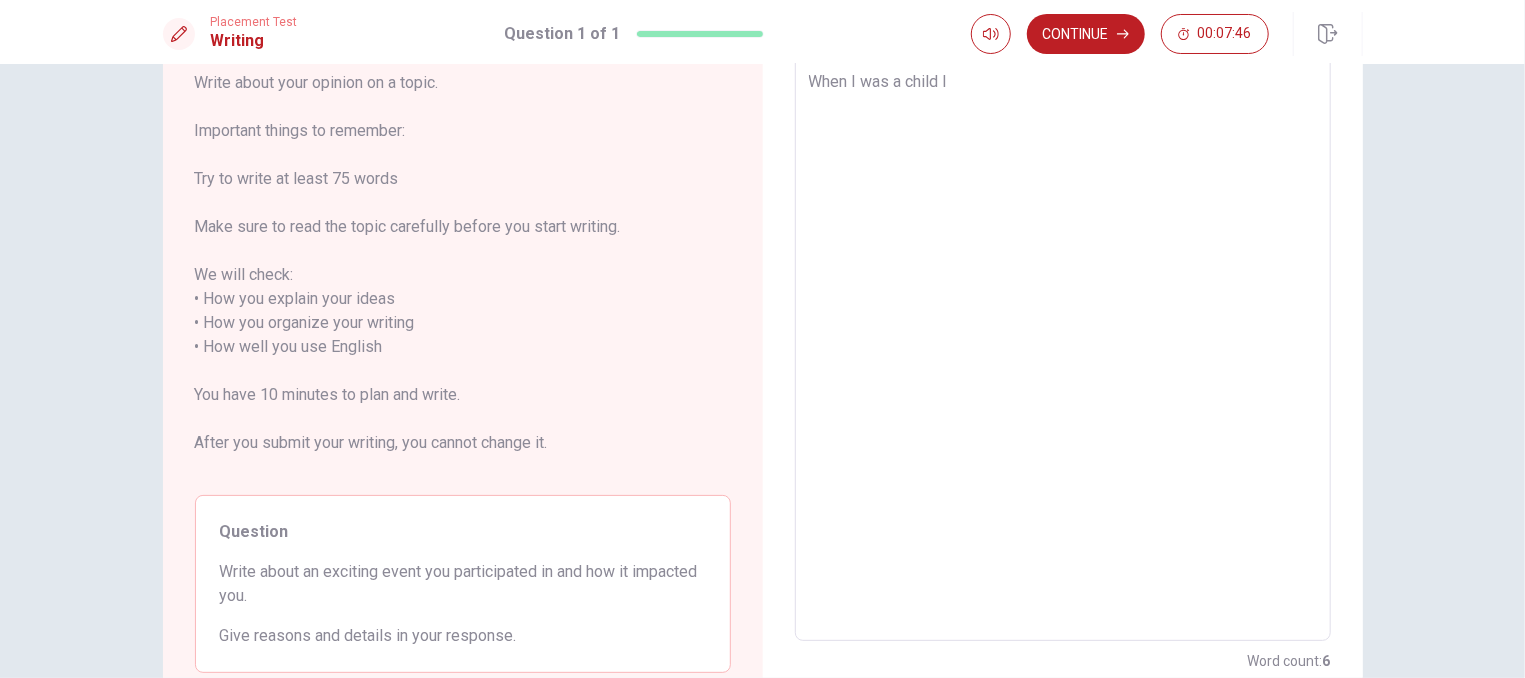 type on "x" 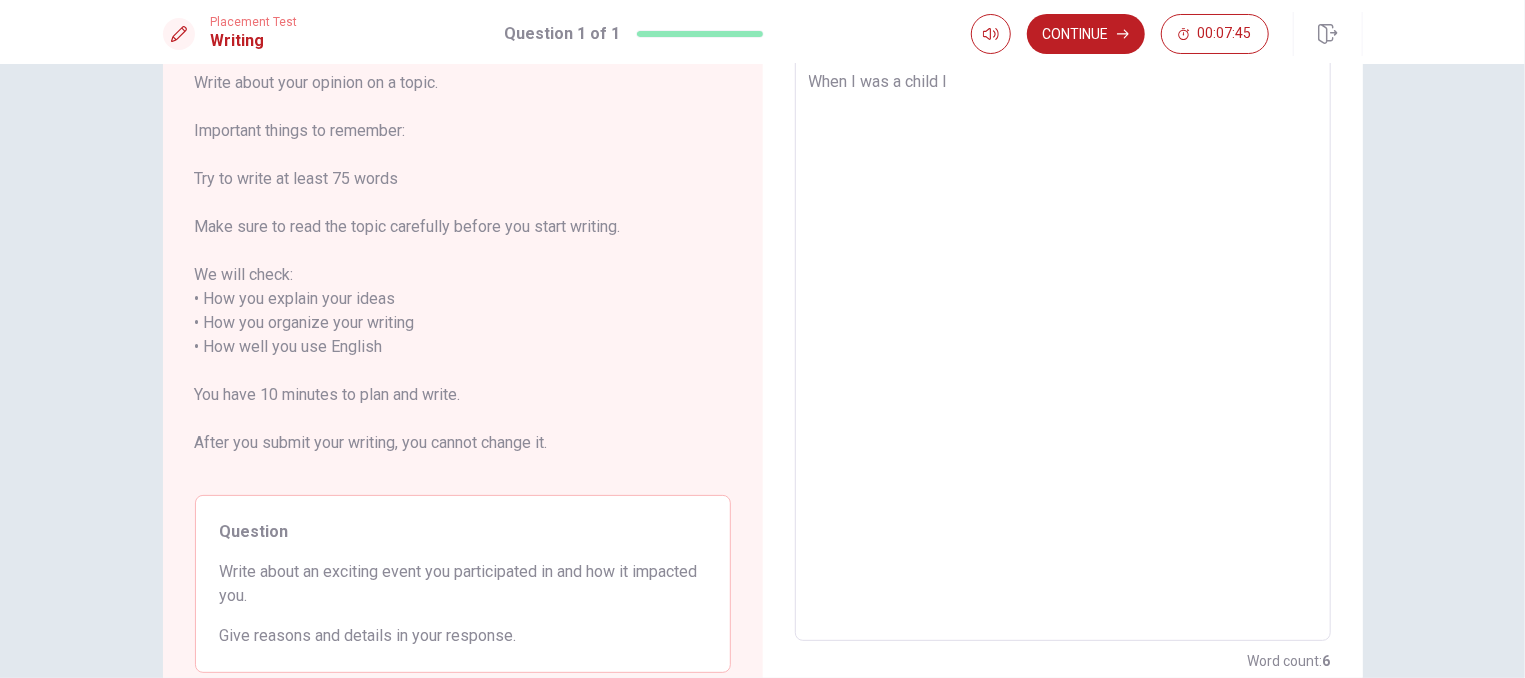 type on "When I was a child I e" 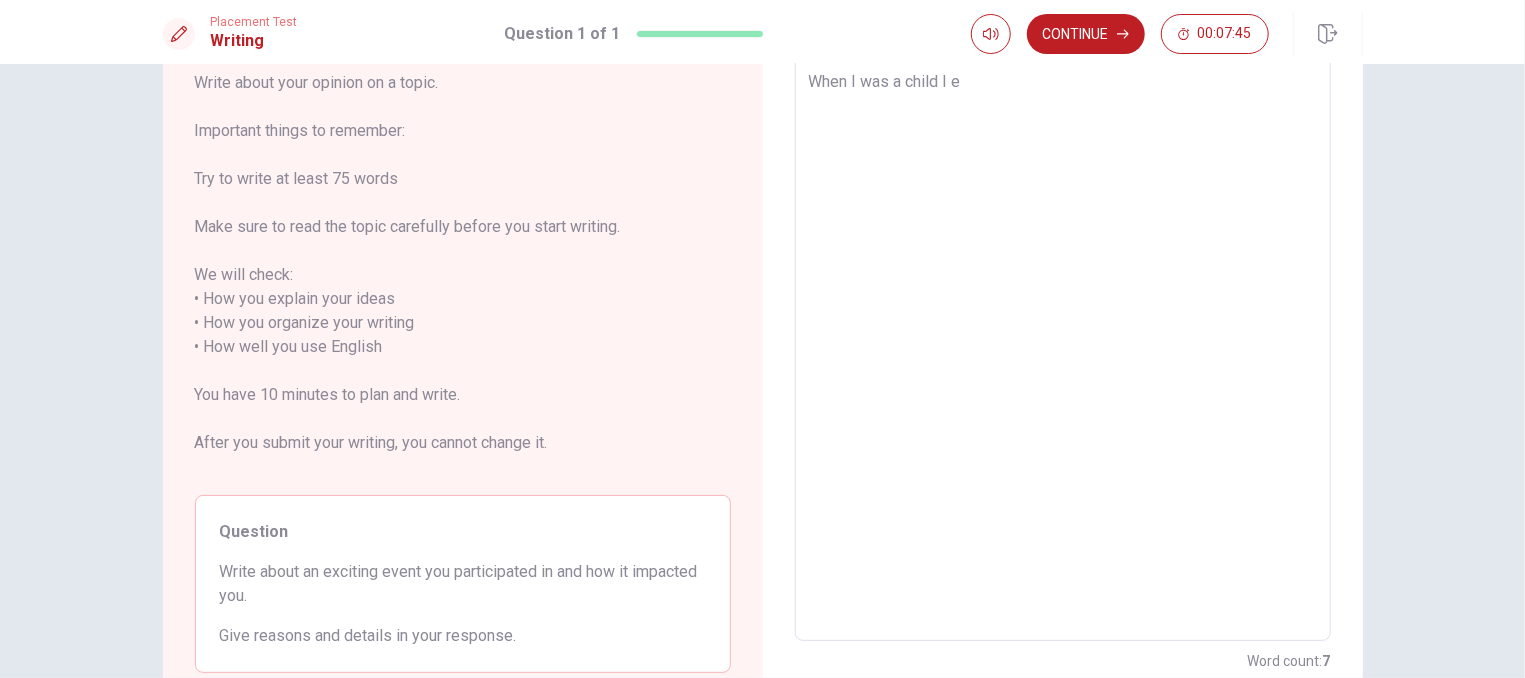 type on "x" 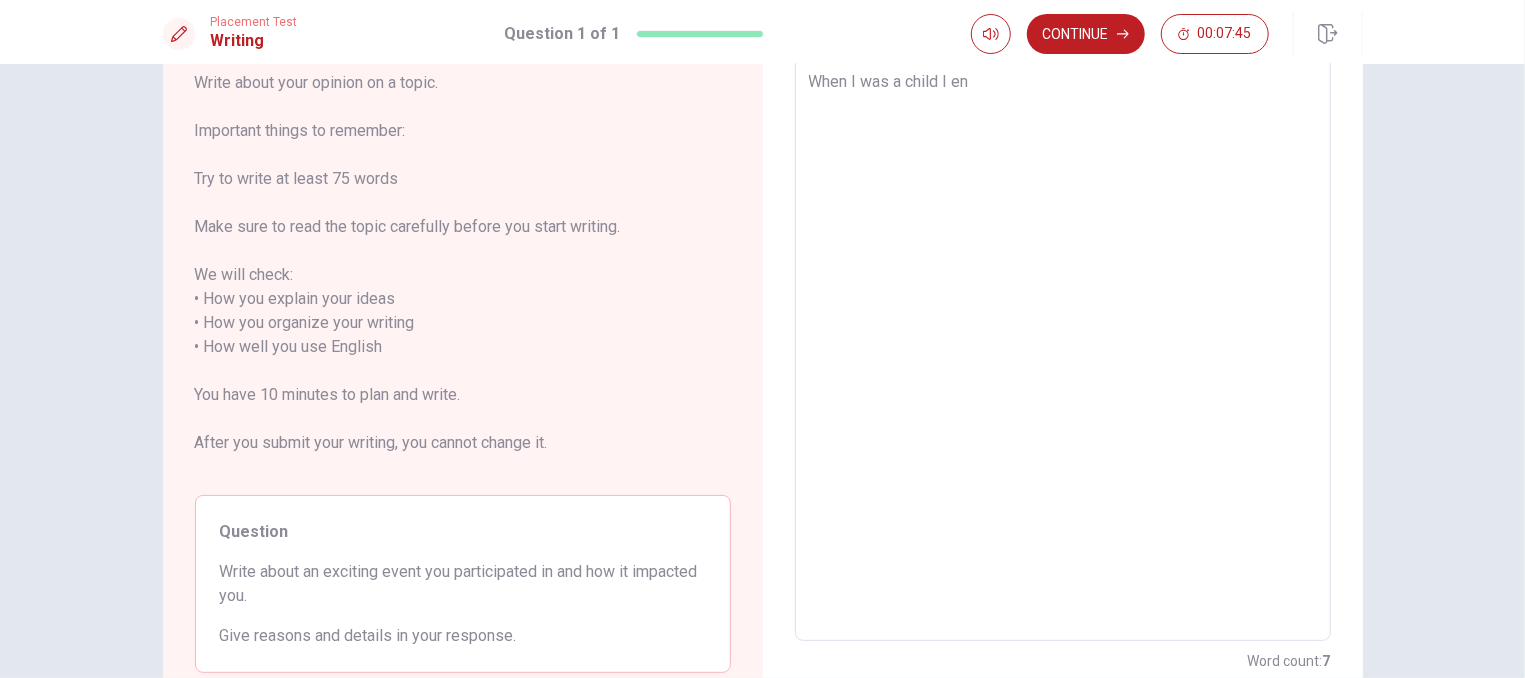 type on "x" 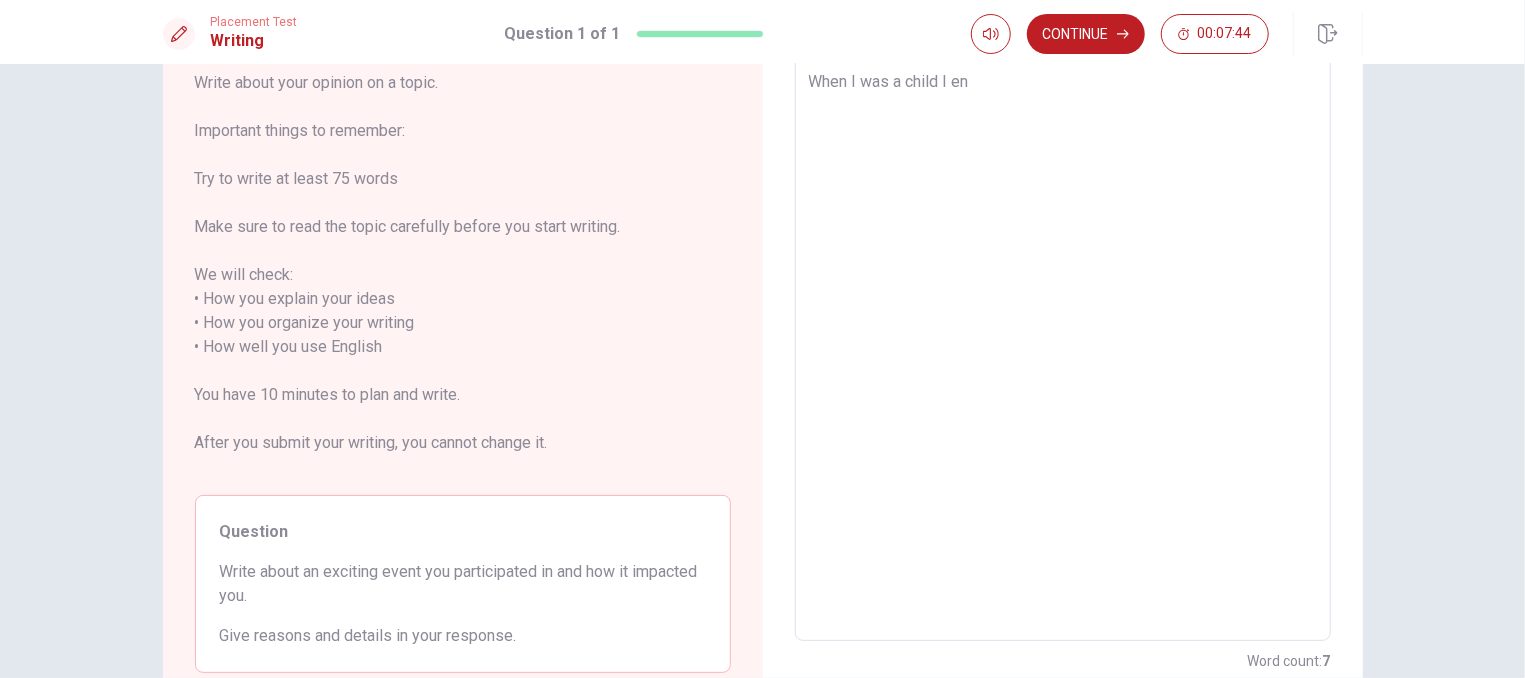 type on "When I was a child I ent" 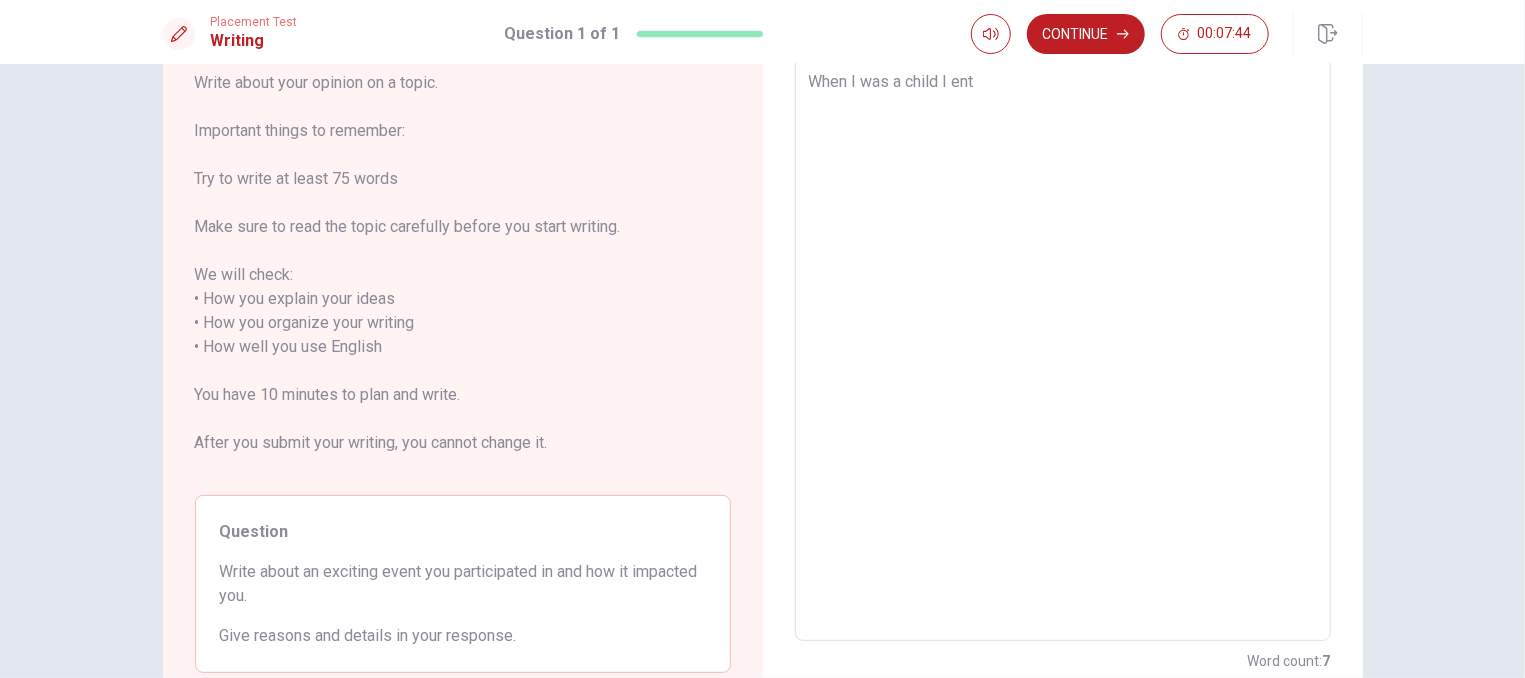 type on "x" 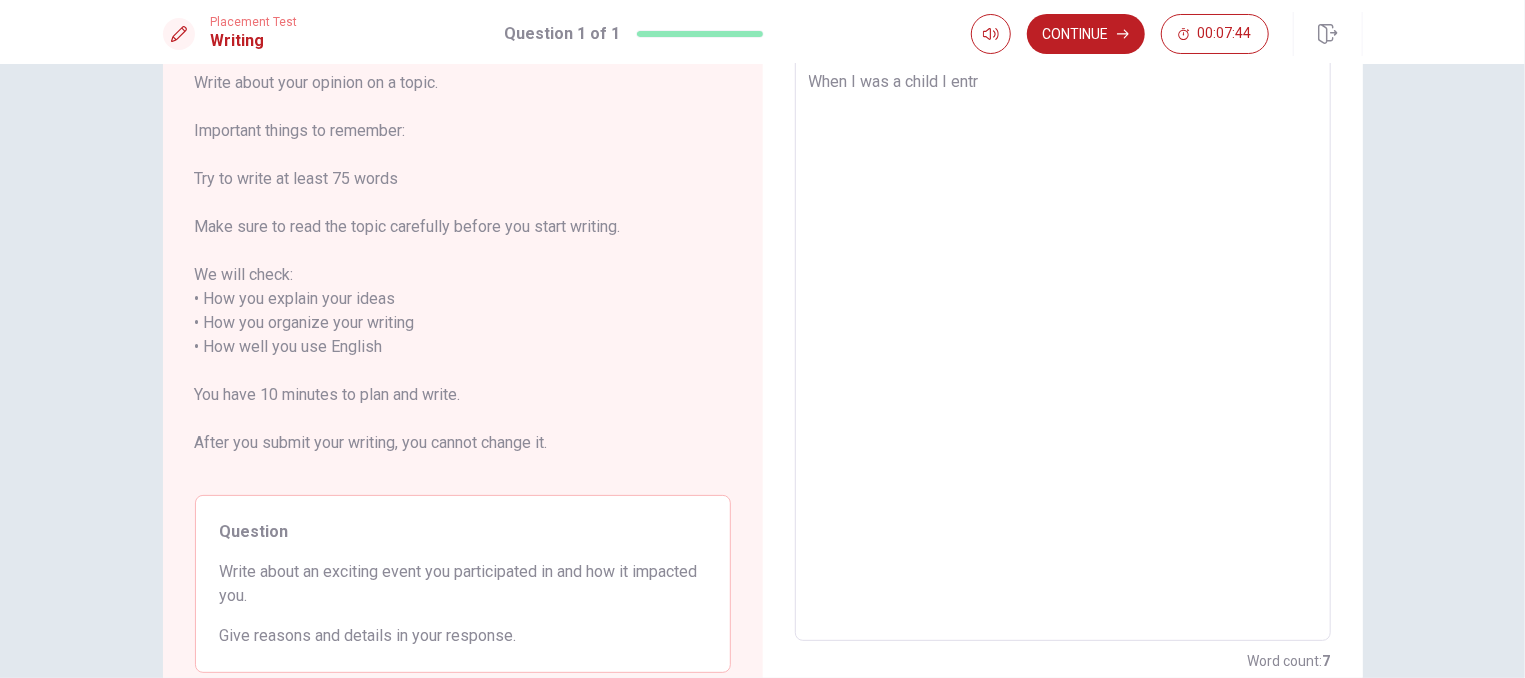 type on "x" 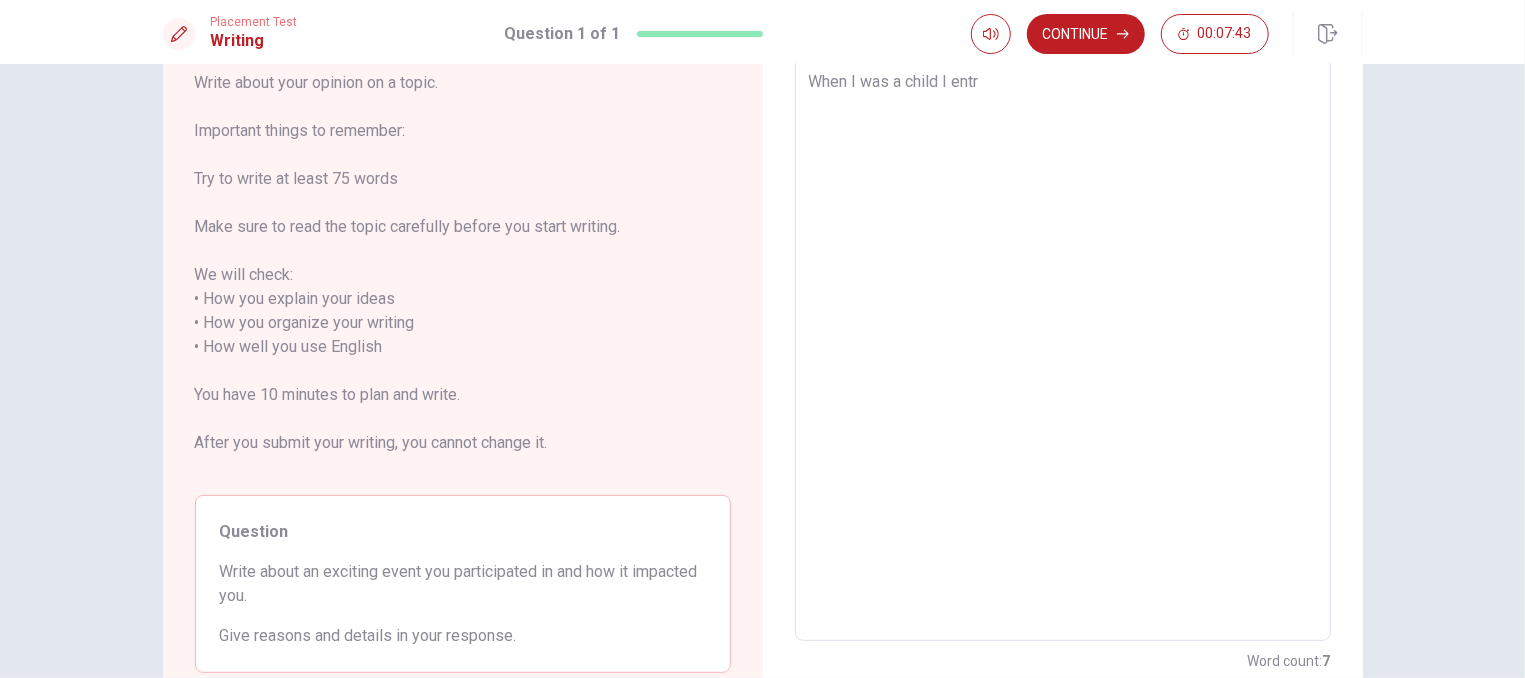 type on "When I was a child I entra" 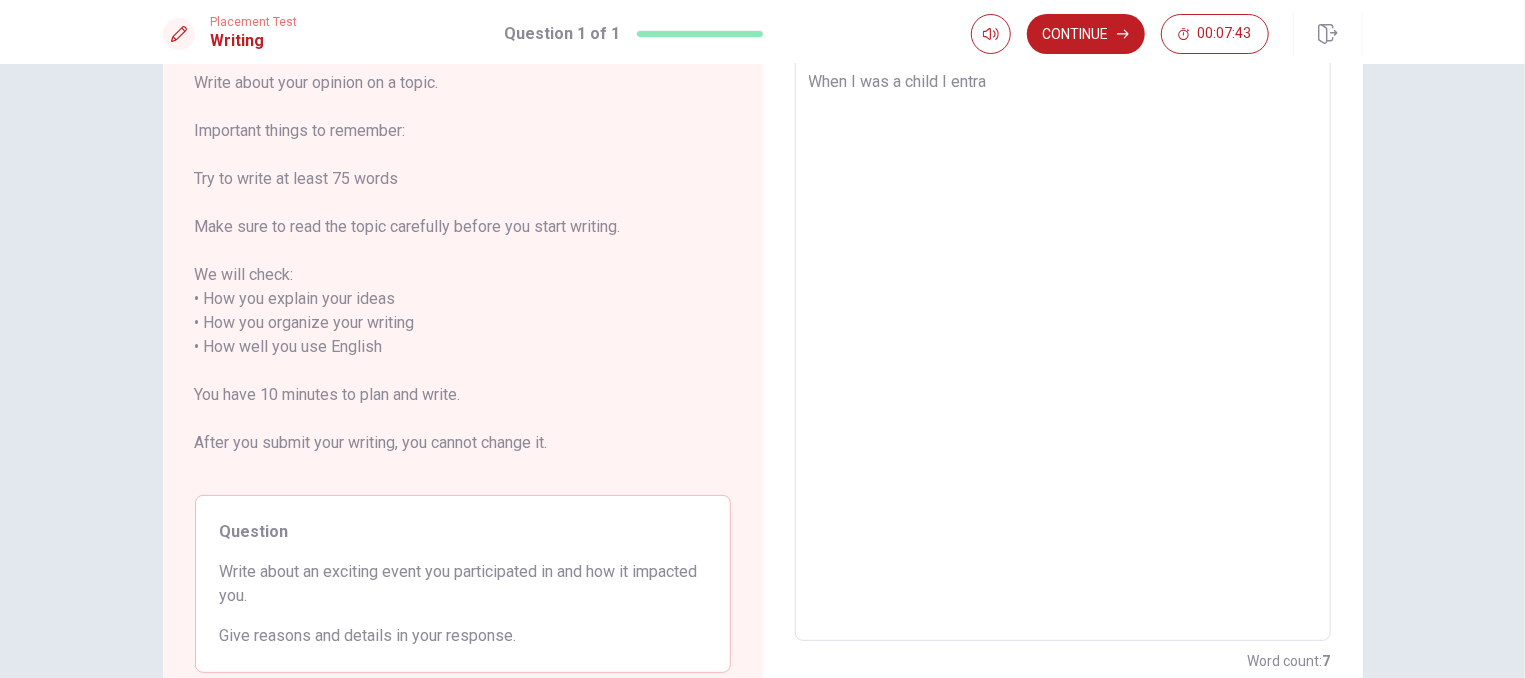 type on "x" 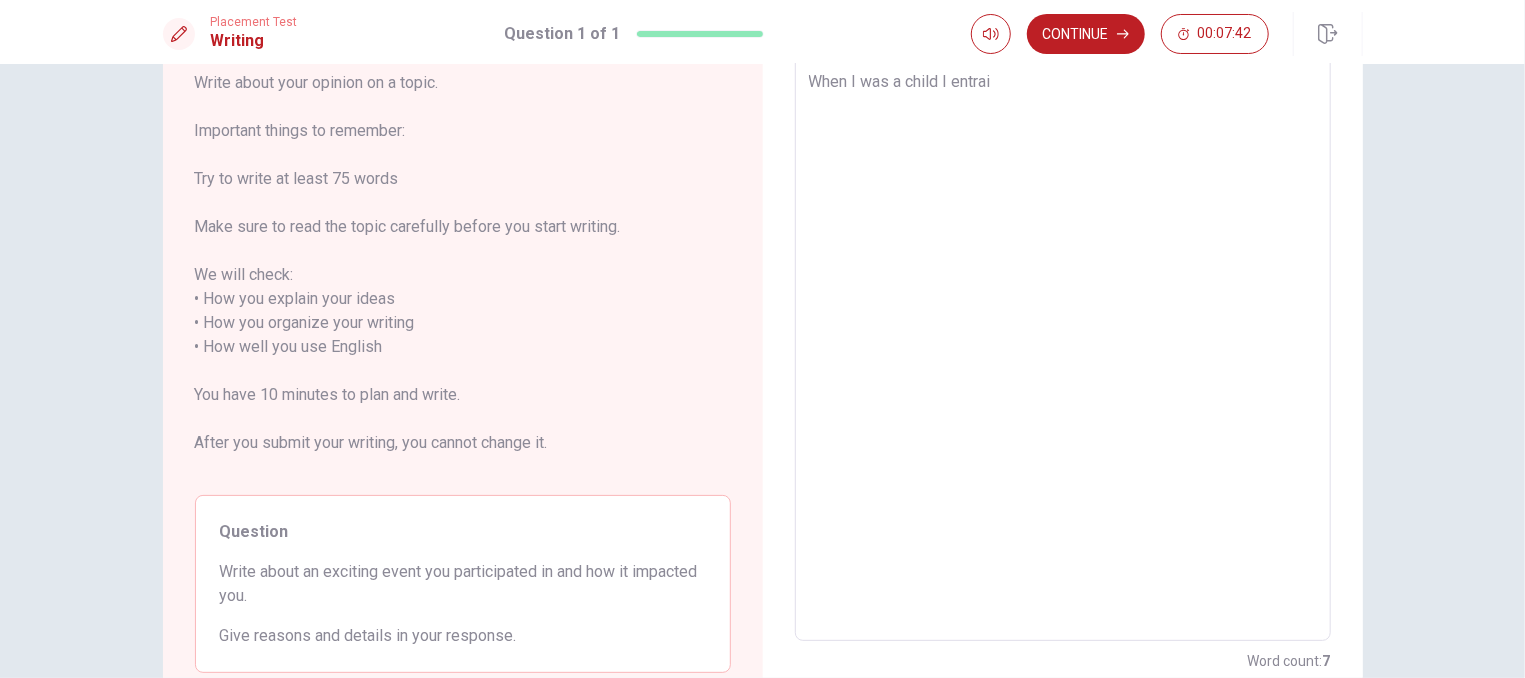 type on "x" 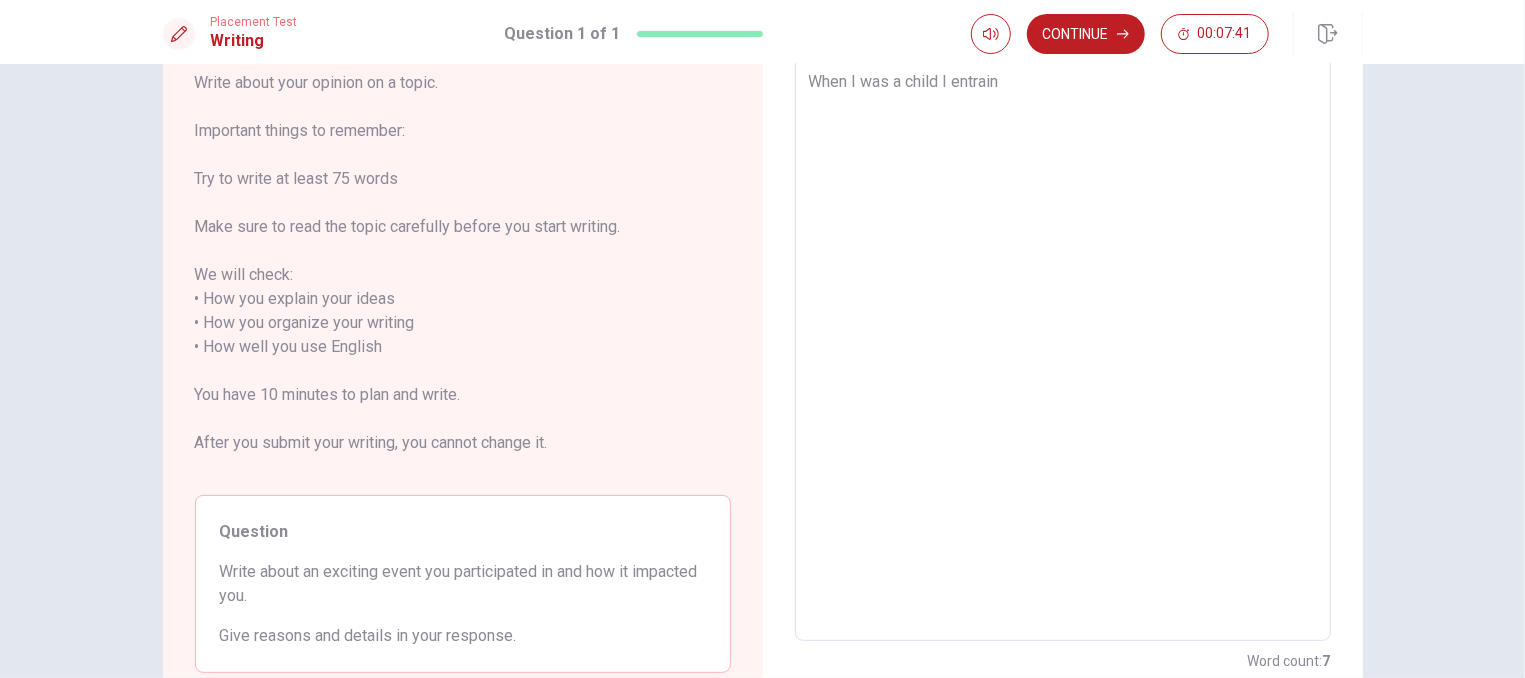 type on "x" 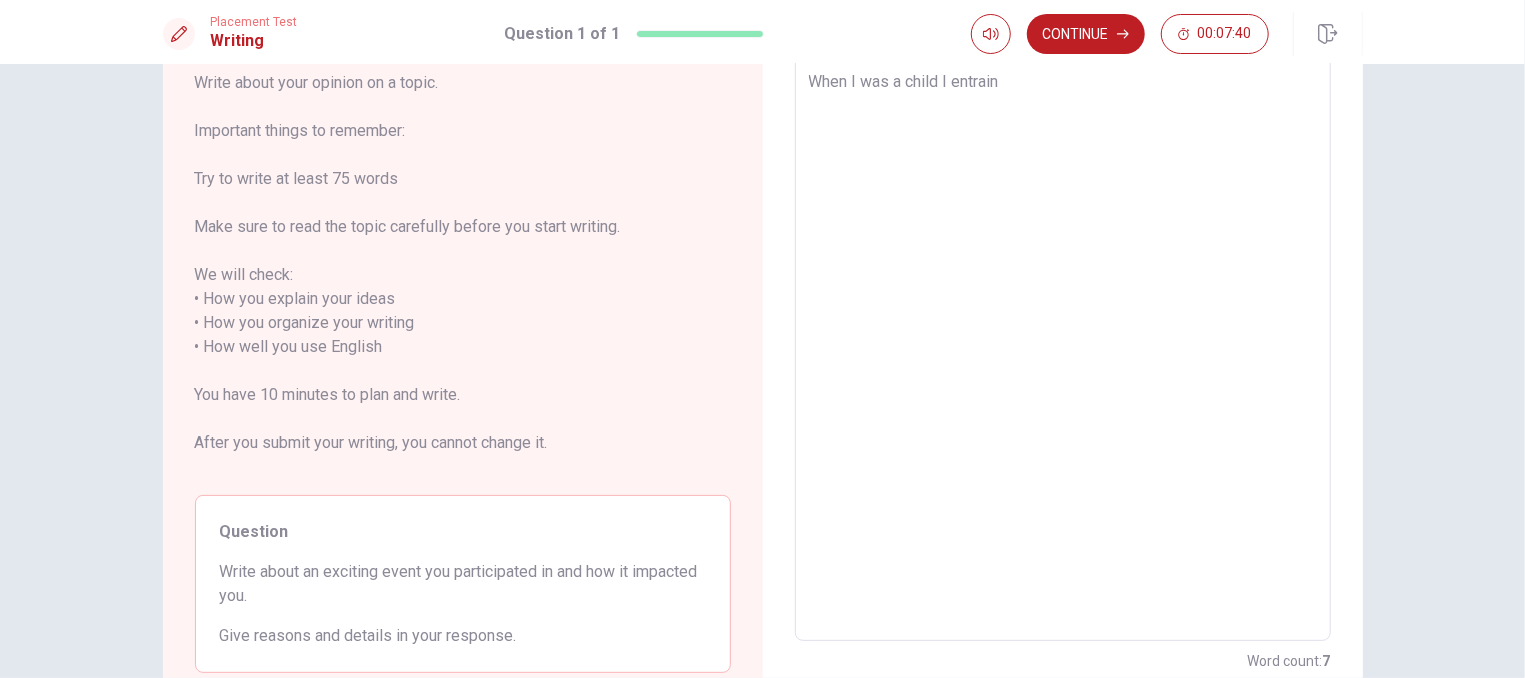 type on "When I was a child I entraine" 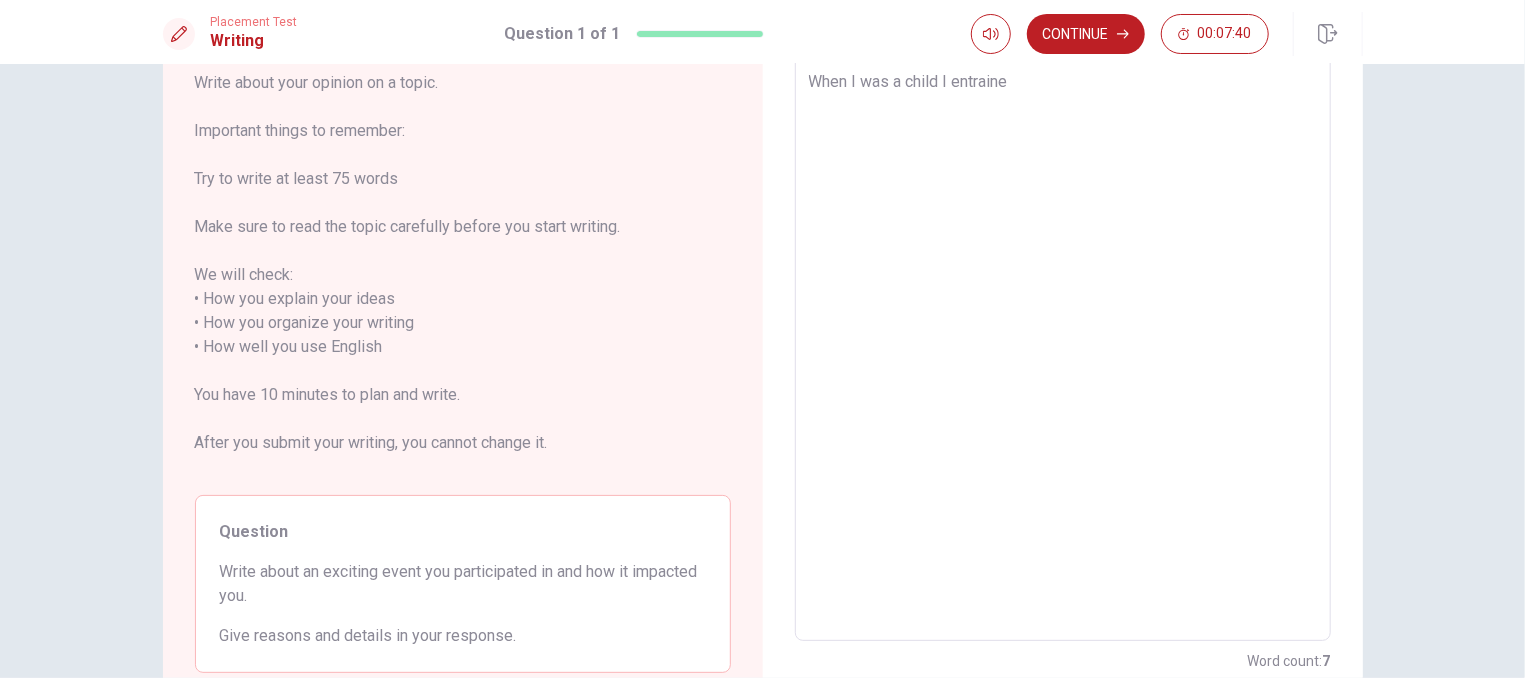 type on "x" 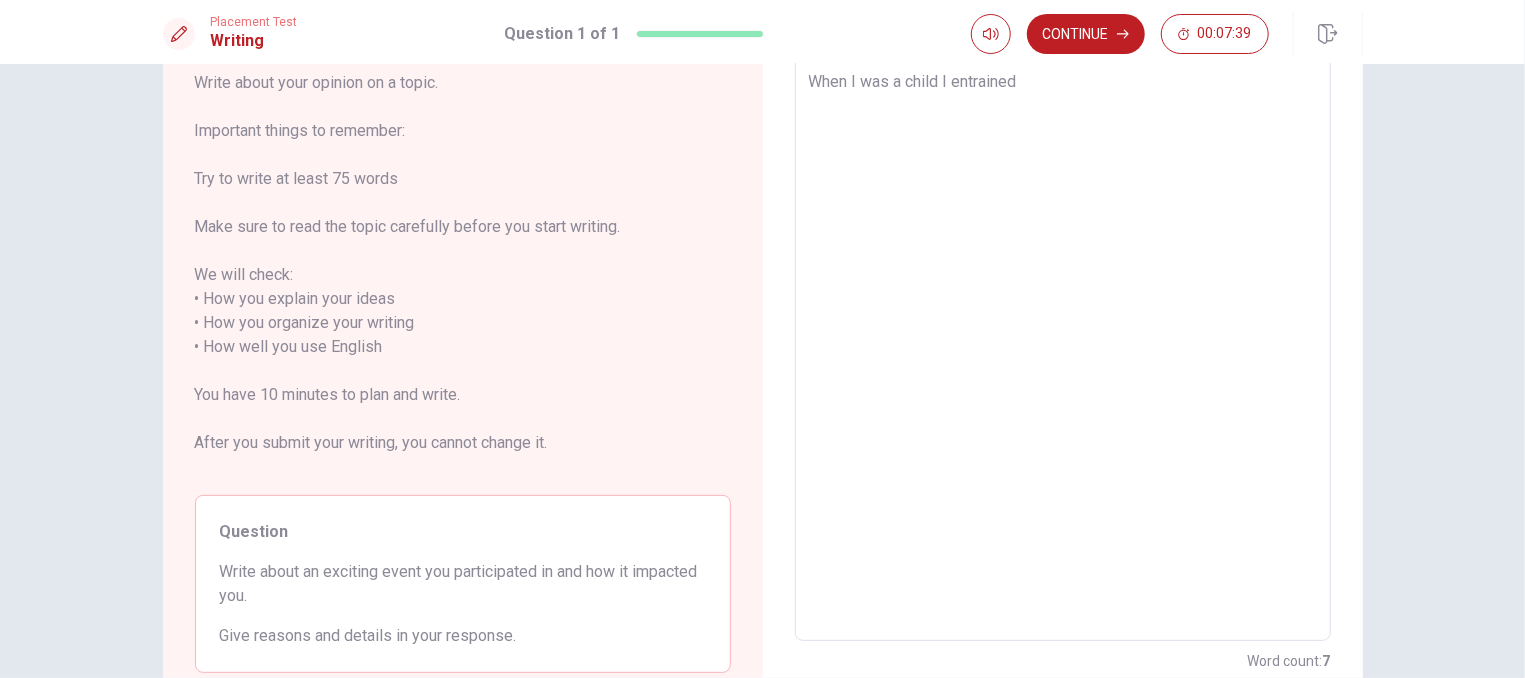 type on "x" 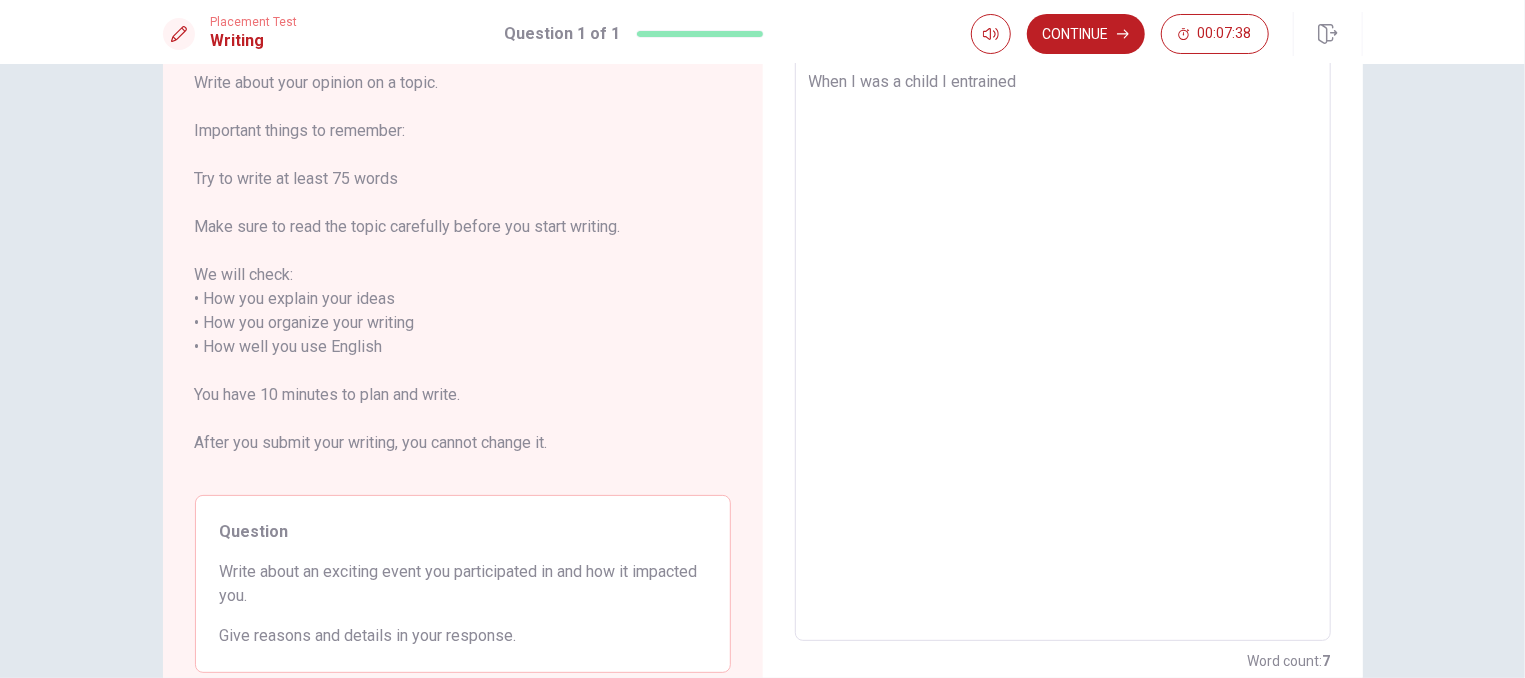 type on "When I was a child I entrained" 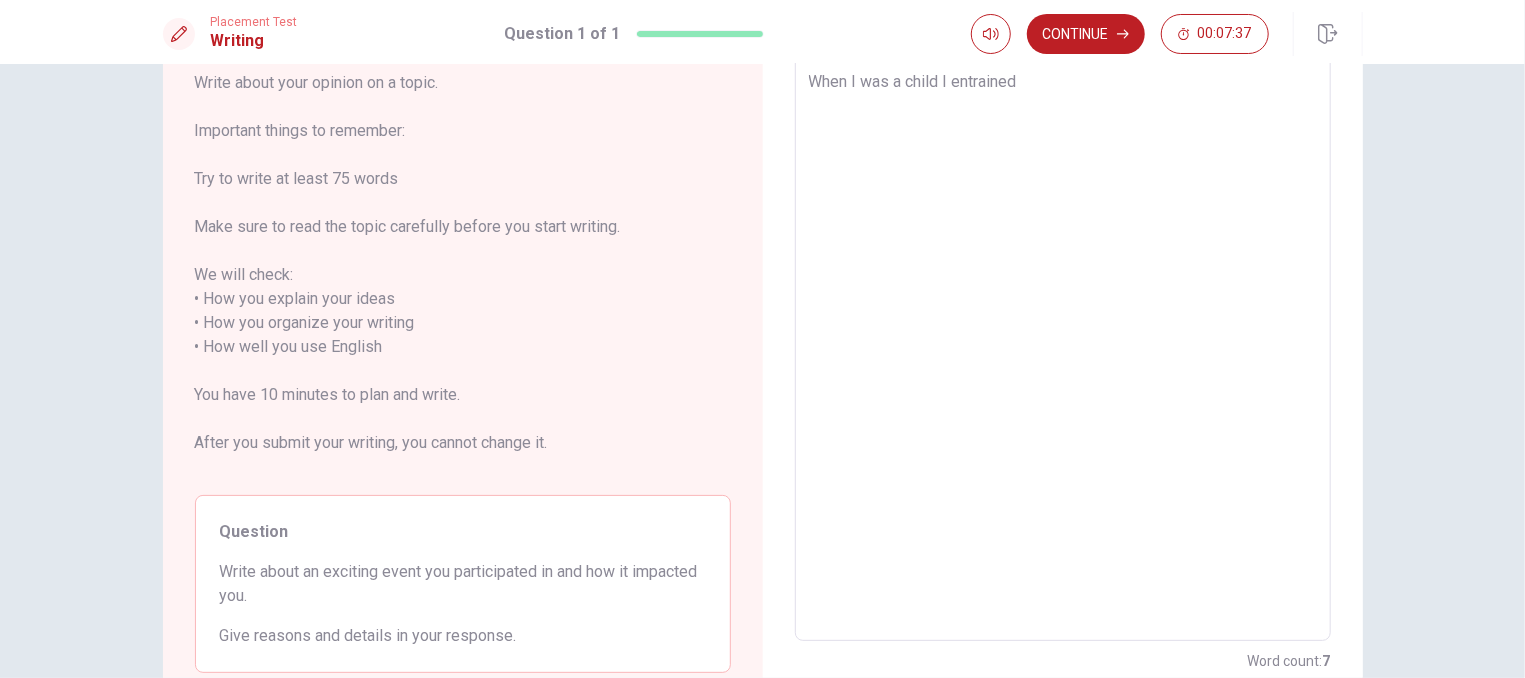 type on "When I was a child I entrained f" 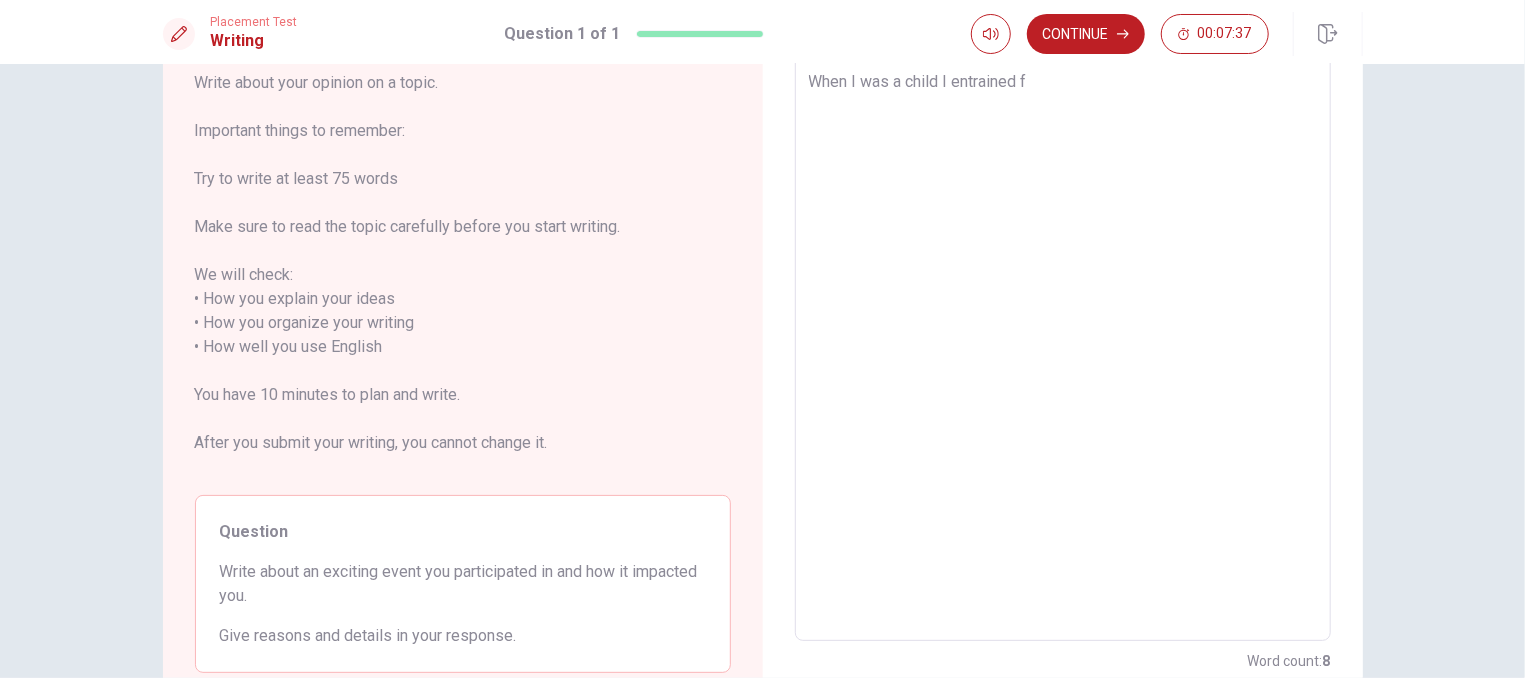 type on "x" 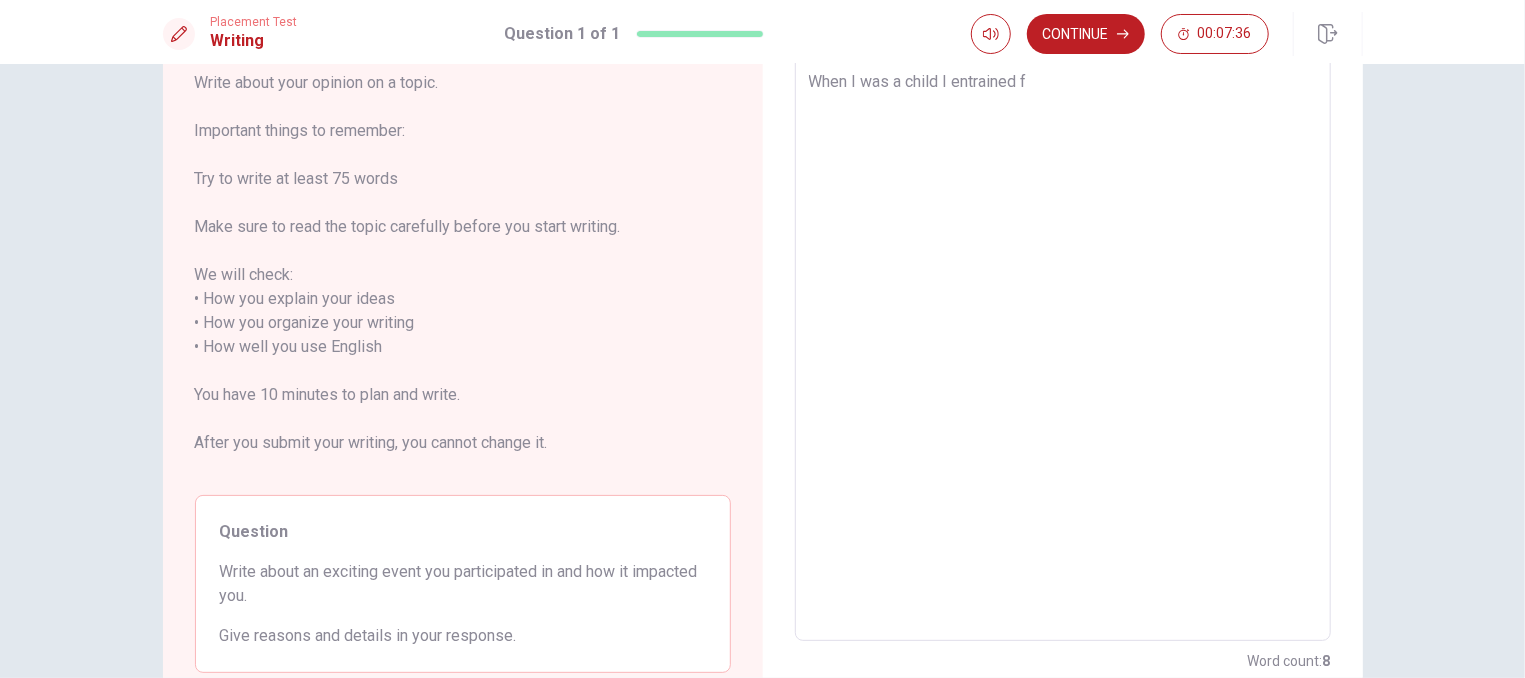 type on "When I was a child I entrained fo" 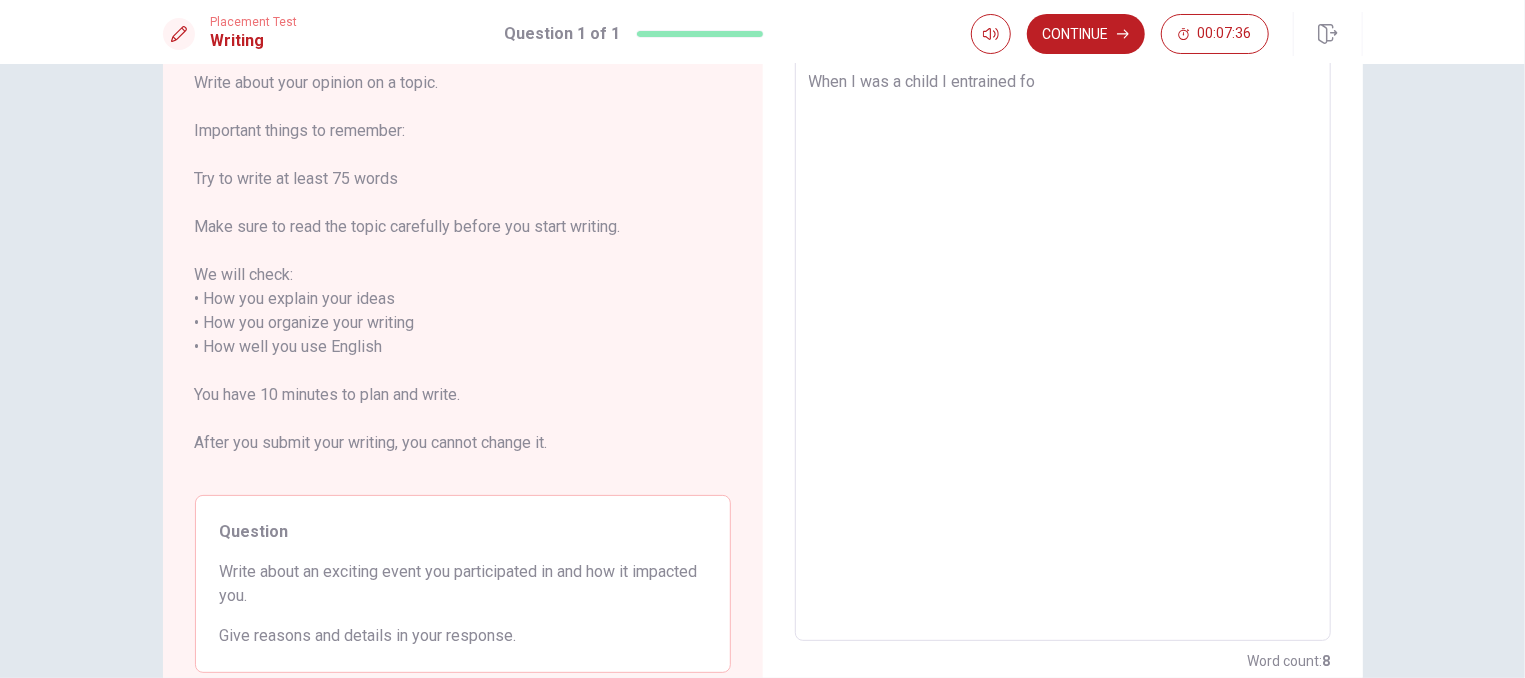 type on "x" 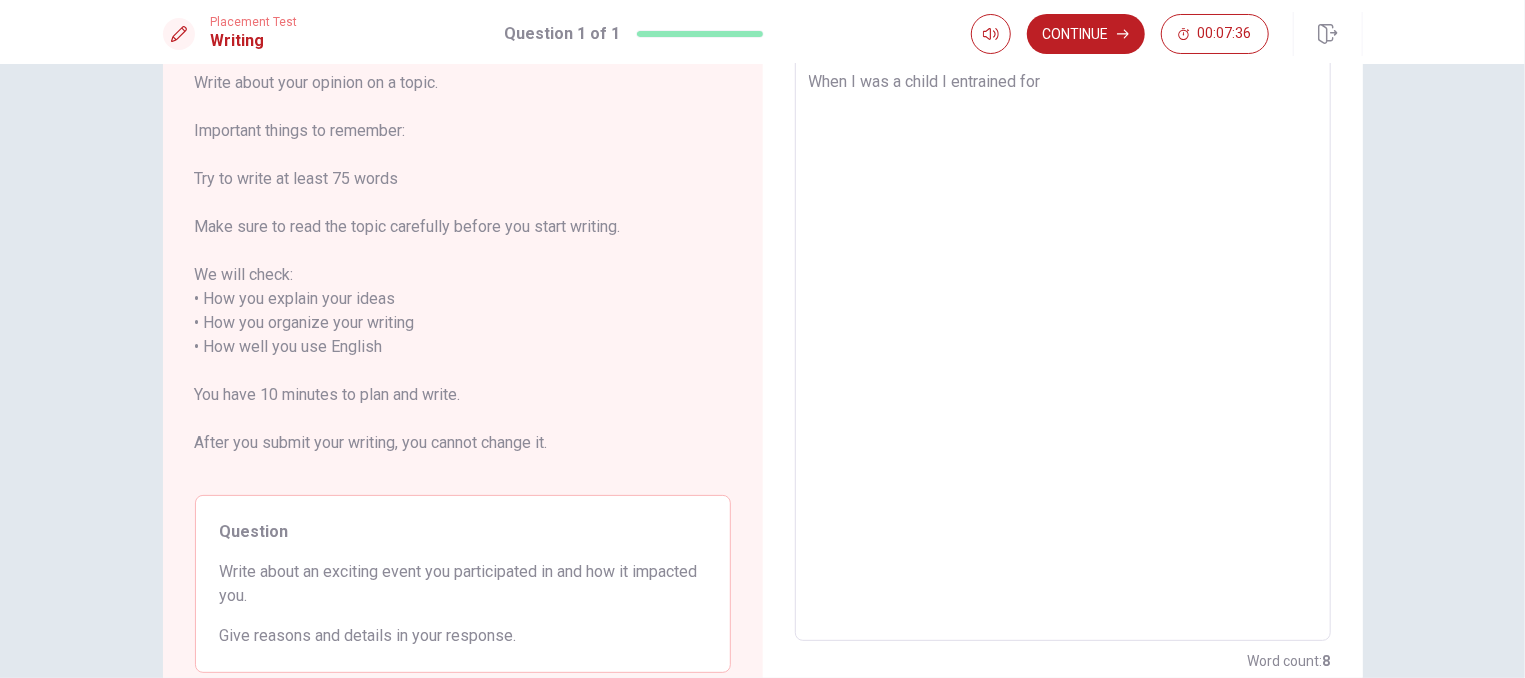 type on "x" 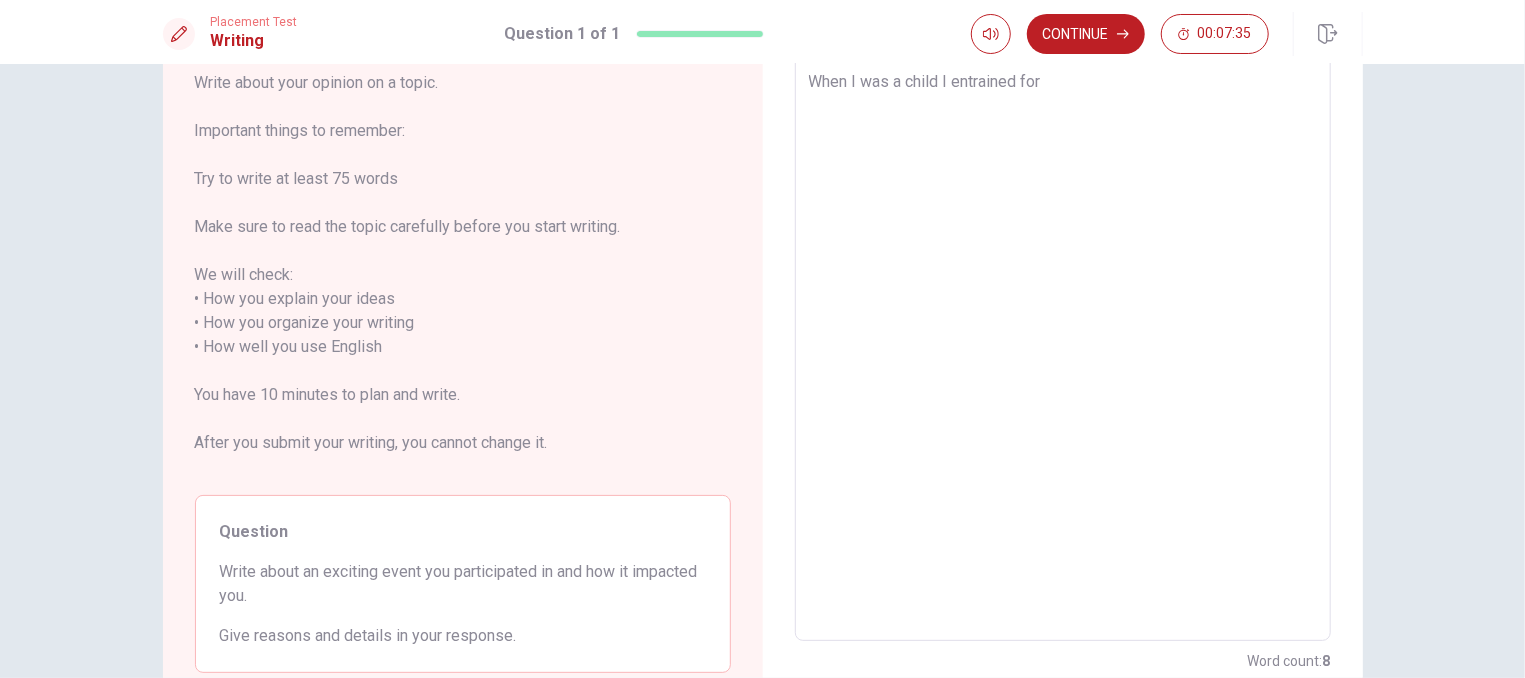 type on "When I was a child I entrained for m" 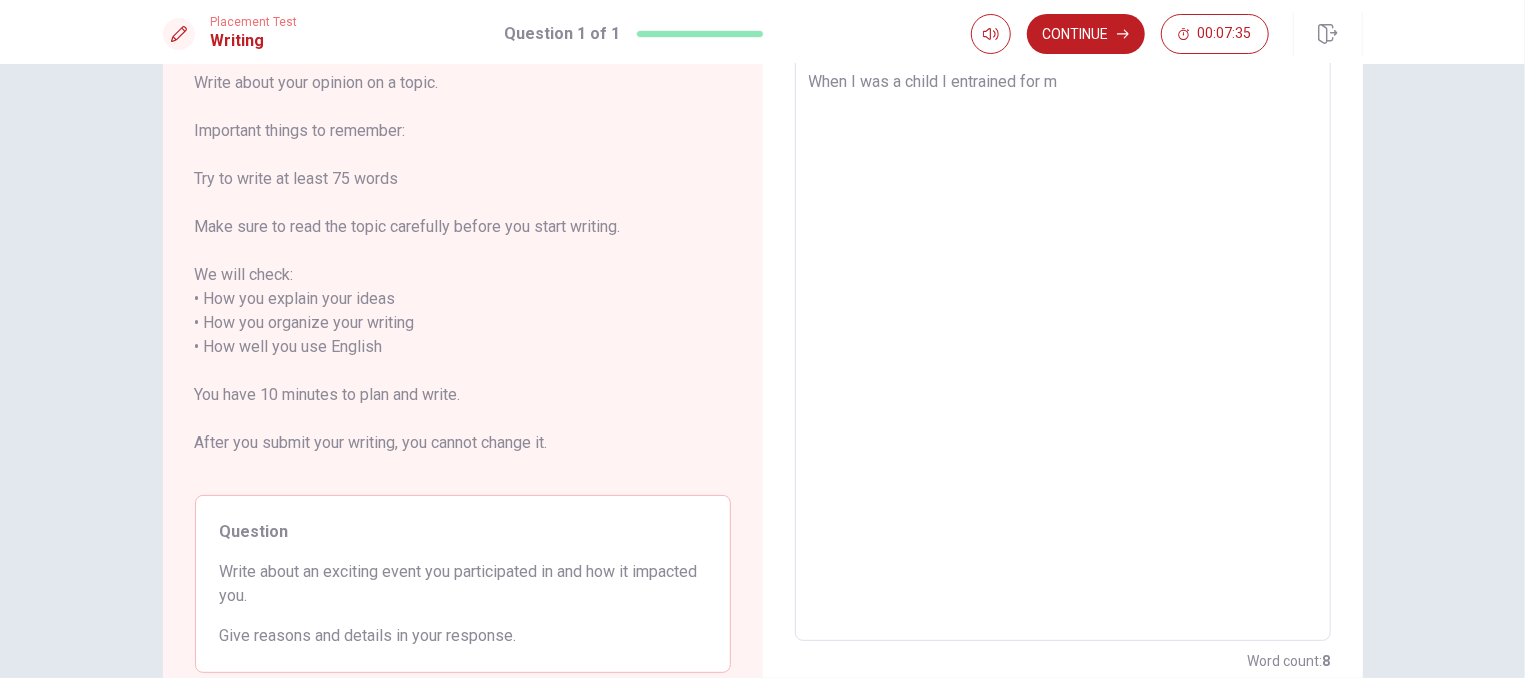 type on "x" 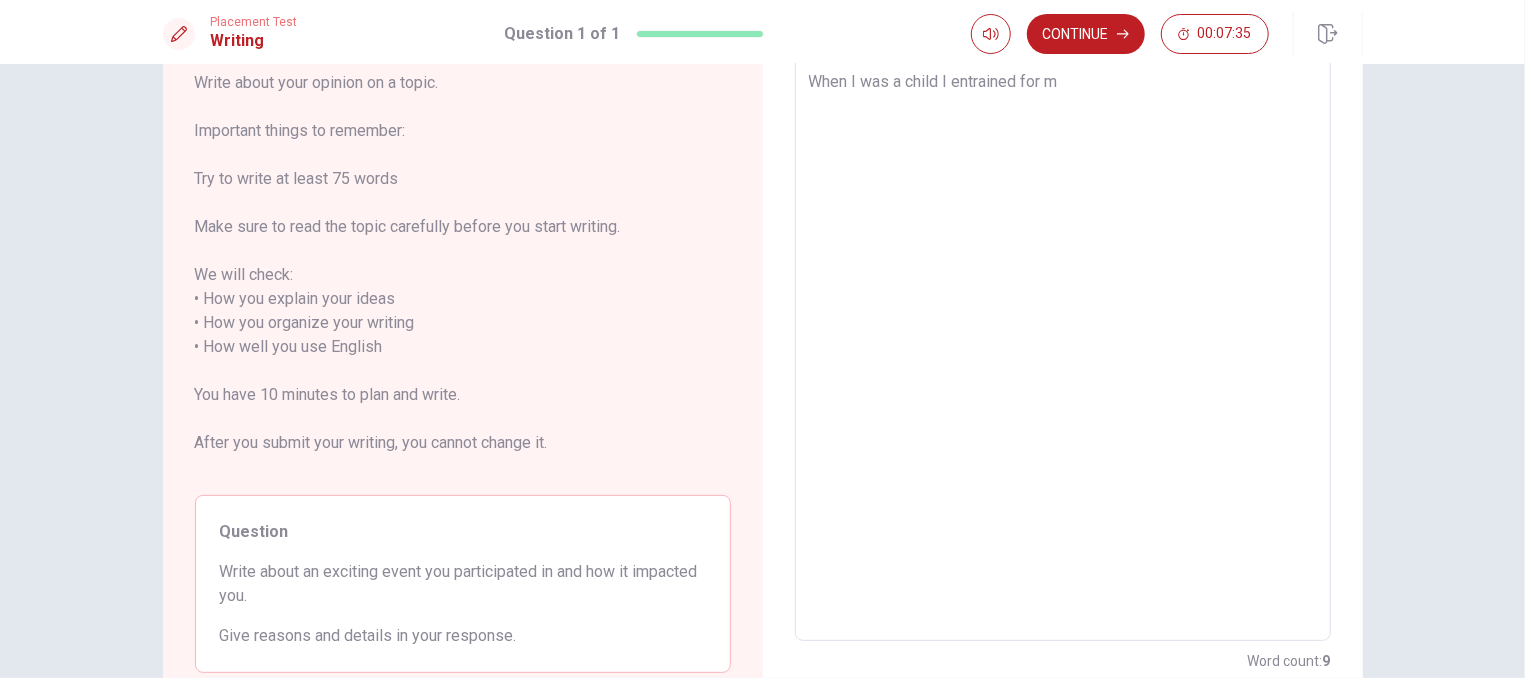 type on "When I was a child I entrained for ma" 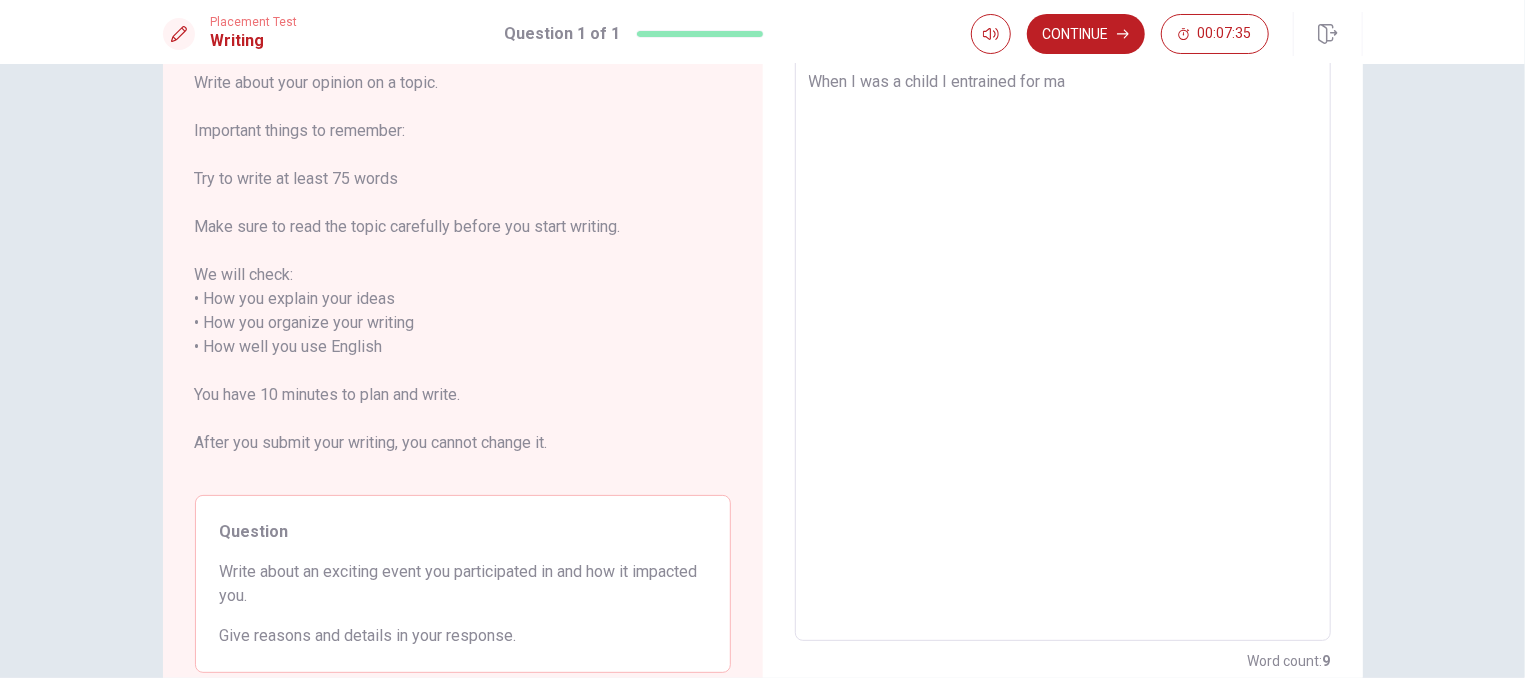 type on "x" 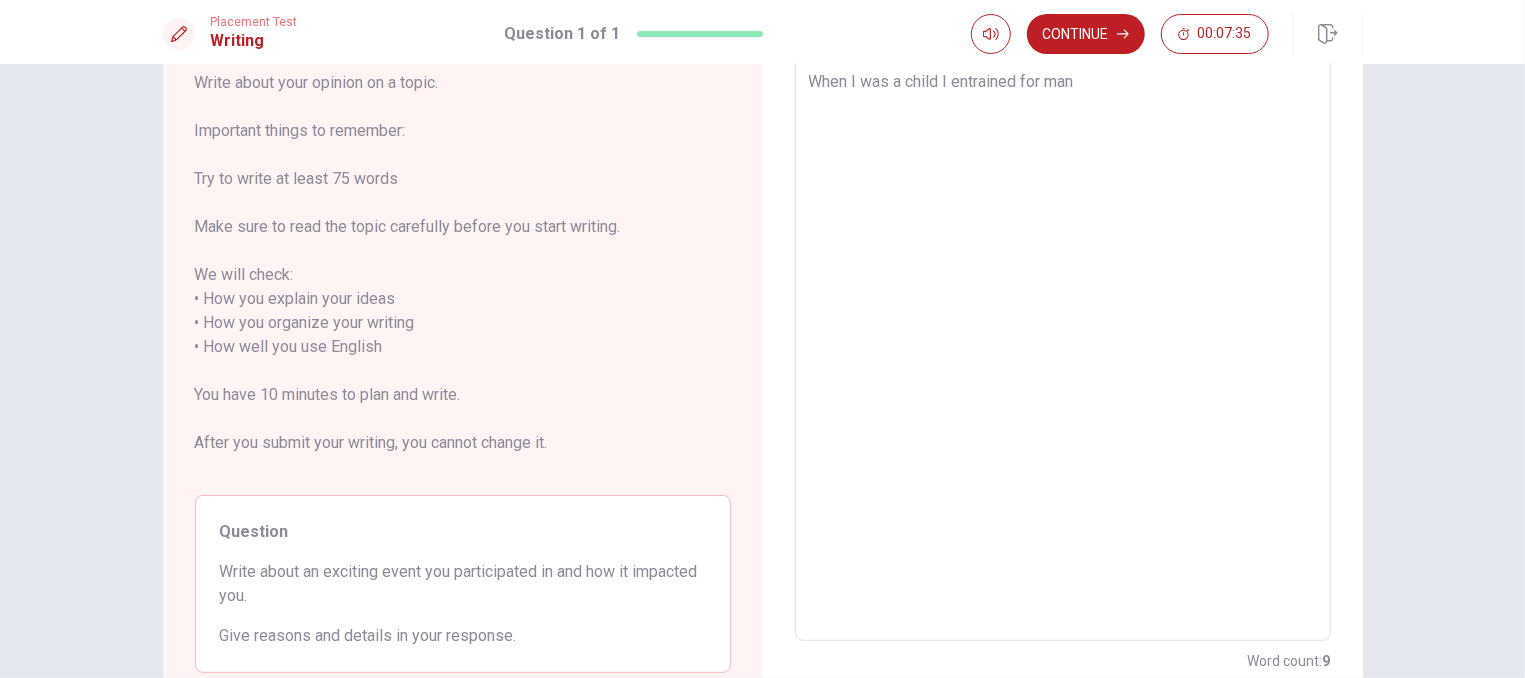 type on "x" 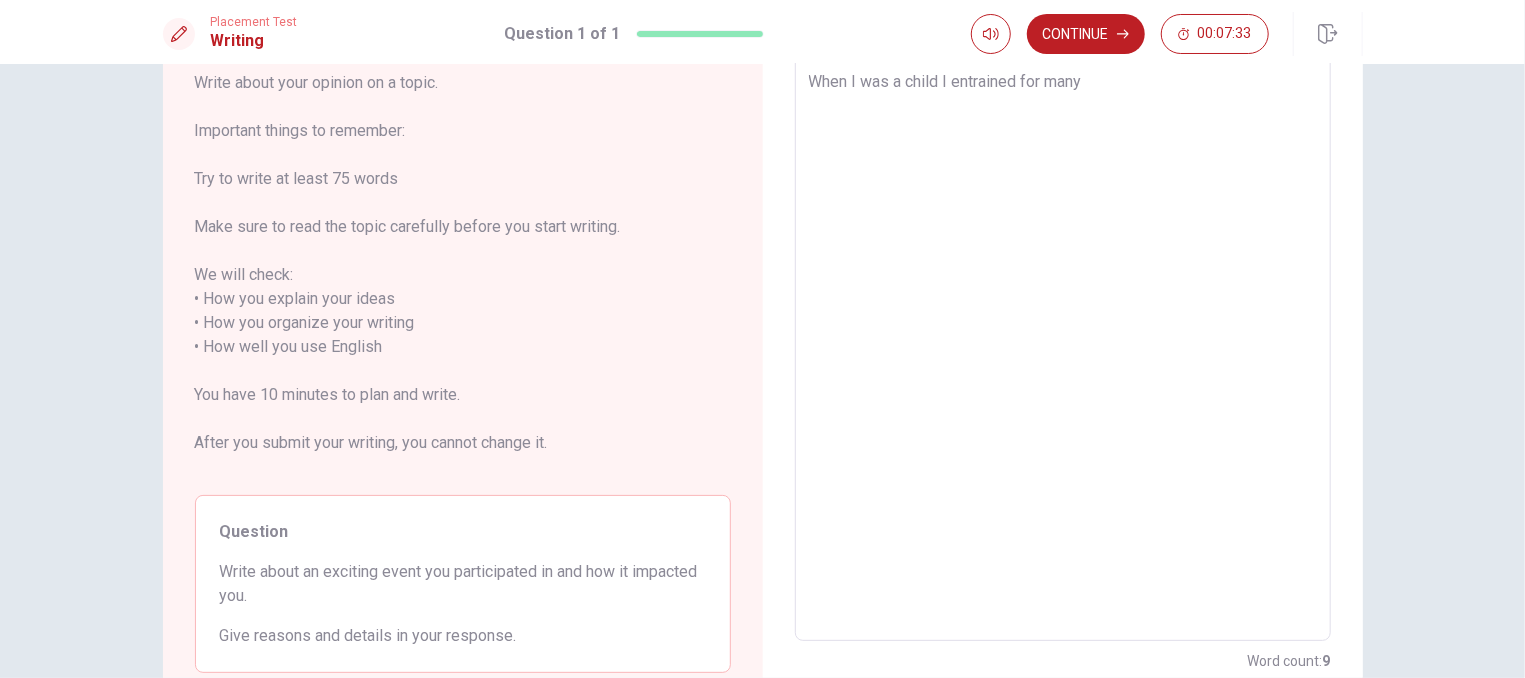 type on "x" 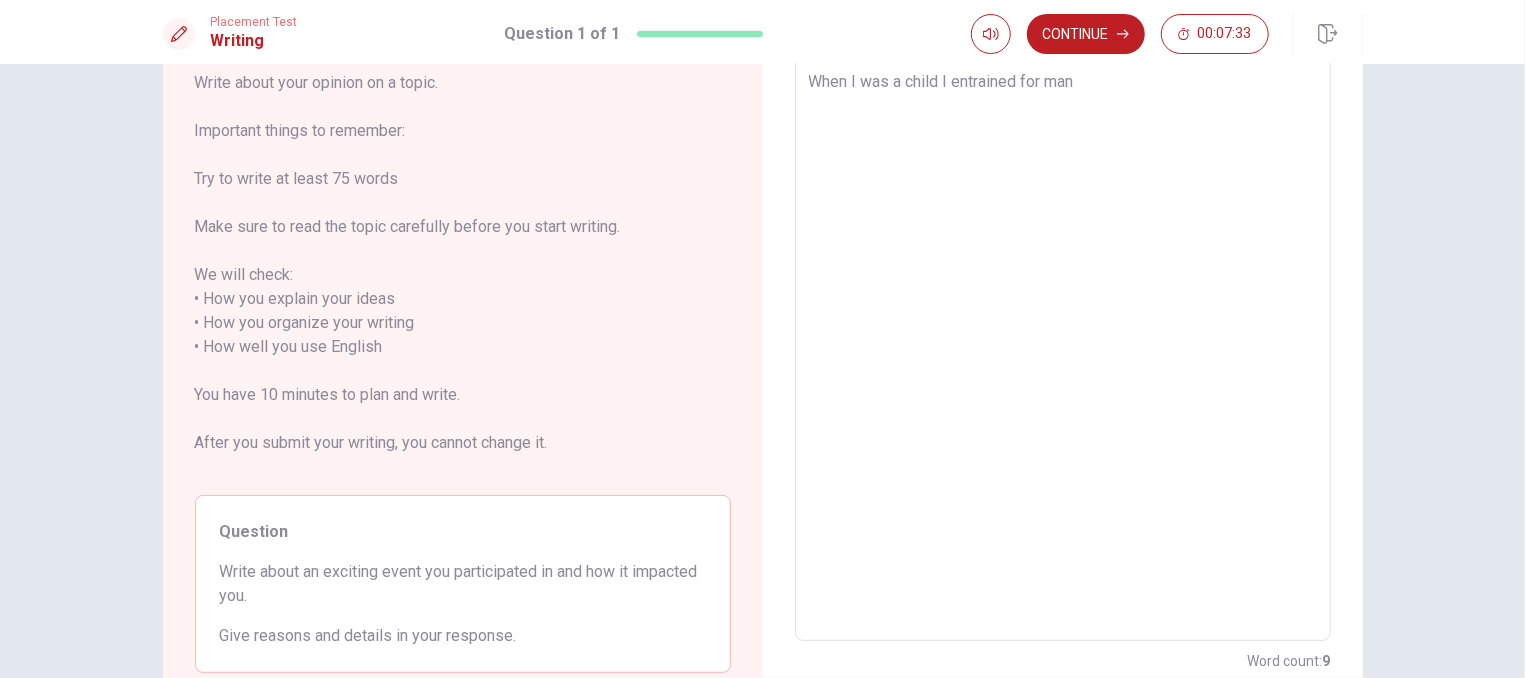 type on "x" 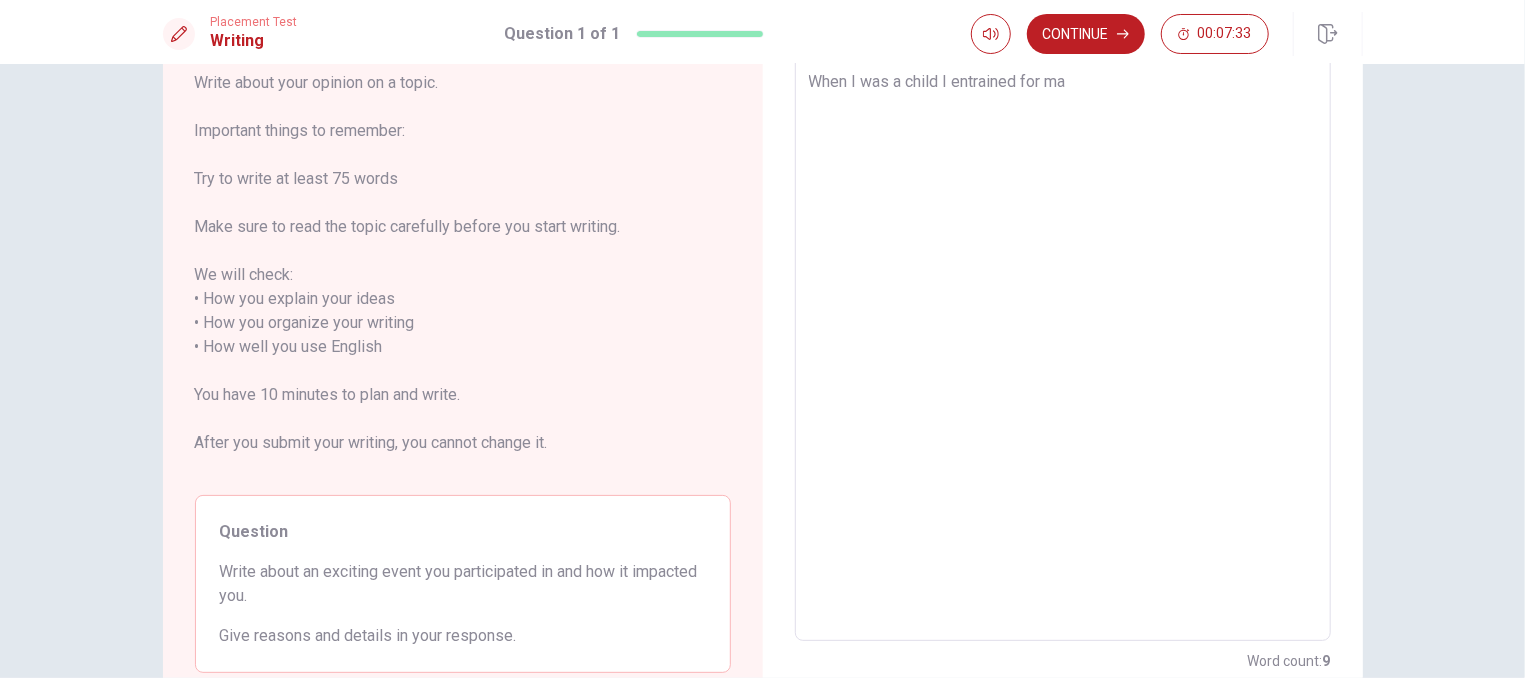 type on "x" 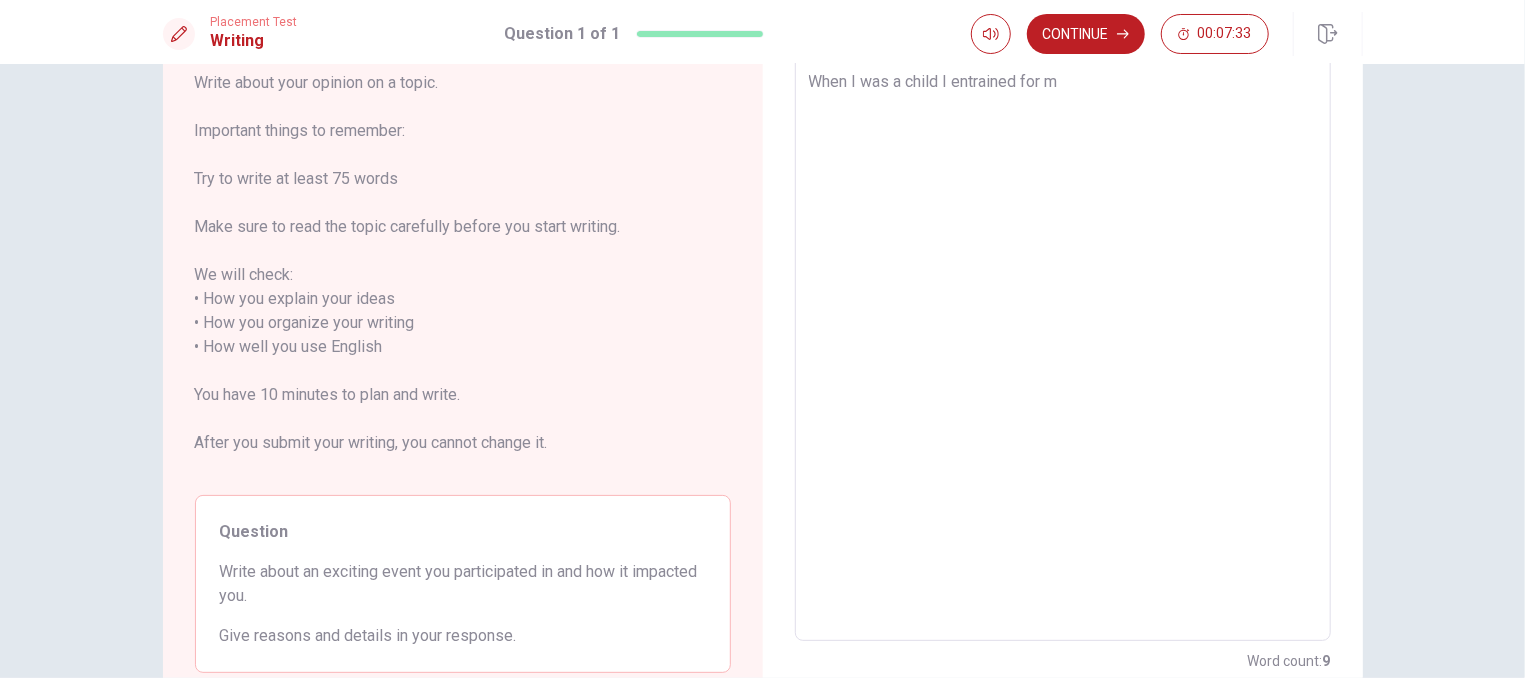 type on "When I was a child I entrained for" 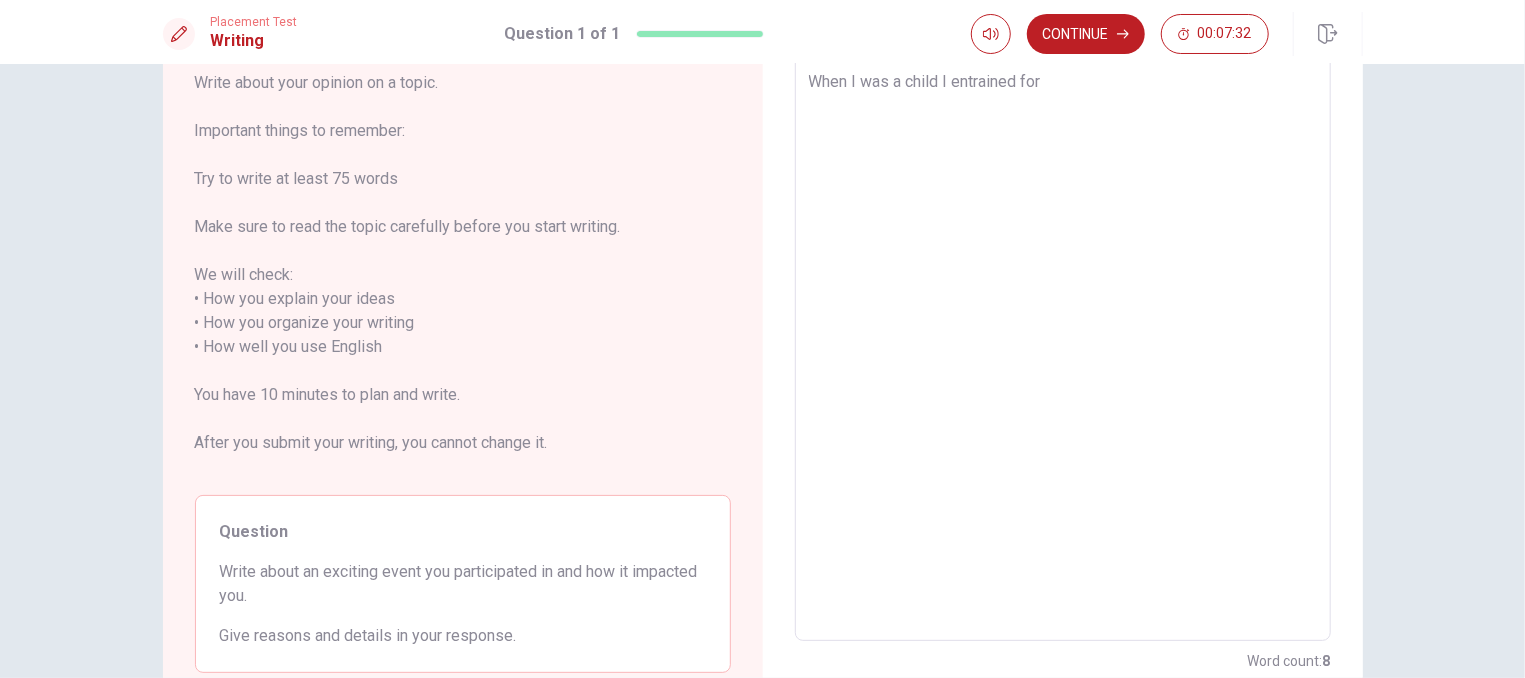 type on "x" 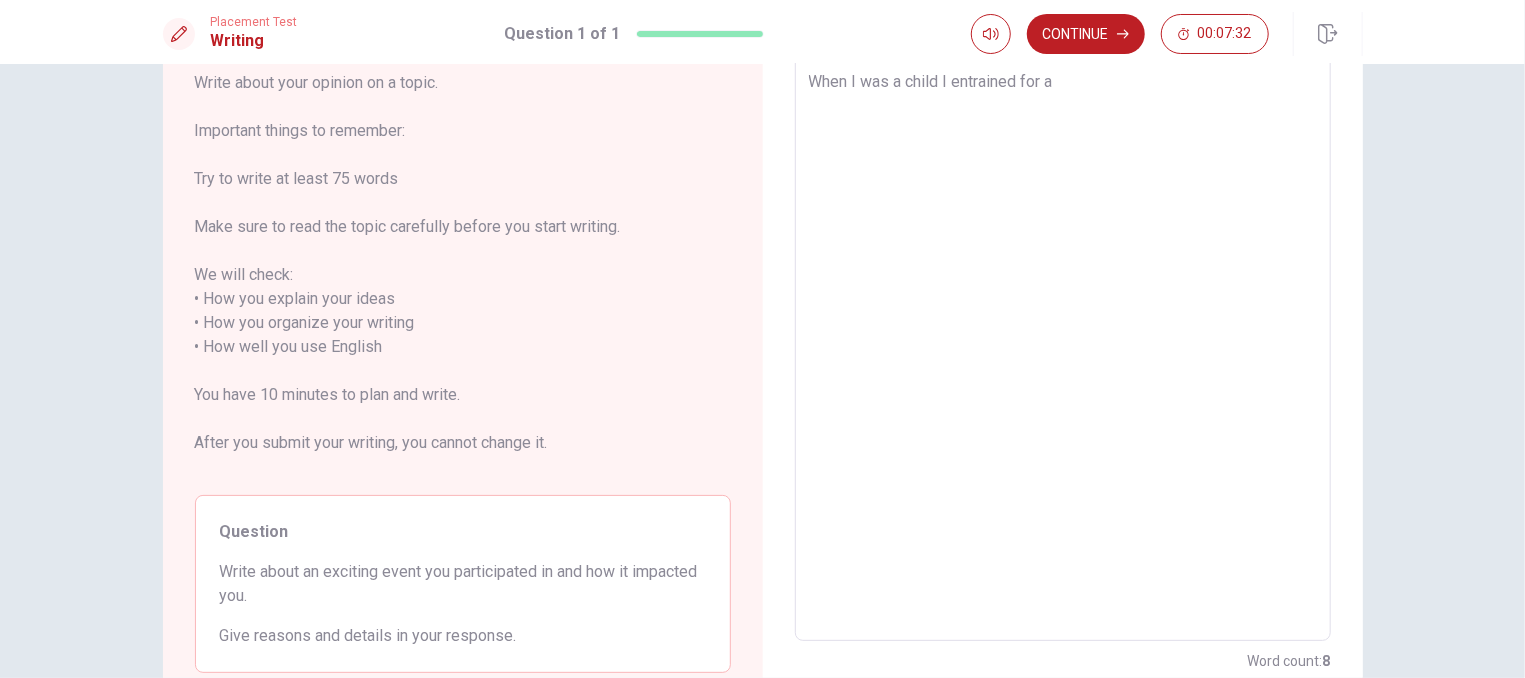 type on "x" 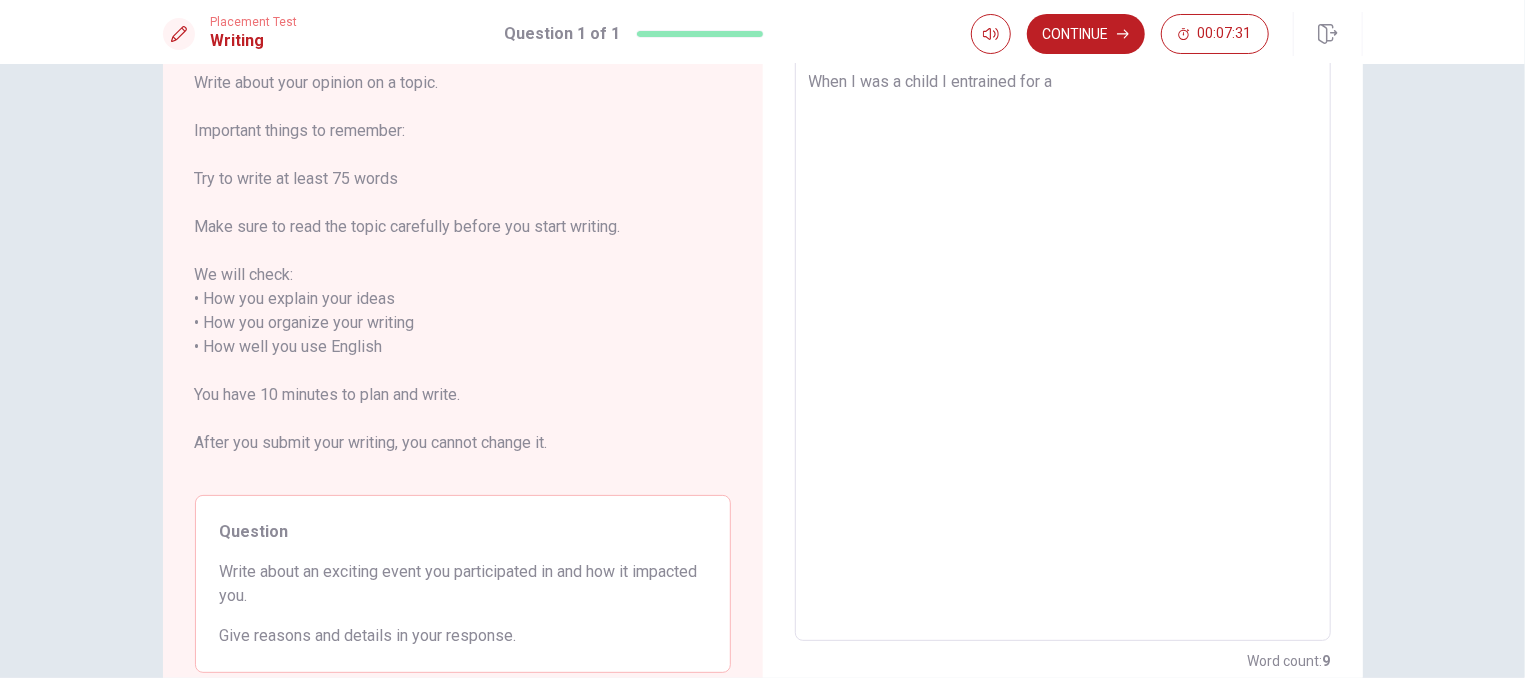 type on "When I was a child I entrained for a" 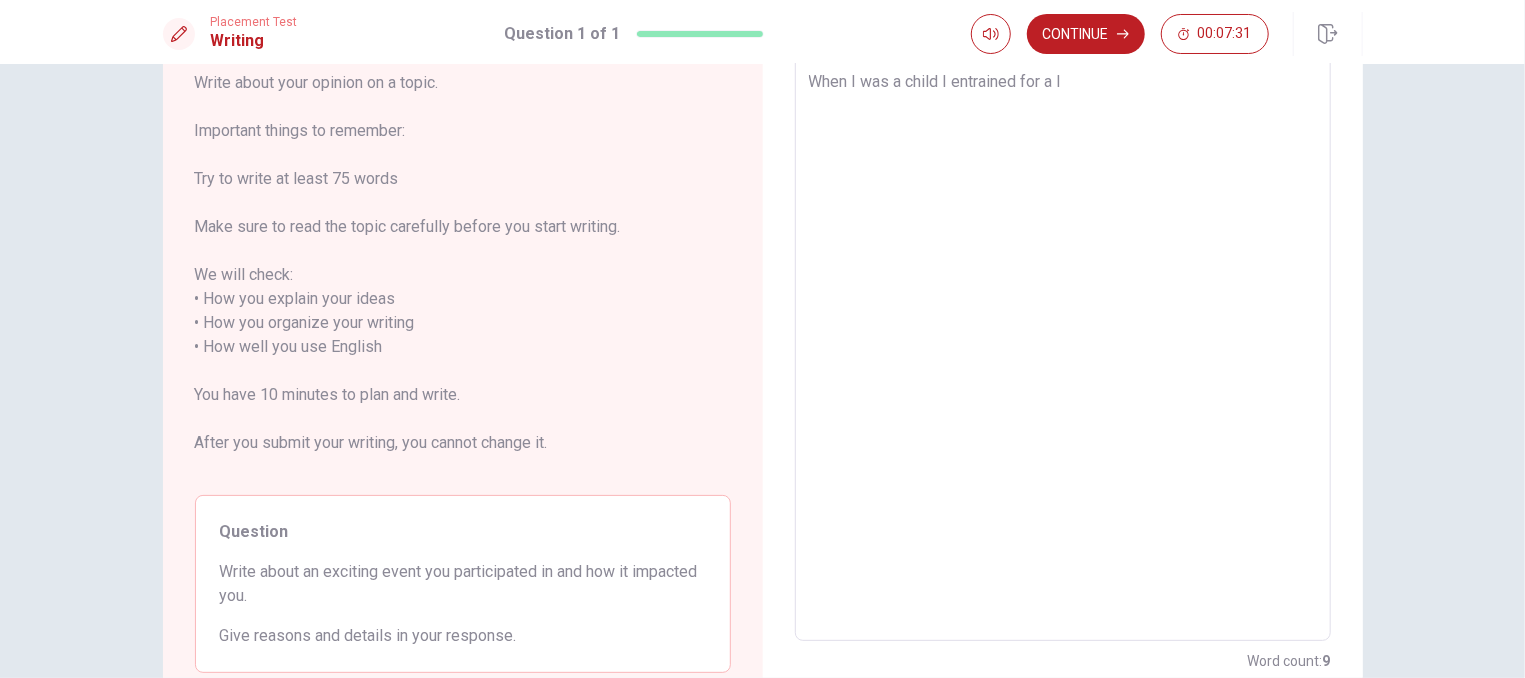 type on "x" 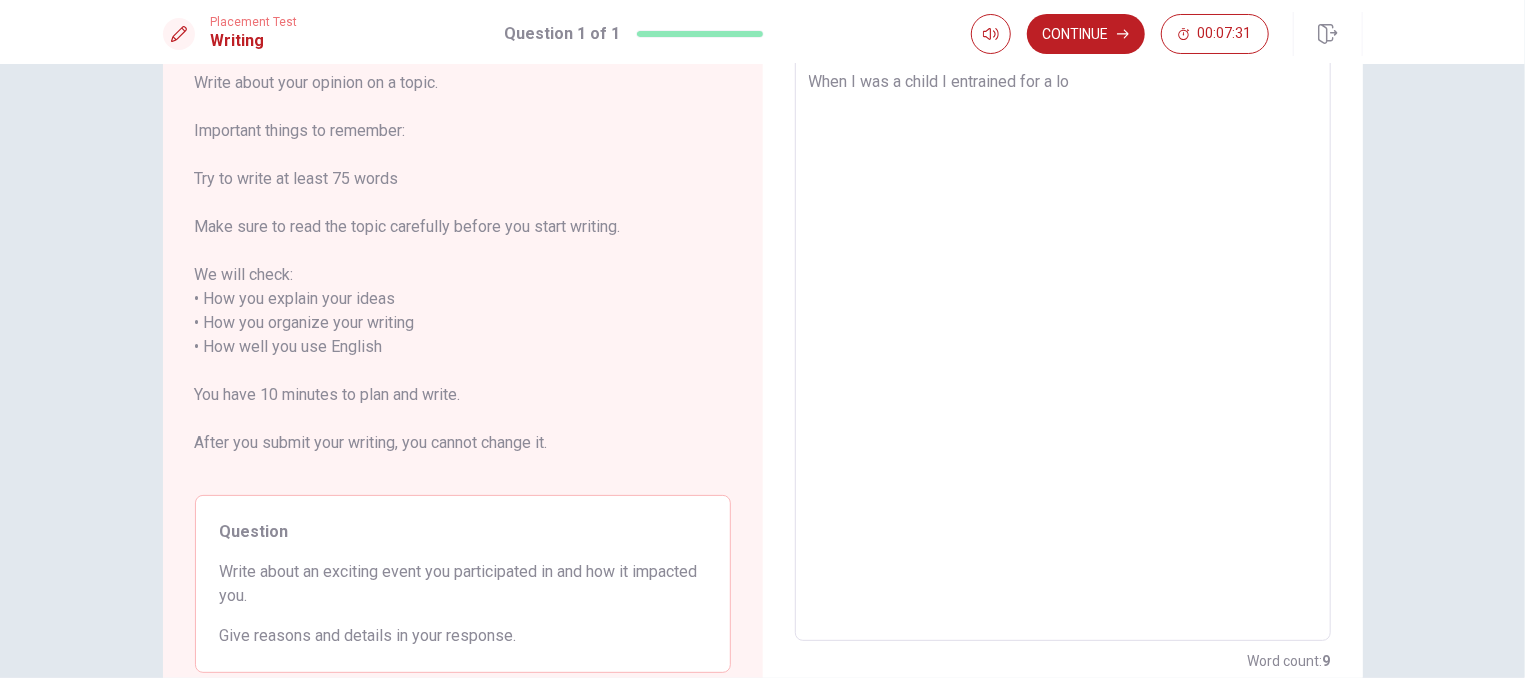 type on "x" 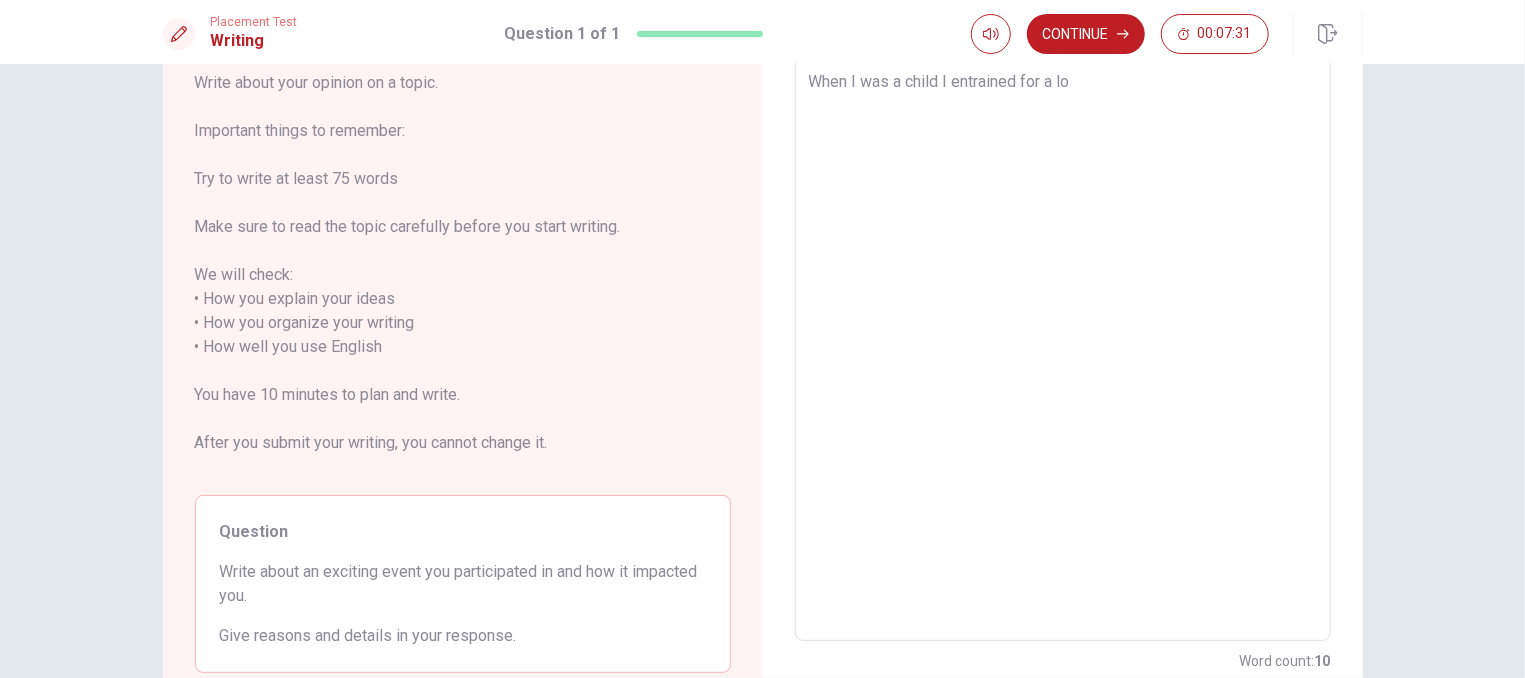 type on "When I was a child I entrained for a lon" 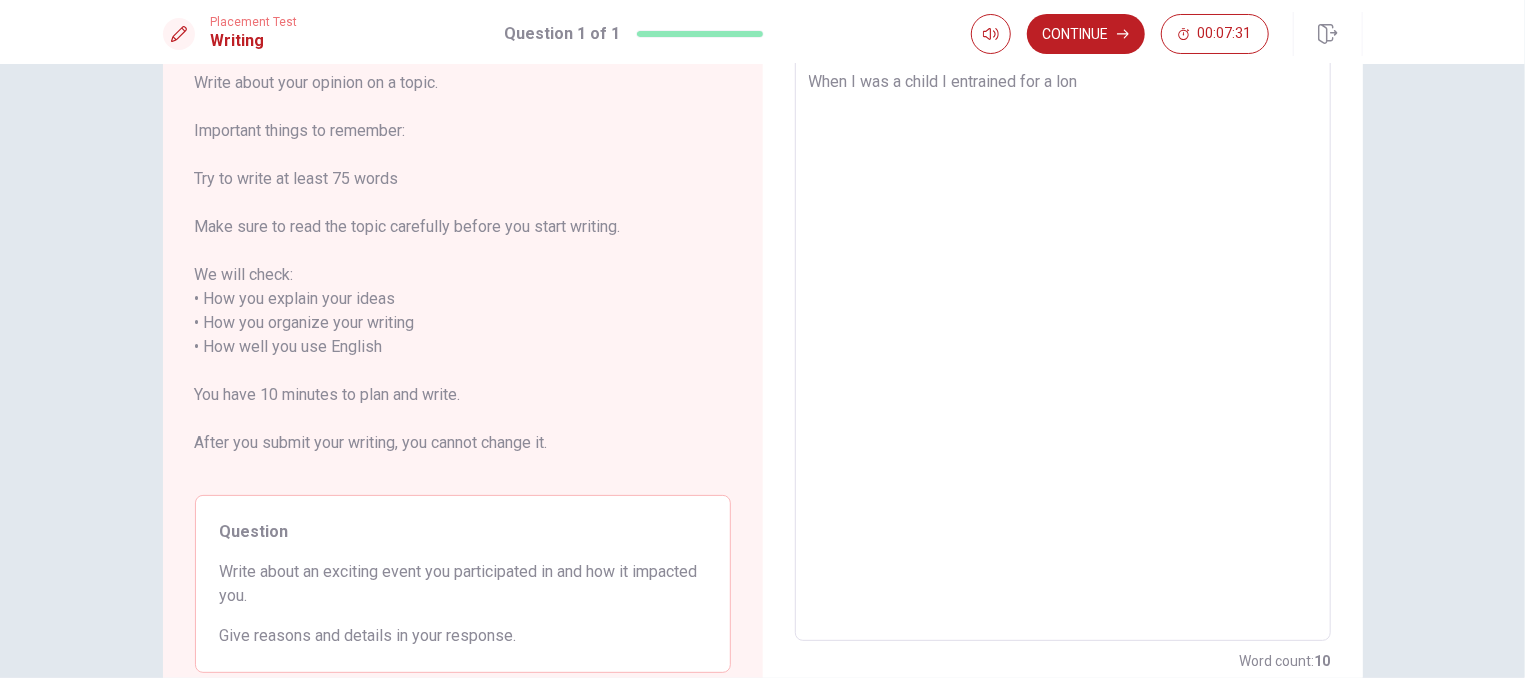 type on "x" 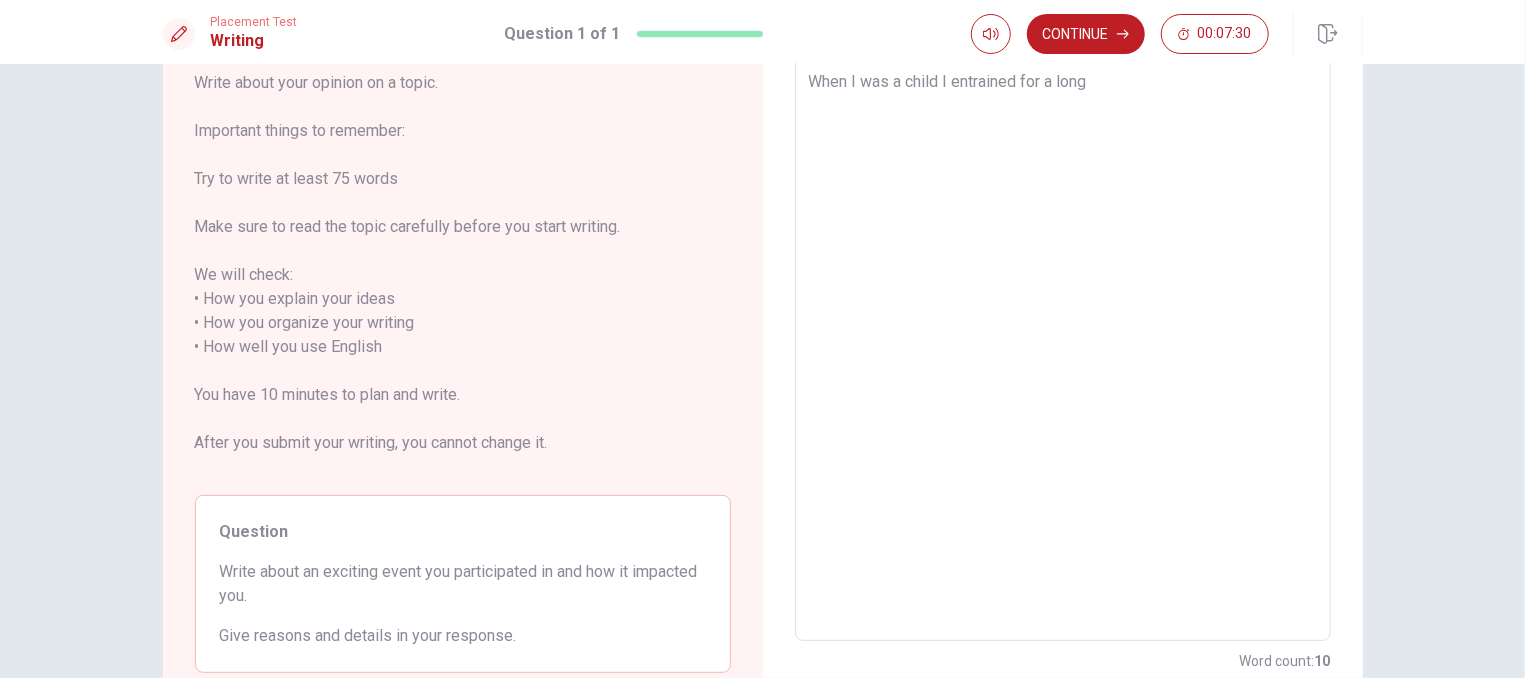 type on "x" 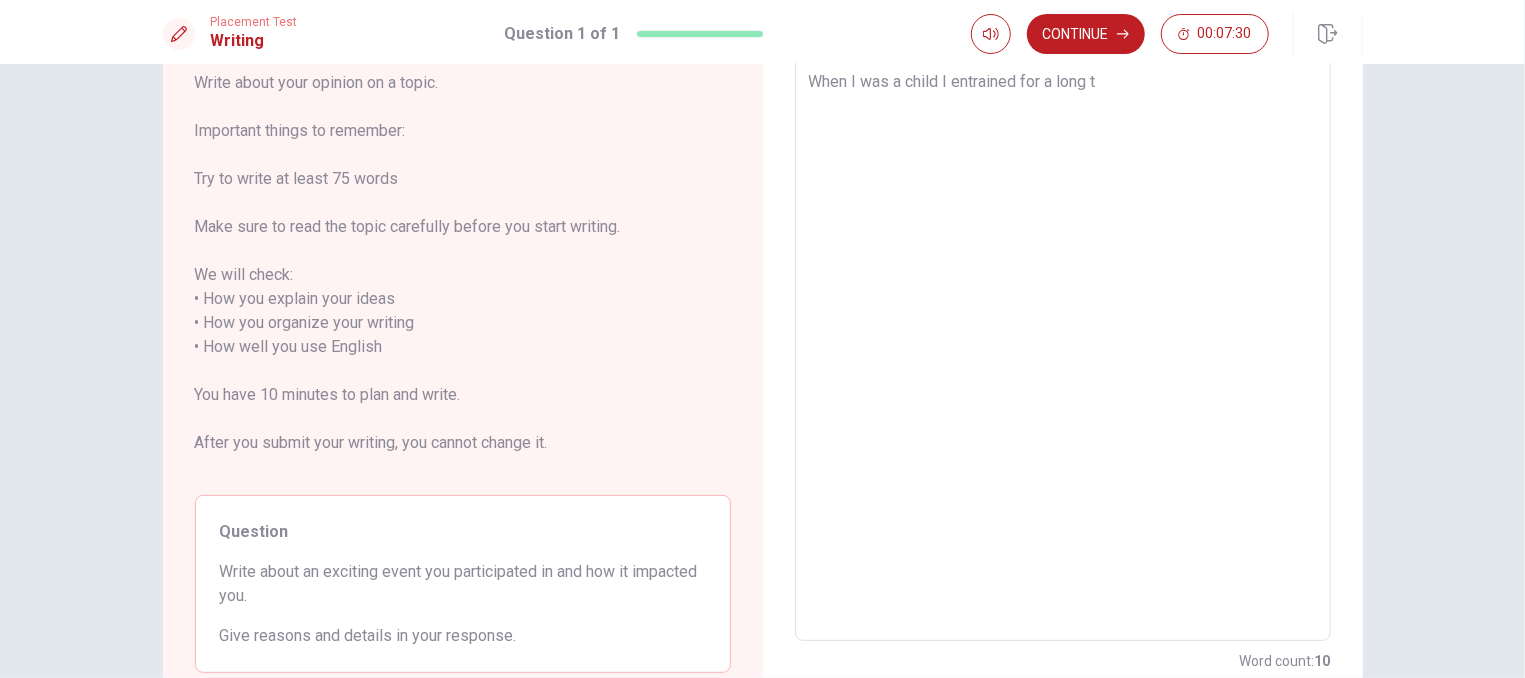 type on "x" 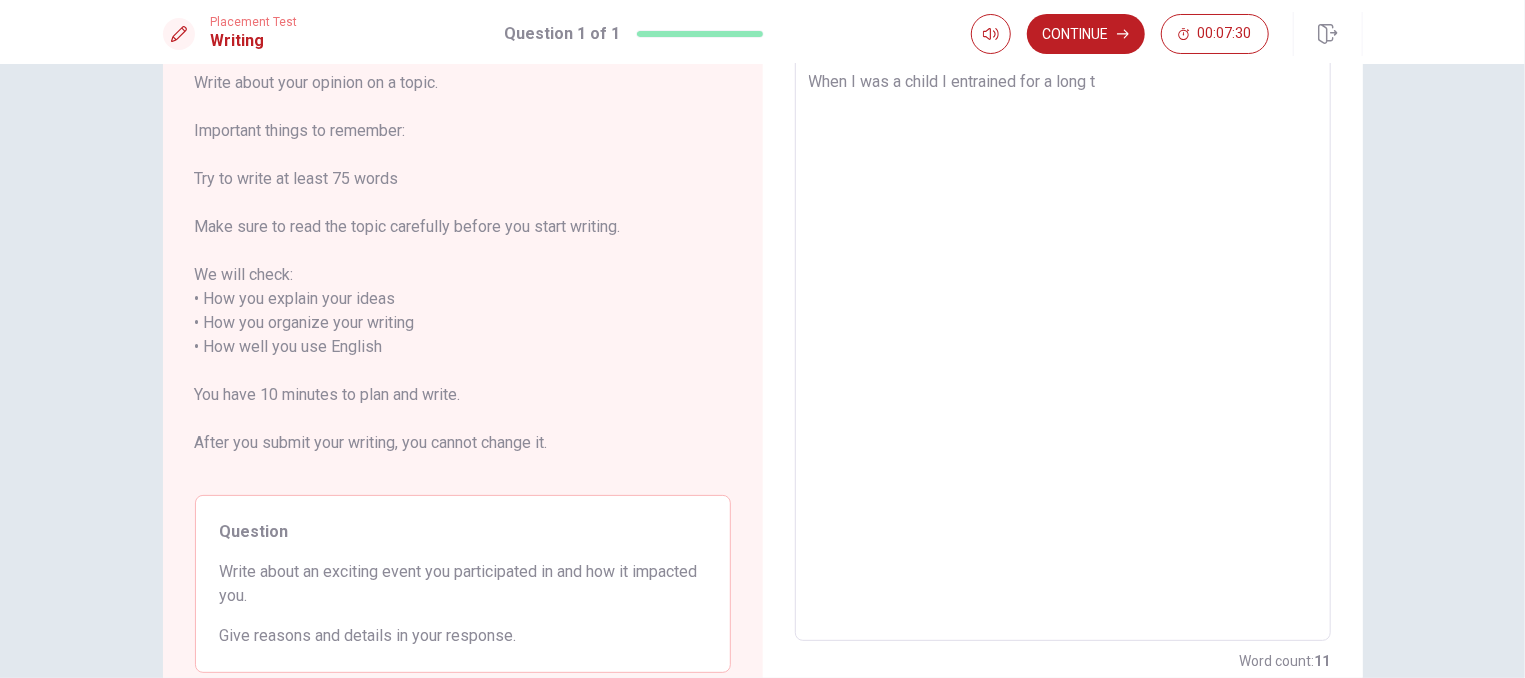 type on "When I was a child I entrained for a long ti" 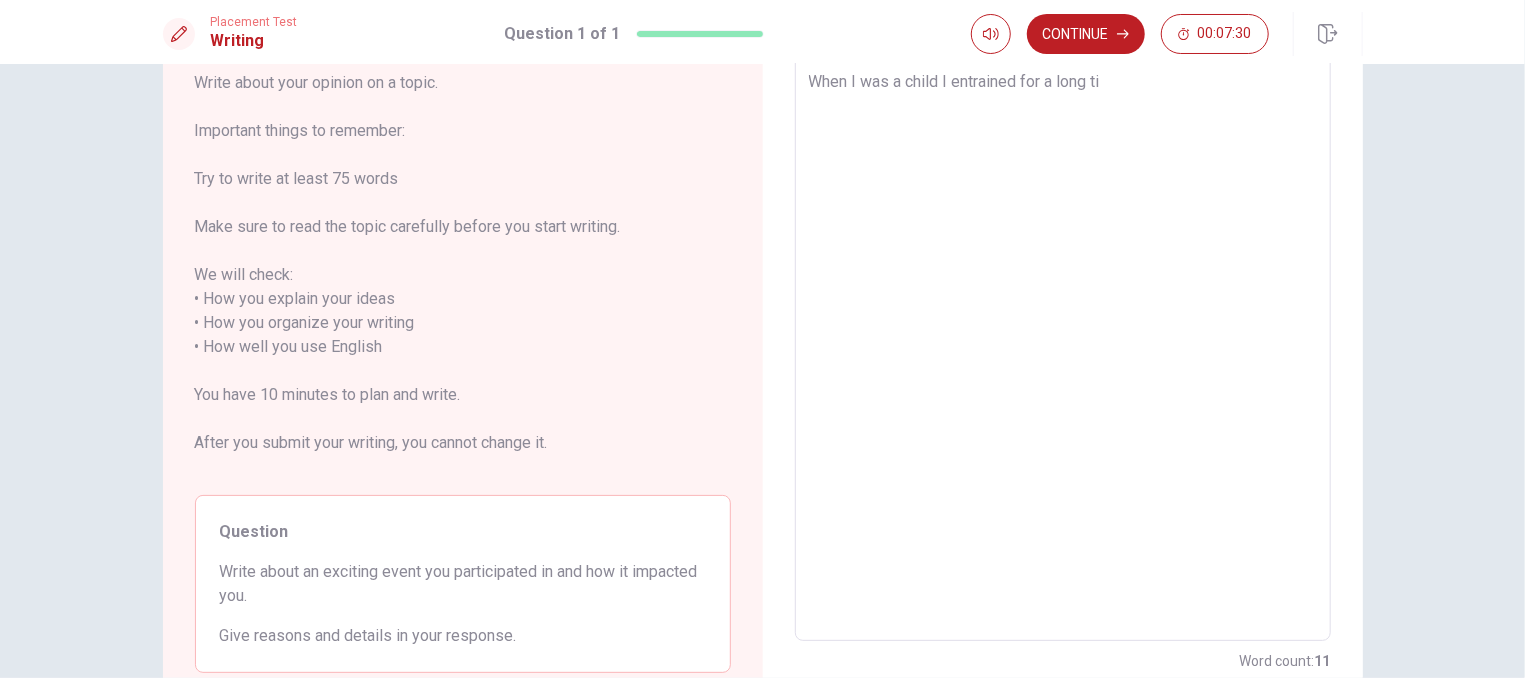 type on "x" 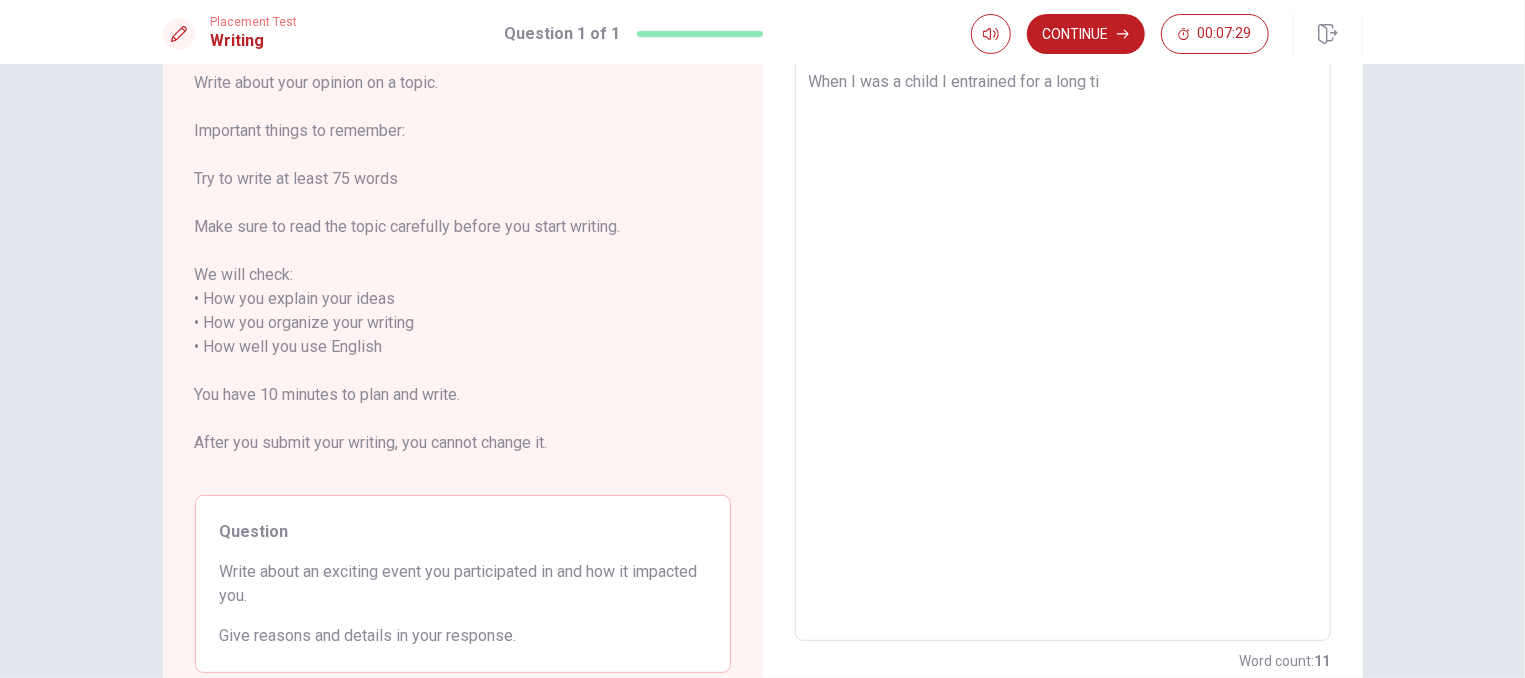 type on "When I was a child I entrained for a [PERSON_NAME]" 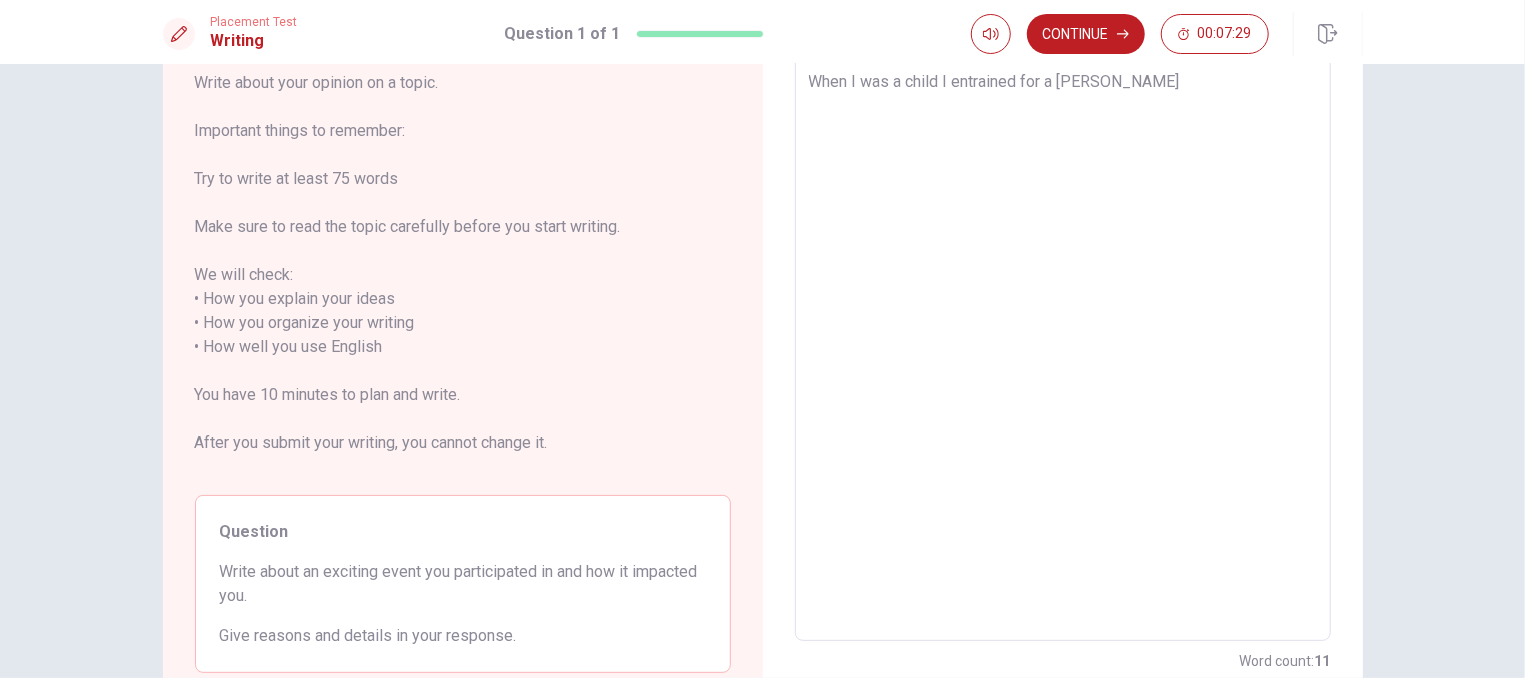 type on "x" 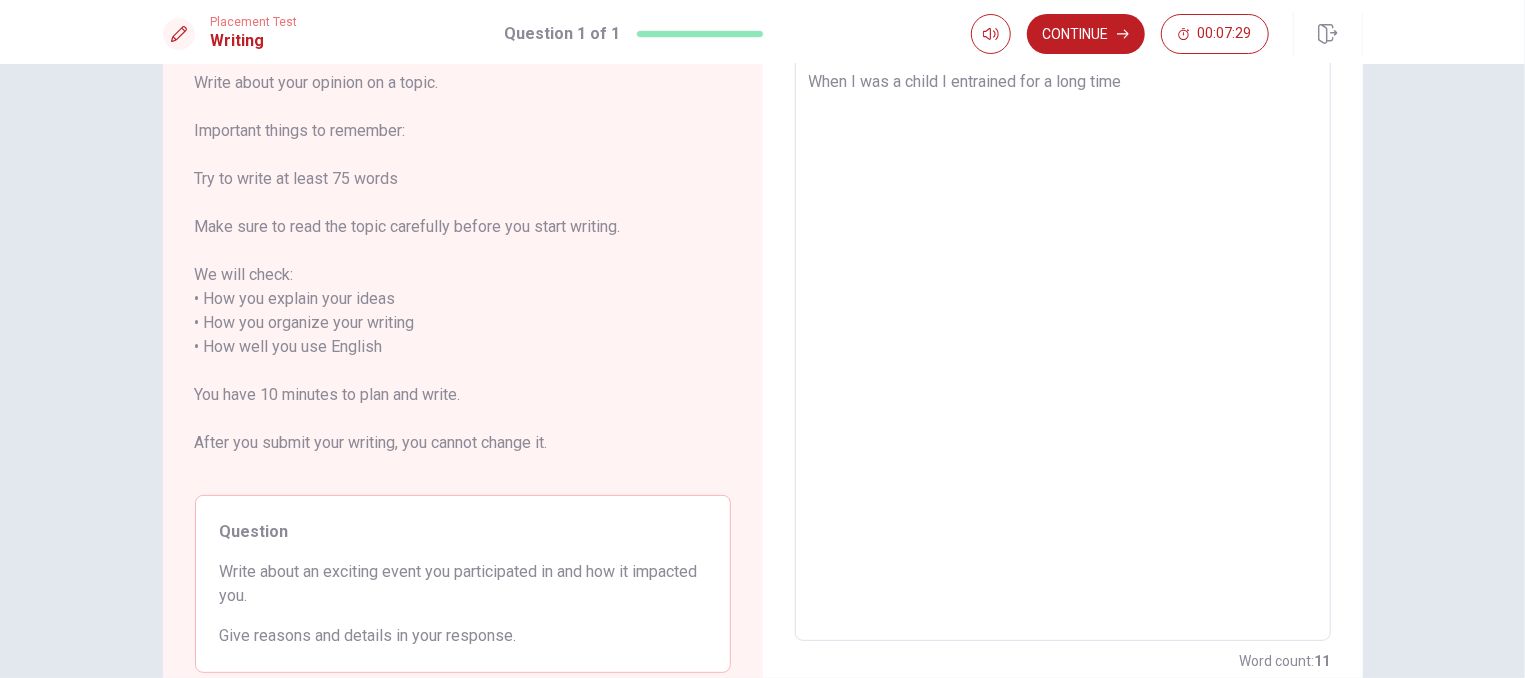 type on "x" 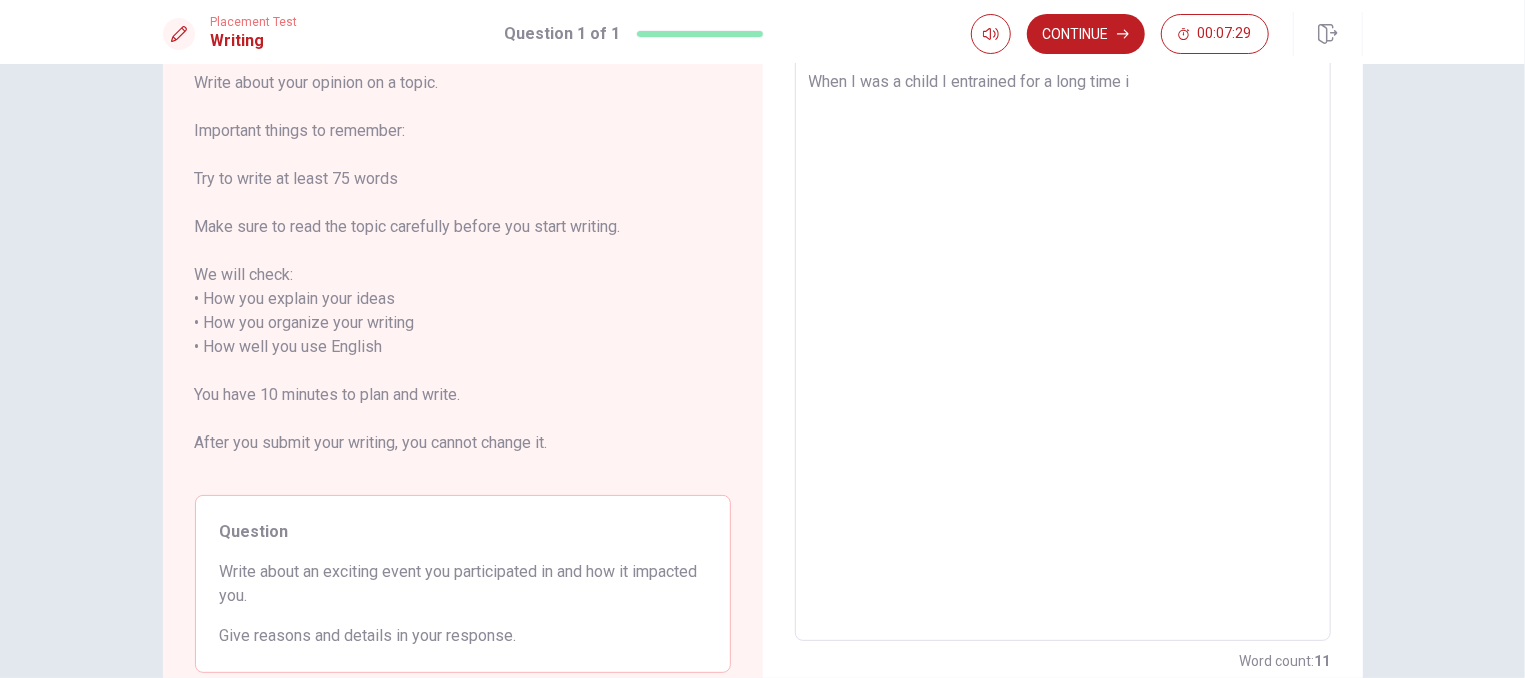 type on "x" 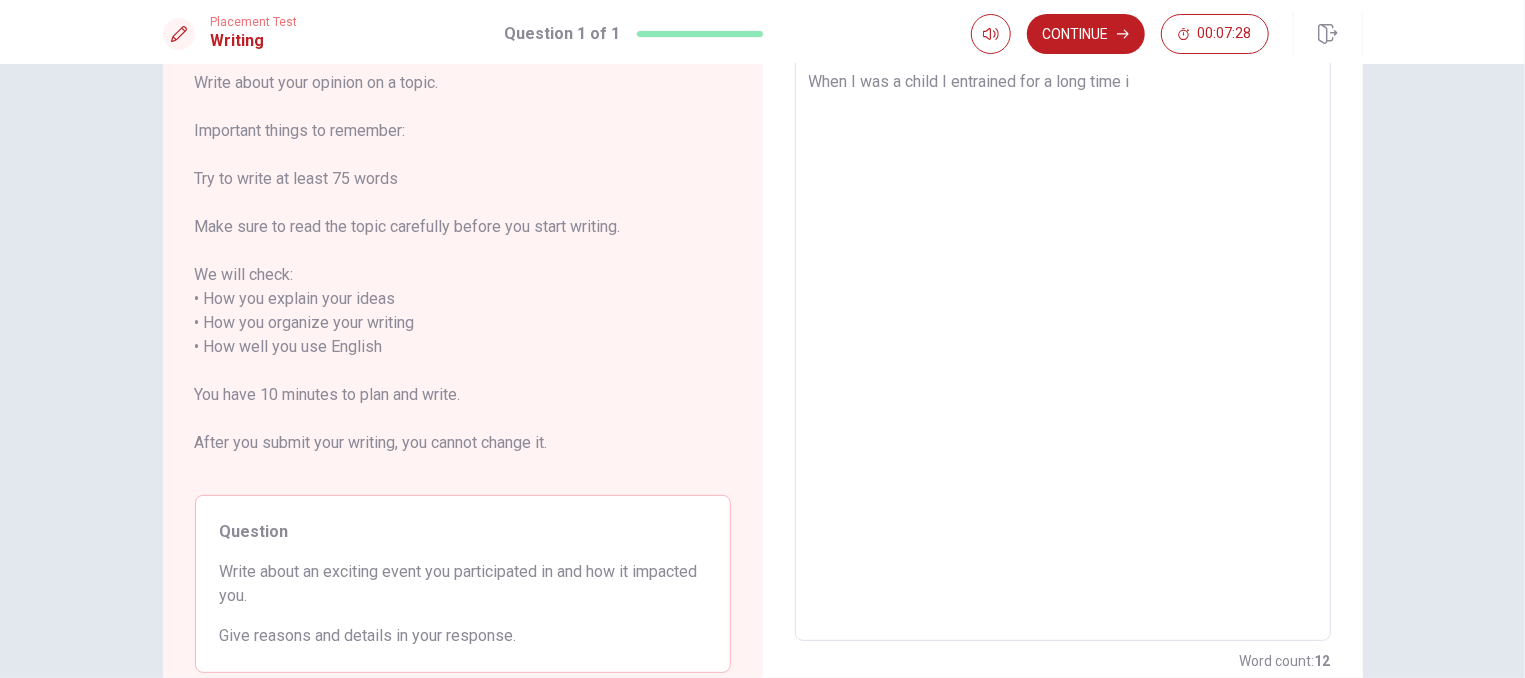 type on "When I was a child I entrained for a long time in" 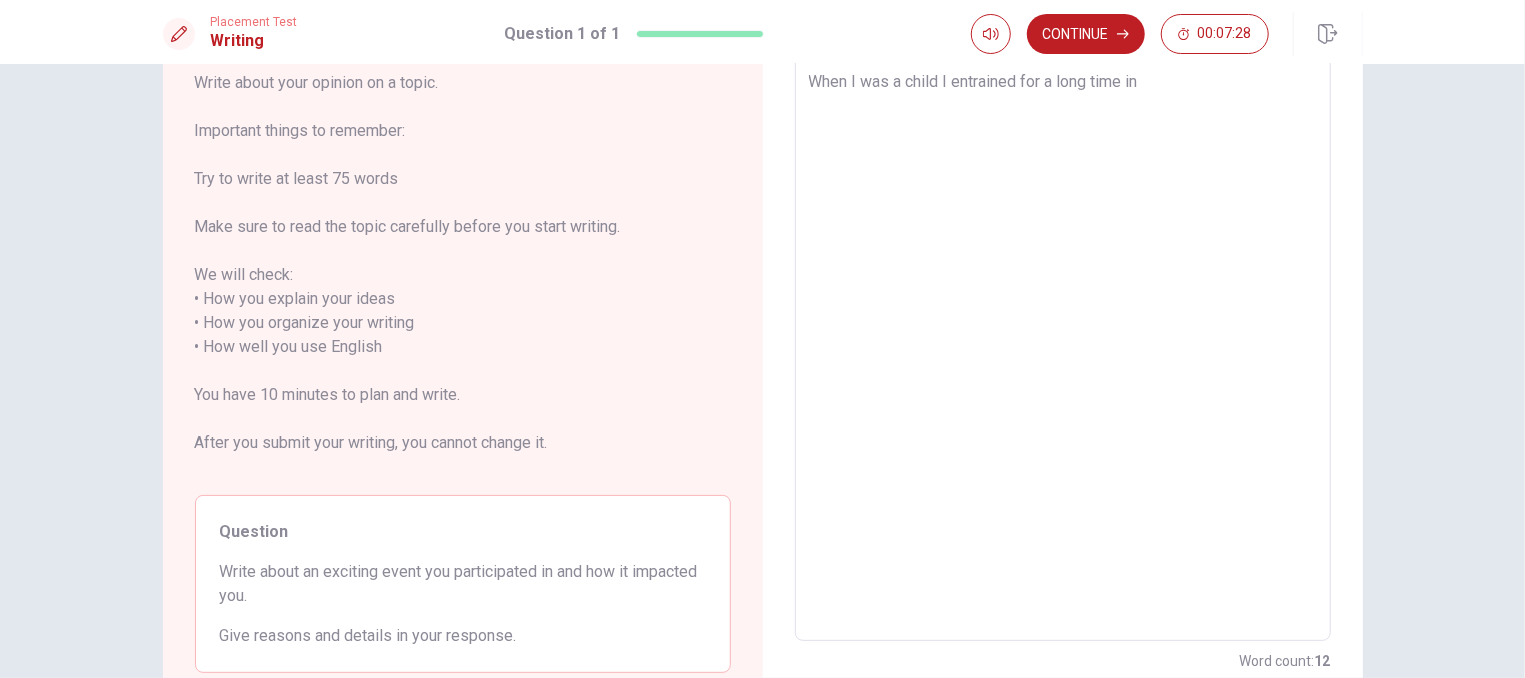 type on "x" 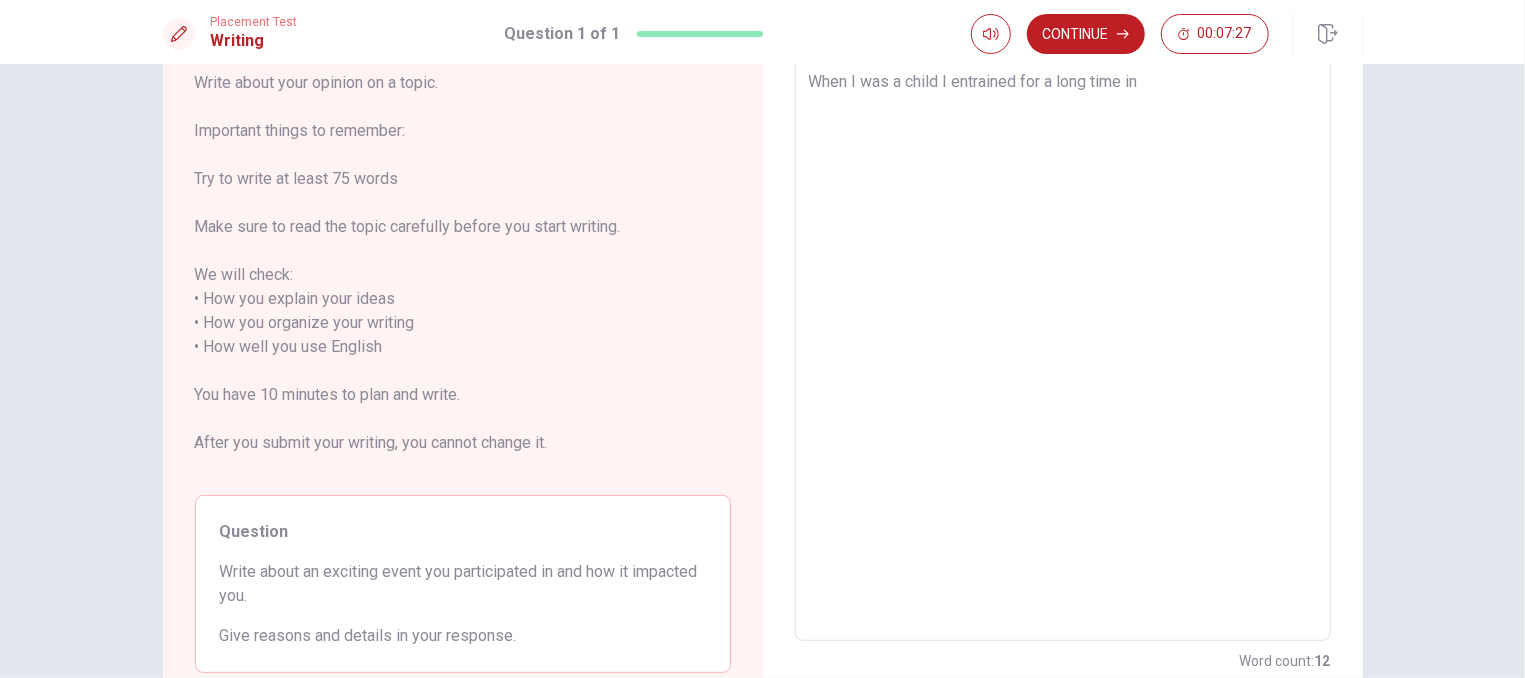 type on "When I was a child I entrained for a long time in m" 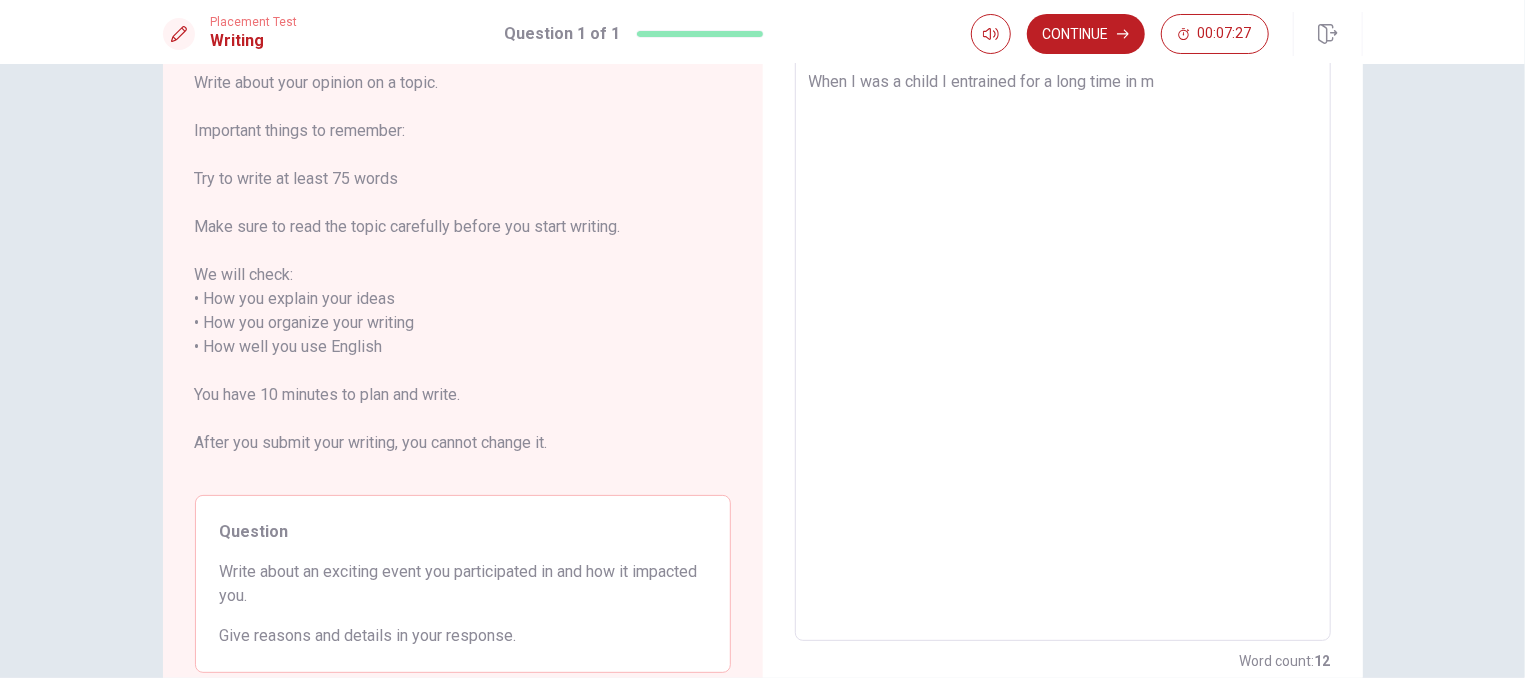 type on "x" 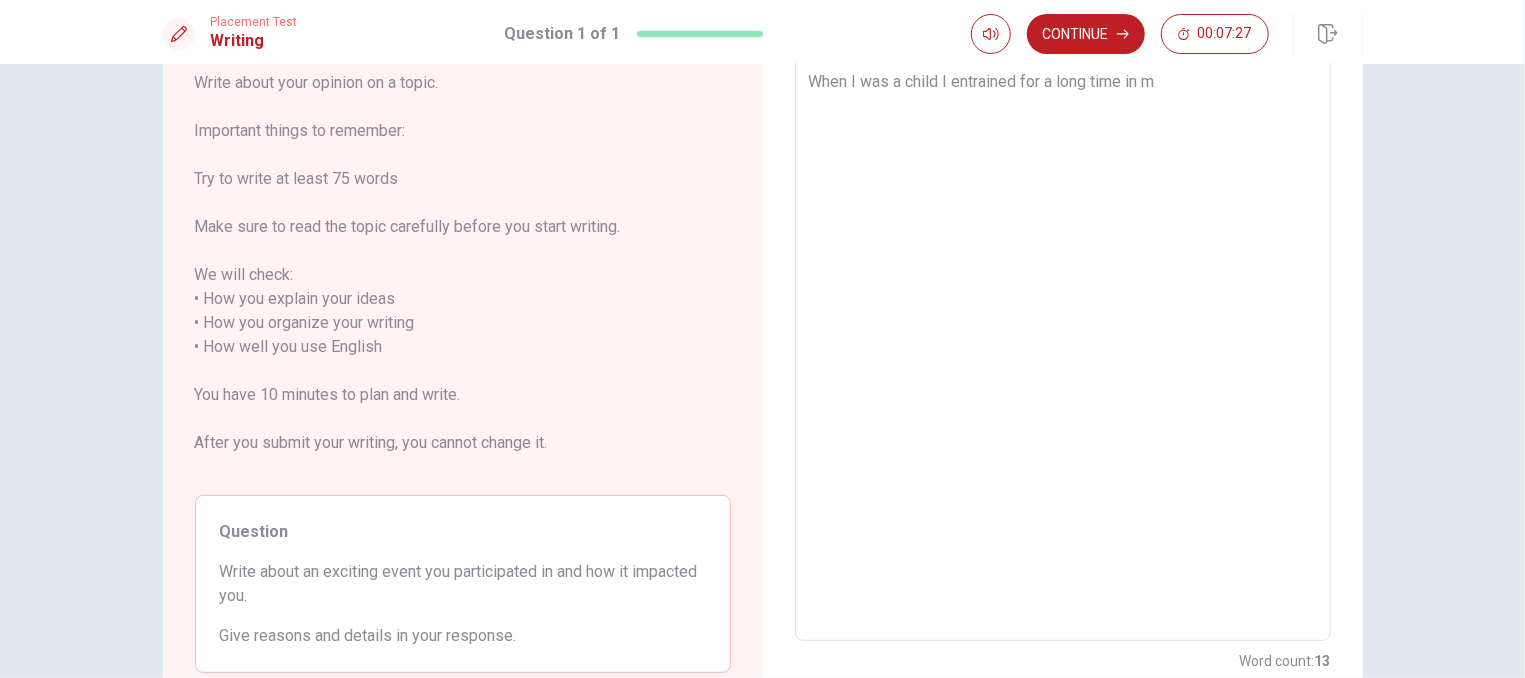 type on "When I was a child I entrained for a long time in my" 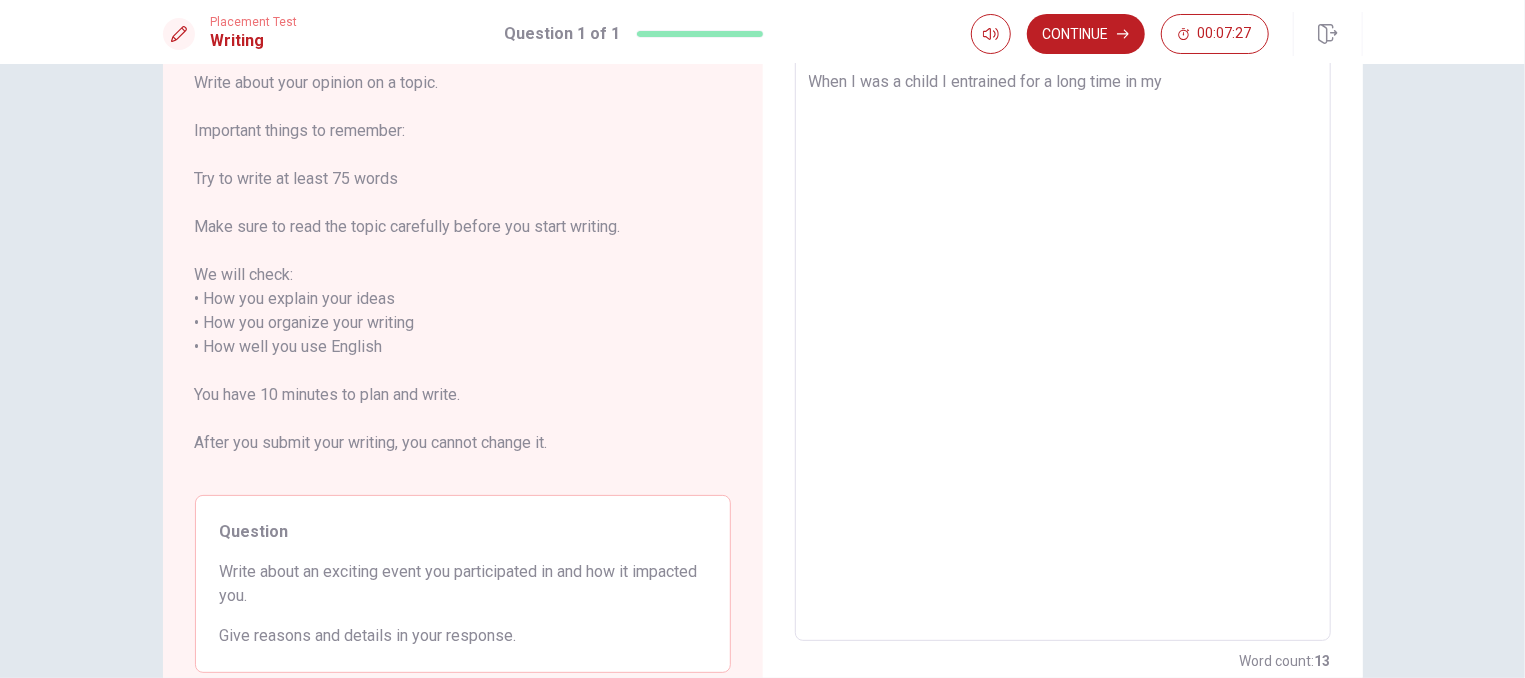 type on "x" 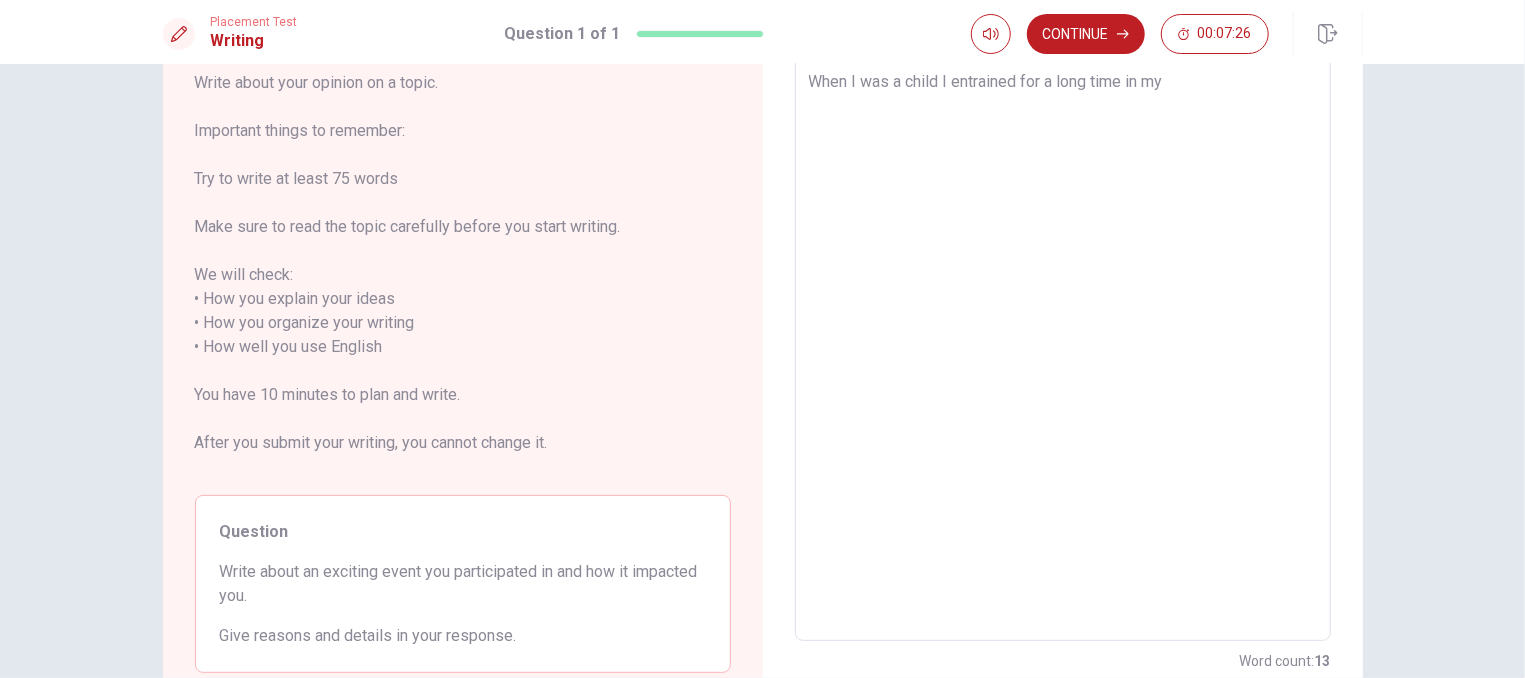 type on "When I was a child I entrained for a long time in my l" 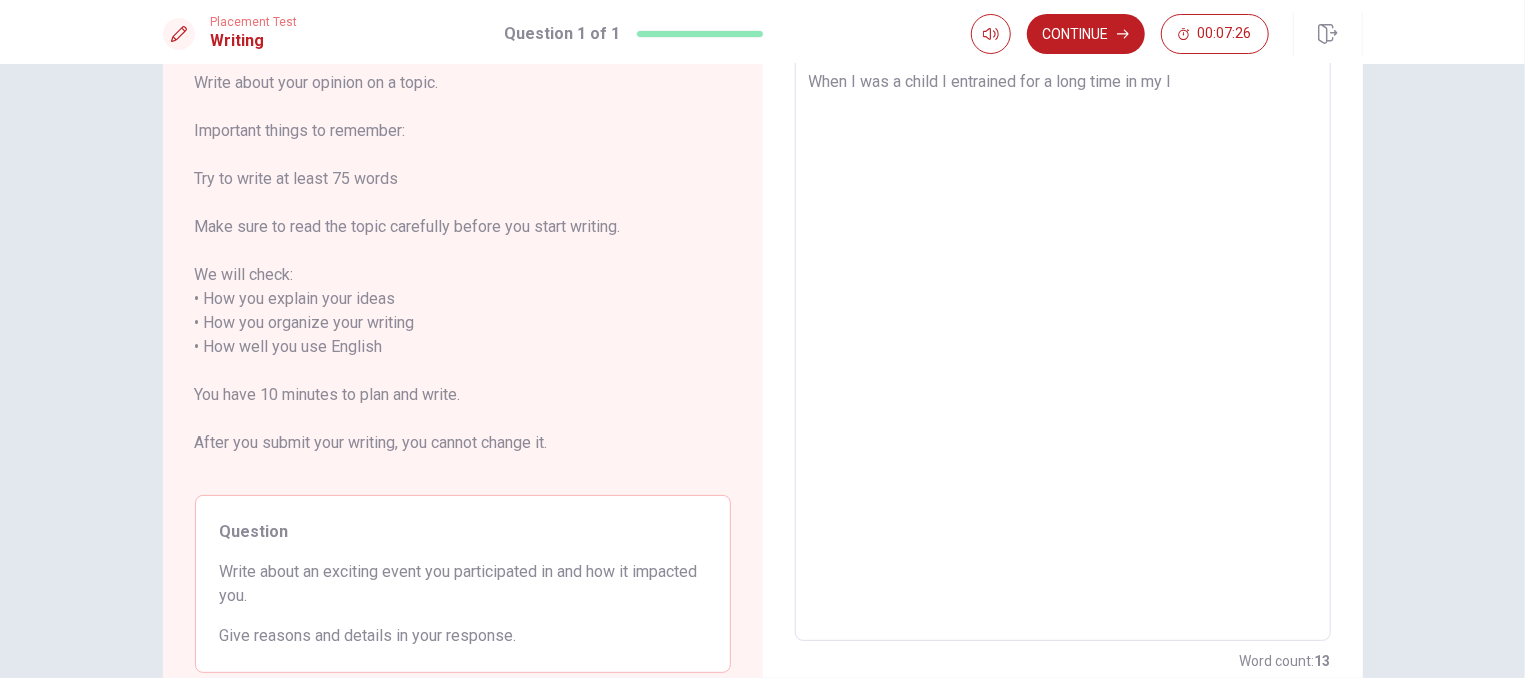 type on "When I was a child I entrained for a long time in my li" 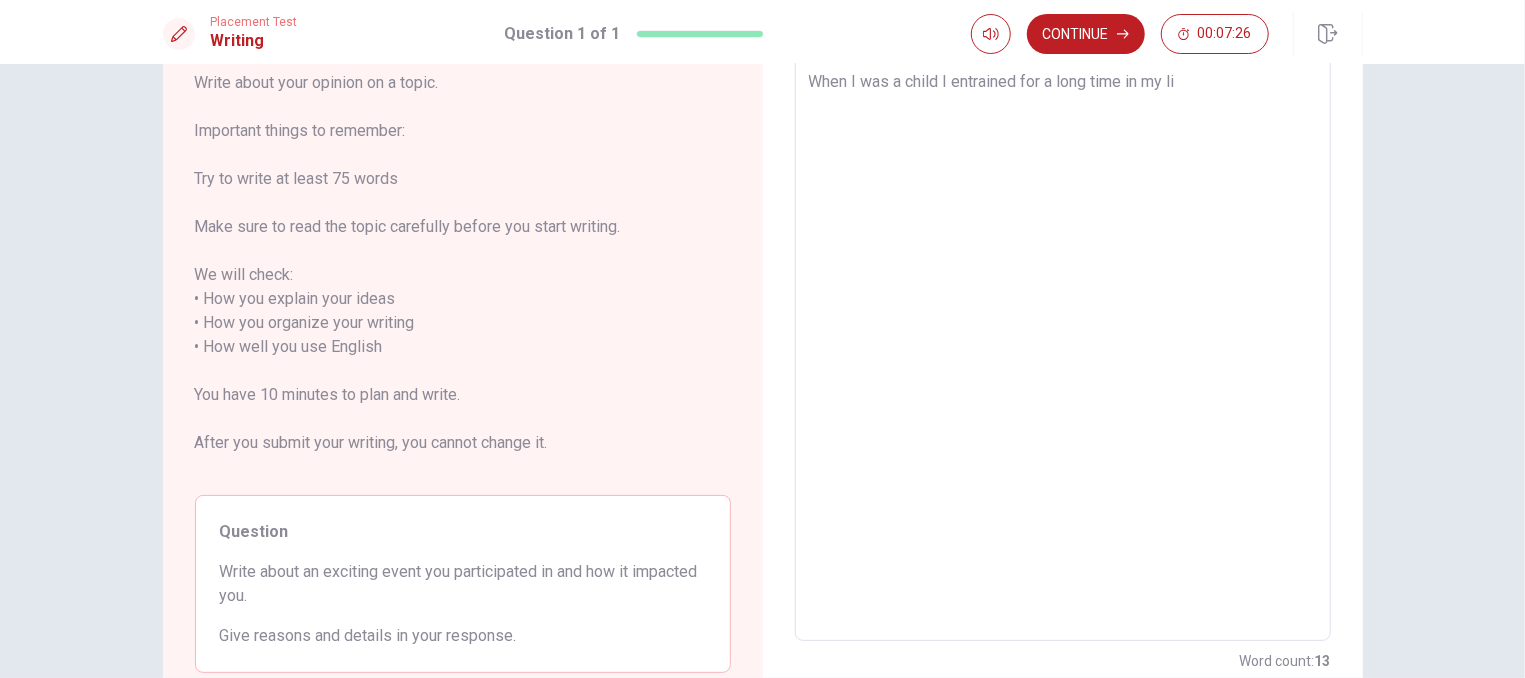 type on "x" 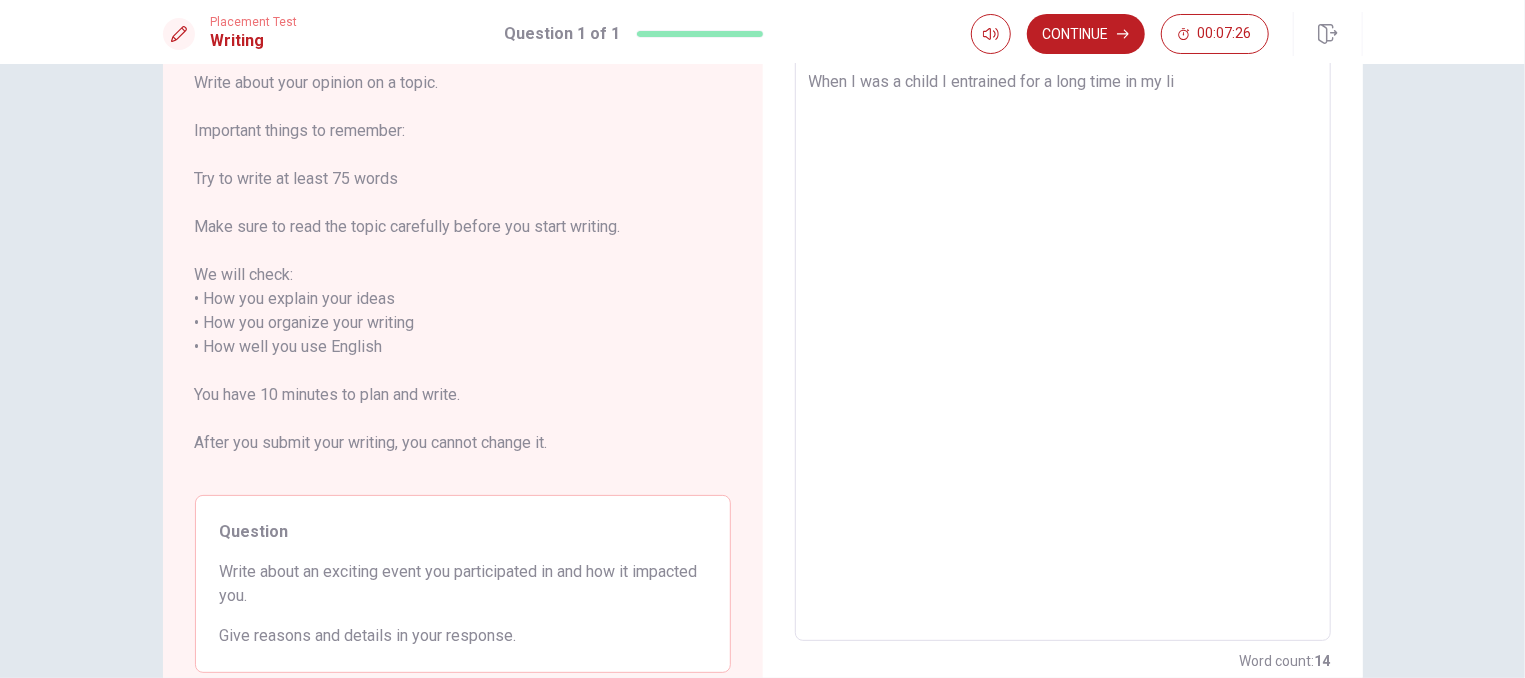 type on "When I was a child I entrained for a long time in my lif" 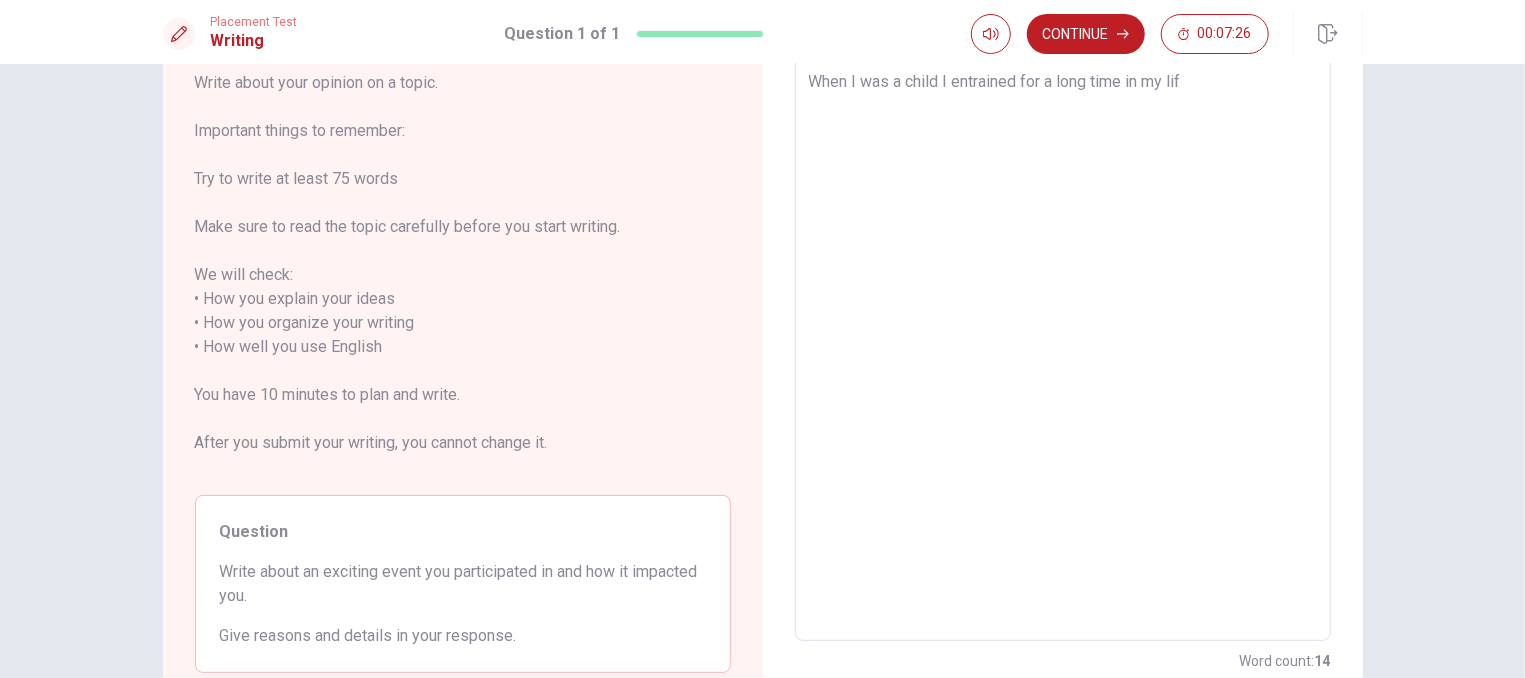 type on "x" 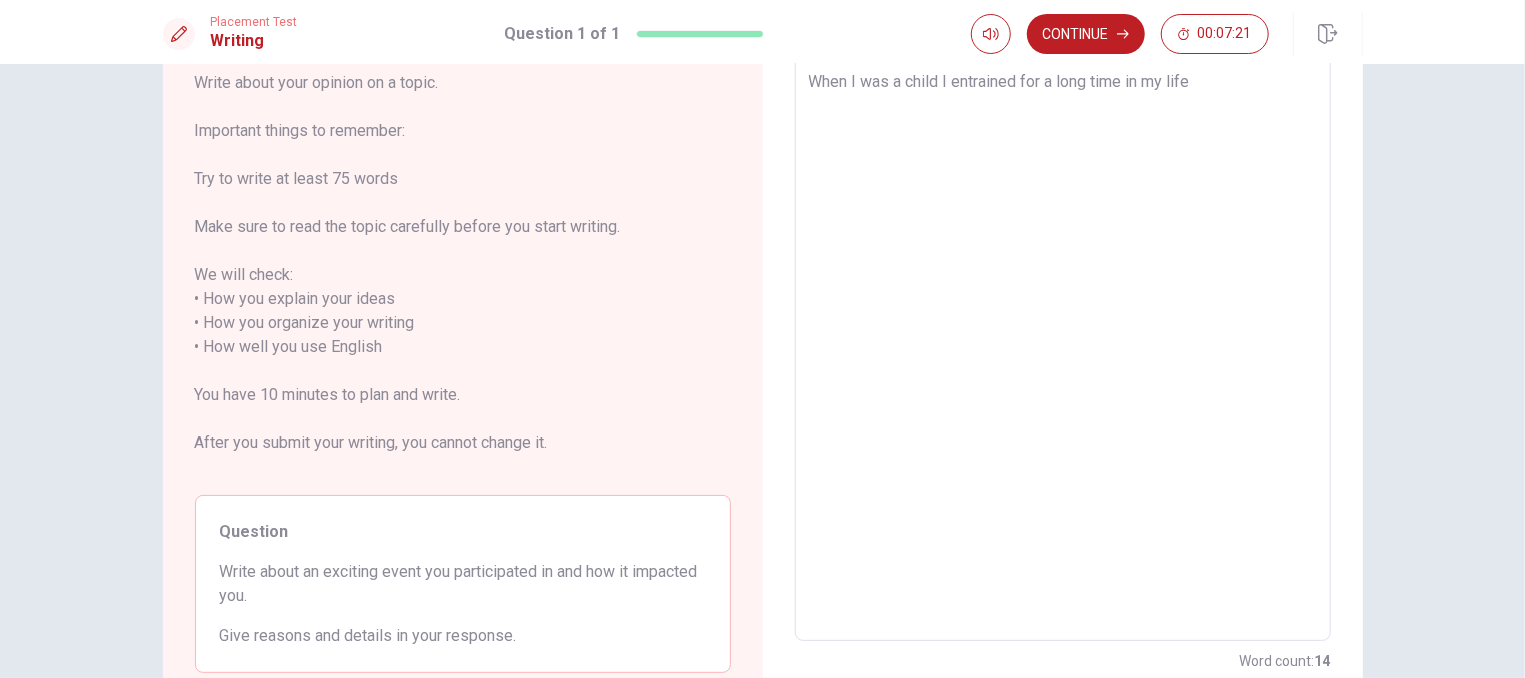 click on "When I was a child I entrained for a long time in my life" at bounding box center [1063, 347] 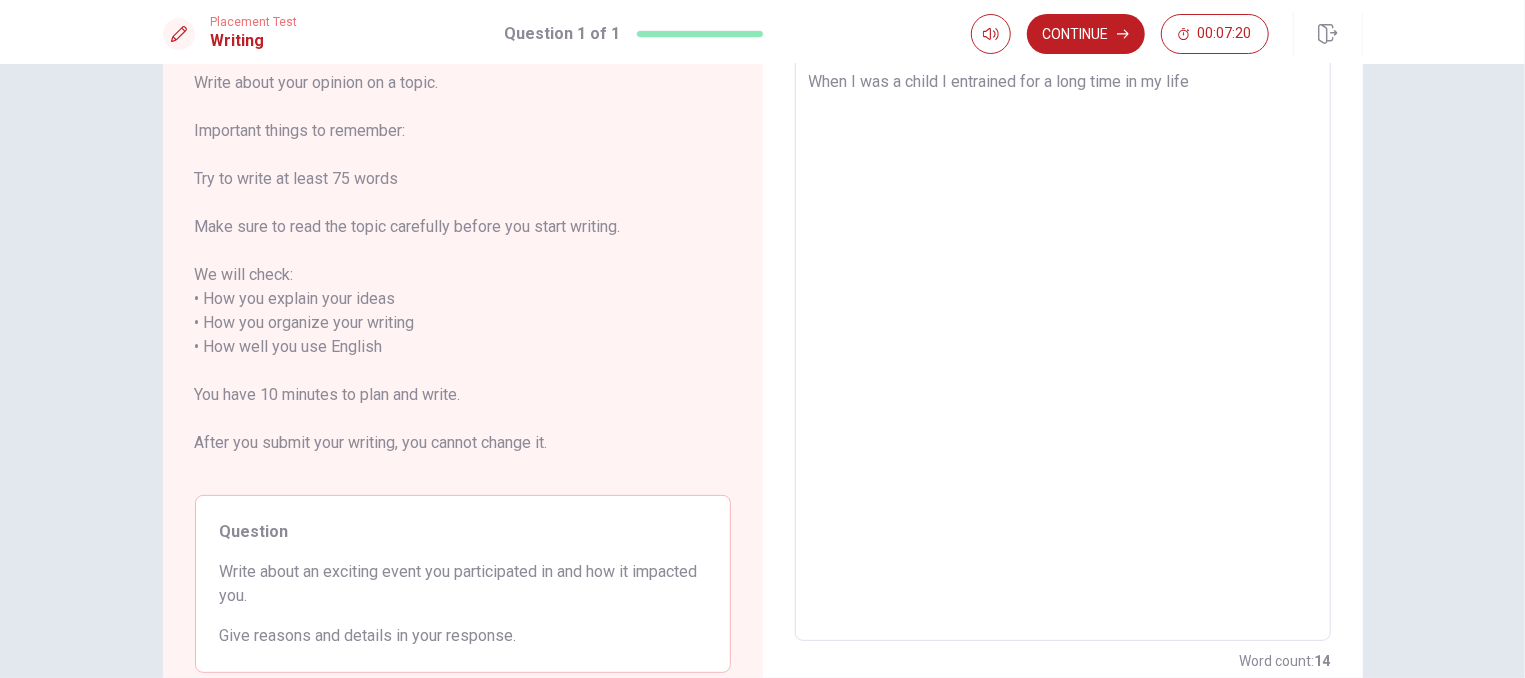 type on "When I was a child I entrained gfor a long time in my life" 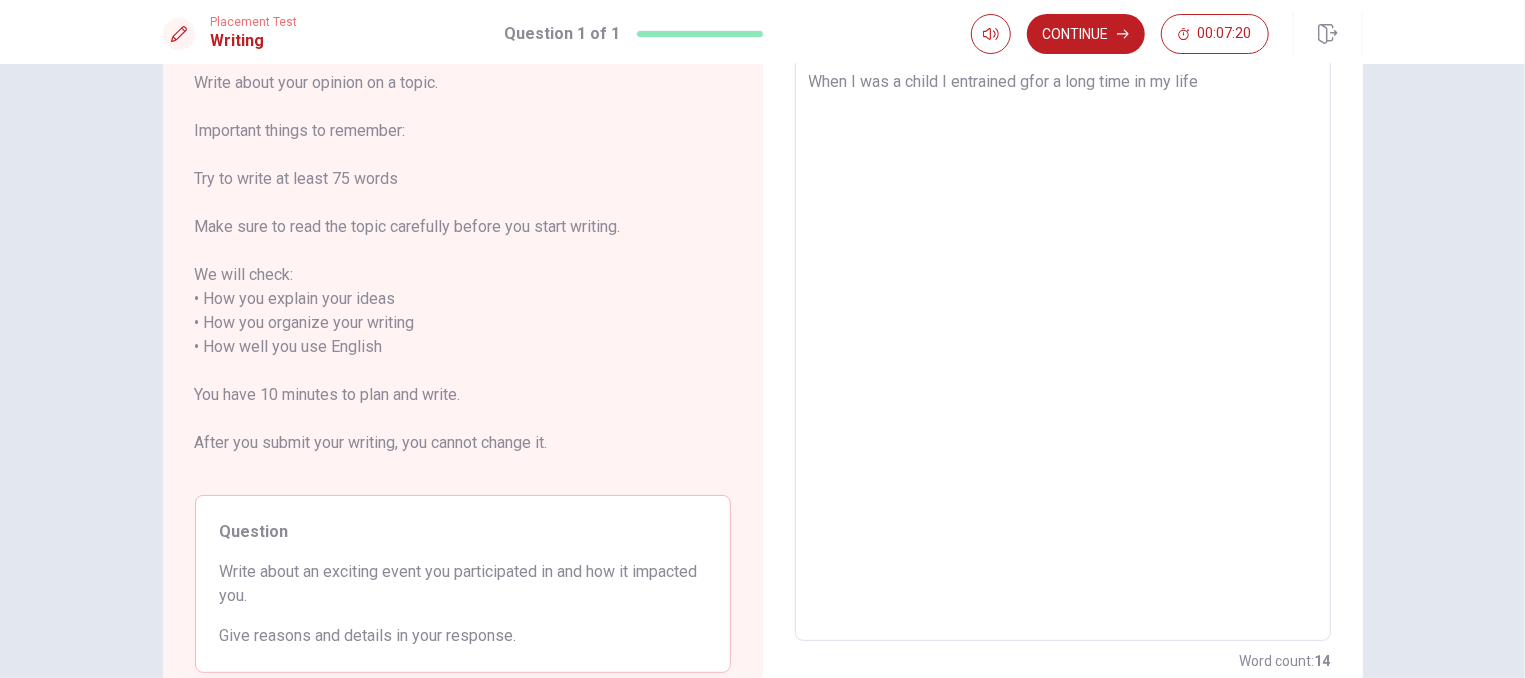 type on "x" 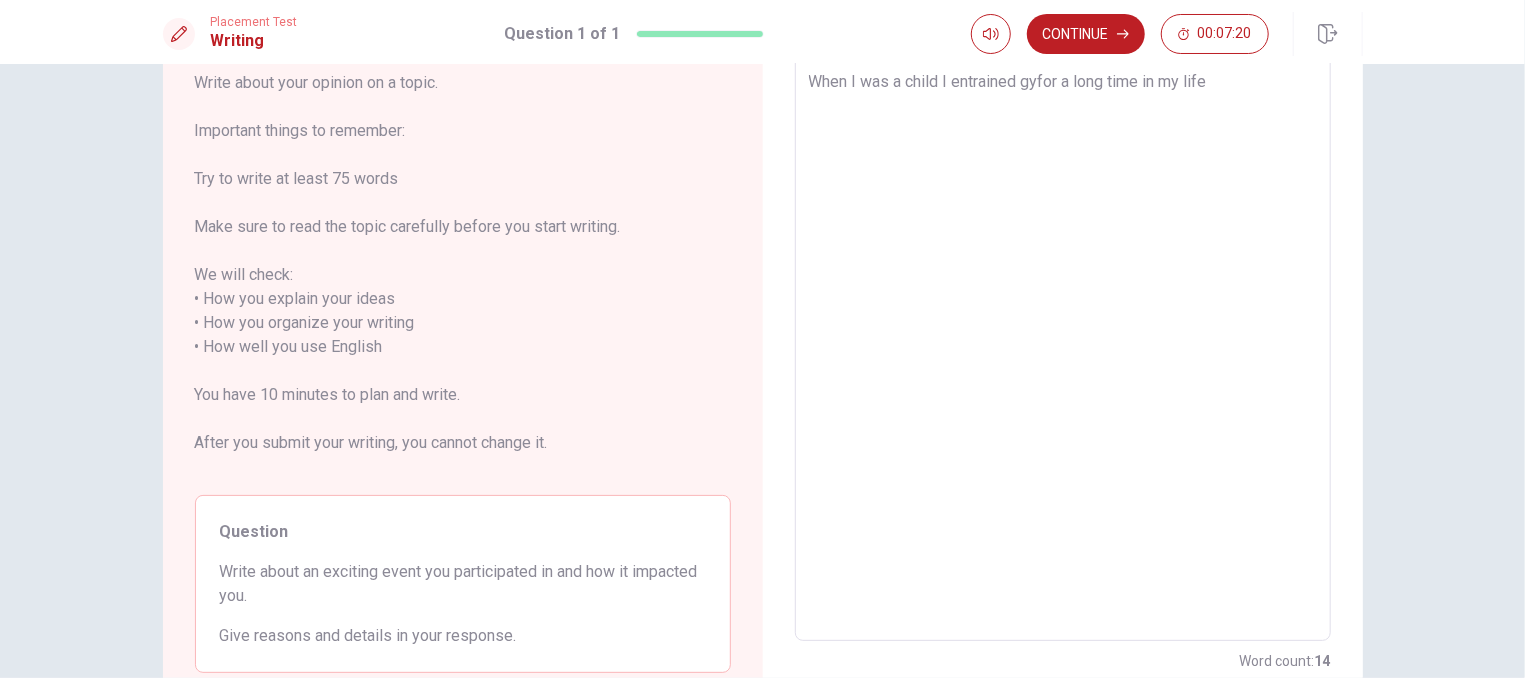 type on "x" 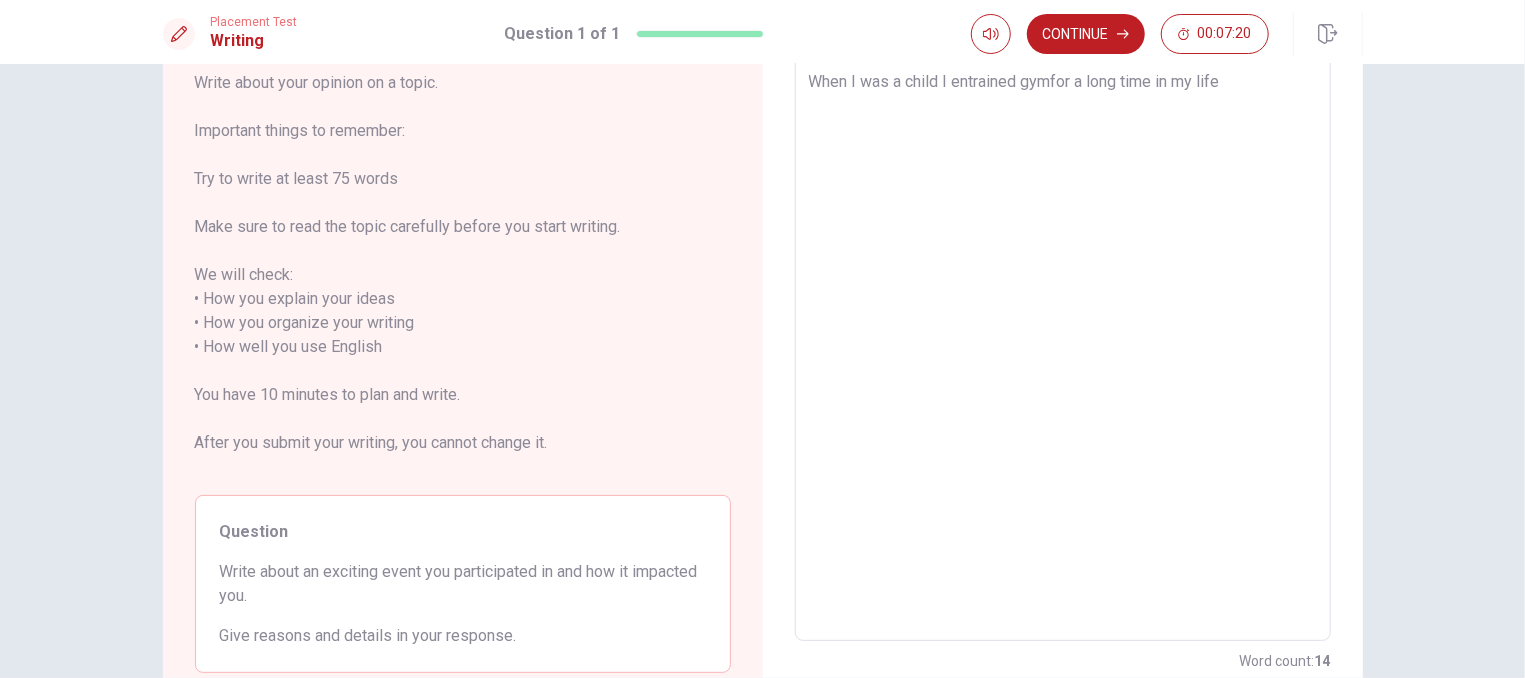 type on "x" 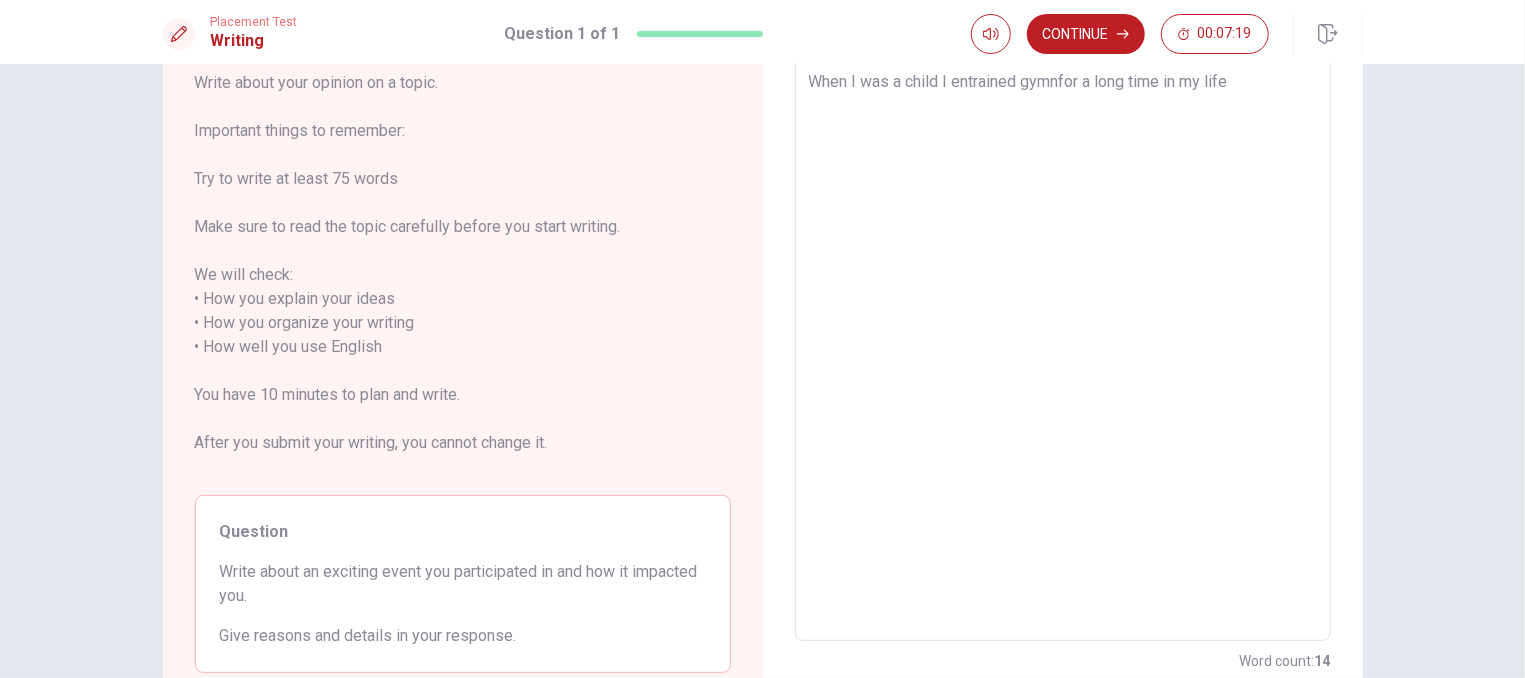 type on "x" 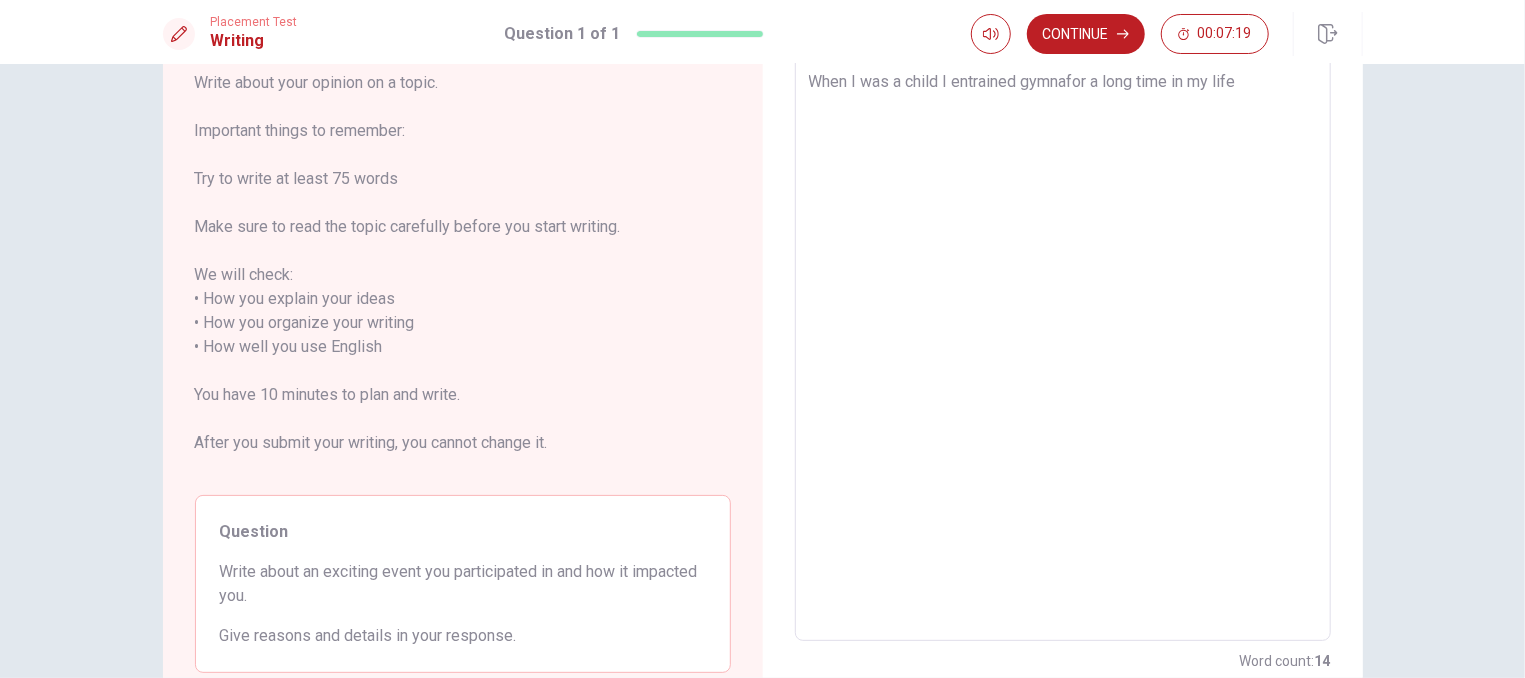 type on "x" 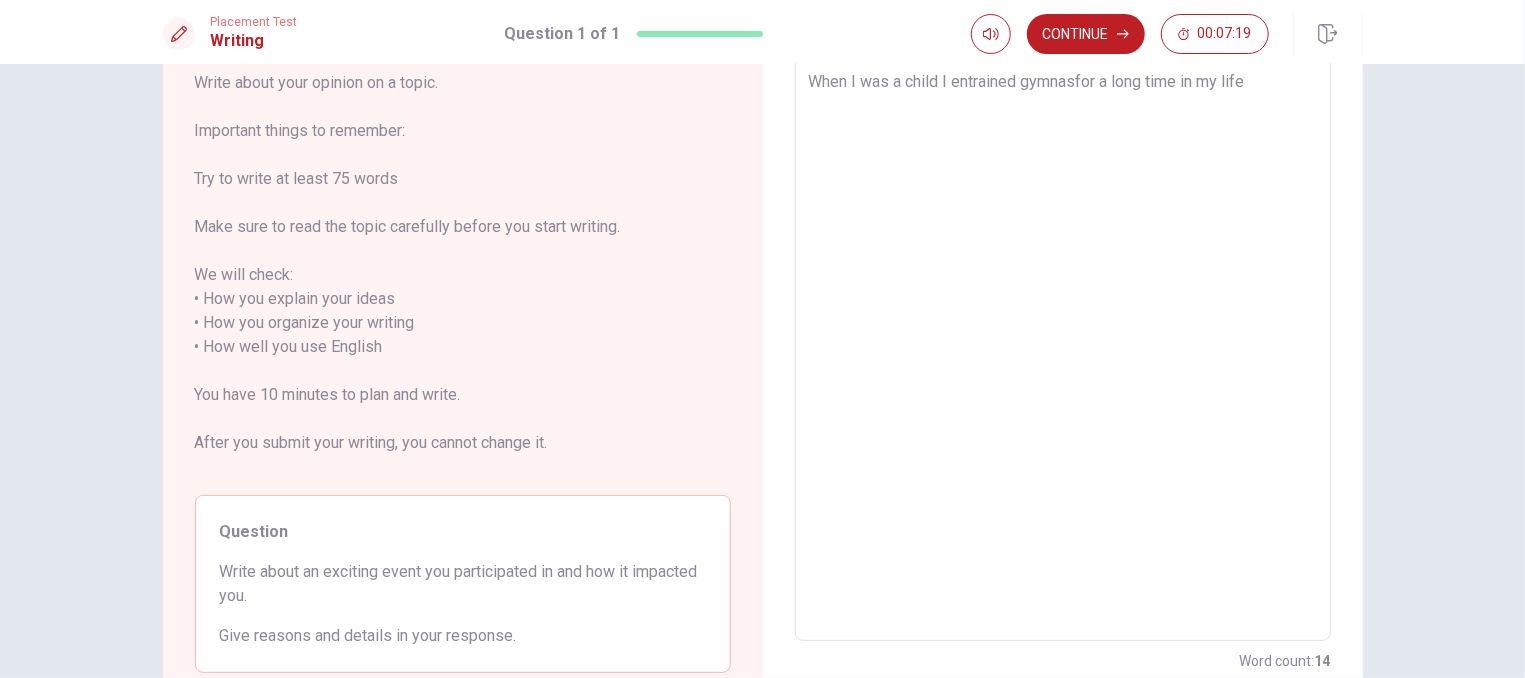 type on "x" 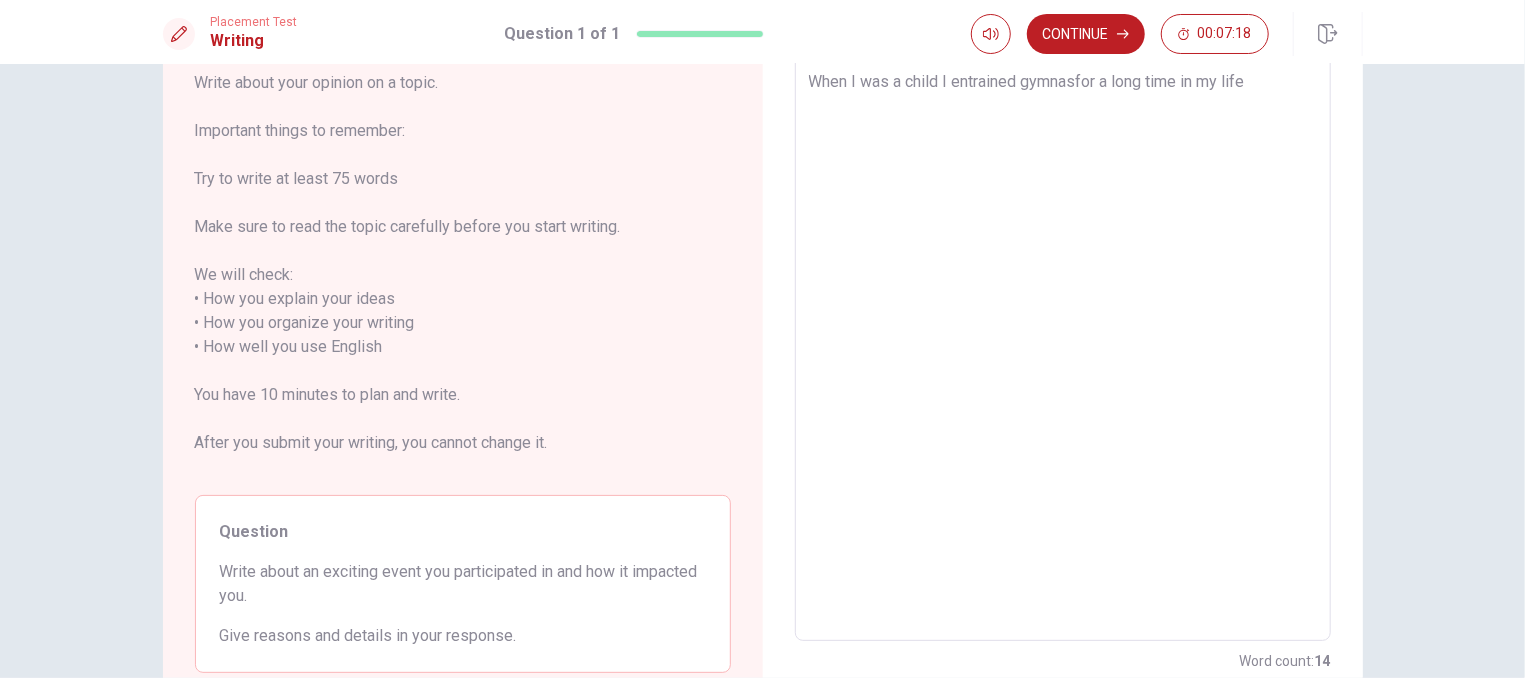 type on "When I was a child I entrained gymnastfor a long time in my life" 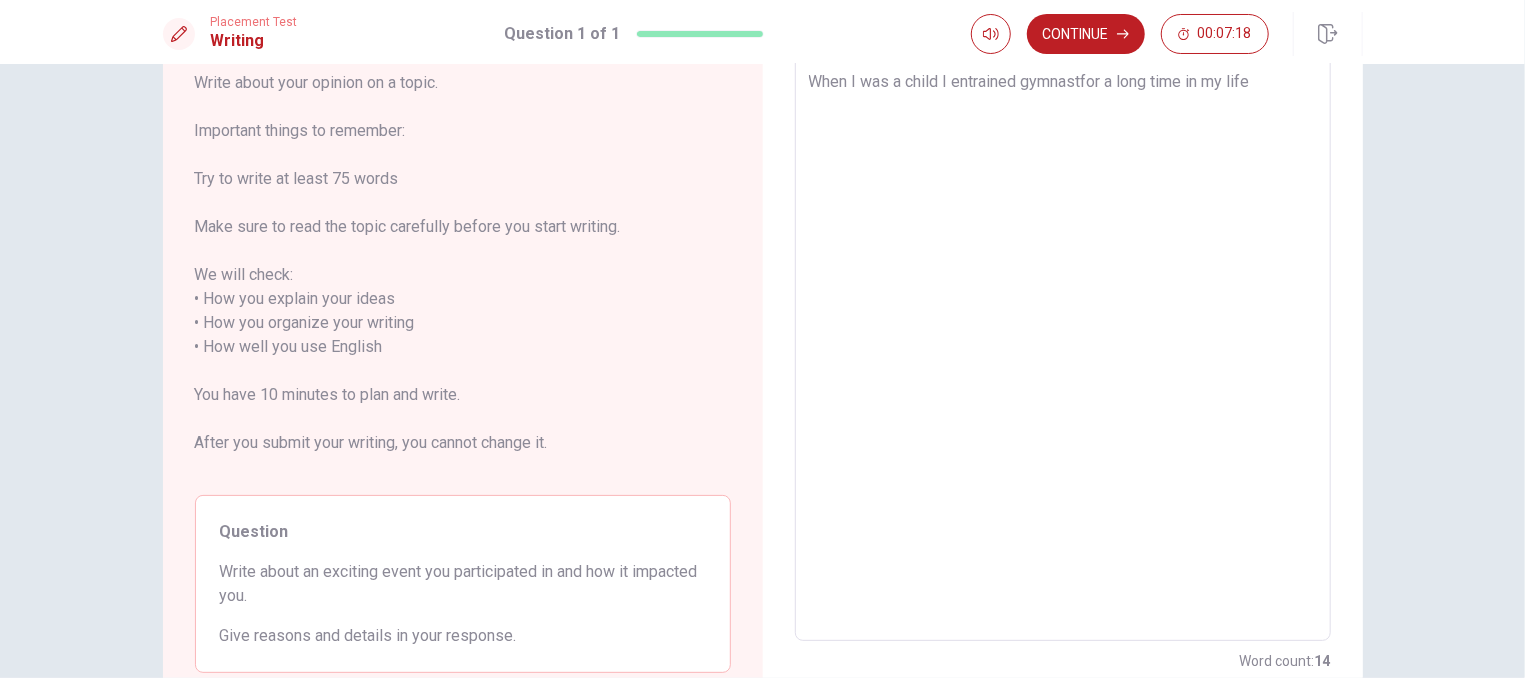 type on "x" 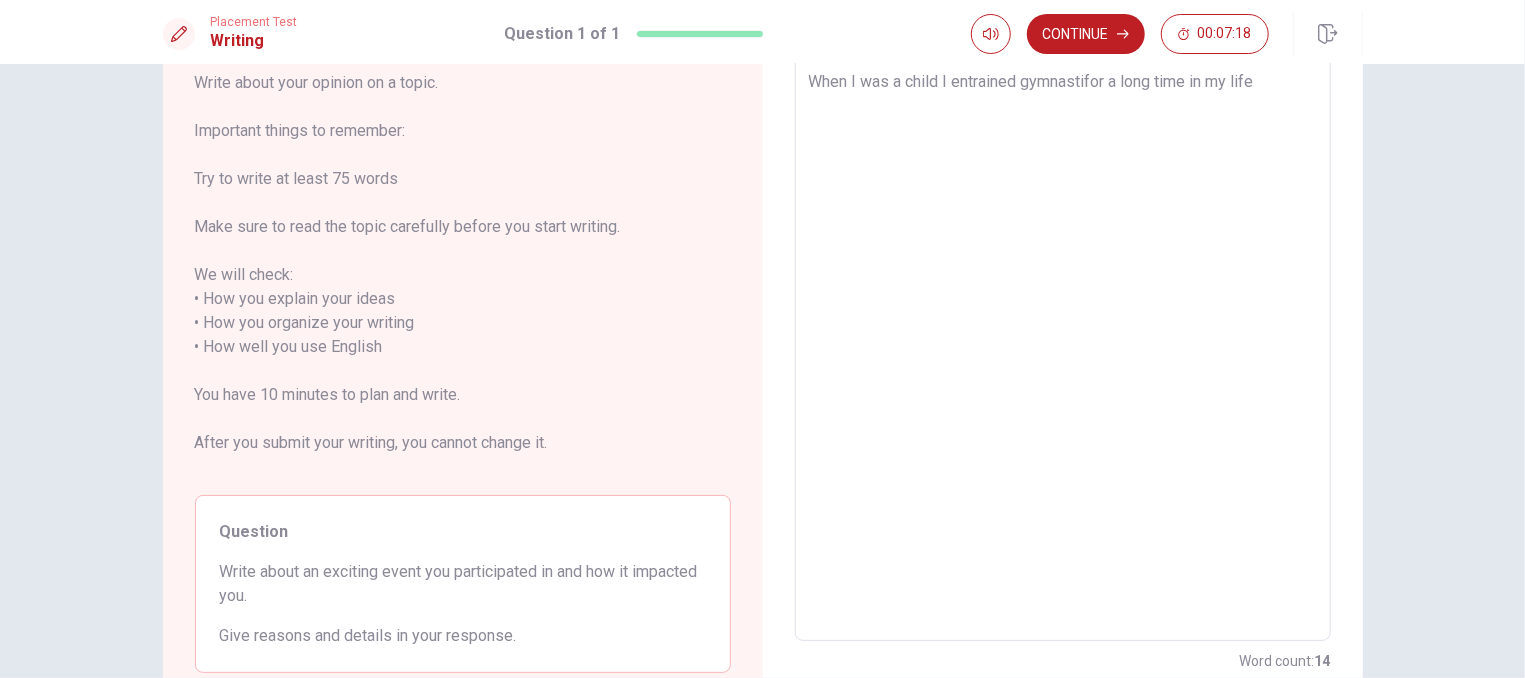 type on "x" 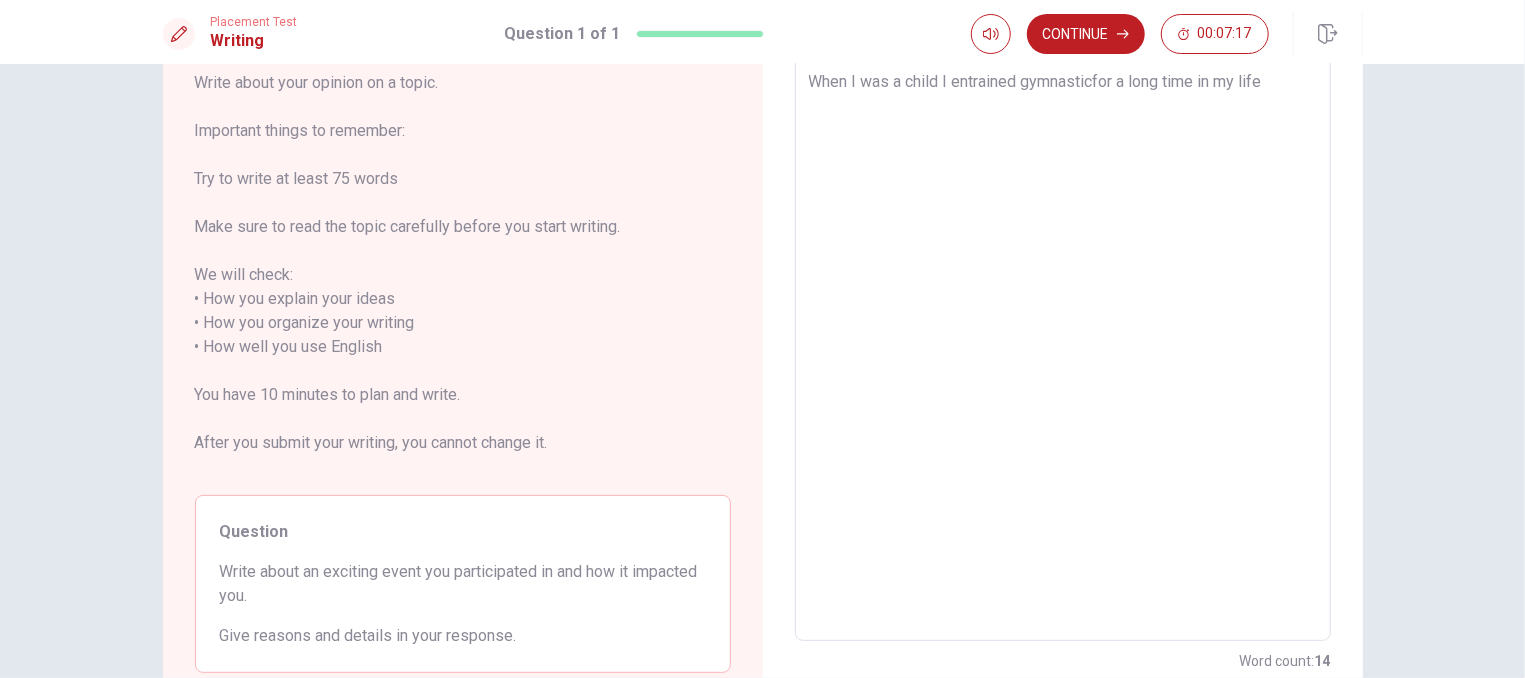 type on "x" 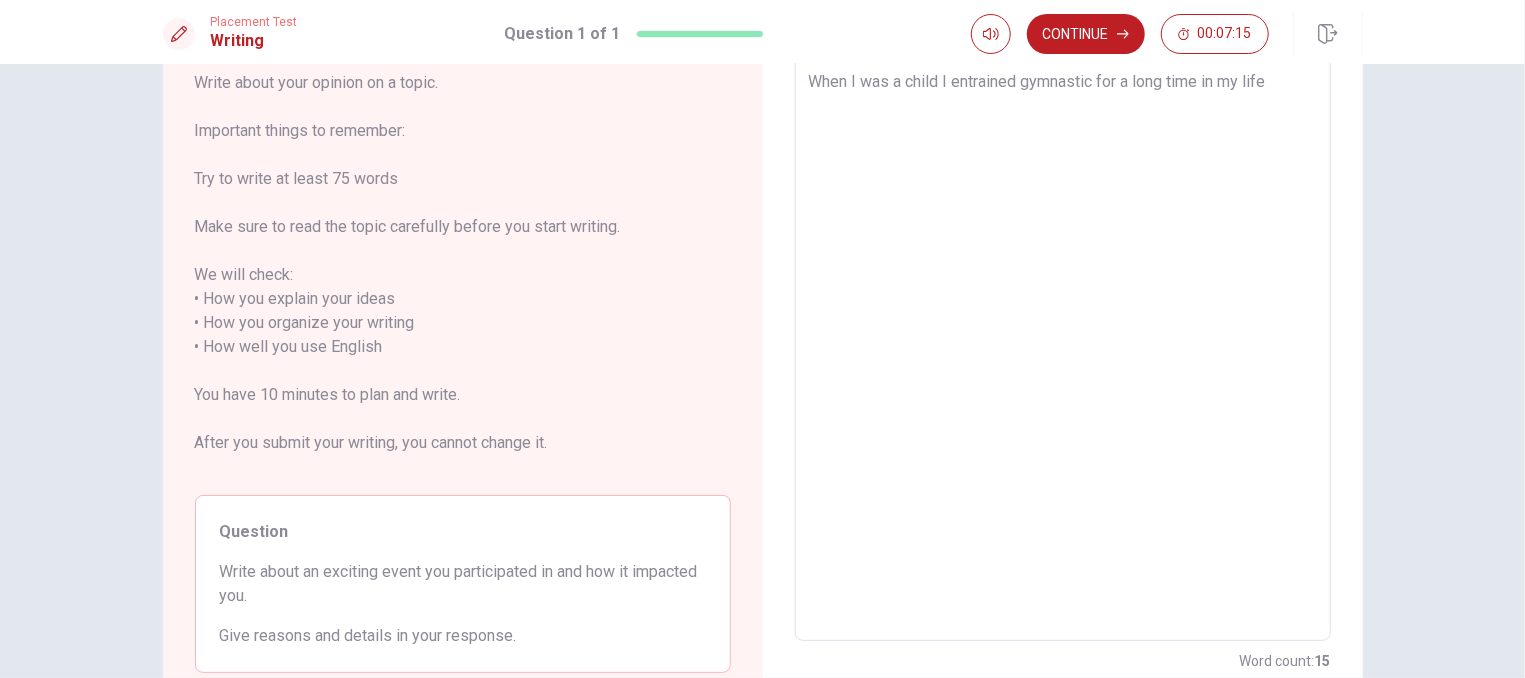 click on "When I was a child I entrained gymnastic for a long time in my life" at bounding box center (1063, 347) 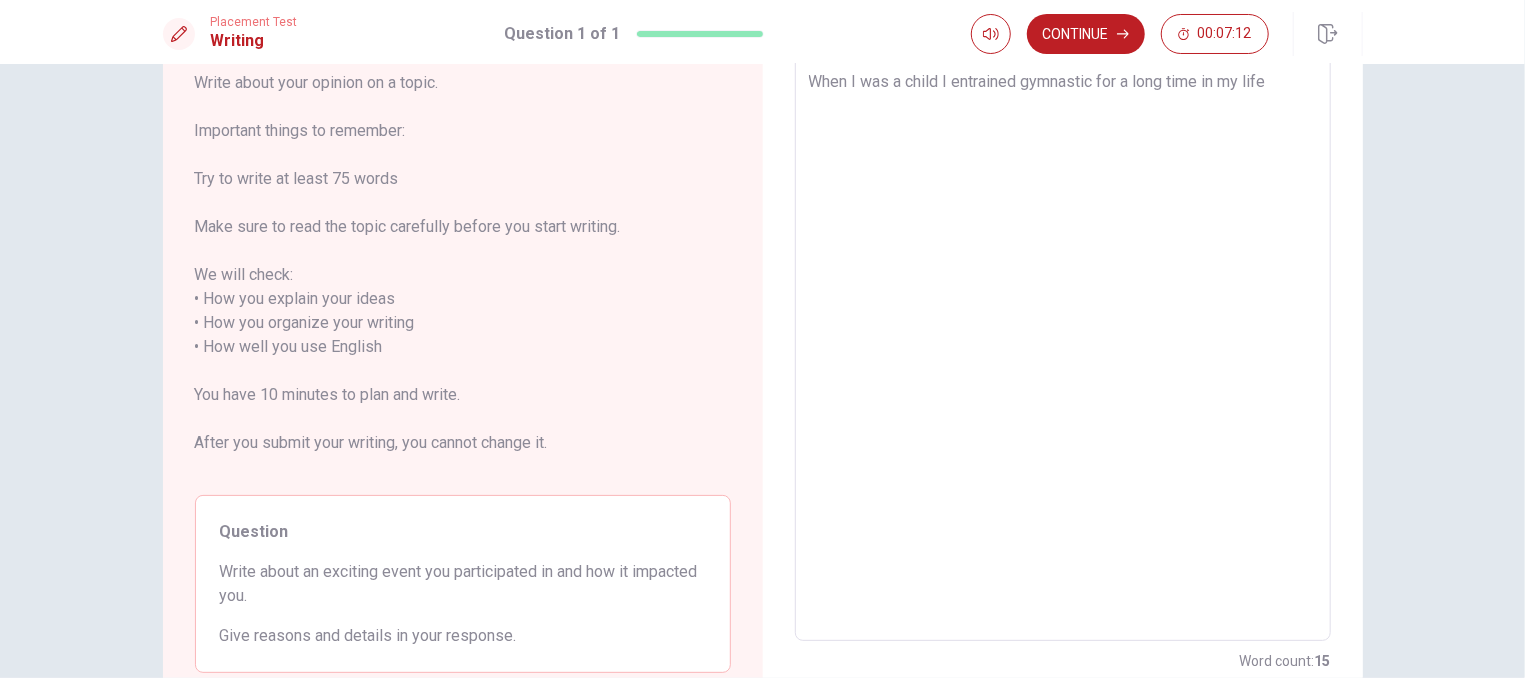 type on "x" 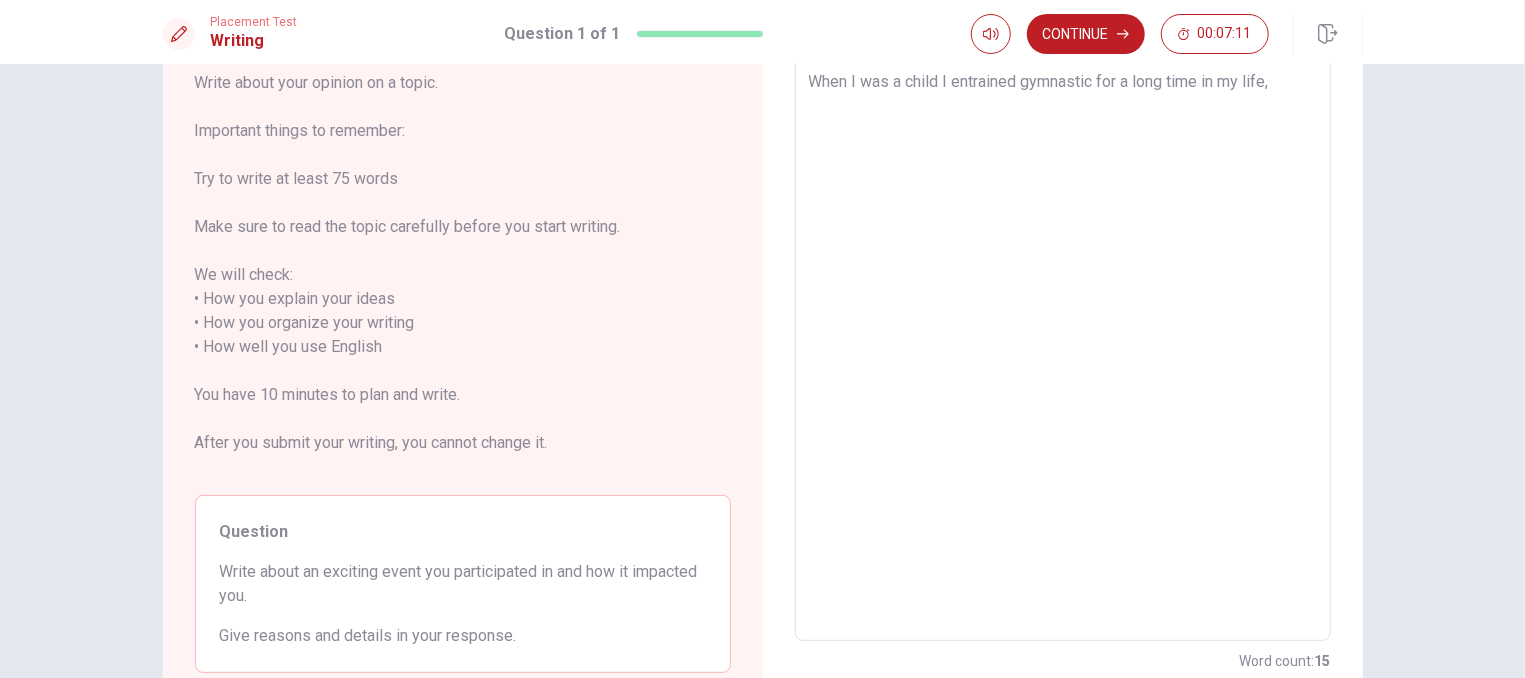 type on "x" 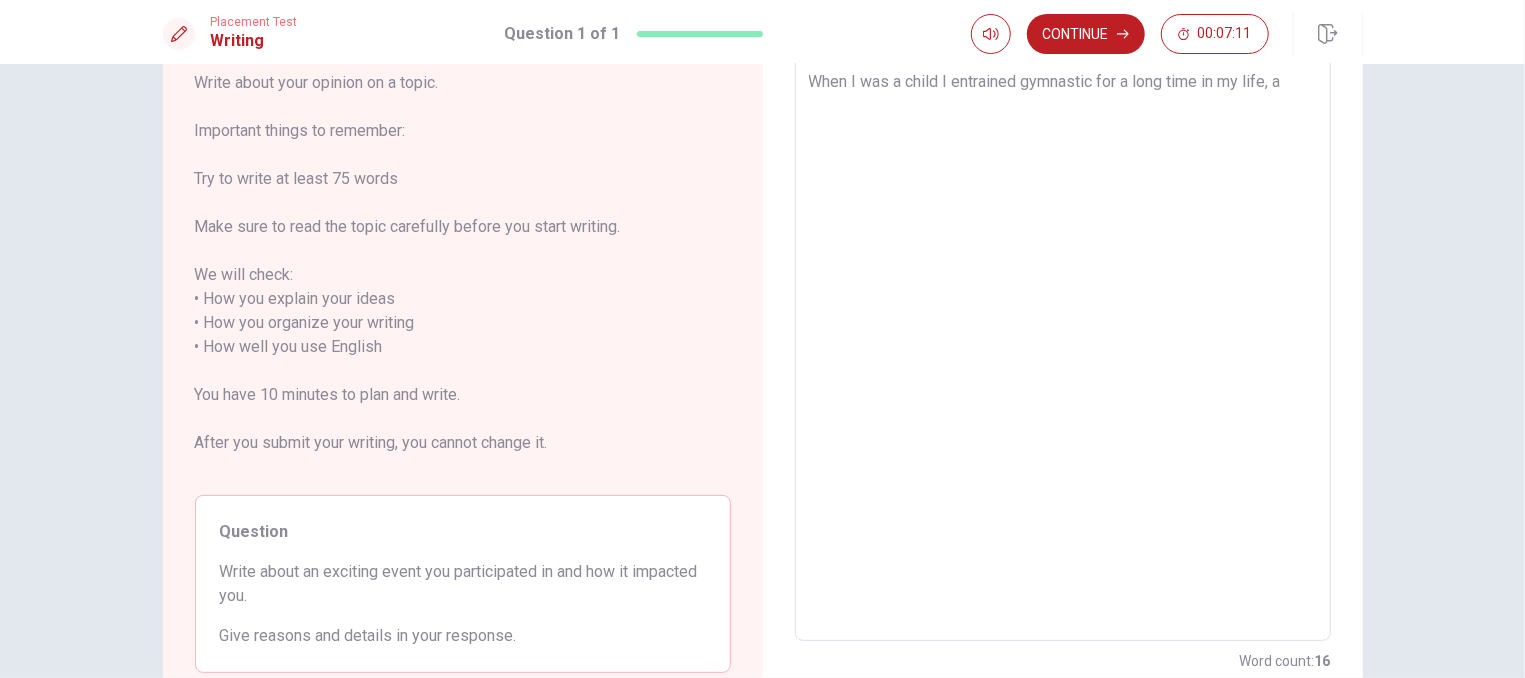 type on "x" 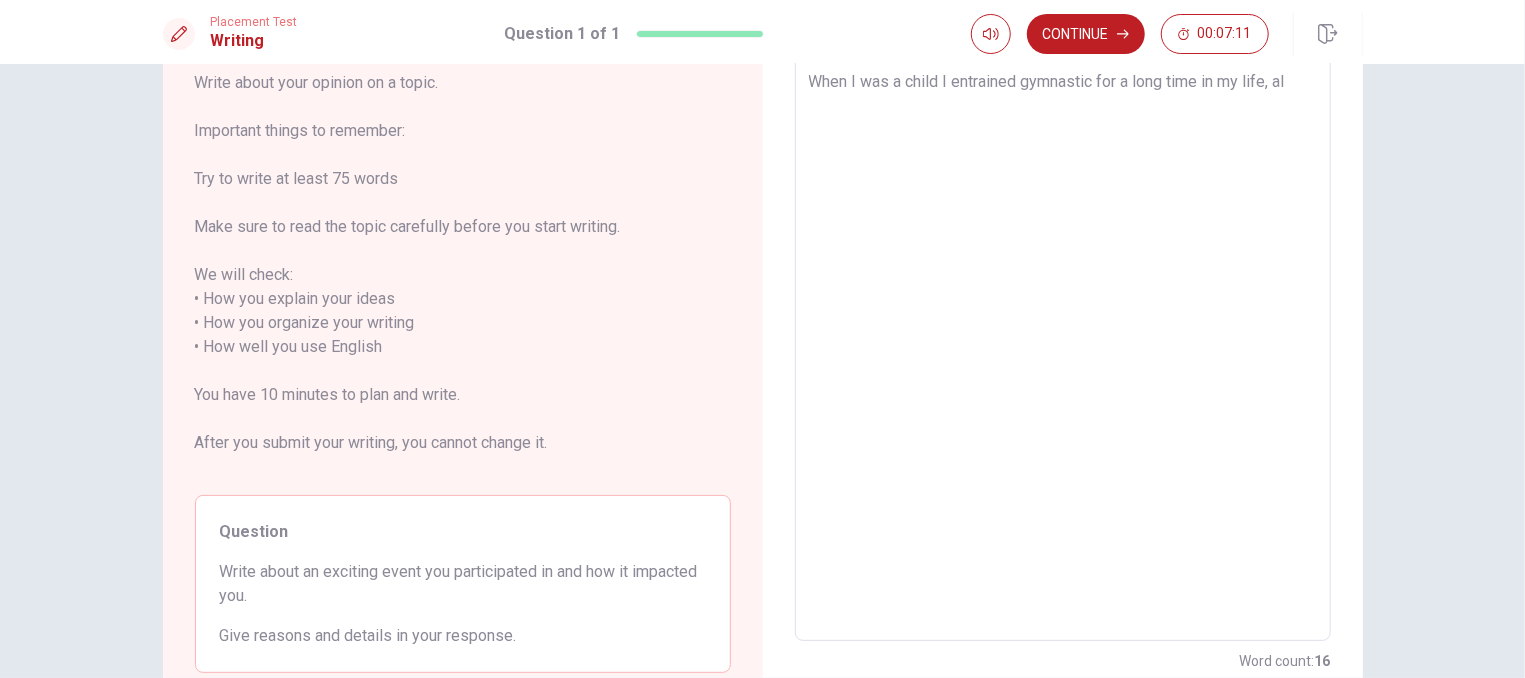 type on "x" 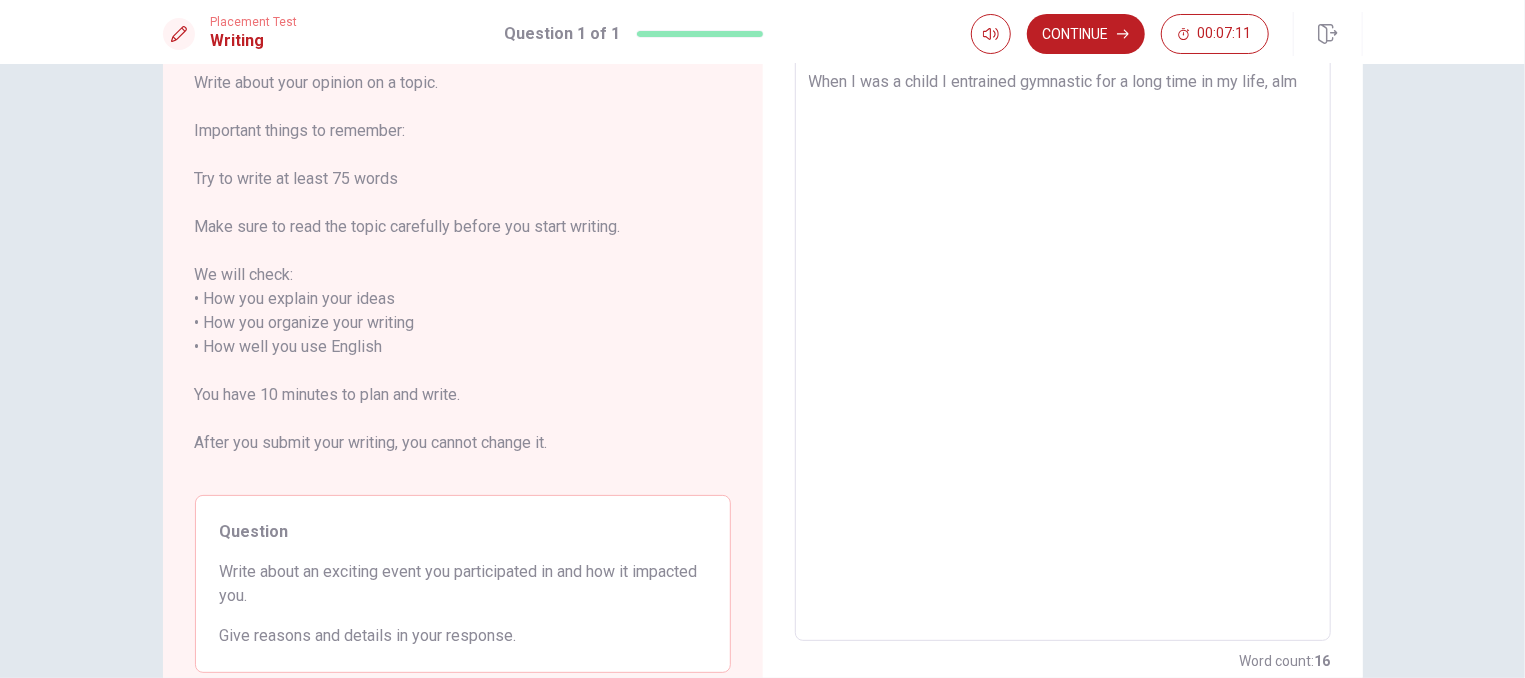 type on "x" 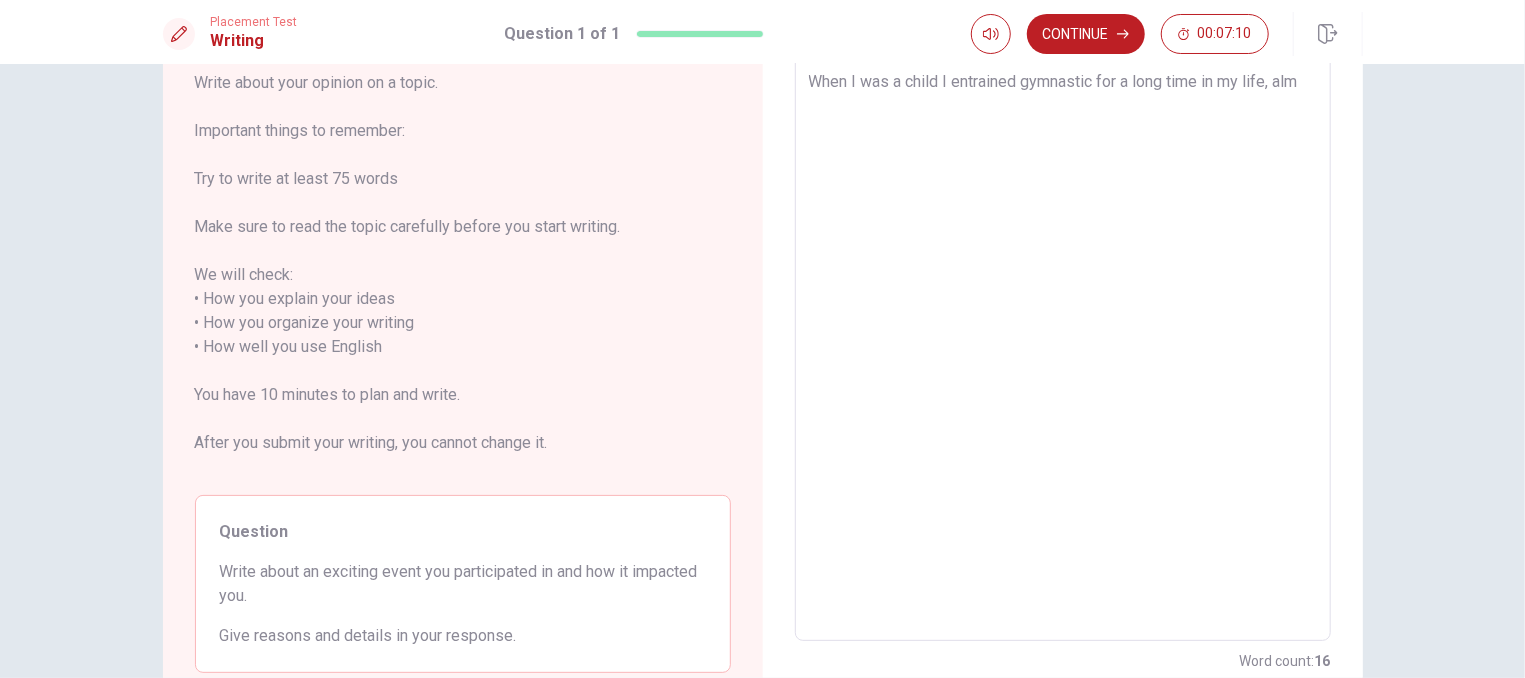 type on "When I was a child I entrained gymnastic for a long time in my life, almo" 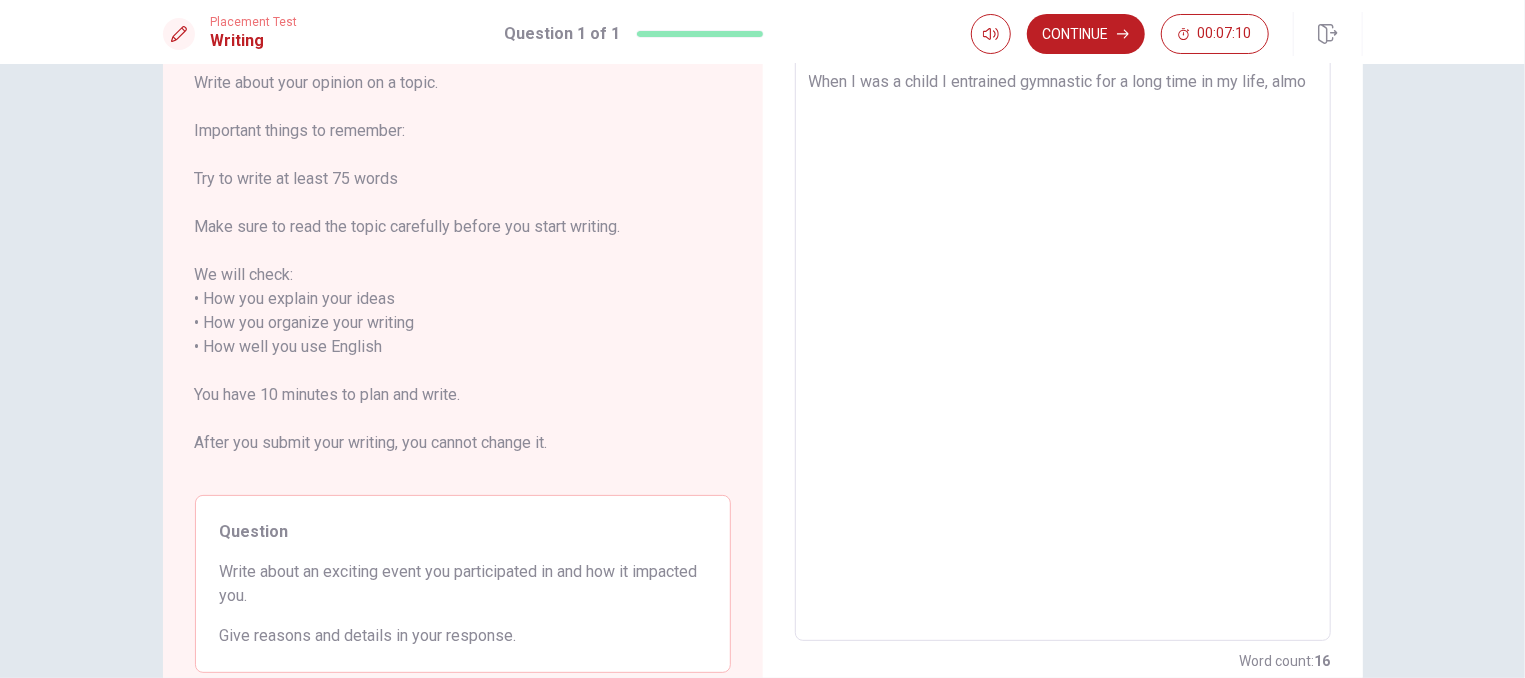 type on "x" 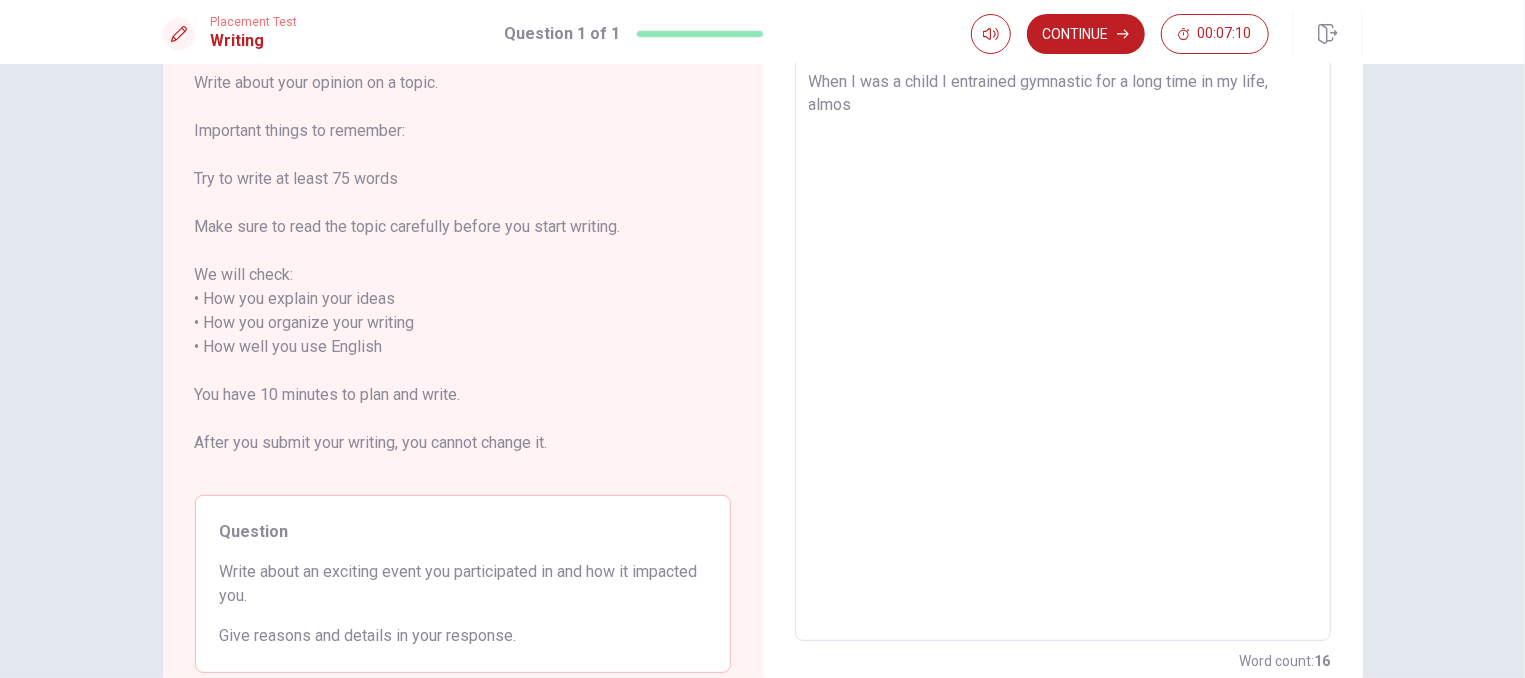 type on "x" 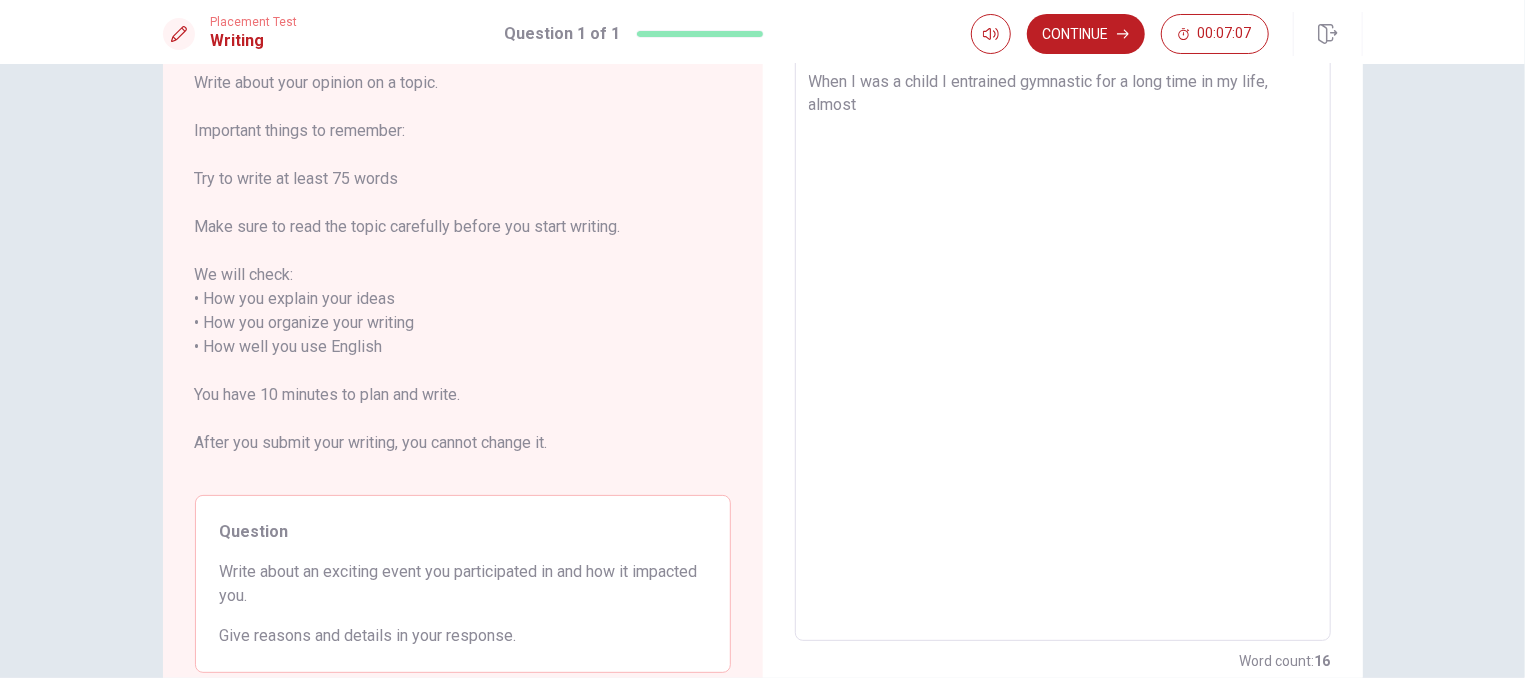 type on "x" 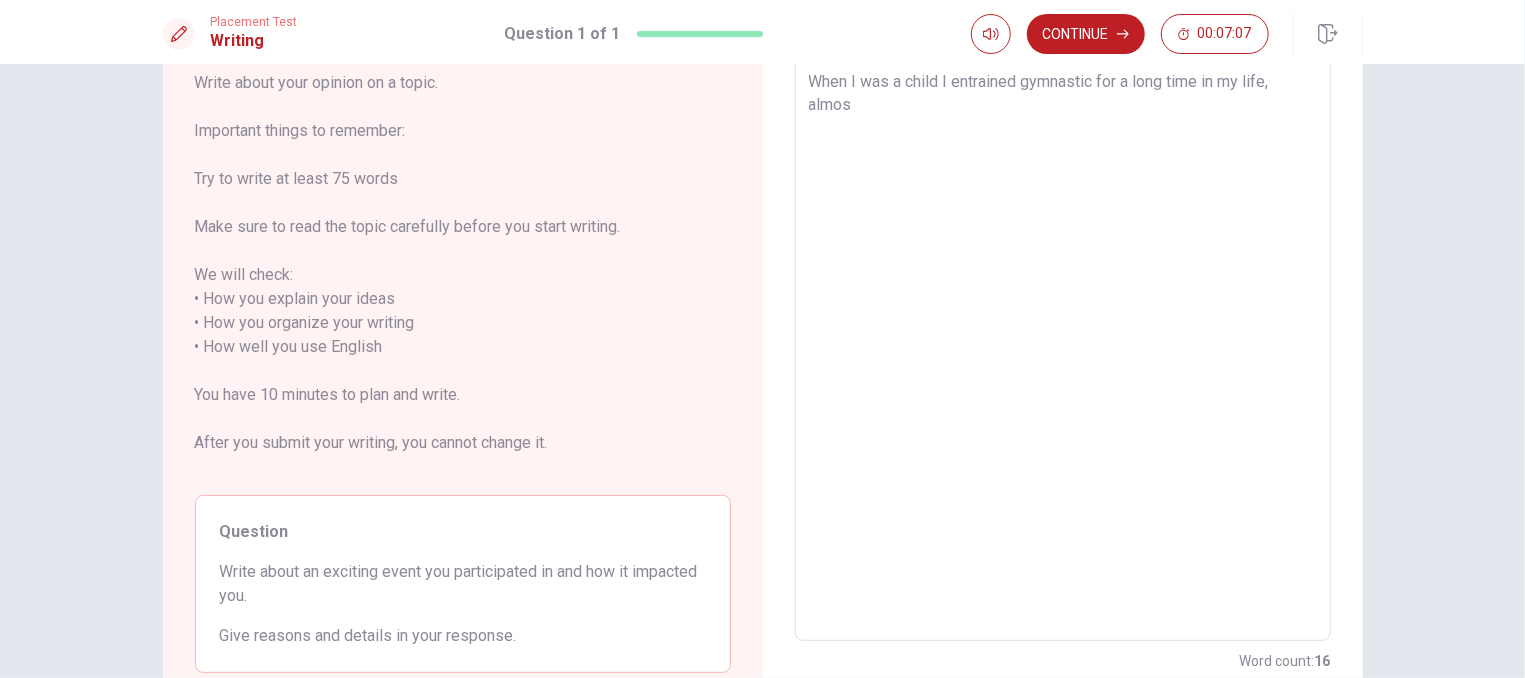 type on "x" 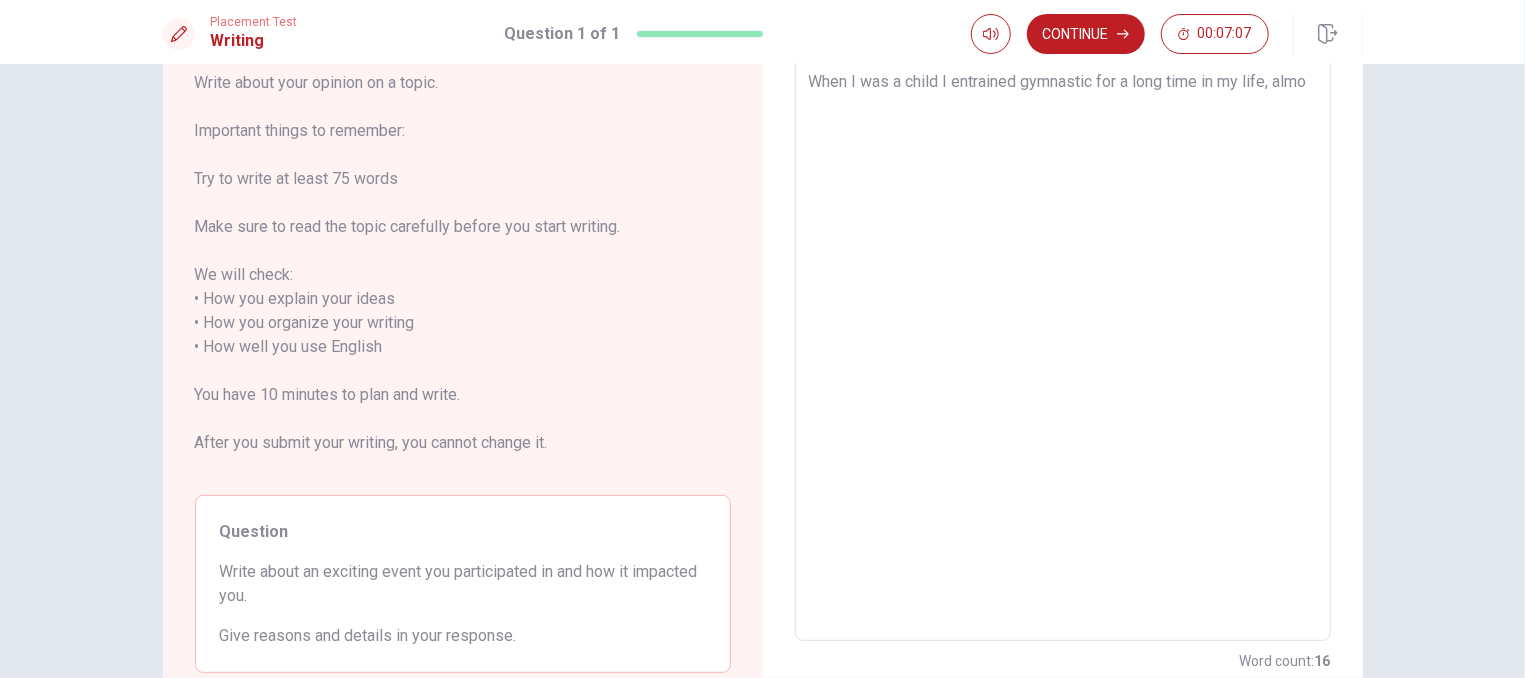 type on "x" 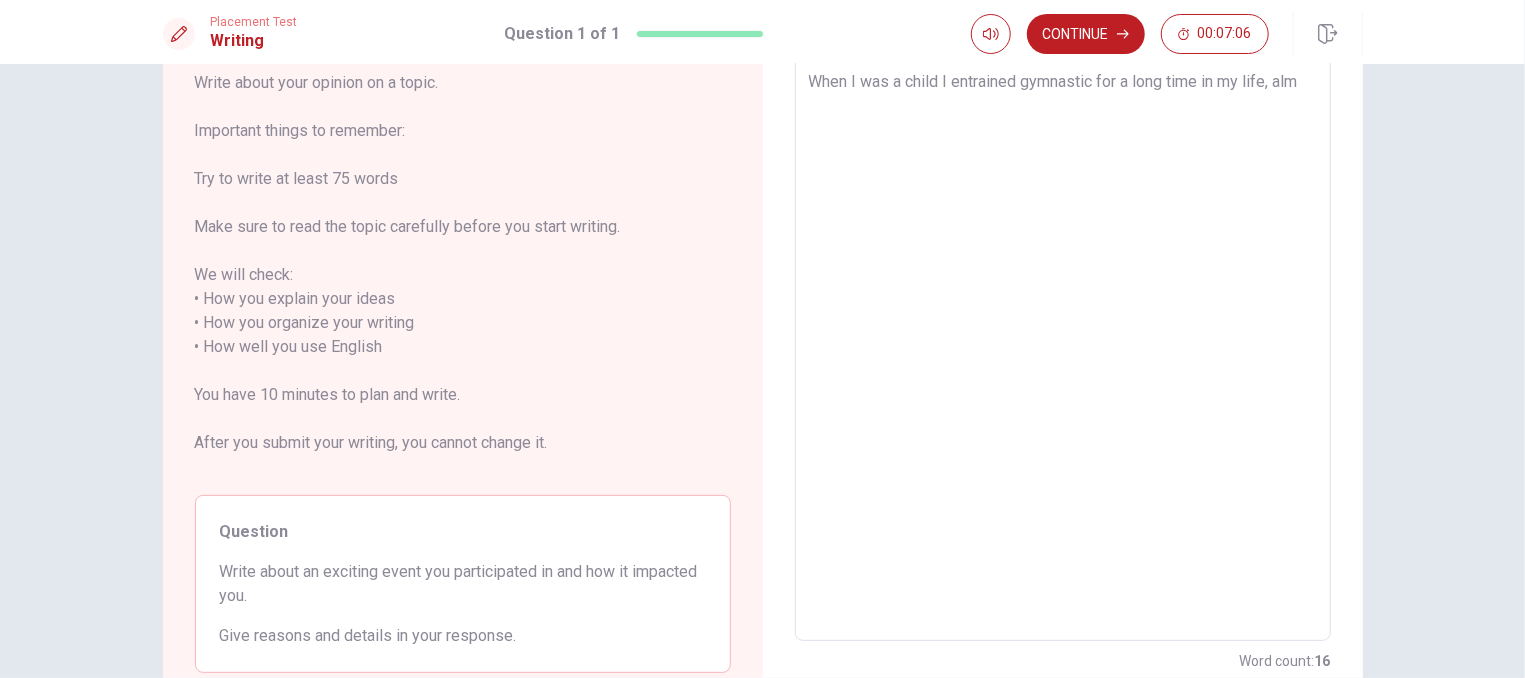 type on "x" 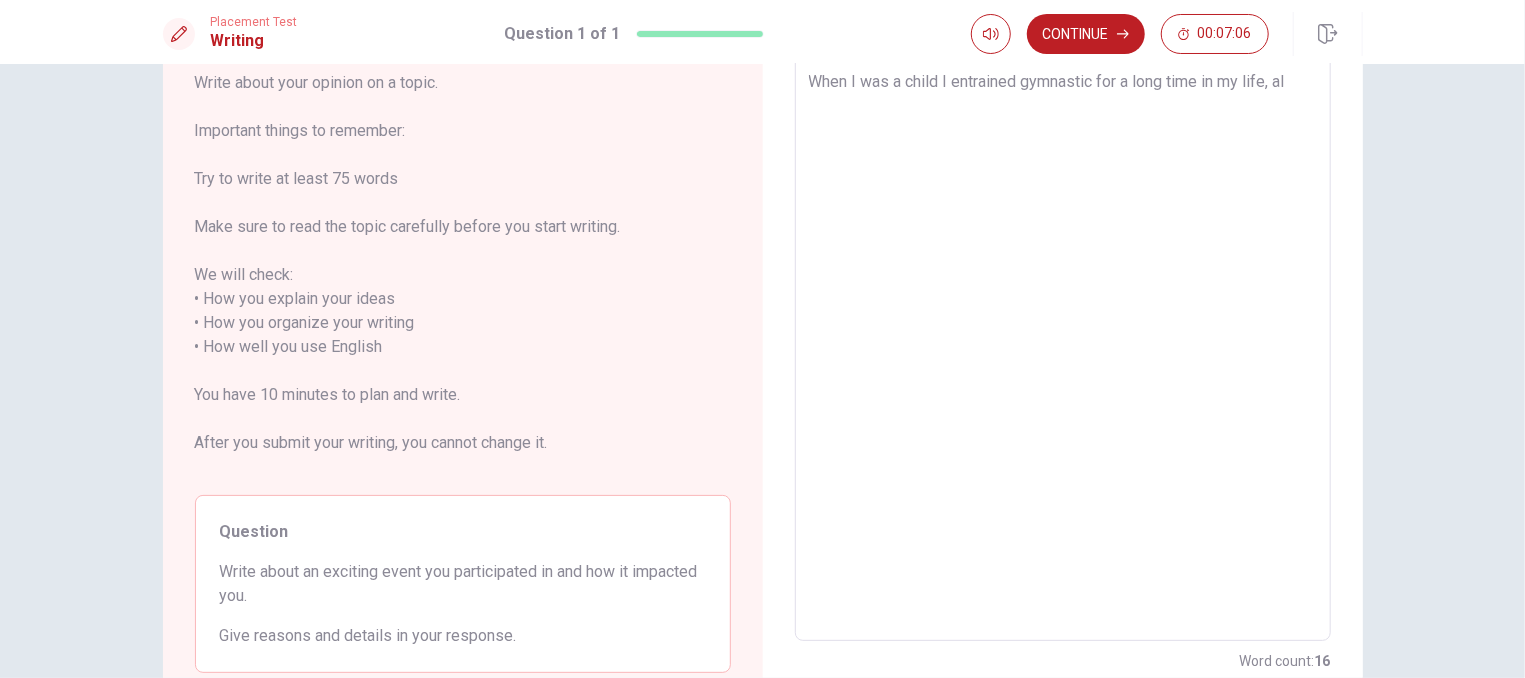 type on "x" 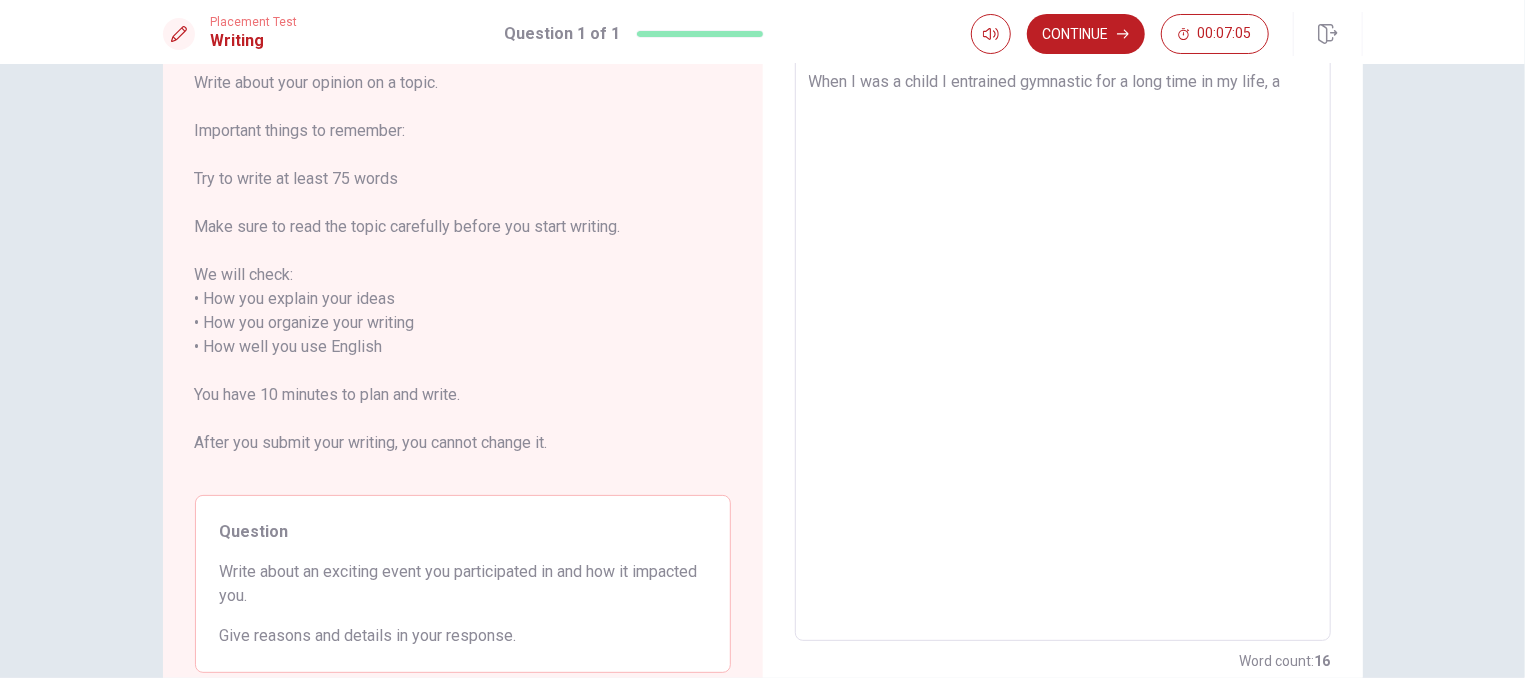 type on "x" 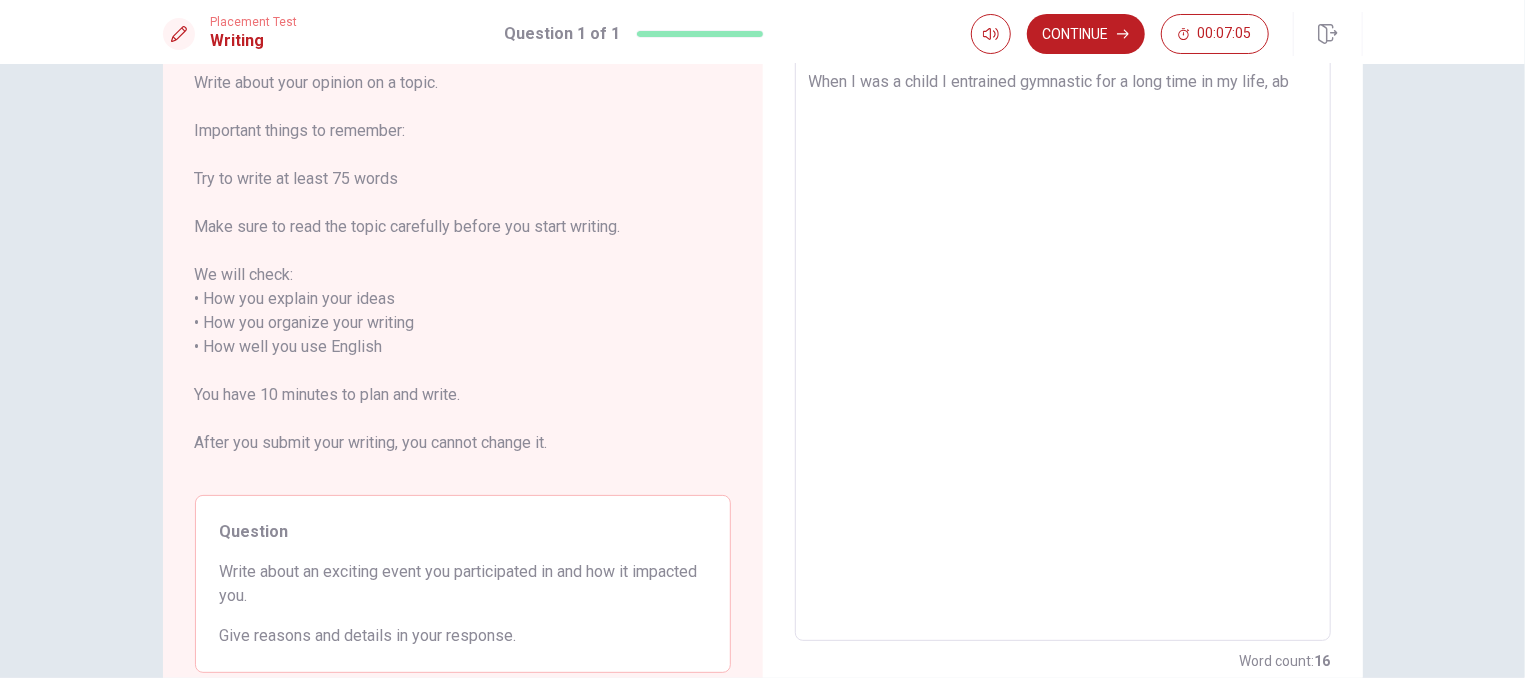 type on "When I was a child I entrained gymnastic for a long time in my life, abo" 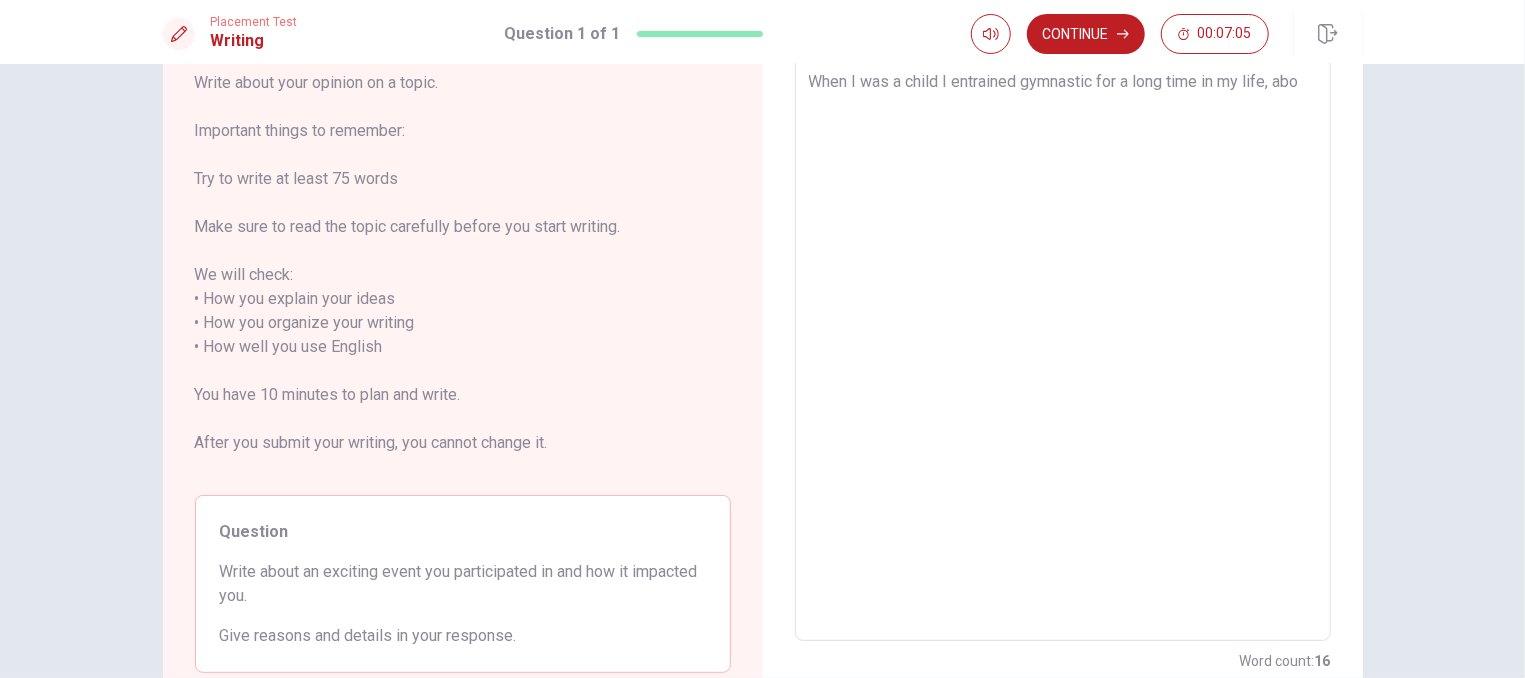 type on "x" 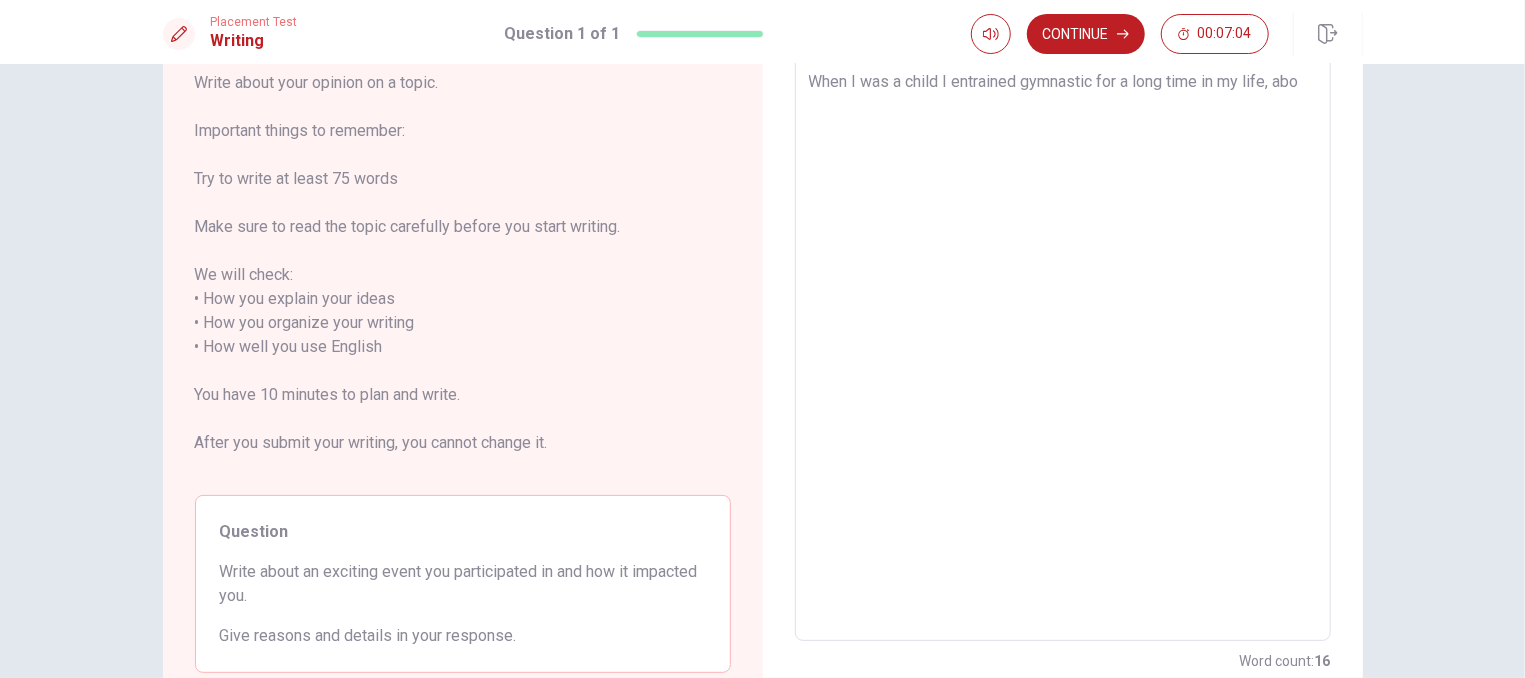 type on "When I was a child I entrained gymnastic for a long time in my life, abou" 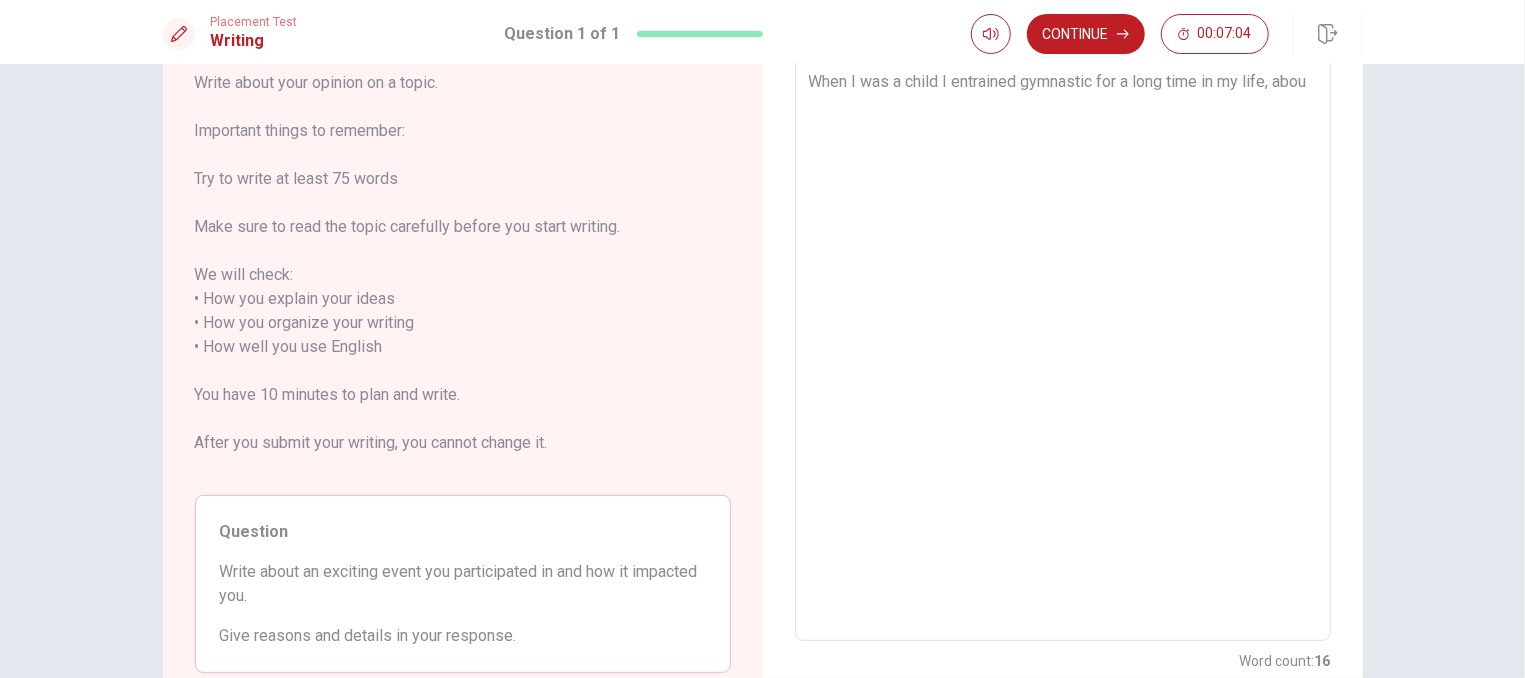 type on "x" 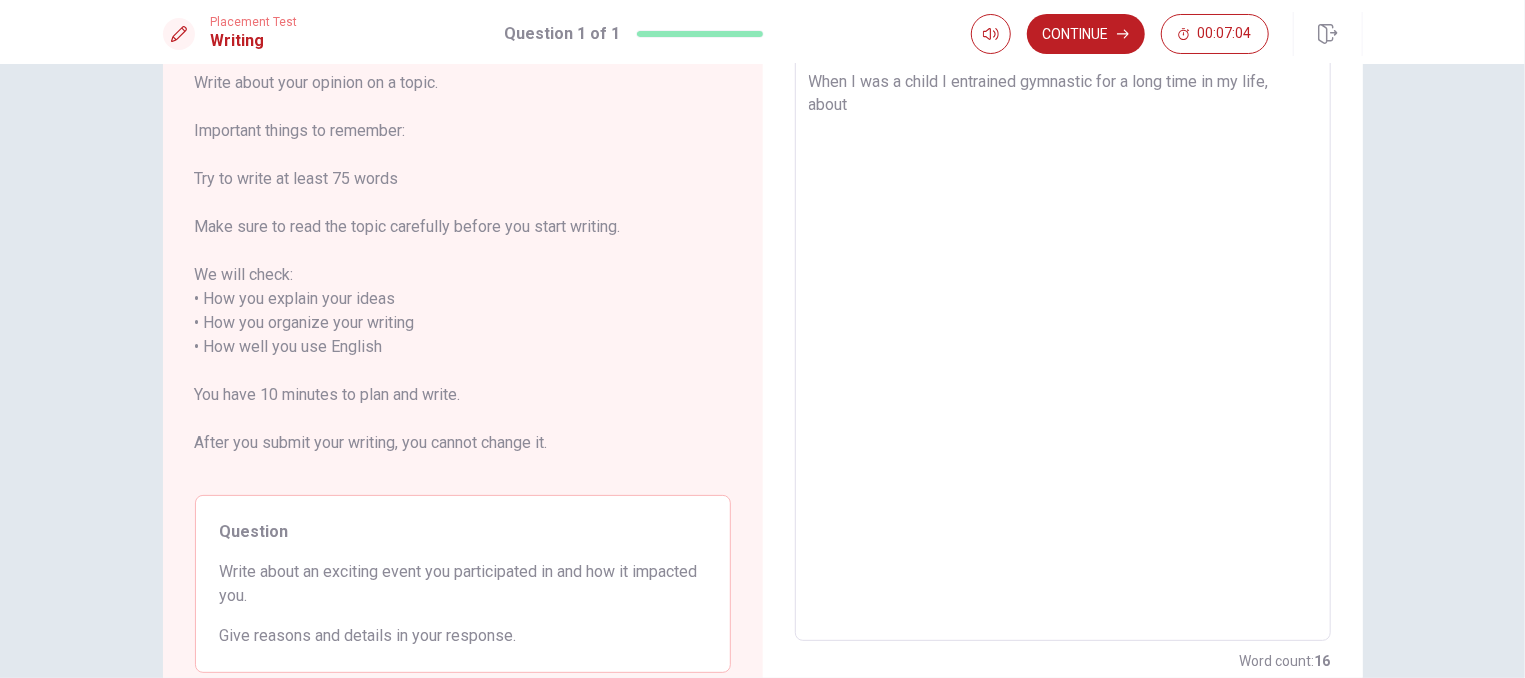 type on "x" 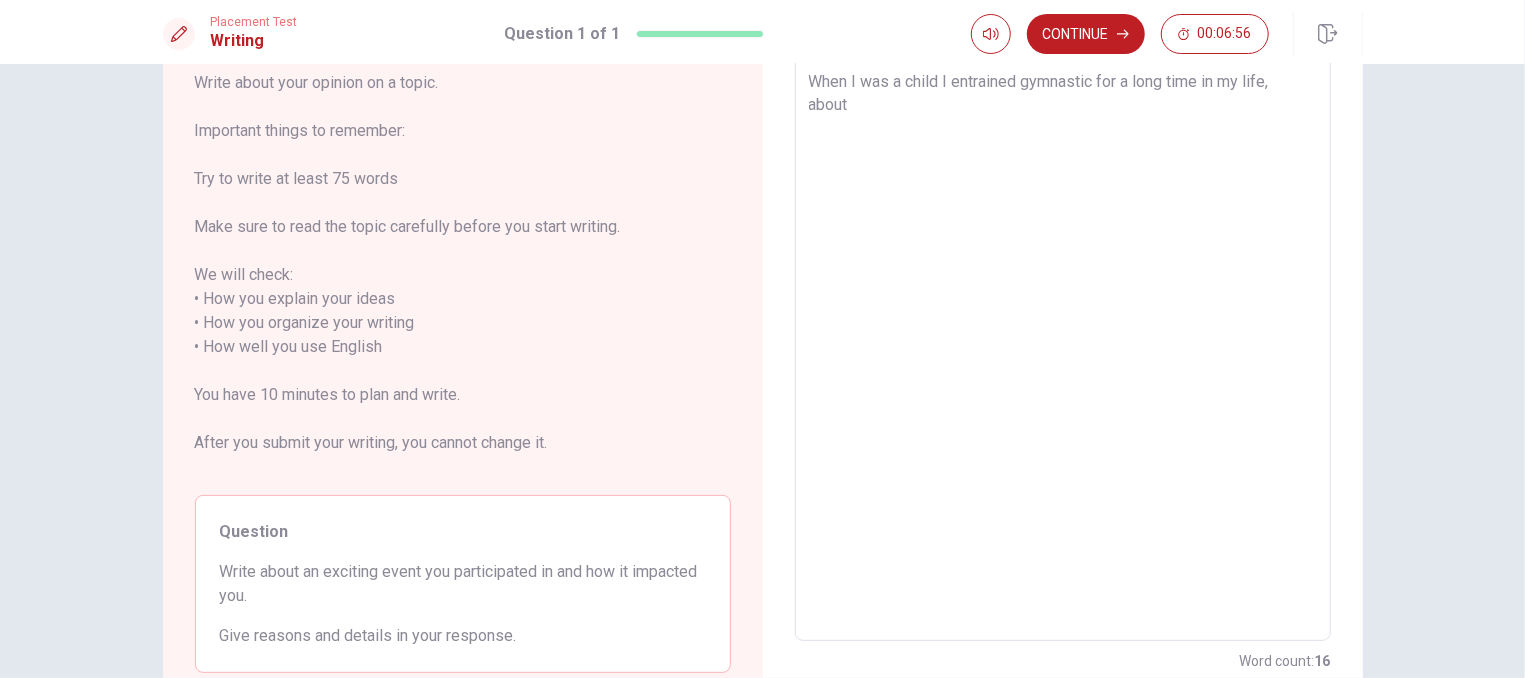 type on "x" 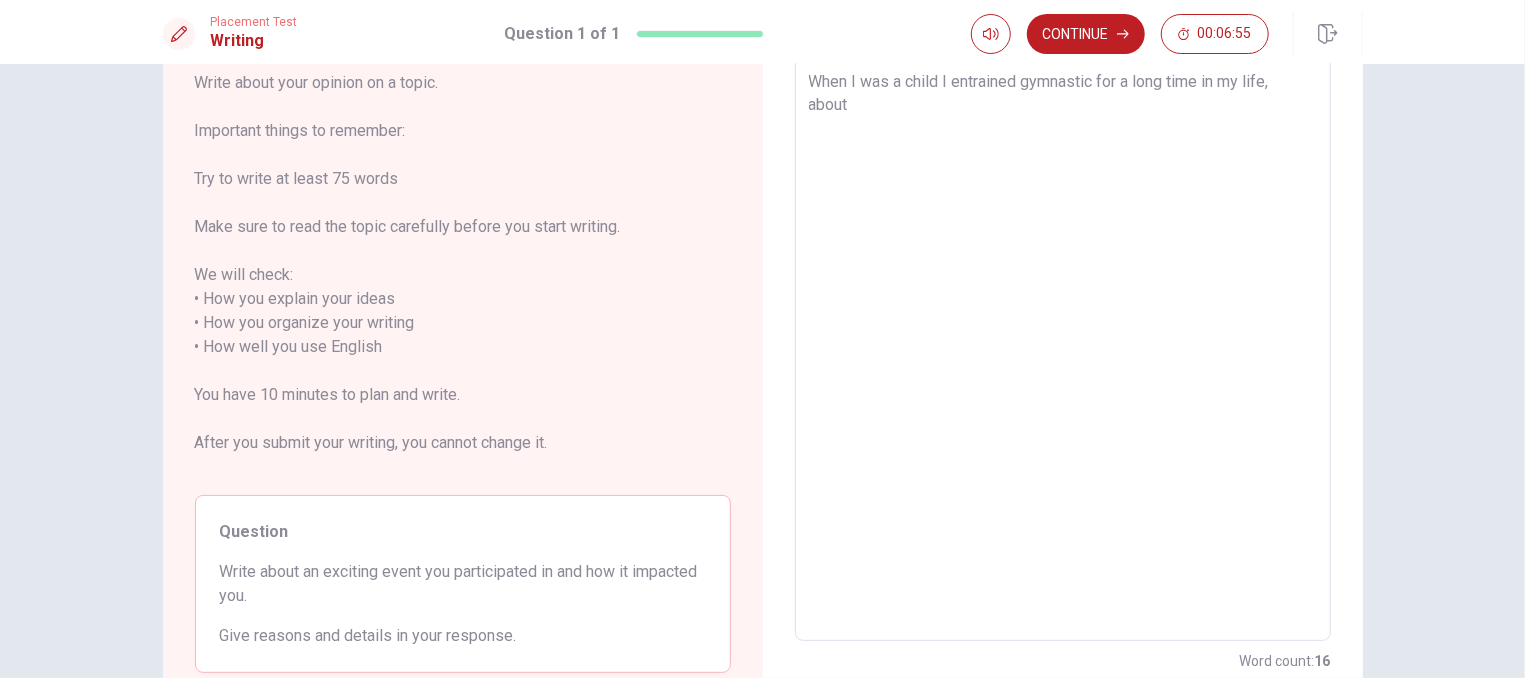 type on "When I was a child I entrained gymnastic for a long time in my life, about s" 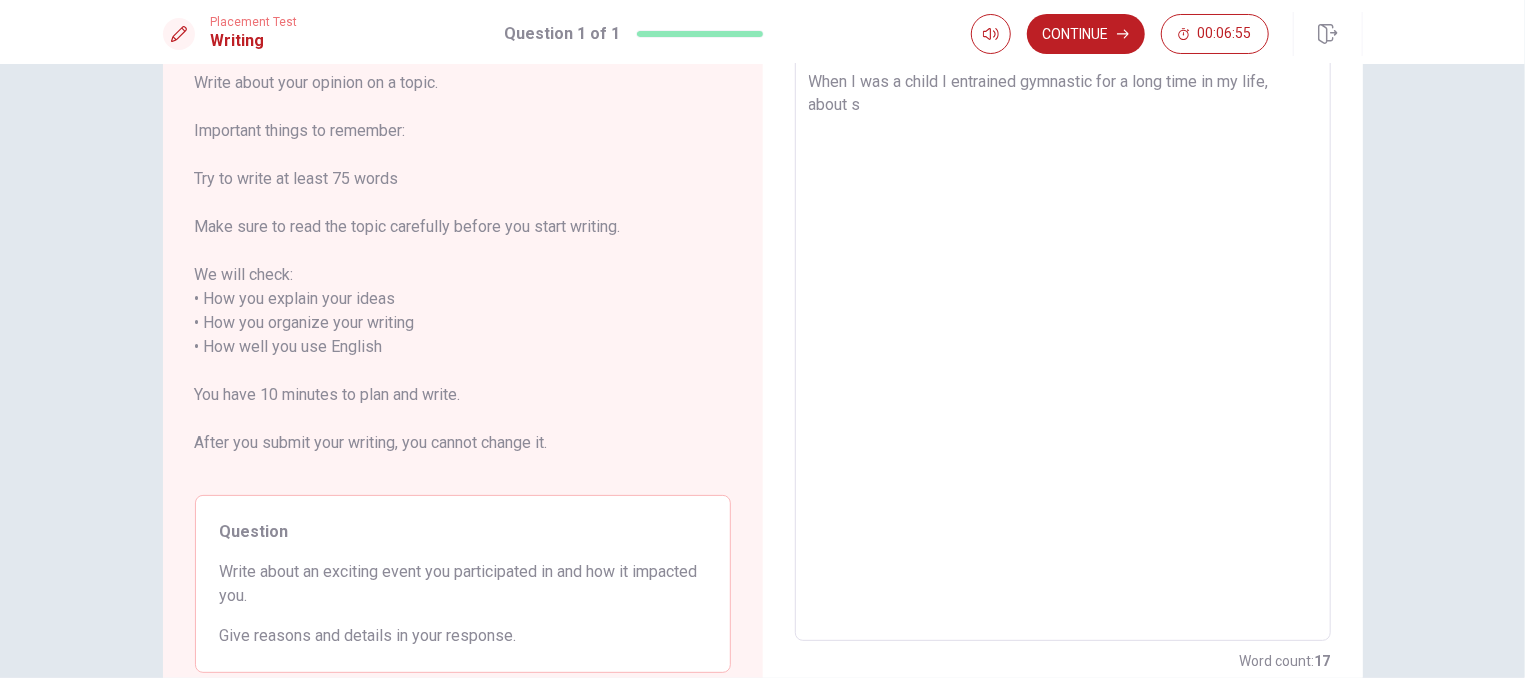 type on "x" 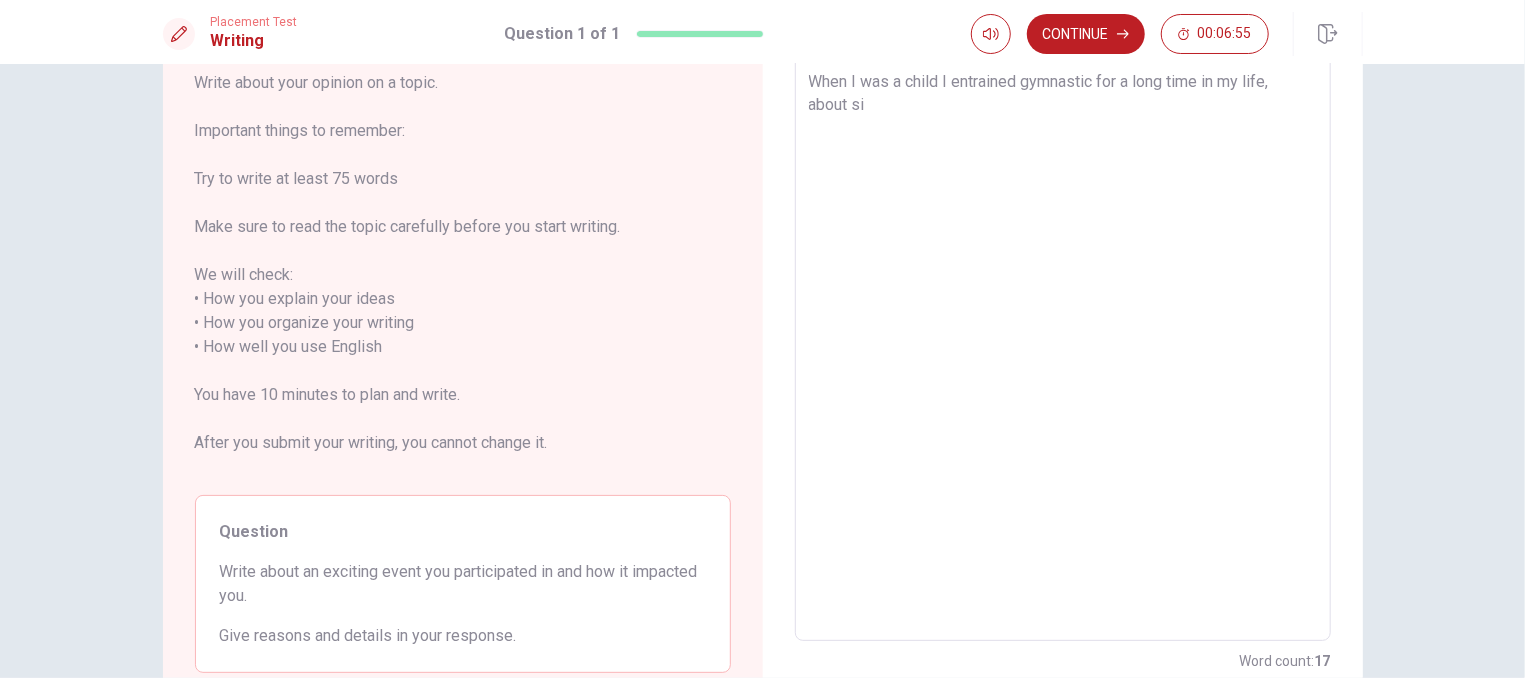 type on "x" 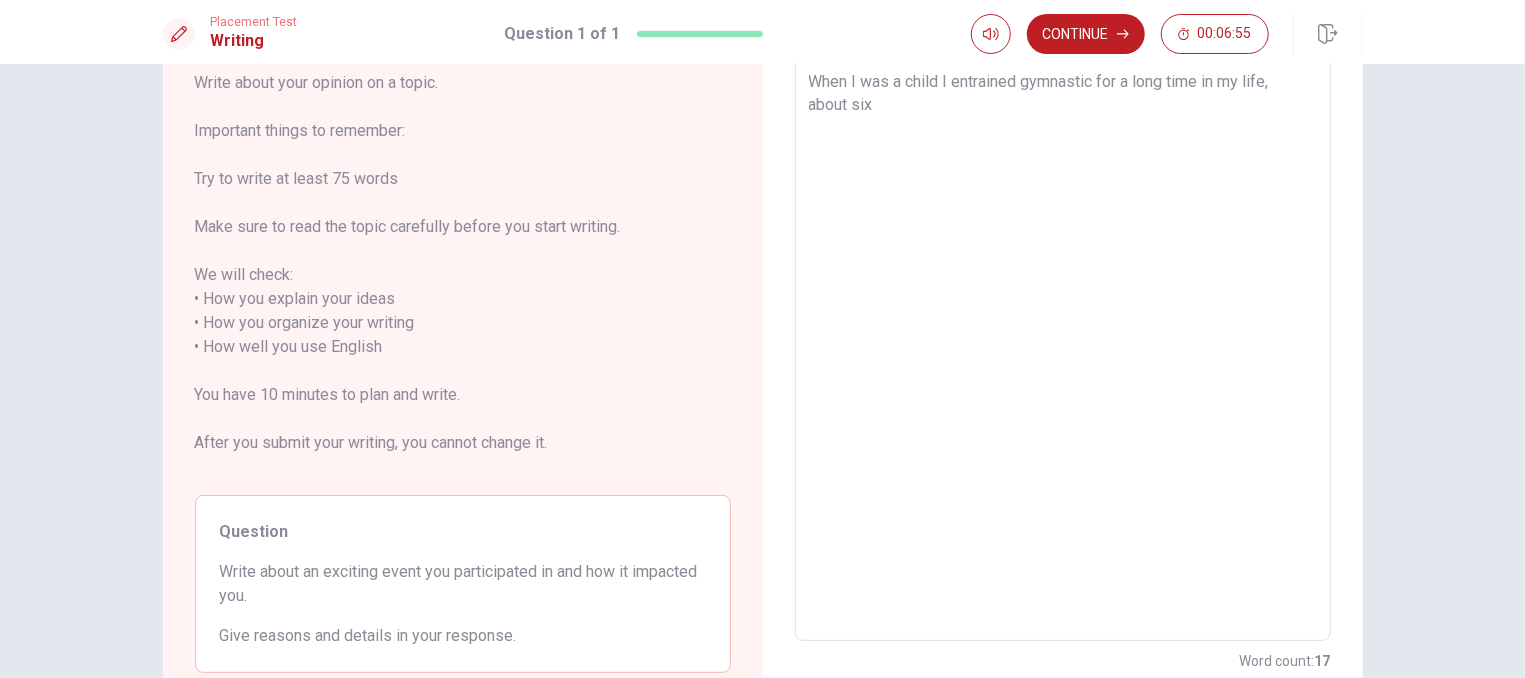 type on "x" 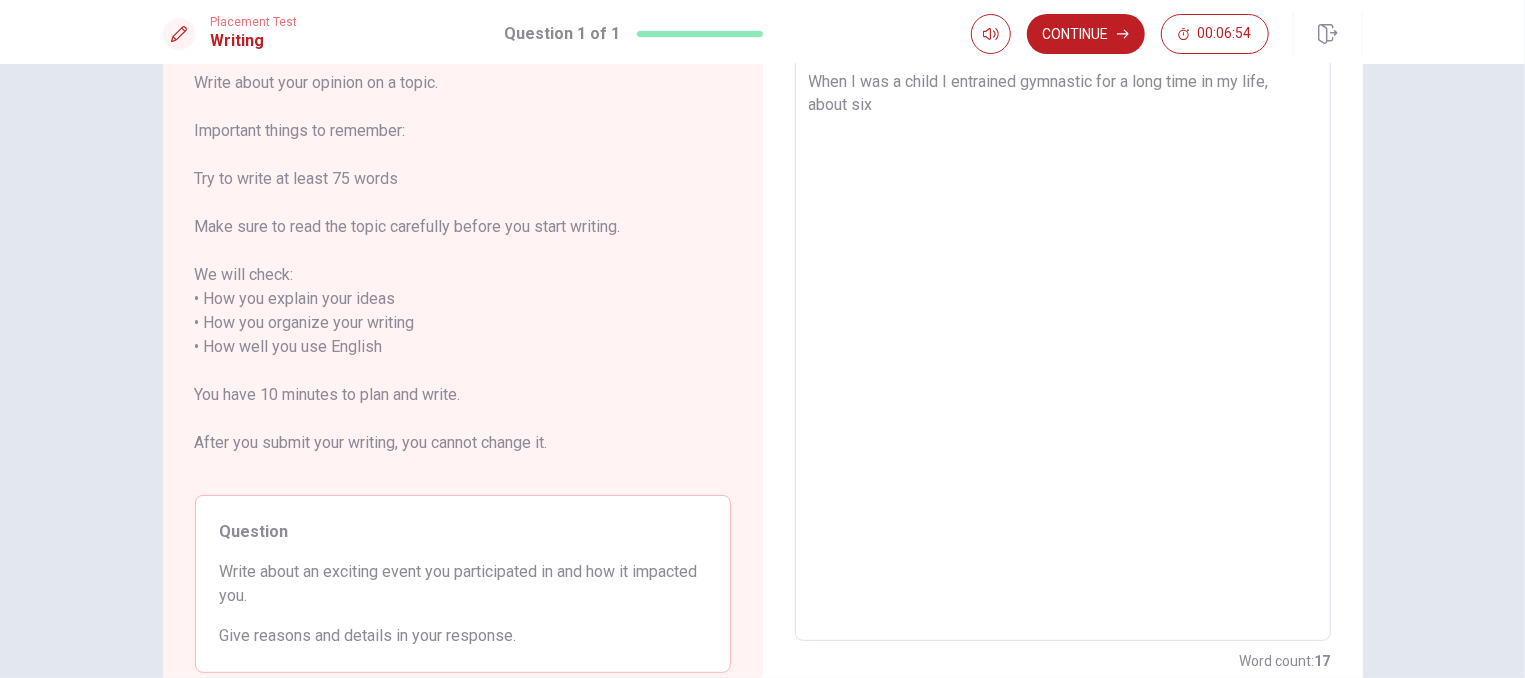 type on "When I was a child I entrained gymnastic for a long time in my life, about six" 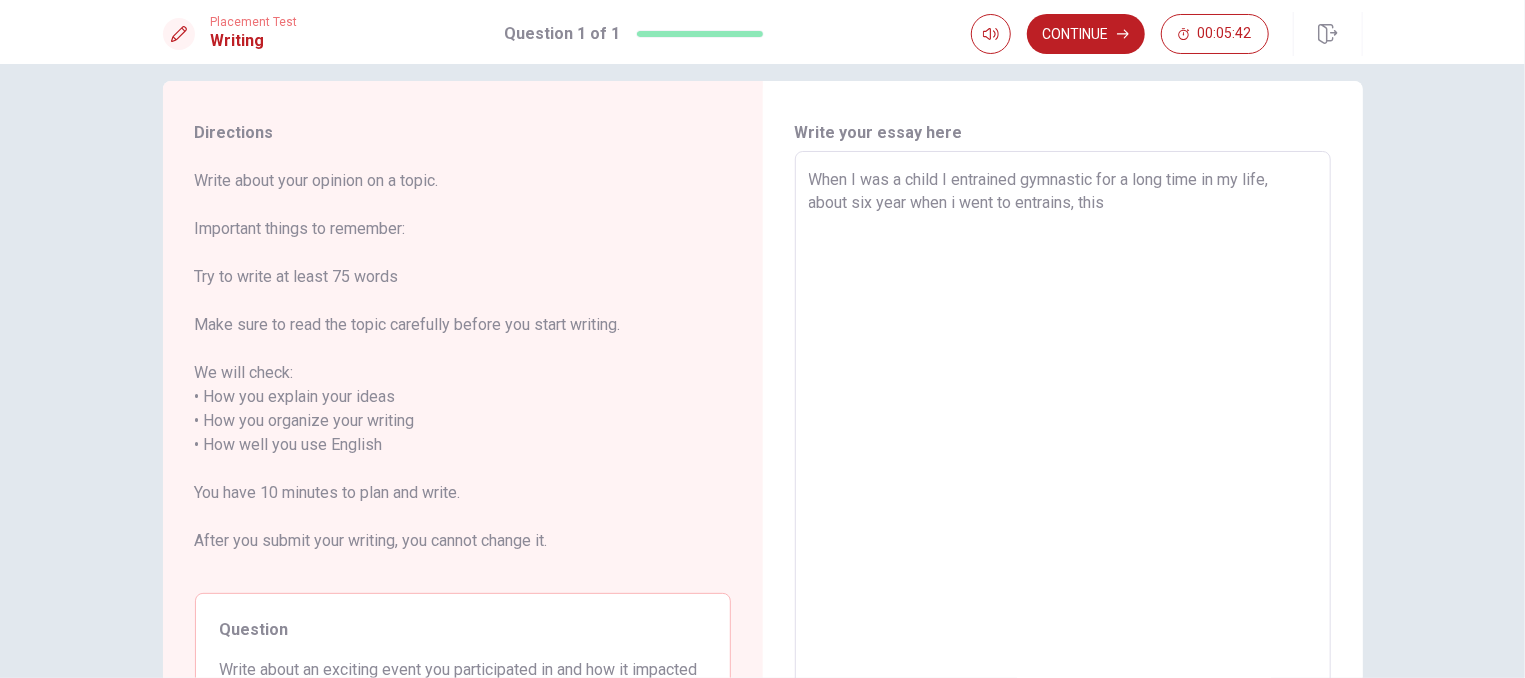 scroll, scrollTop: 0, scrollLeft: 0, axis: both 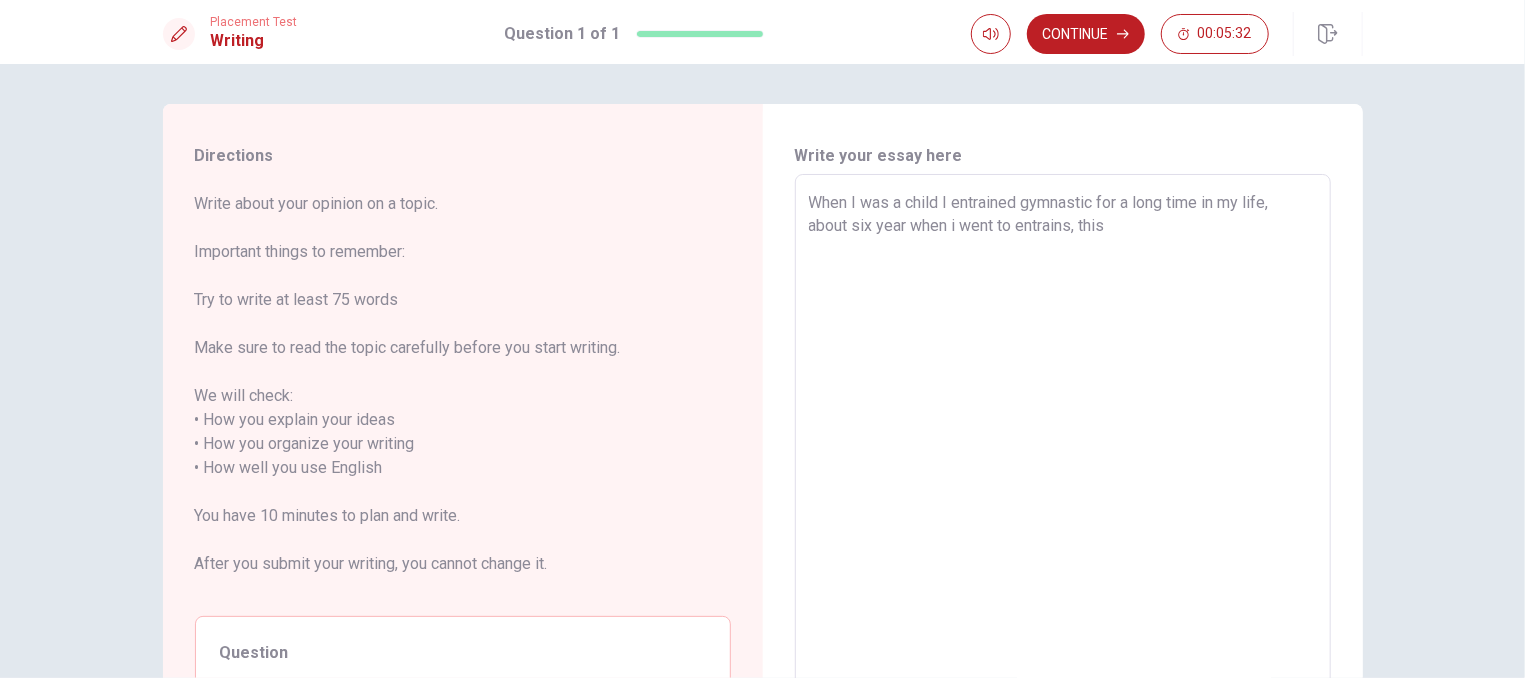 click on "When I was a child I entrained gymnastic for a long time in my life, about six year when i went to entrains, this" at bounding box center (1063, 468) 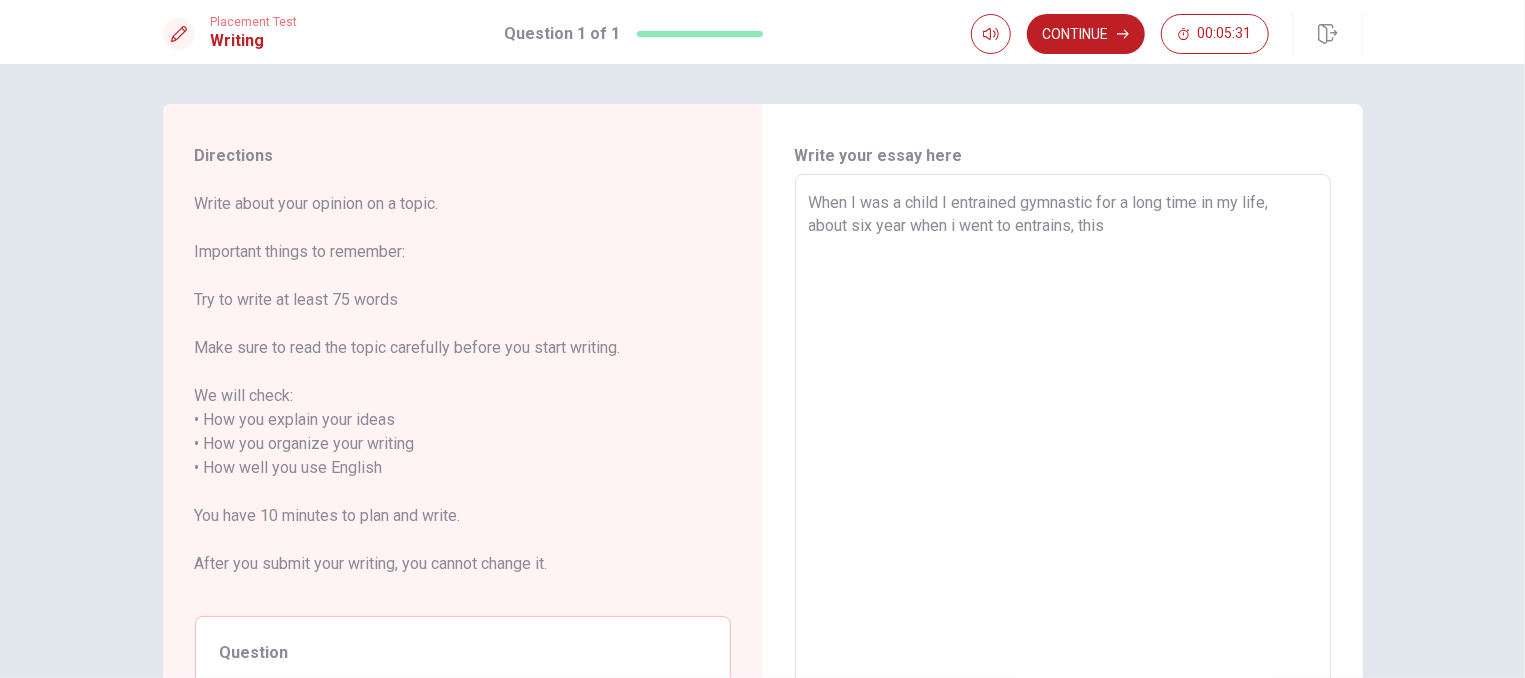 click on "When I was a child I entrained gymnastic for a long time in my life, about six year when i went to entrains, this" at bounding box center (1063, 468) 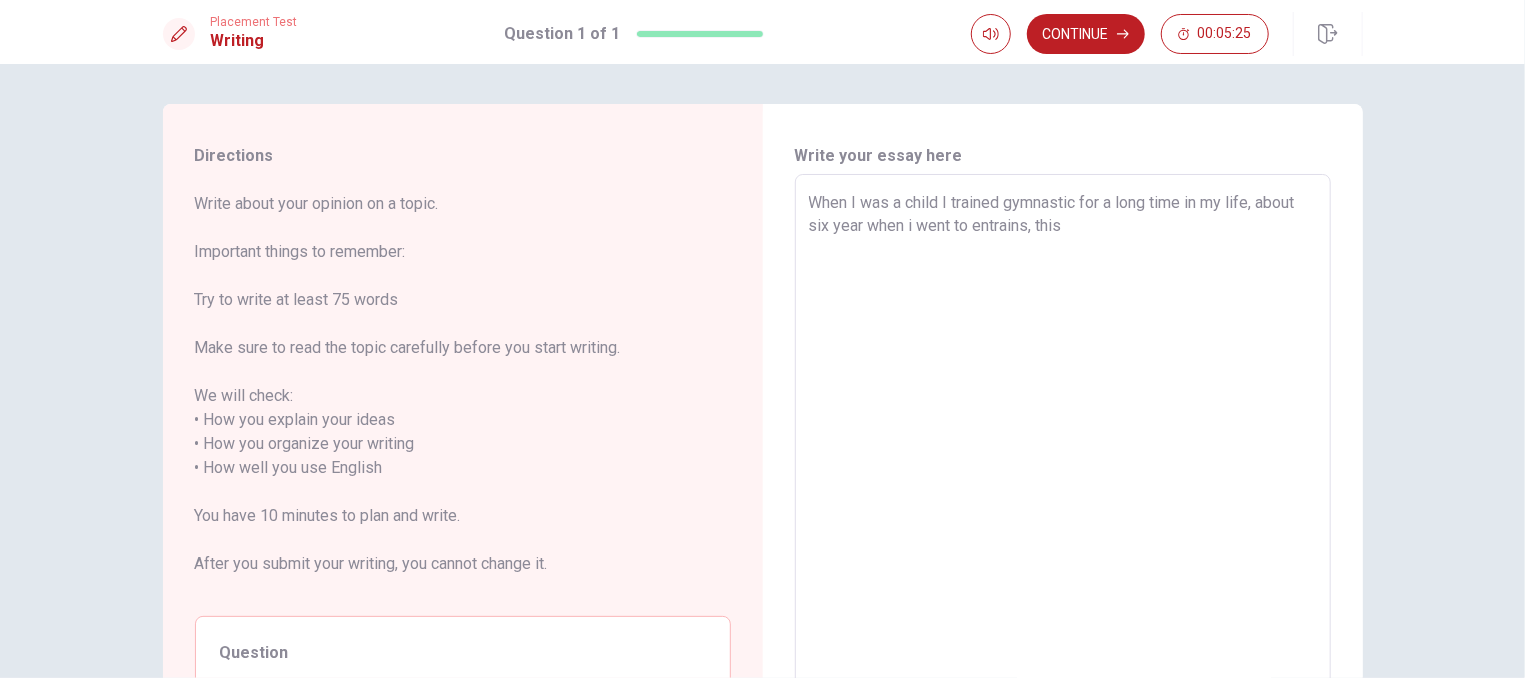 click on "When I was a child I trained gymnastic for a long time in my life, about six year when i went to entrains, this" at bounding box center [1063, 468] 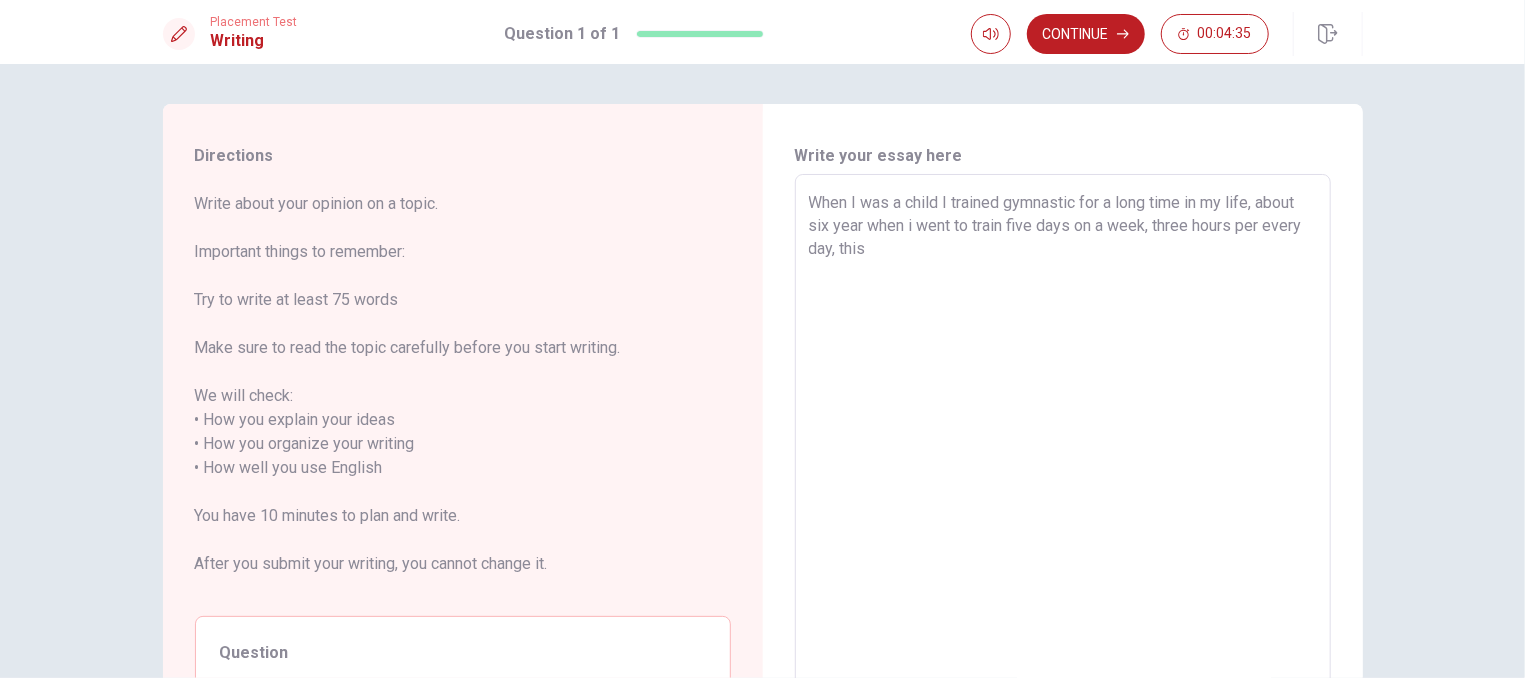click on "When I was a child I trained gymnastic for a long time in my life, about six year when i went to train five days on a week, three hours per every day, this" at bounding box center [1063, 468] 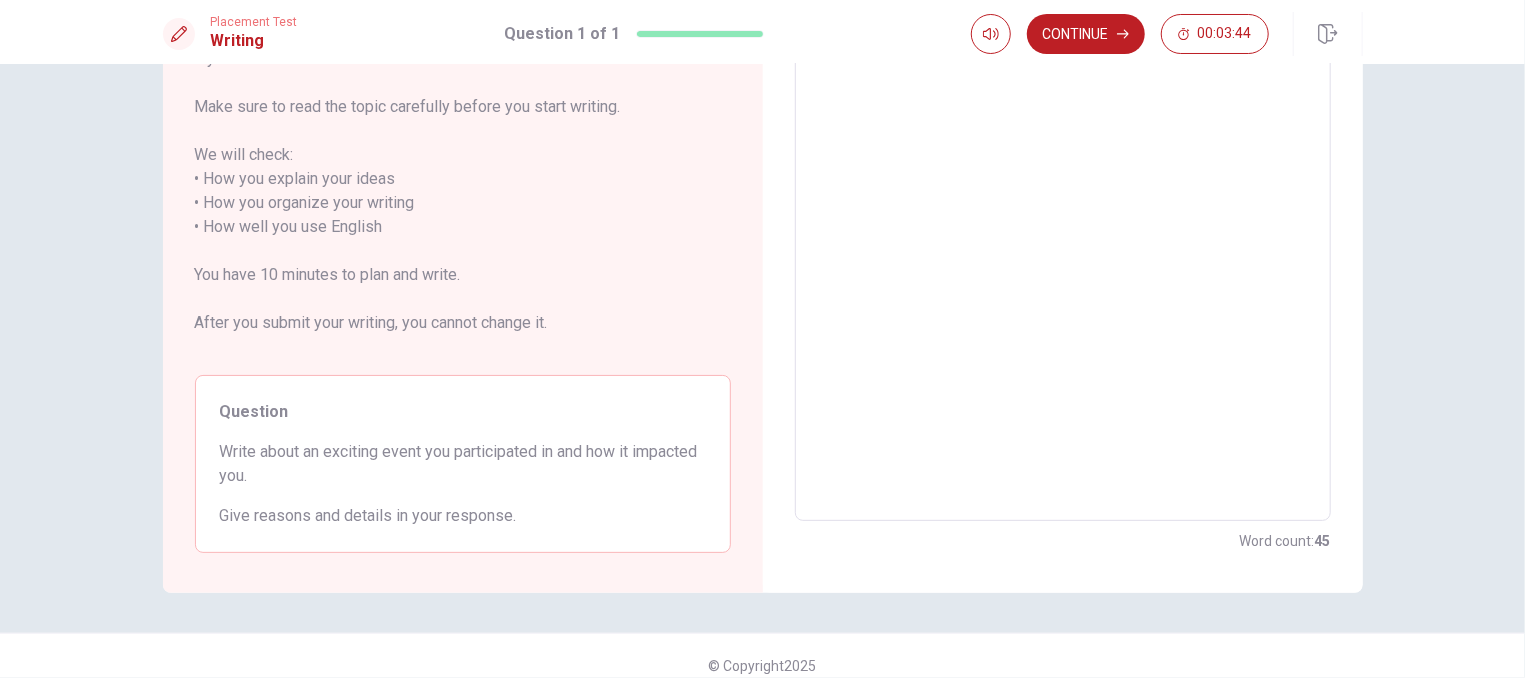 scroll, scrollTop: 121, scrollLeft: 0, axis: vertical 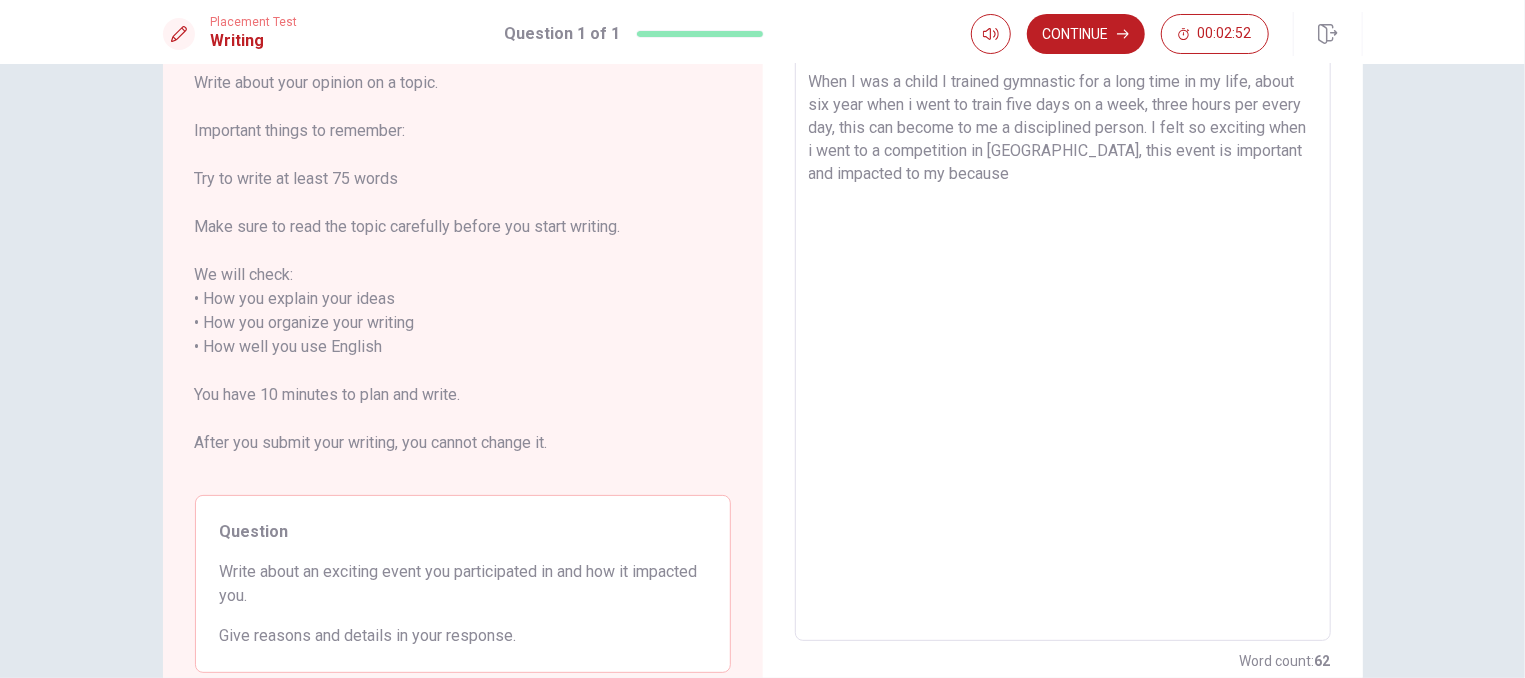 click on "When I was a child I trained gymnastic for a long time in my life, about six year when i went to train five days on a week, three hours per every day, this can become to me a disciplined person. I felt so exciting when i went to a competition in [GEOGRAPHIC_DATA], this event is important and impacted to my because" at bounding box center (1063, 347) 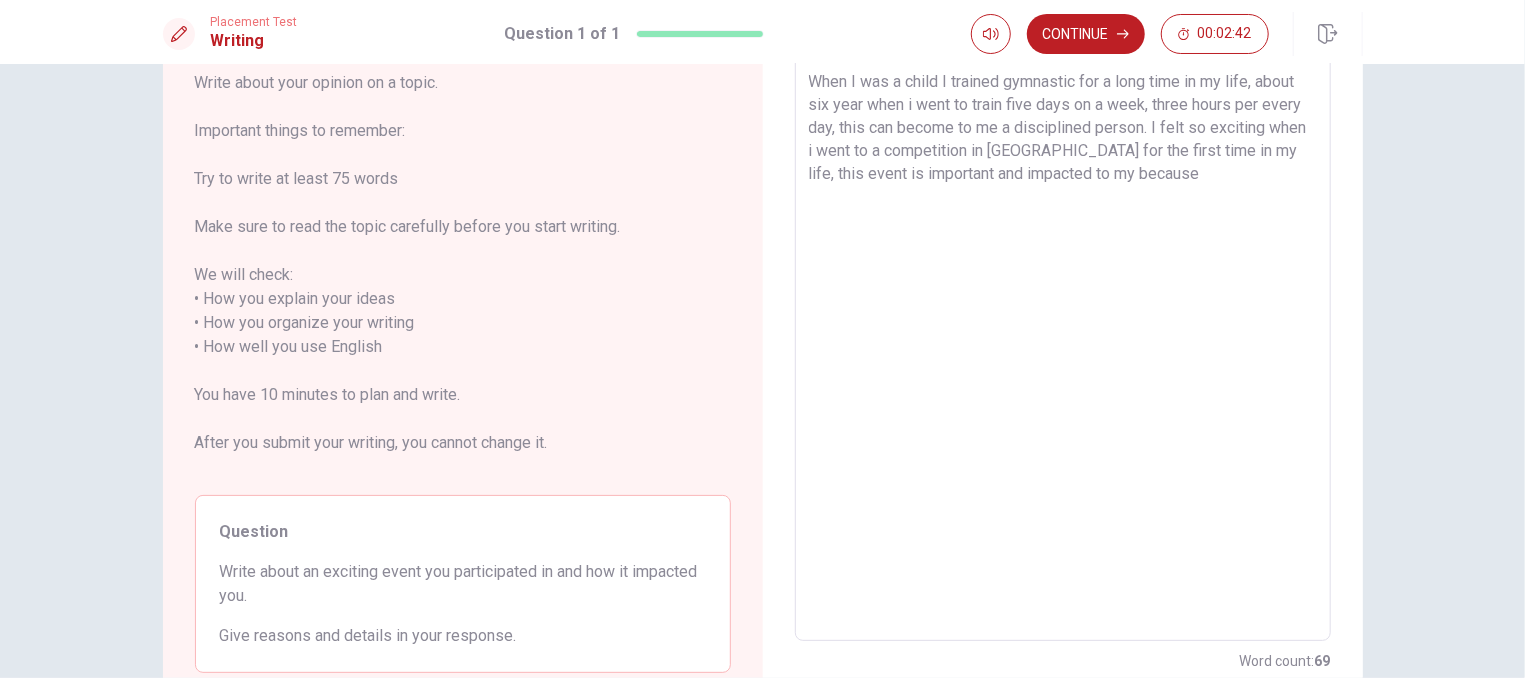 click on "When I was a child I trained gymnastic for a long time in my life, about six year when i went to train five days on a week, three hours per every day, this can become to me a disciplined person. I felt so exciting when i went to a competition in [GEOGRAPHIC_DATA] for the first time in my life, this event is important and impacted to my because" at bounding box center (1063, 347) 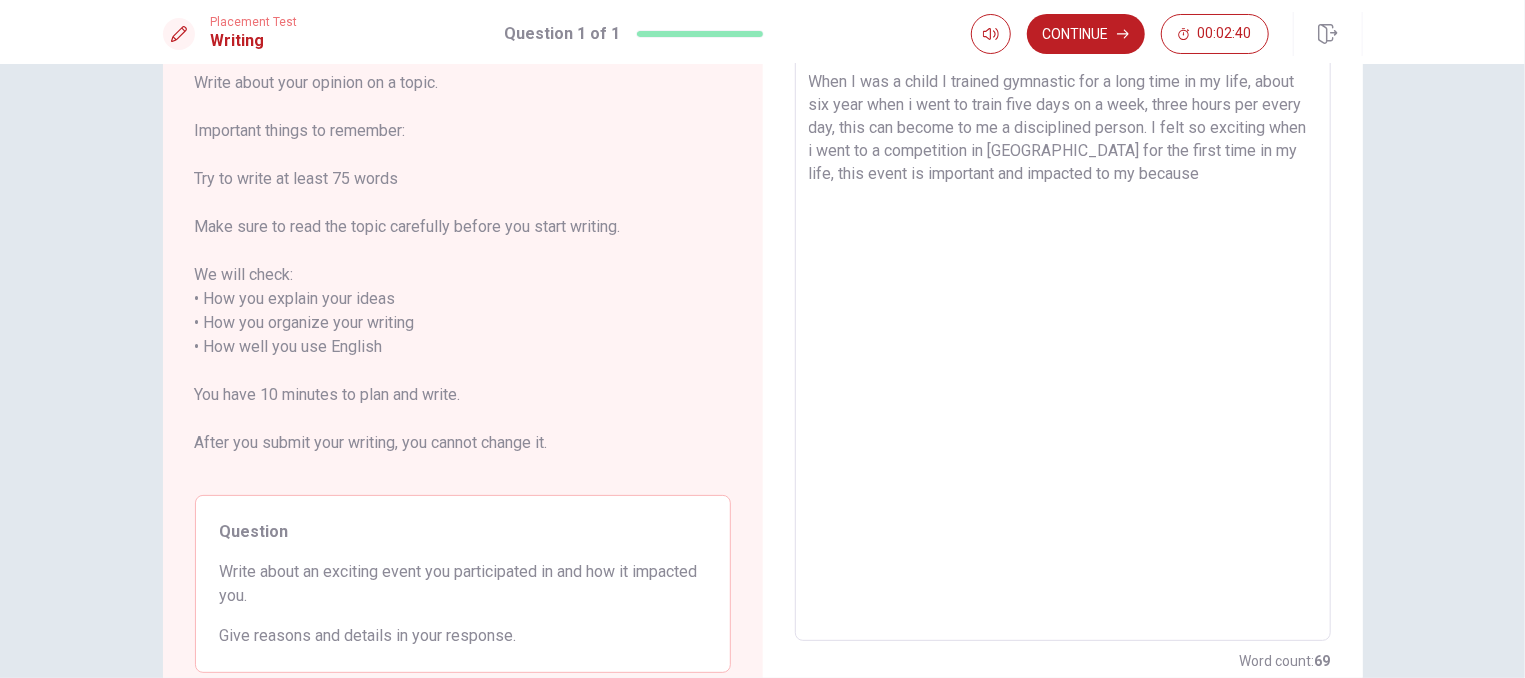 click on "When I was a child I trained gymnastic for a long time in my life, about six year when i went to train five days on a week, three hours per every day, this can become to me a disciplined person. I felt so exciting when i went to a competition in [GEOGRAPHIC_DATA] for the first time in my life, this event is important and impacted to my because" at bounding box center (1063, 347) 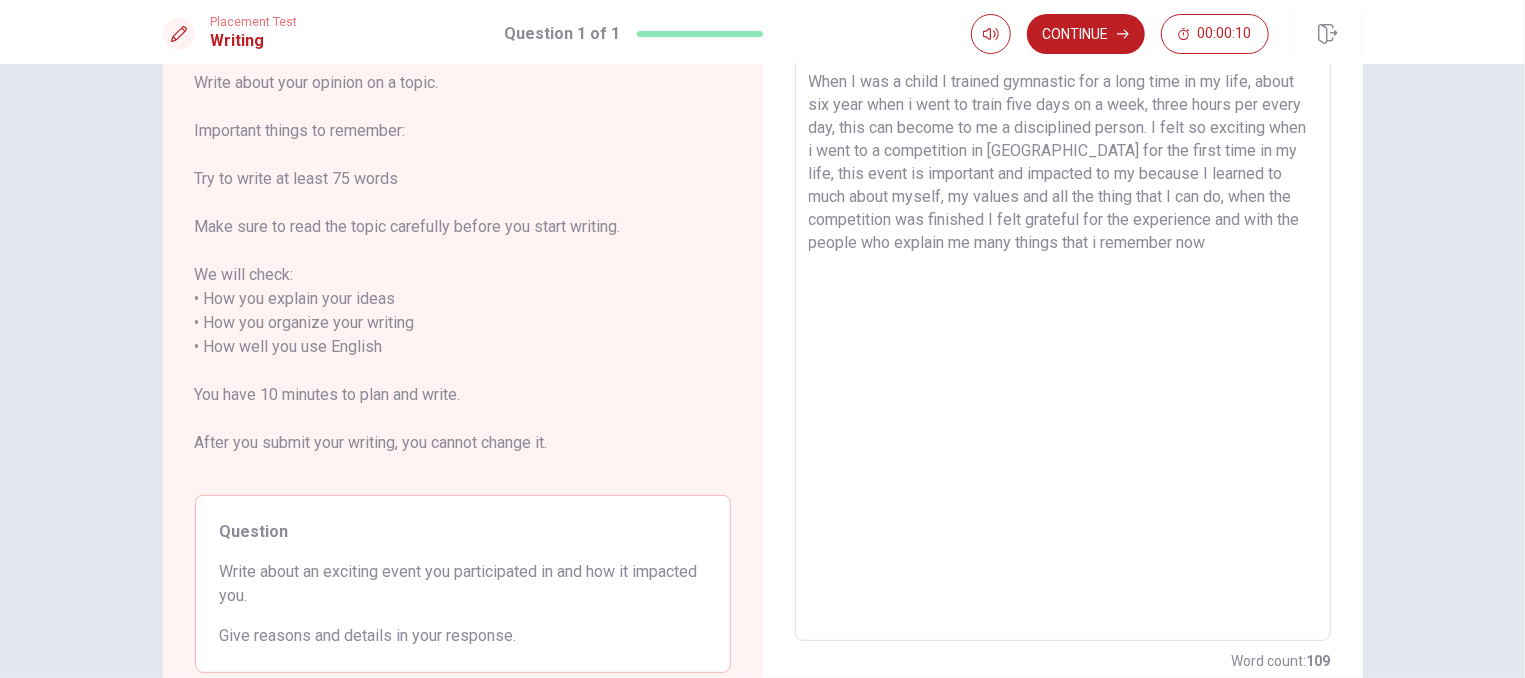 click on "When I was a child I trained gymnastic for a long time in my life, about six year when i went to train five days on a week, three hours per every day, this can become to me a disciplined person. I felt so exciting when i went to a competition in [GEOGRAPHIC_DATA] for the first time in my life, this event is important and impacted to my because I learned to much about myself, my values and all the thing that I can do, when the competition was finished I felt grateful for the experience and with the people who explain me many things that i remember now" at bounding box center [1063, 347] 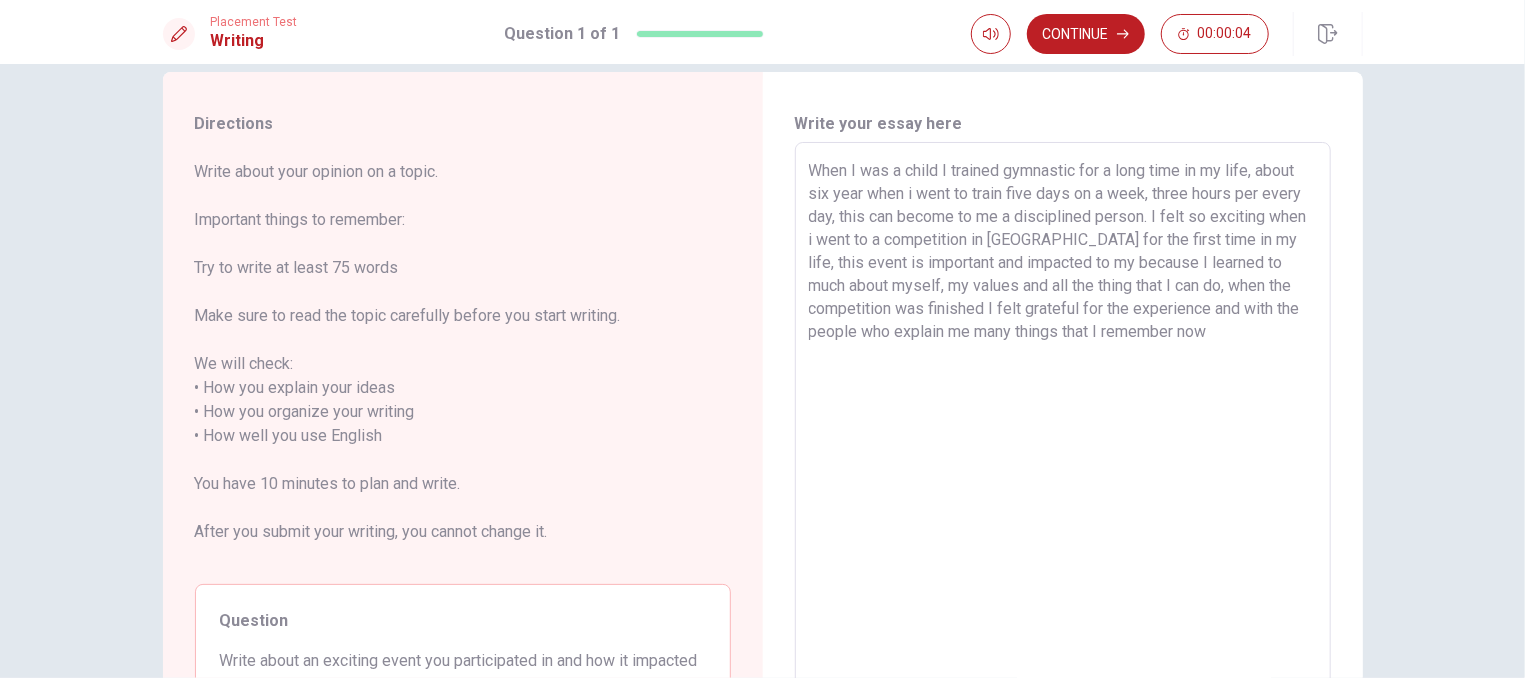 scroll, scrollTop: 0, scrollLeft: 0, axis: both 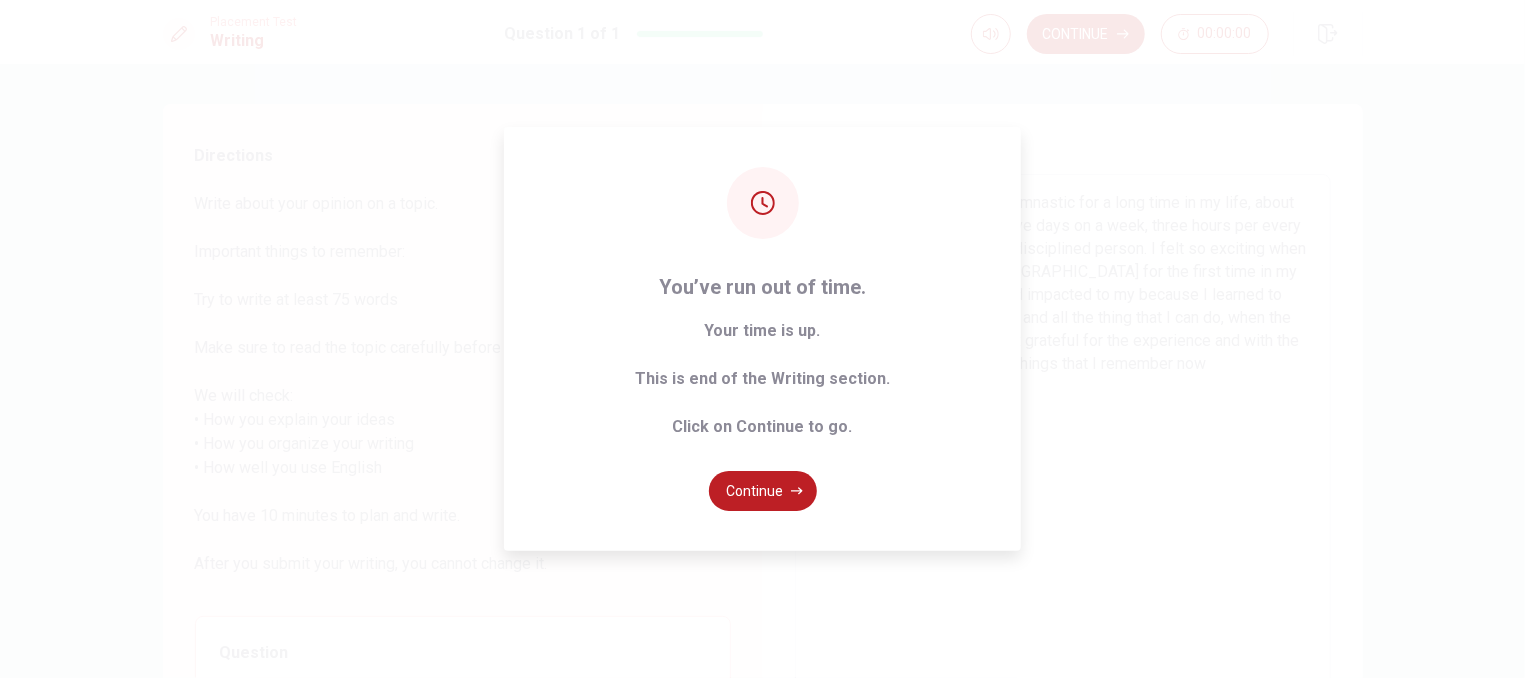 click on "You’ve run out of time. Your time is up. This is end of the Writing section. Click on Continue to go. Continue" at bounding box center (762, 339) 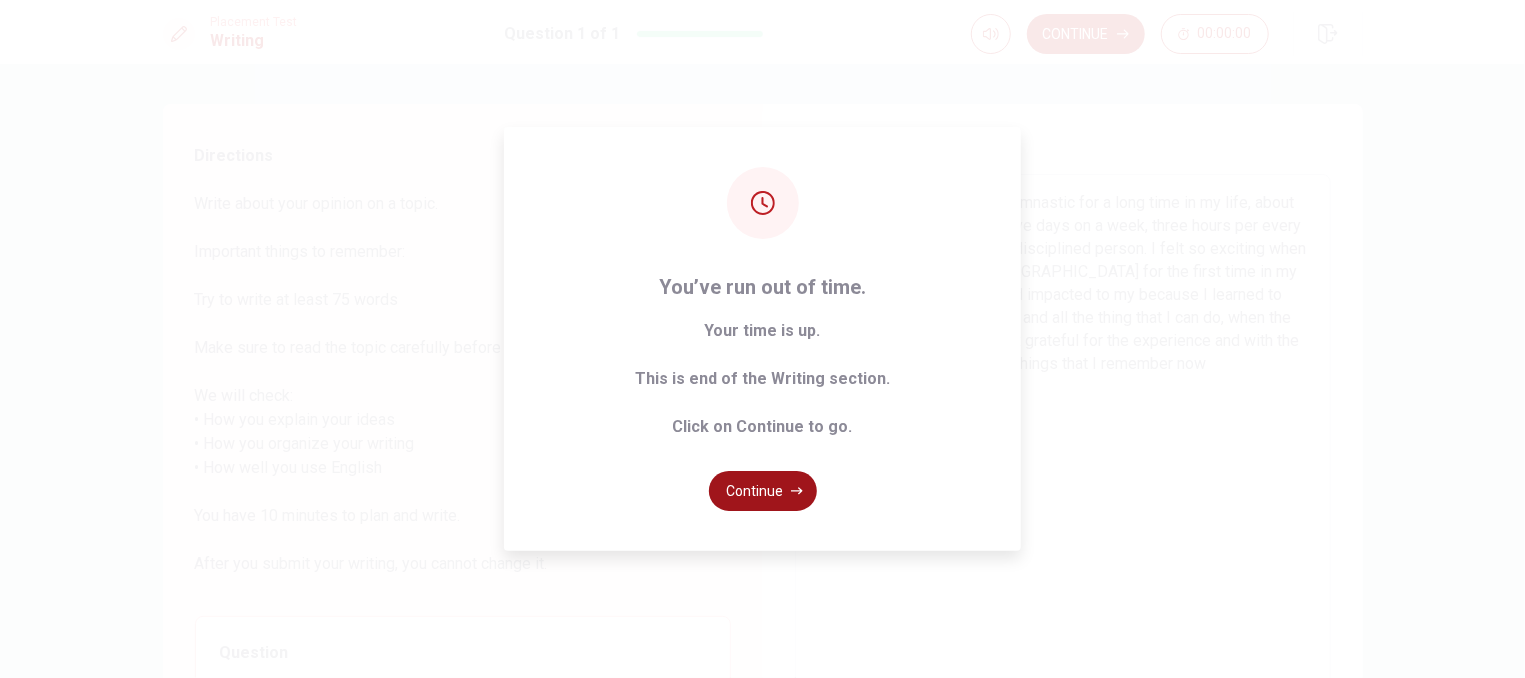 click on "Continue" at bounding box center (763, 491) 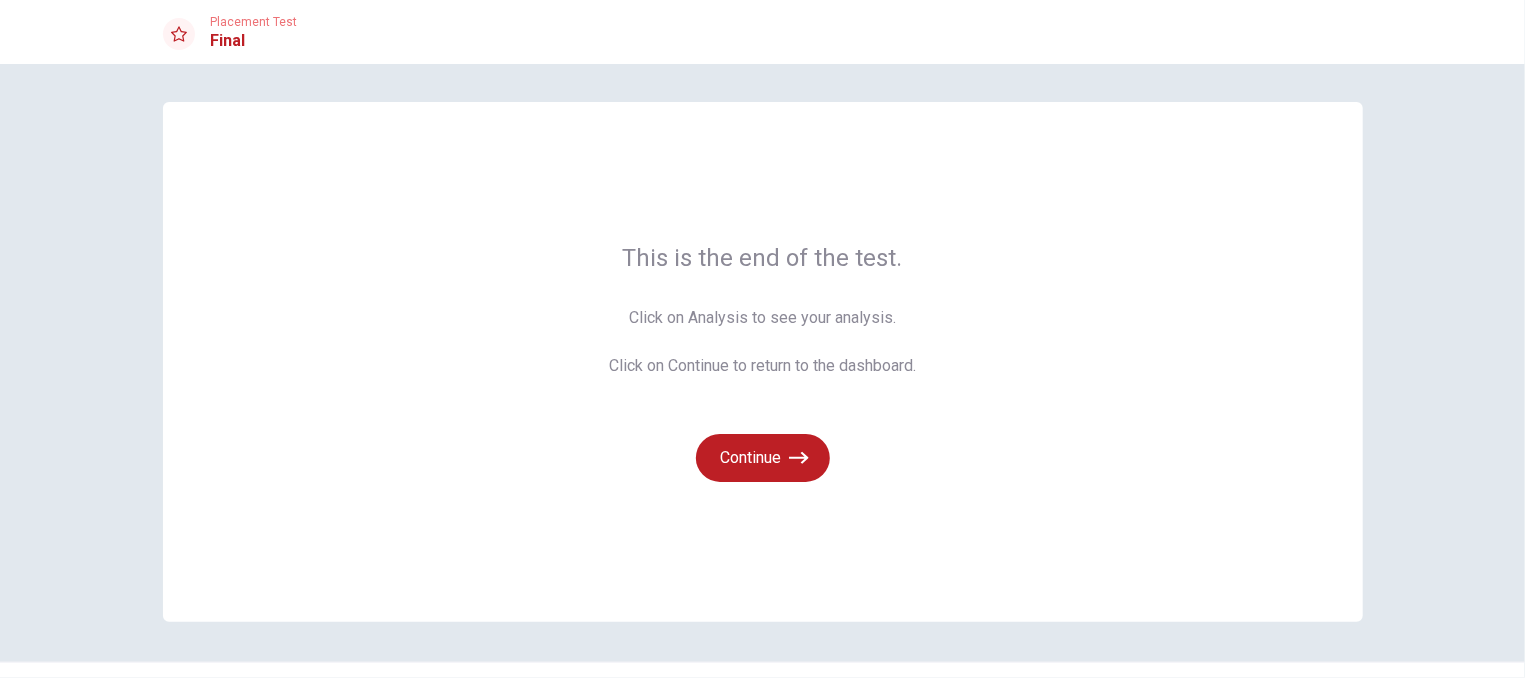 scroll, scrollTop: 0, scrollLeft: 0, axis: both 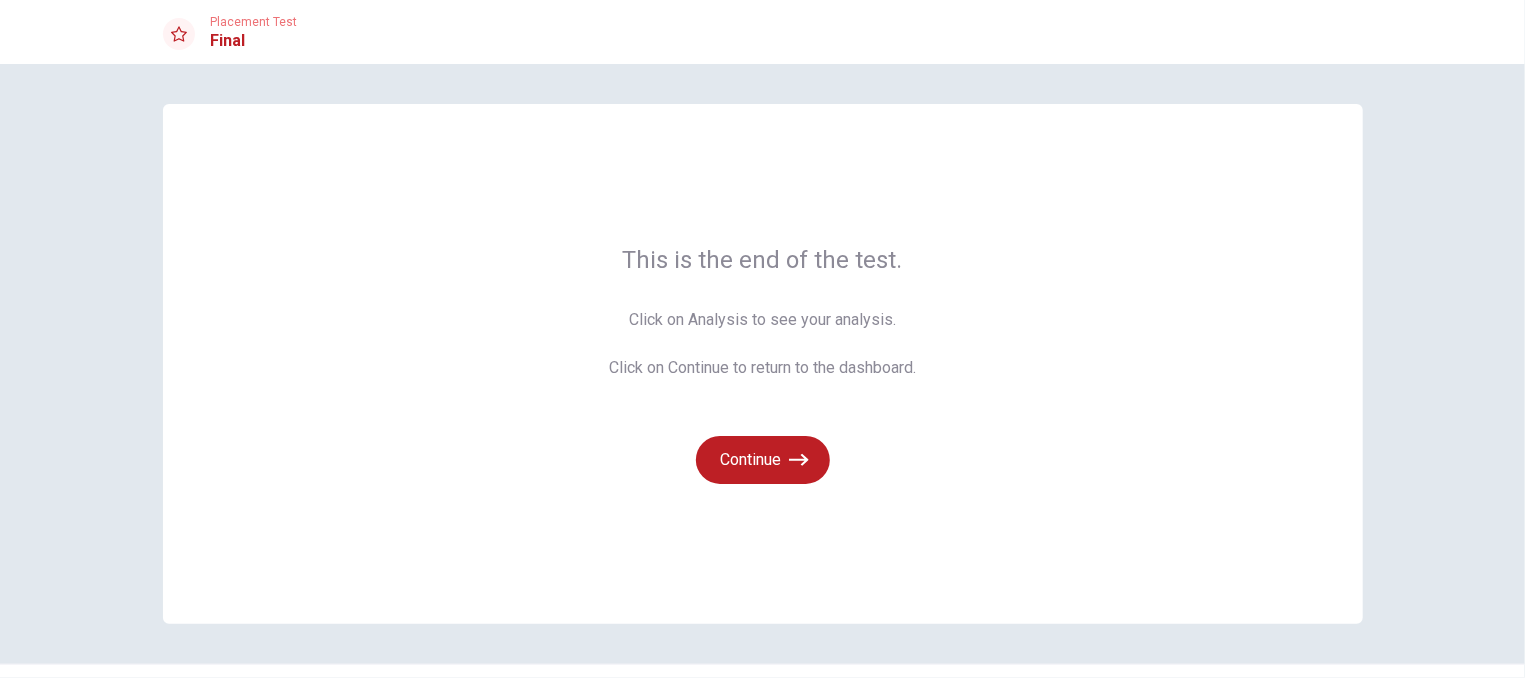 click on "Click on Analysis to see your analysis. Click on Continue to return to the dashboard." at bounding box center [762, 344] 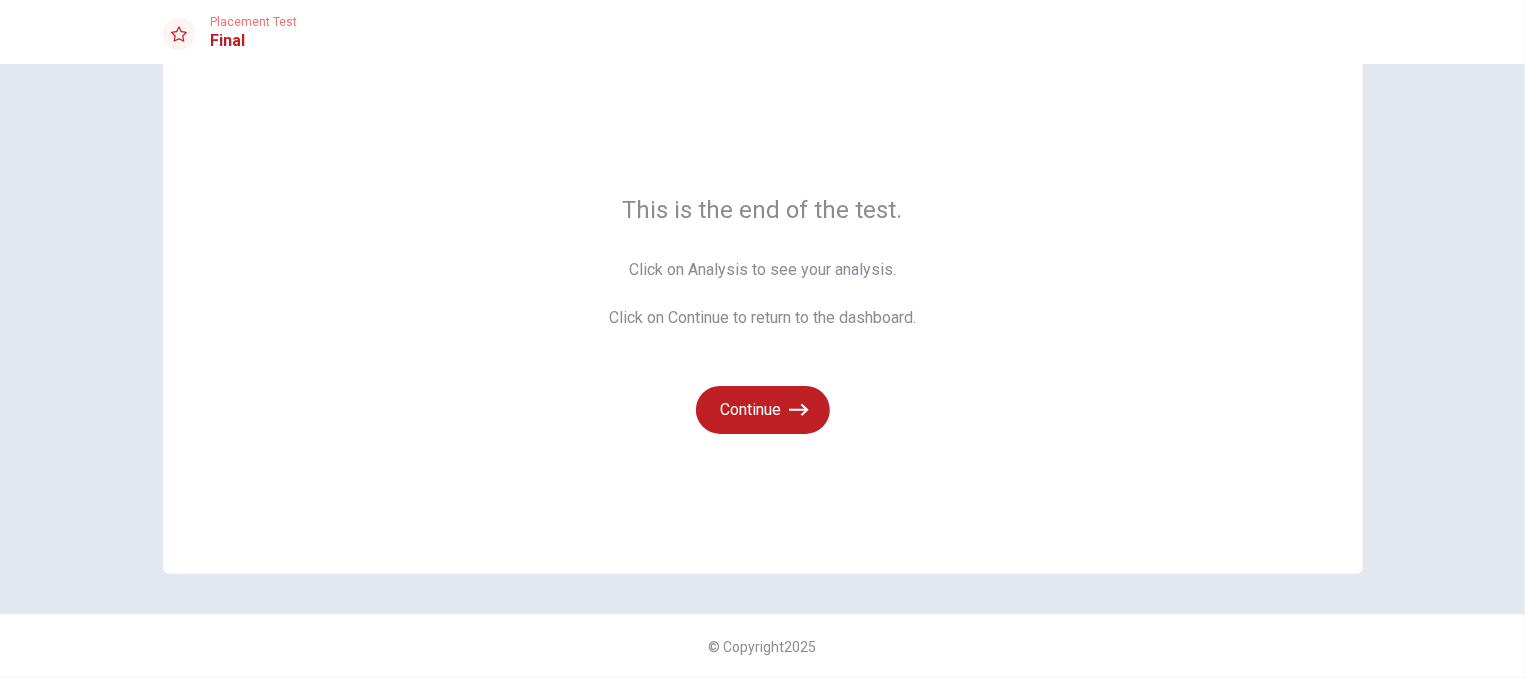 scroll, scrollTop: 0, scrollLeft: 0, axis: both 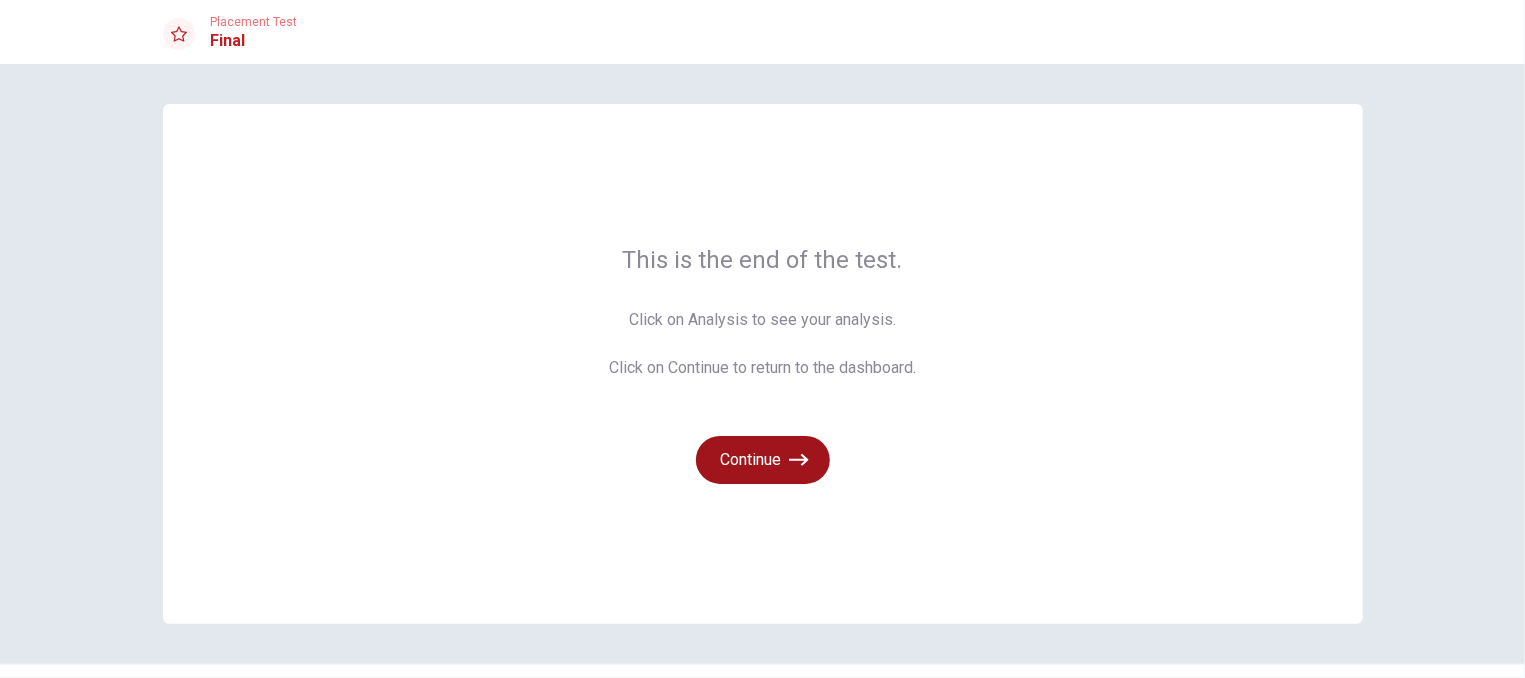 click on "Continue" at bounding box center [763, 460] 